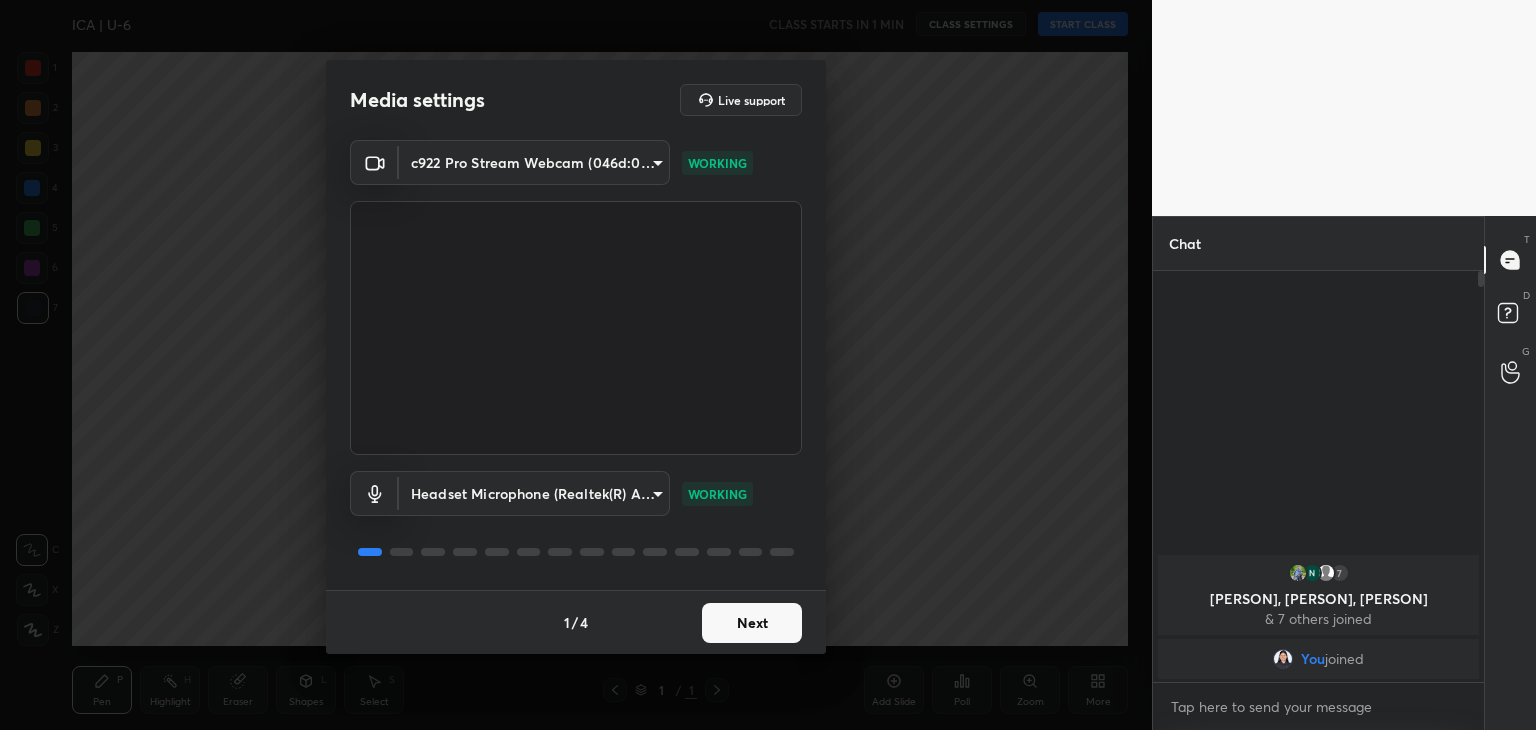 scroll, scrollTop: 0, scrollLeft: 0, axis: both 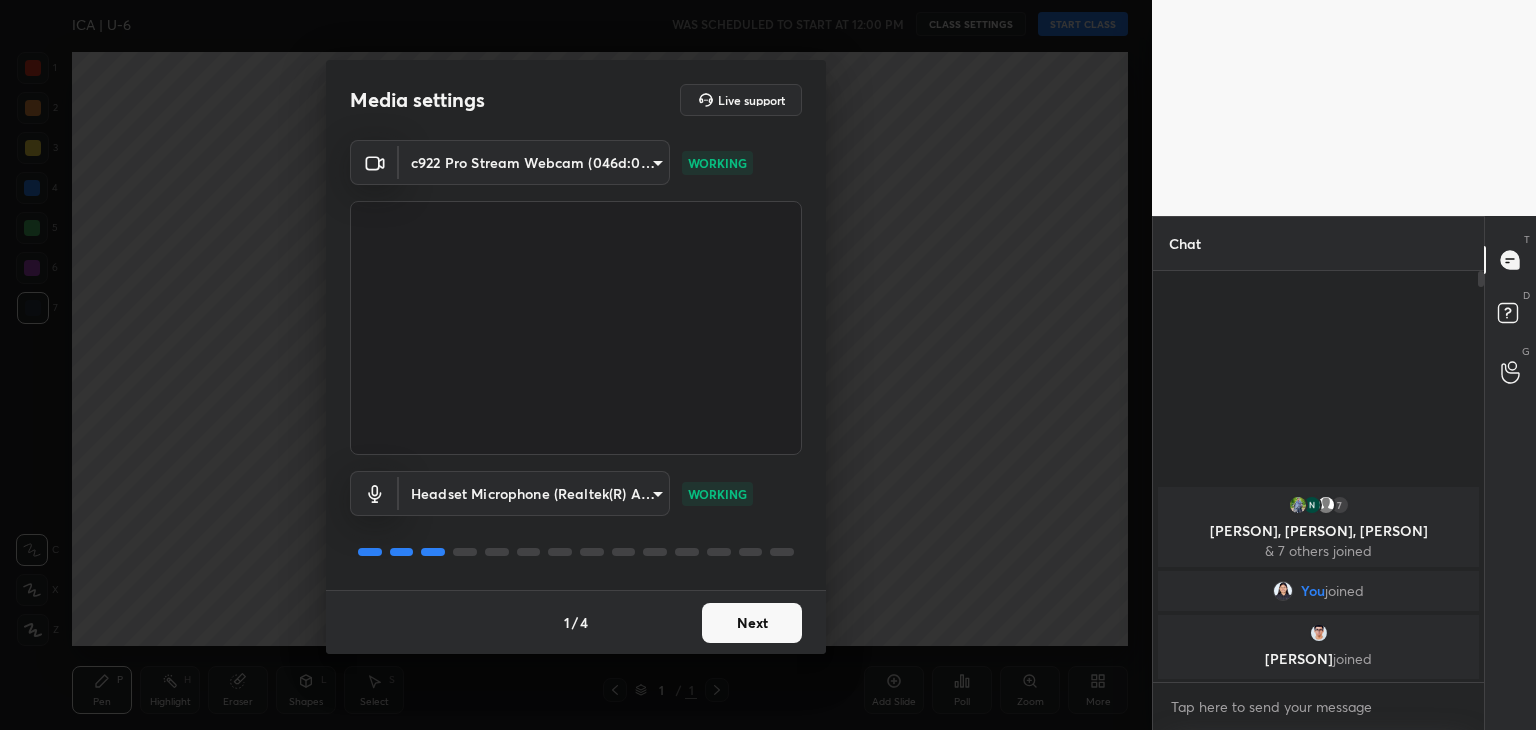 click on "Next" at bounding box center [752, 623] 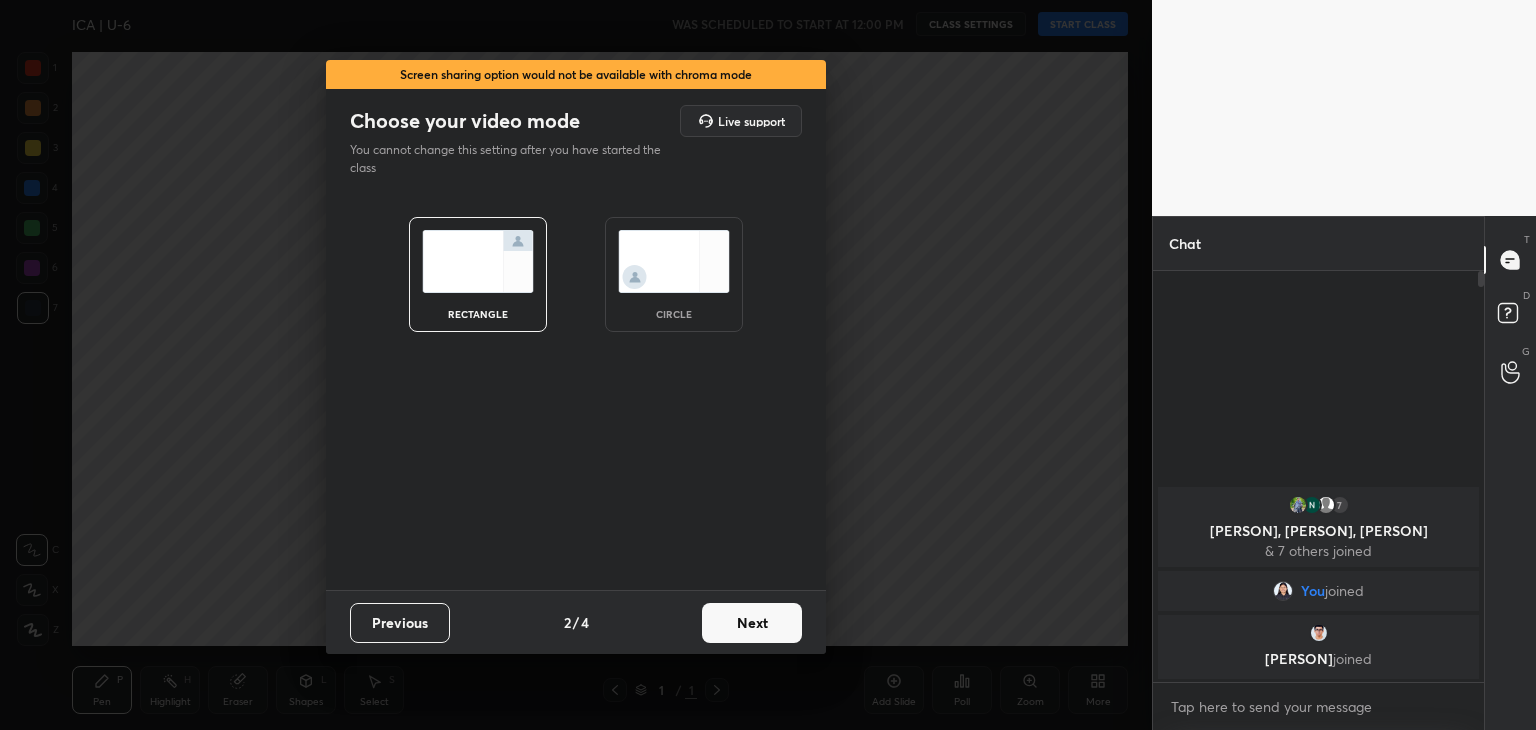 click on "Next" at bounding box center [752, 623] 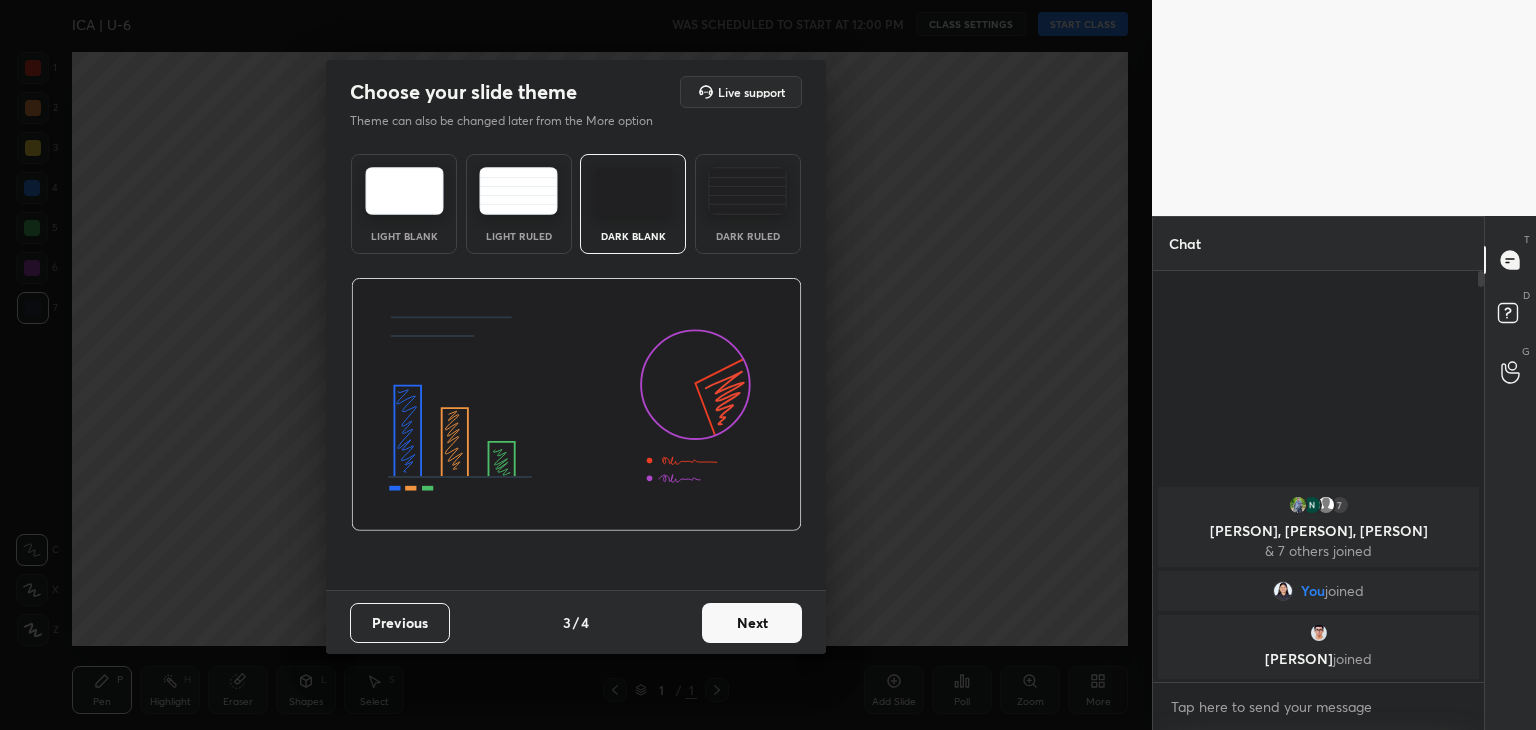 click at bounding box center (747, 191) 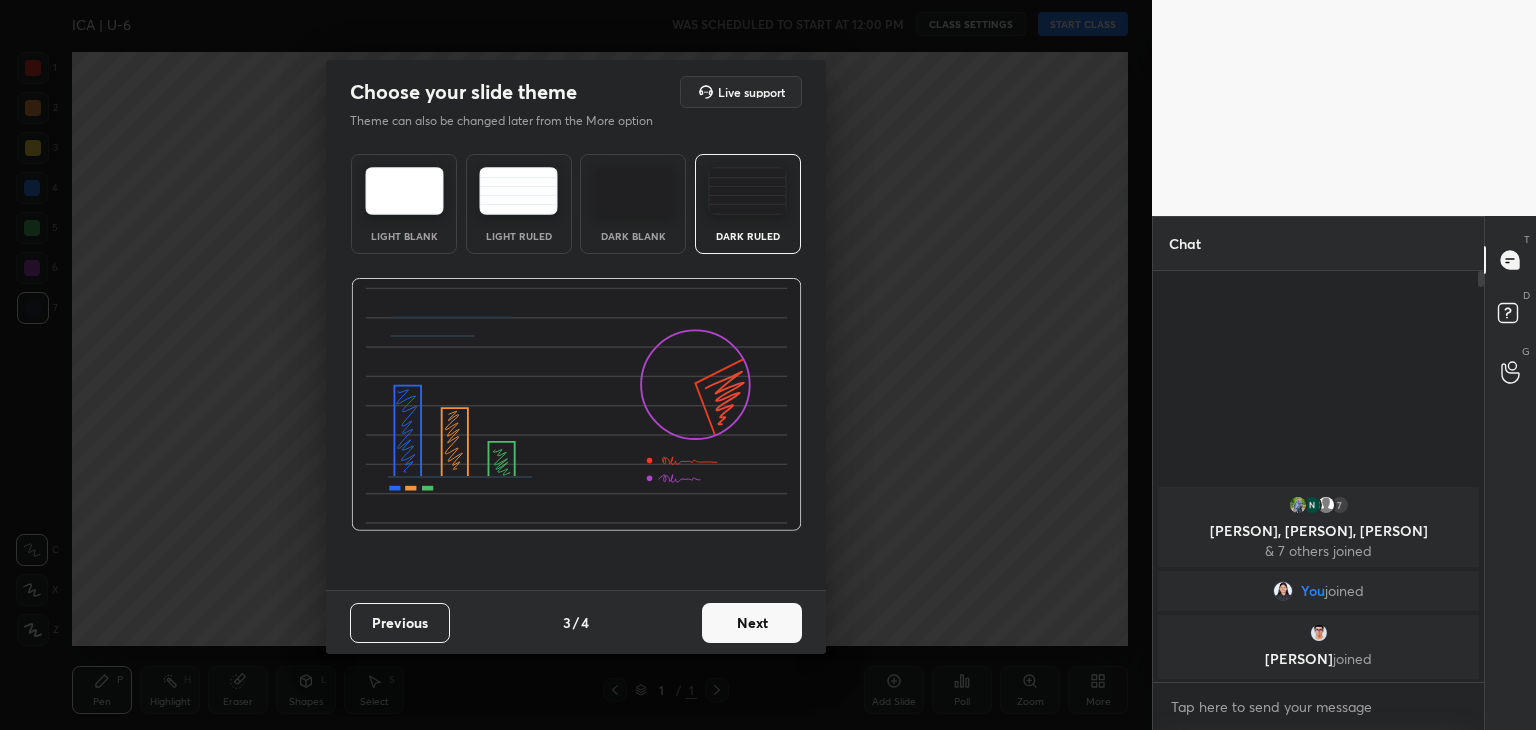 click on "Next" at bounding box center (752, 623) 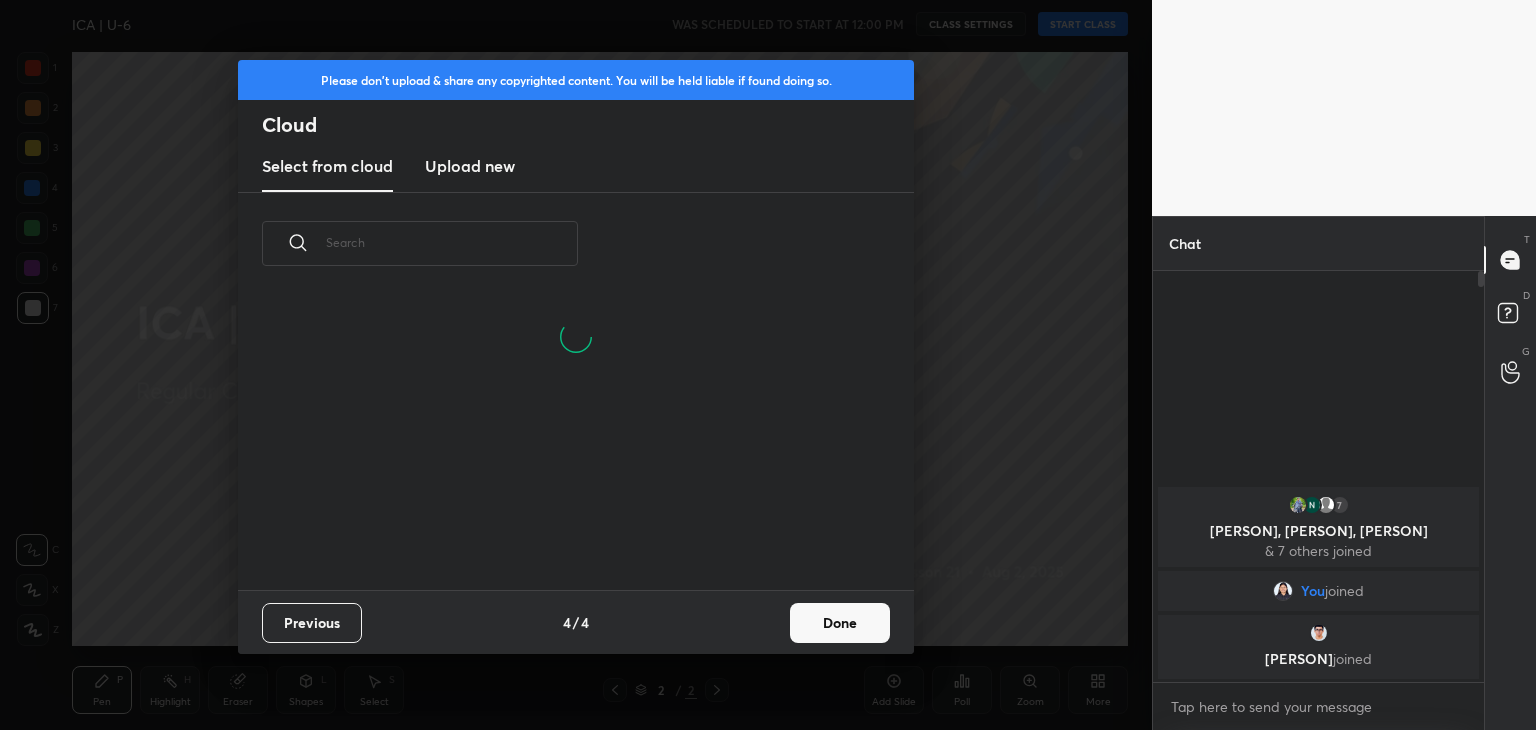 scroll, scrollTop: 6, scrollLeft: 10, axis: both 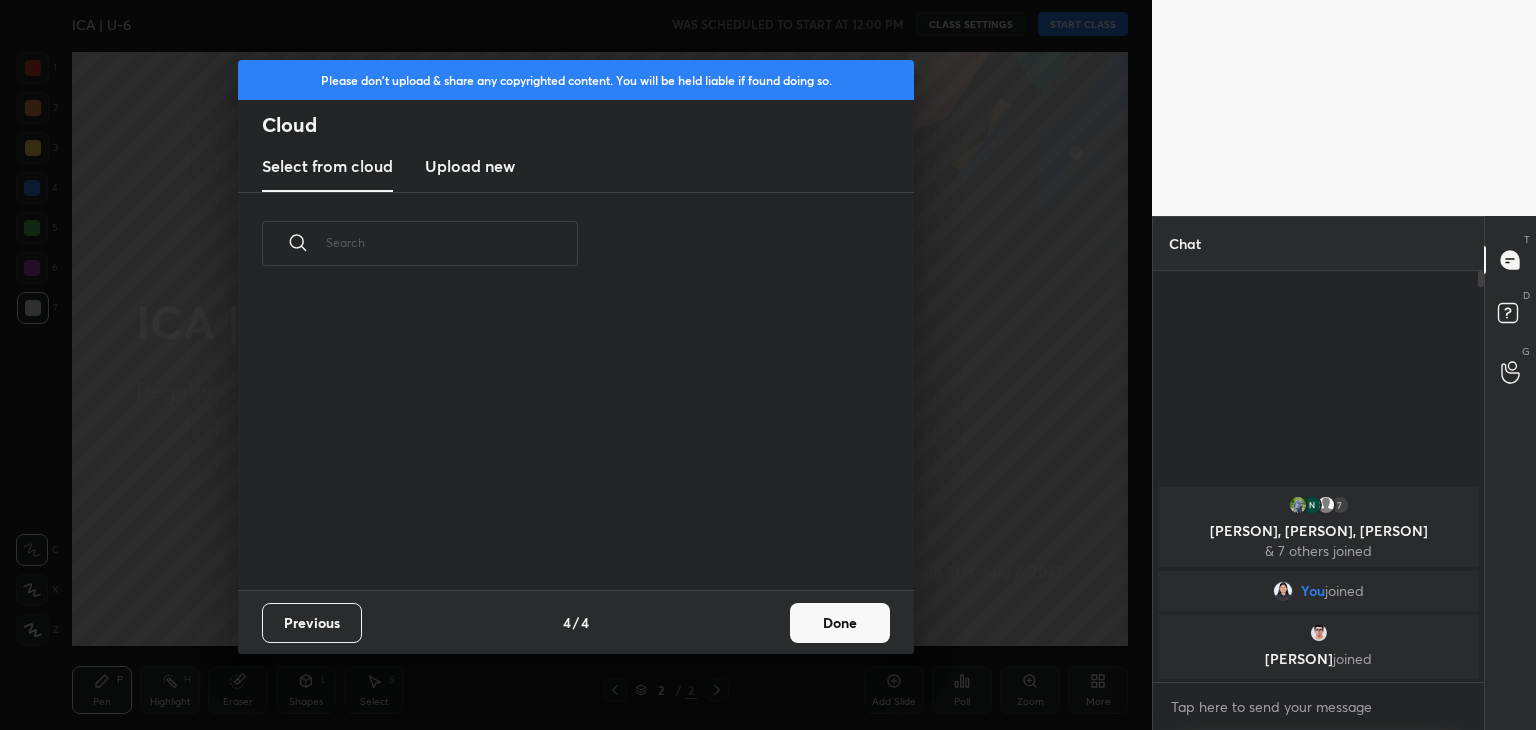 click on "Upload new" at bounding box center [470, 166] 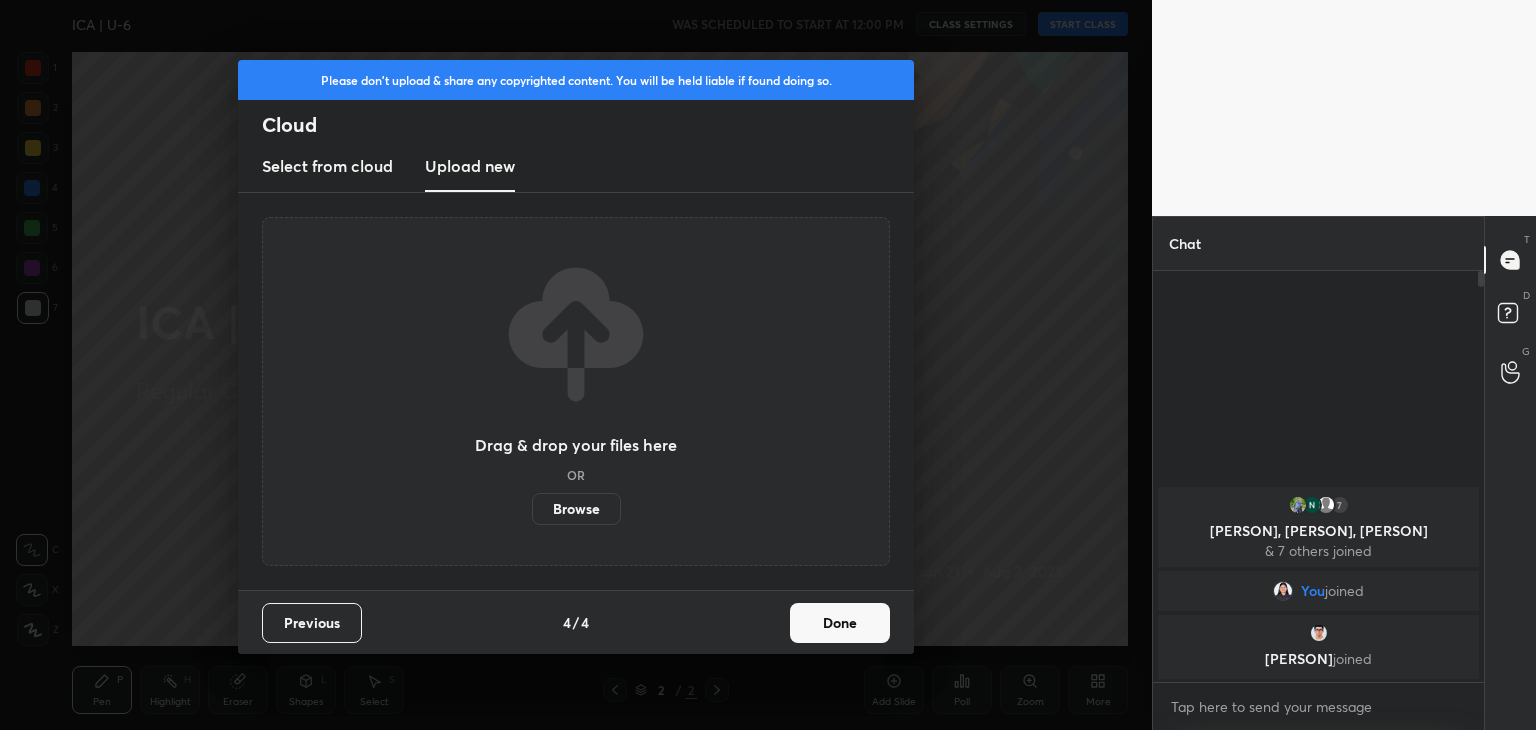 click on "Browse" at bounding box center (576, 509) 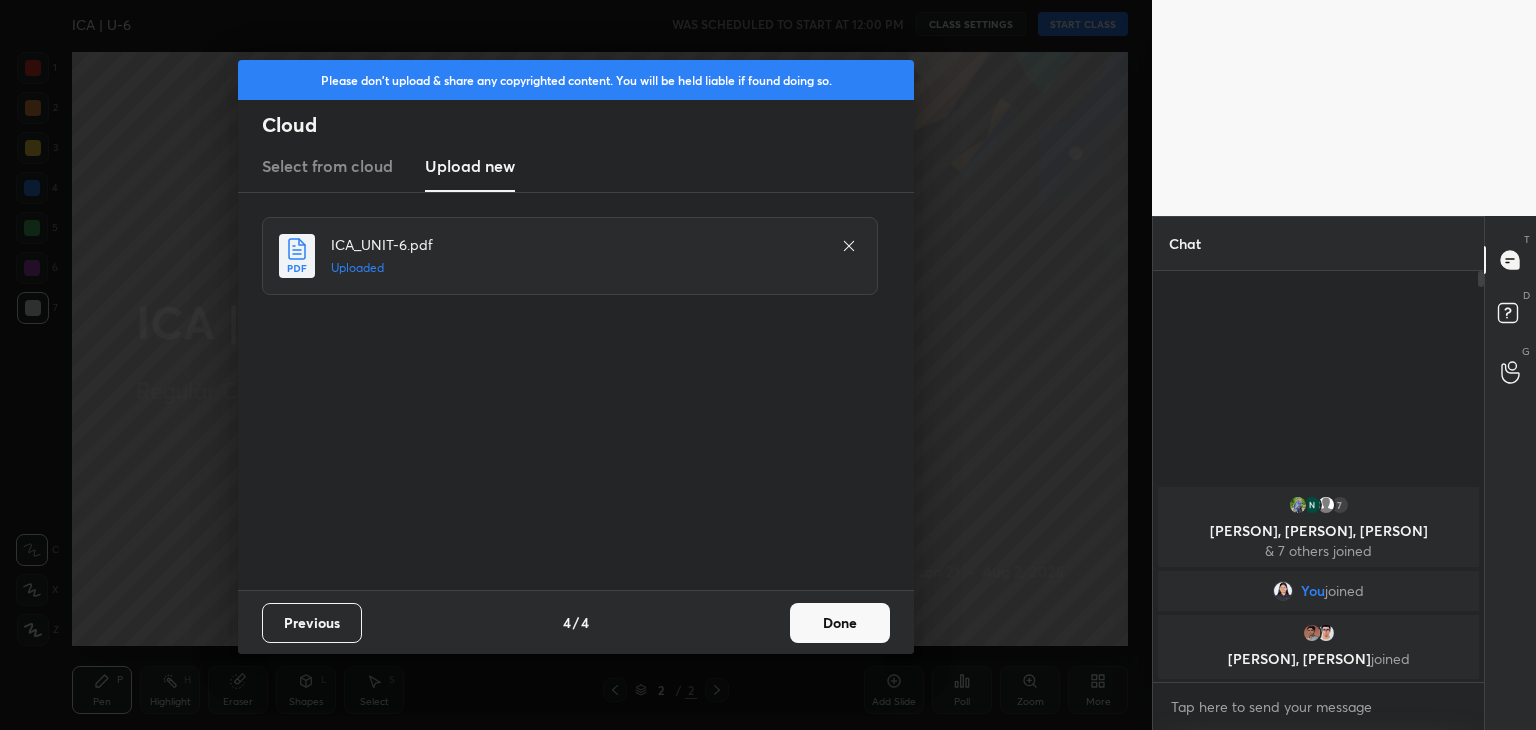click on "Done" at bounding box center (840, 623) 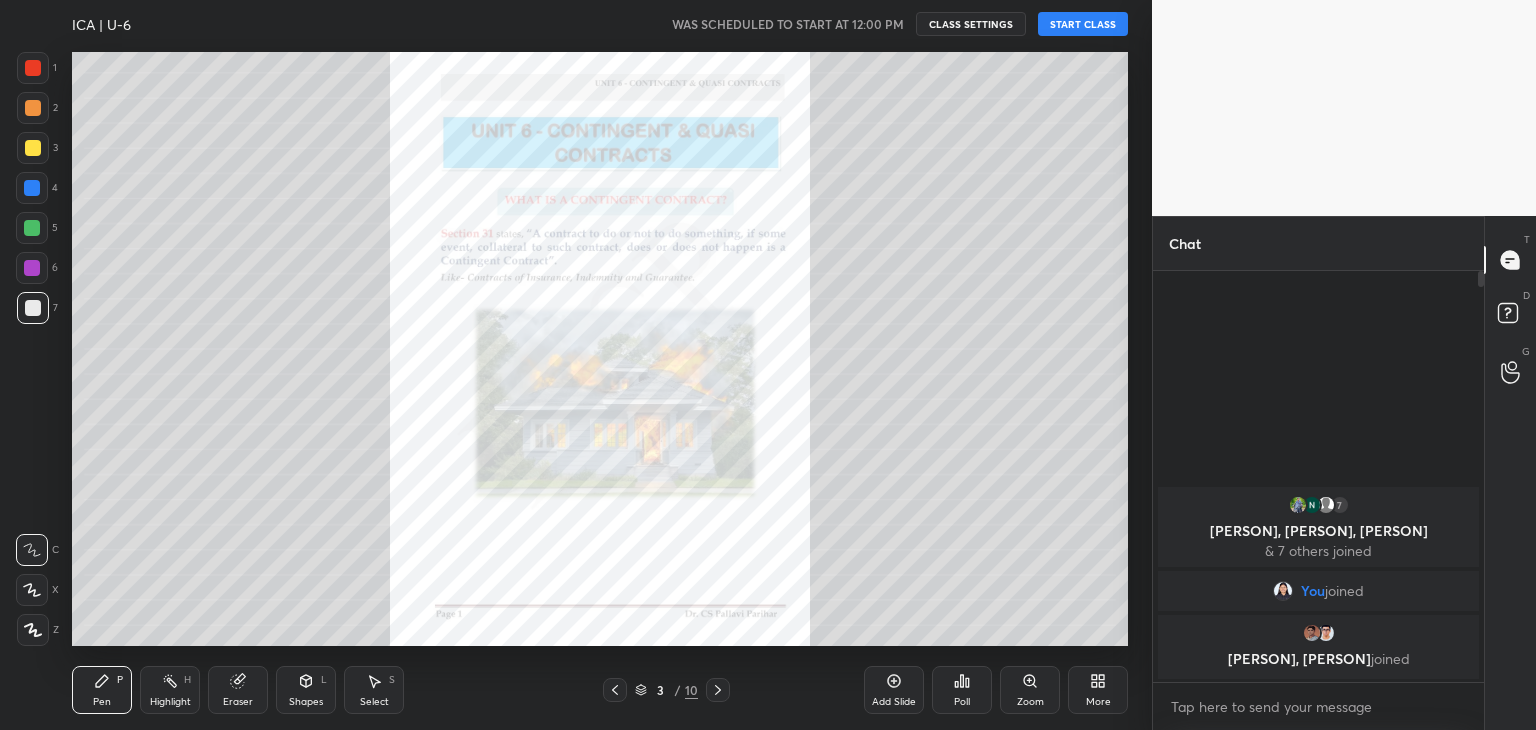 click 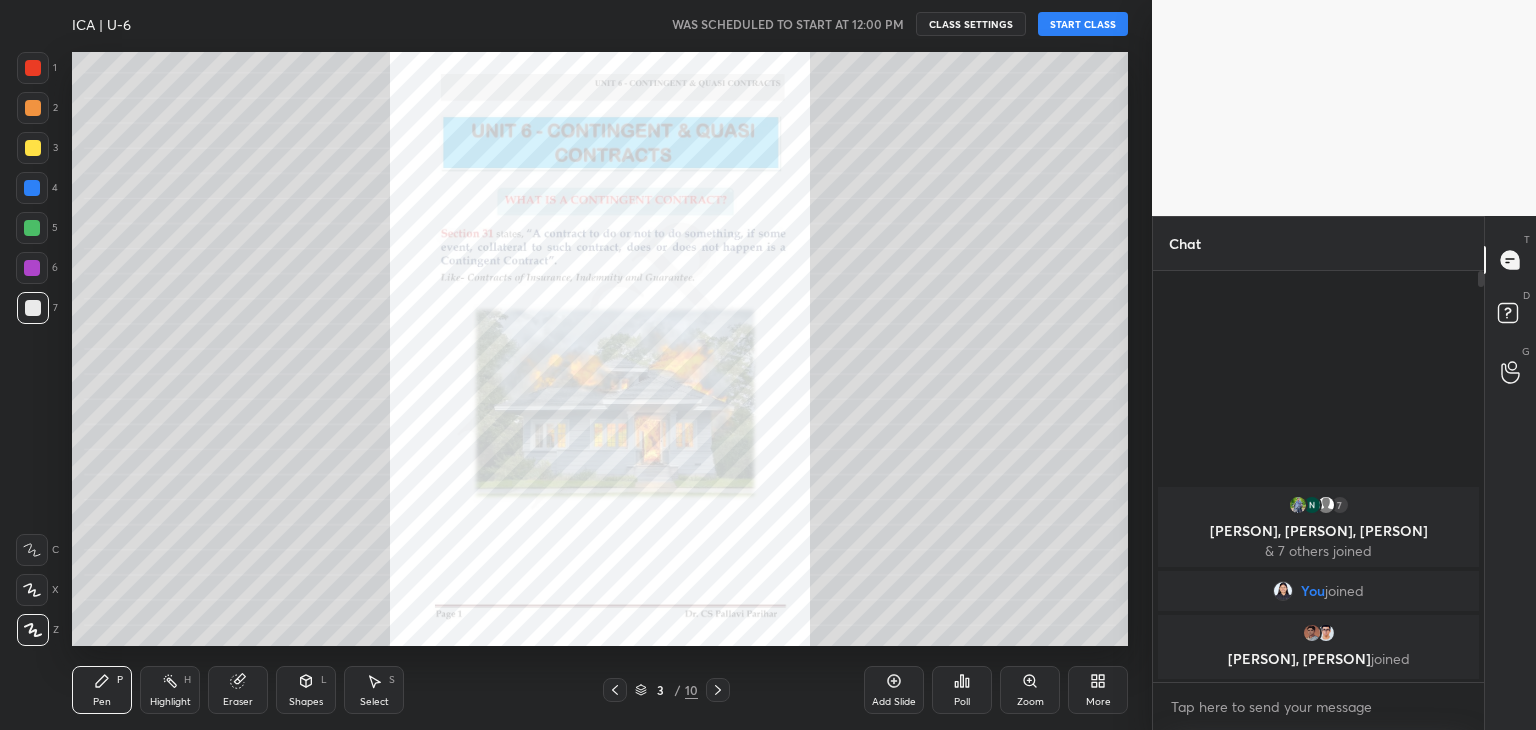 click at bounding box center [33, 148] 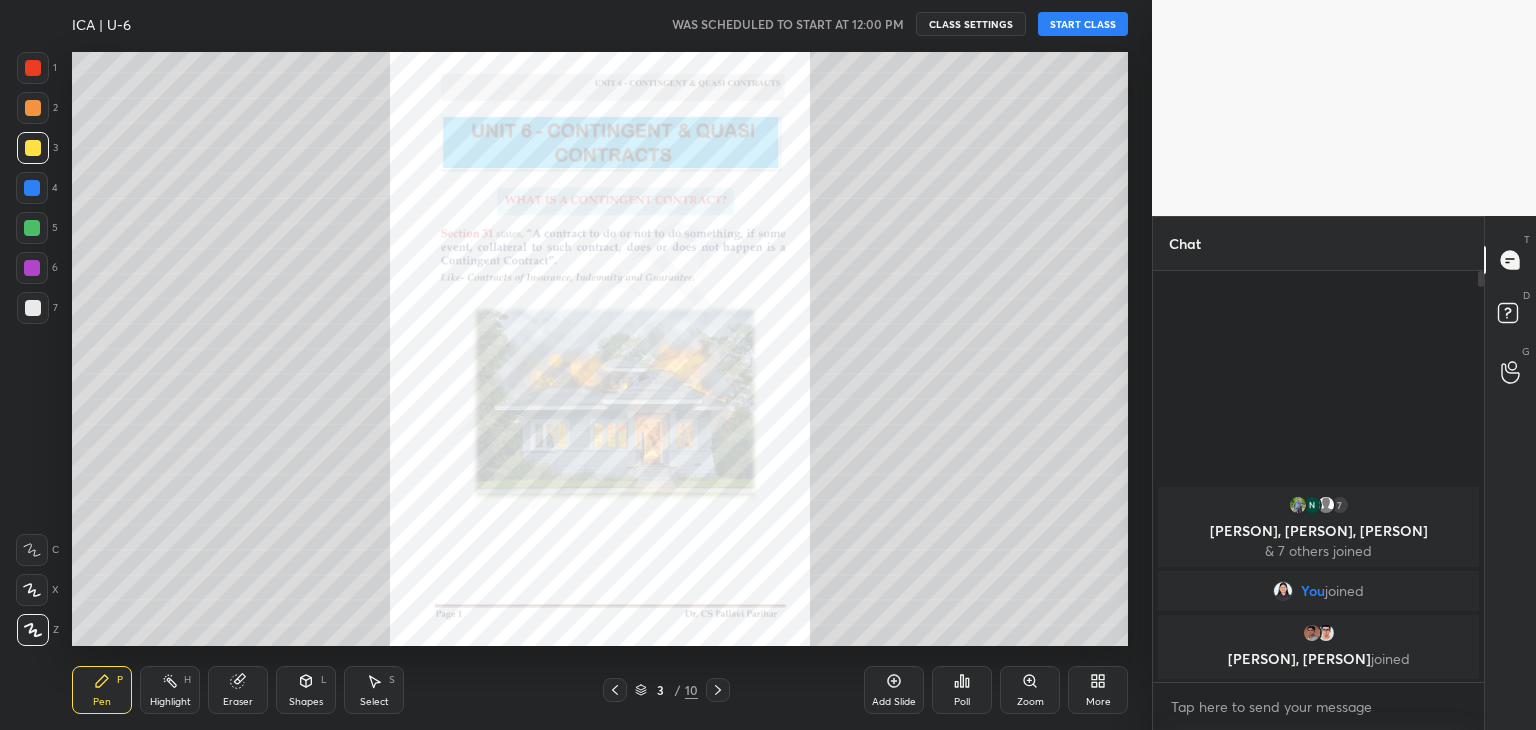 click 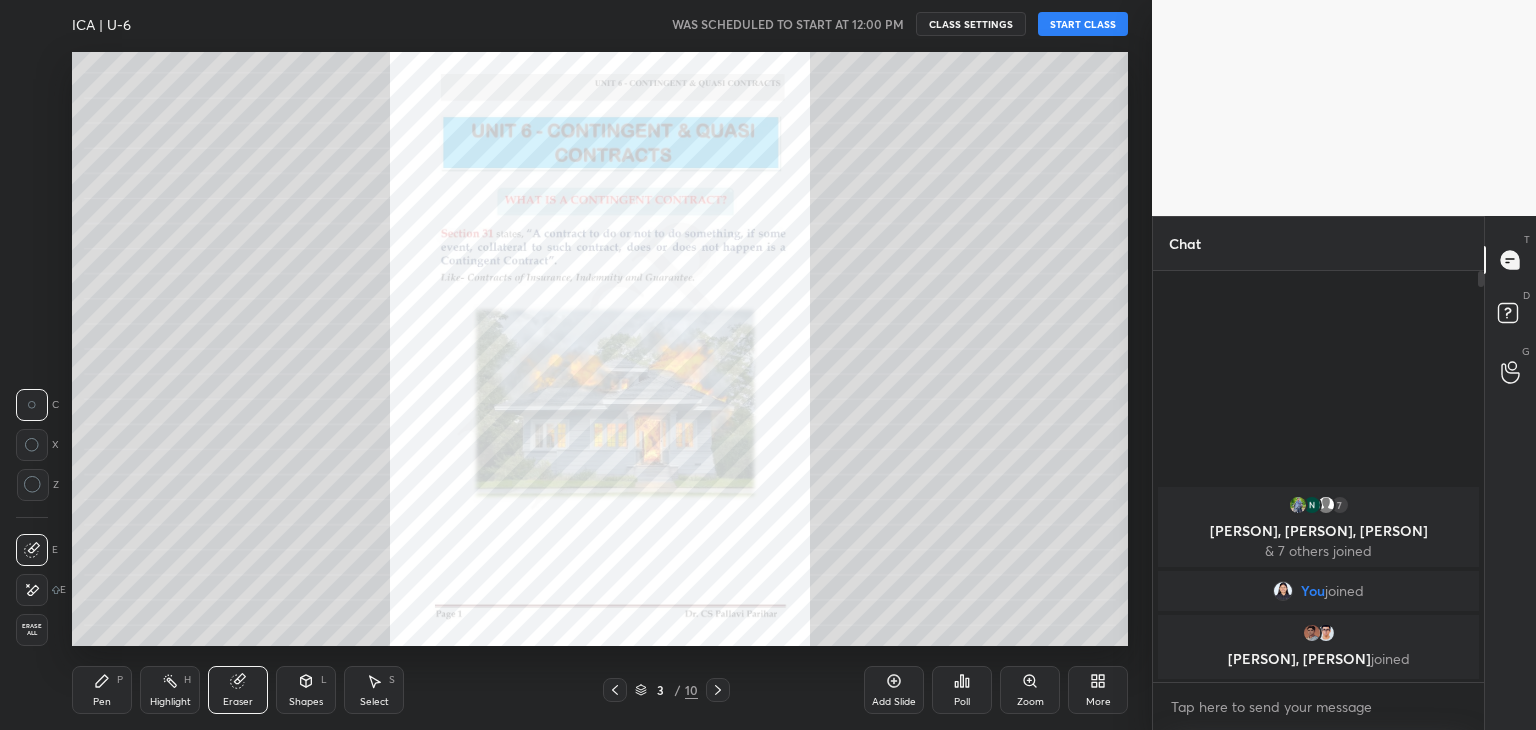 click 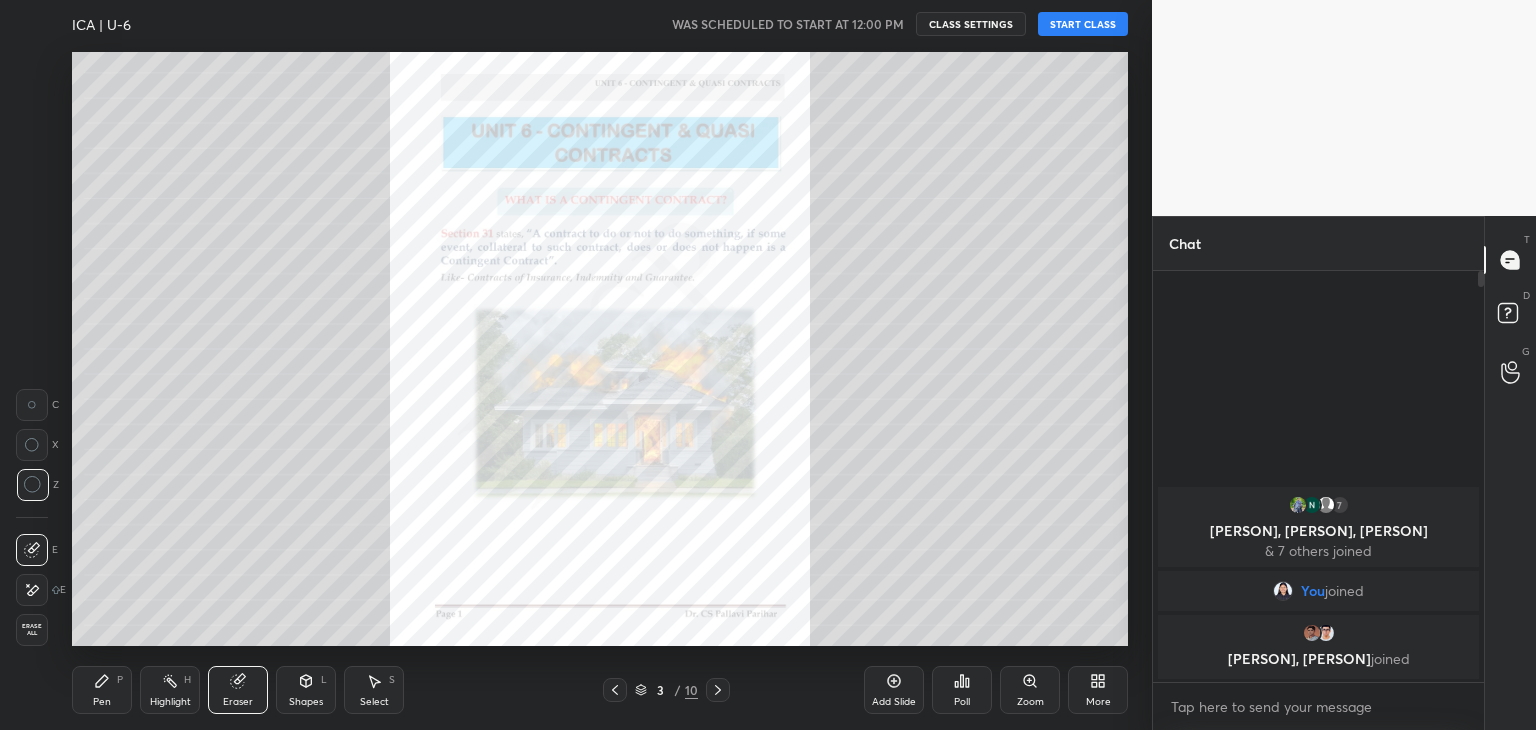 click on "Pen P" at bounding box center (102, 690) 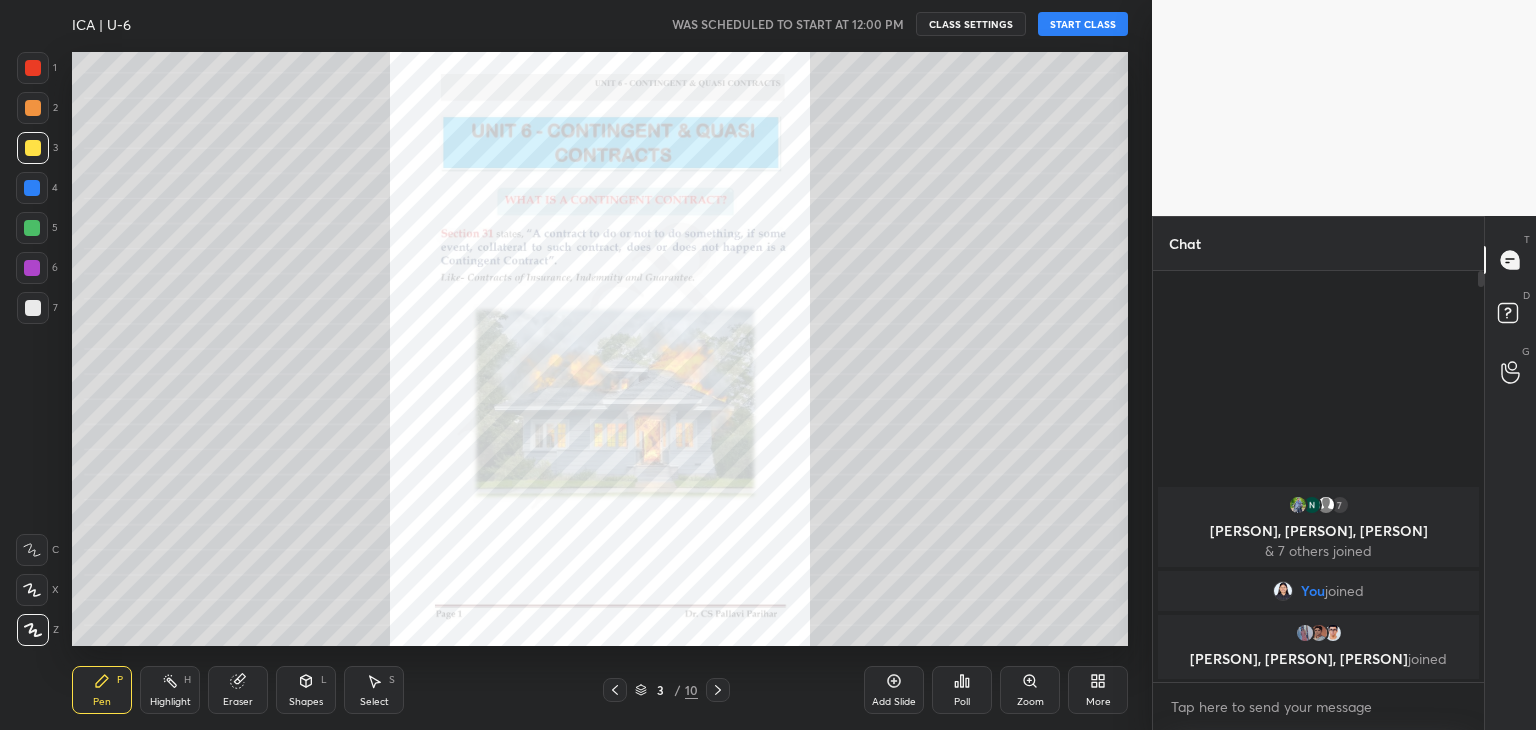 click on "START CLASS" at bounding box center [1083, 24] 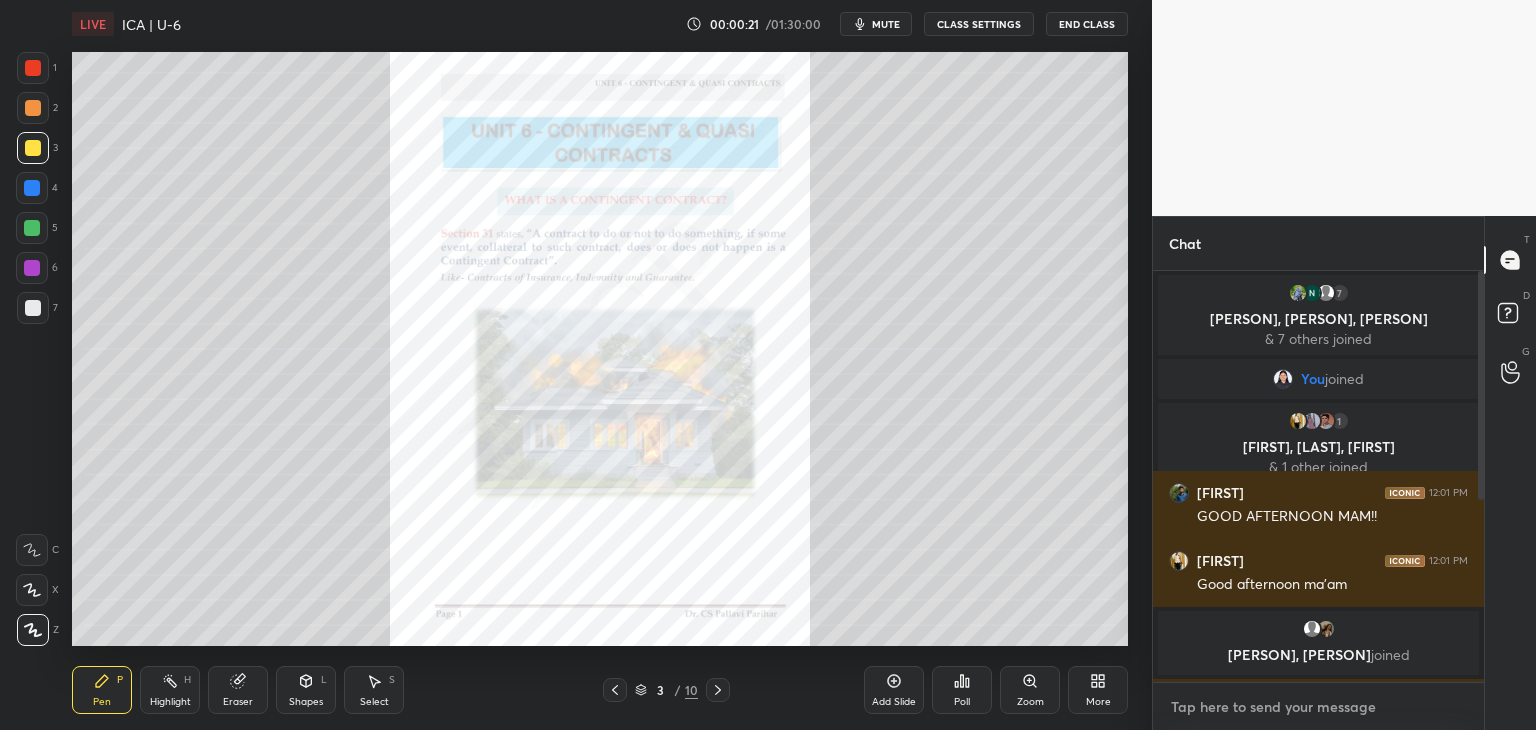 click at bounding box center [1318, 707] 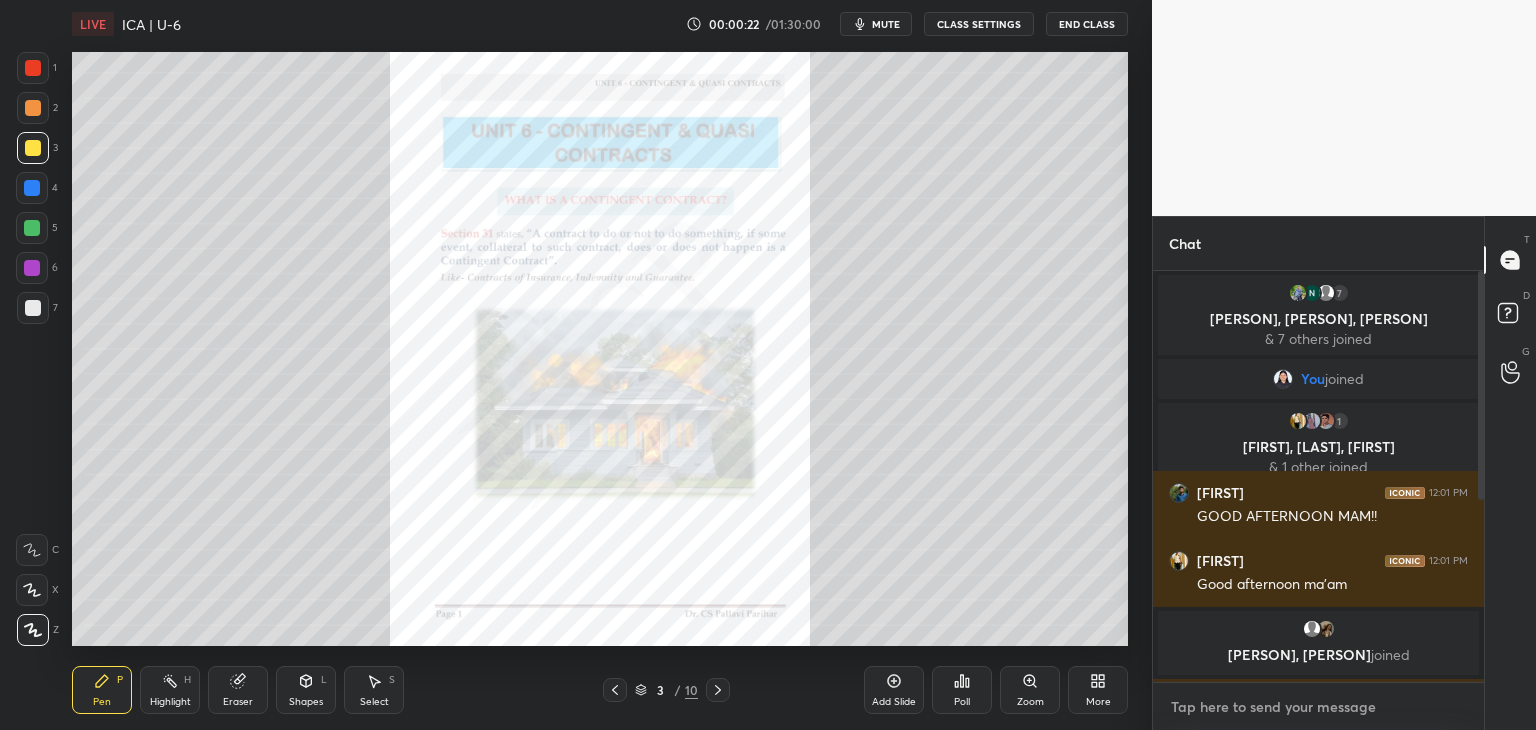 paste on "New Telegram Group-
https://t.me/+x8IKM9l47kg2Y2Jl" 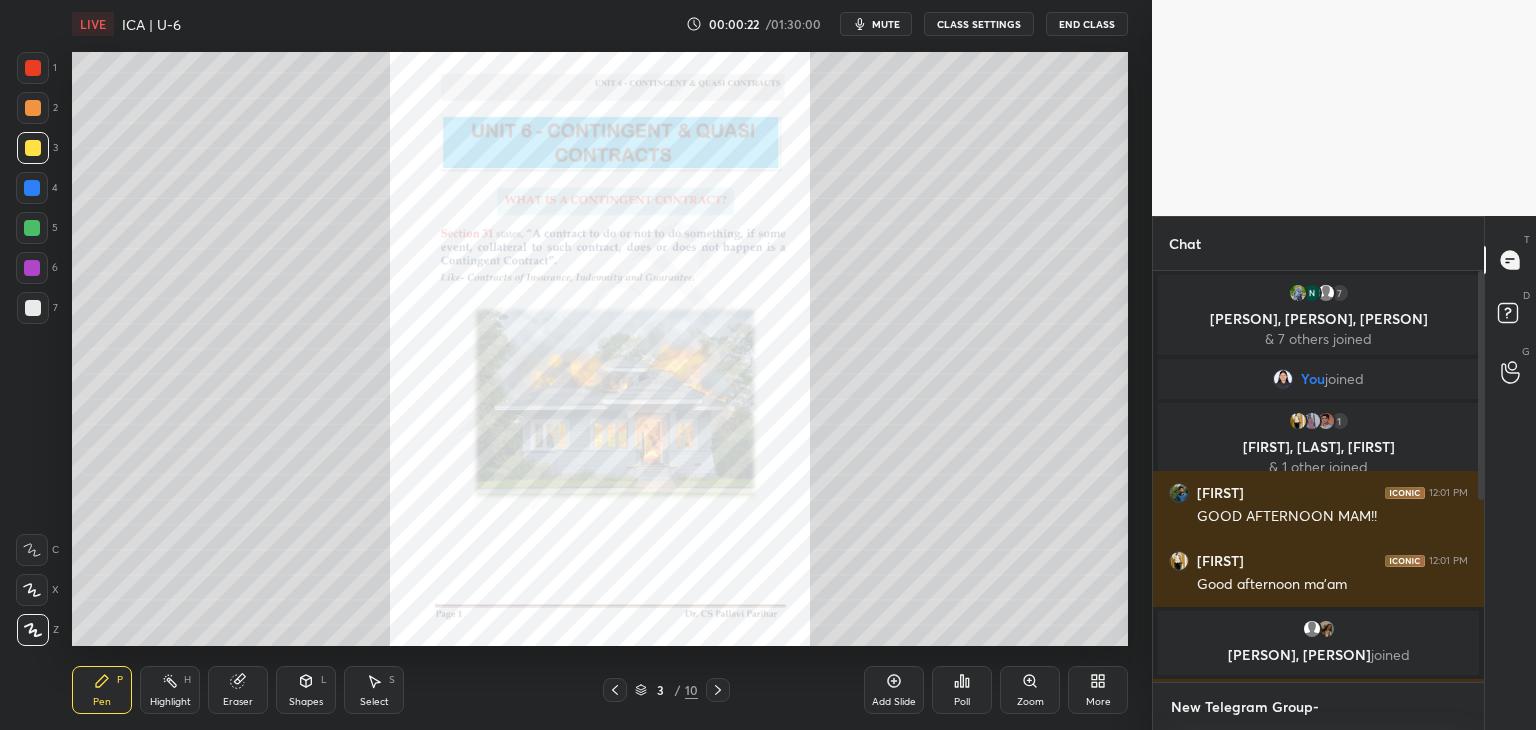 scroll, scrollTop: 1, scrollLeft: 0, axis: vertical 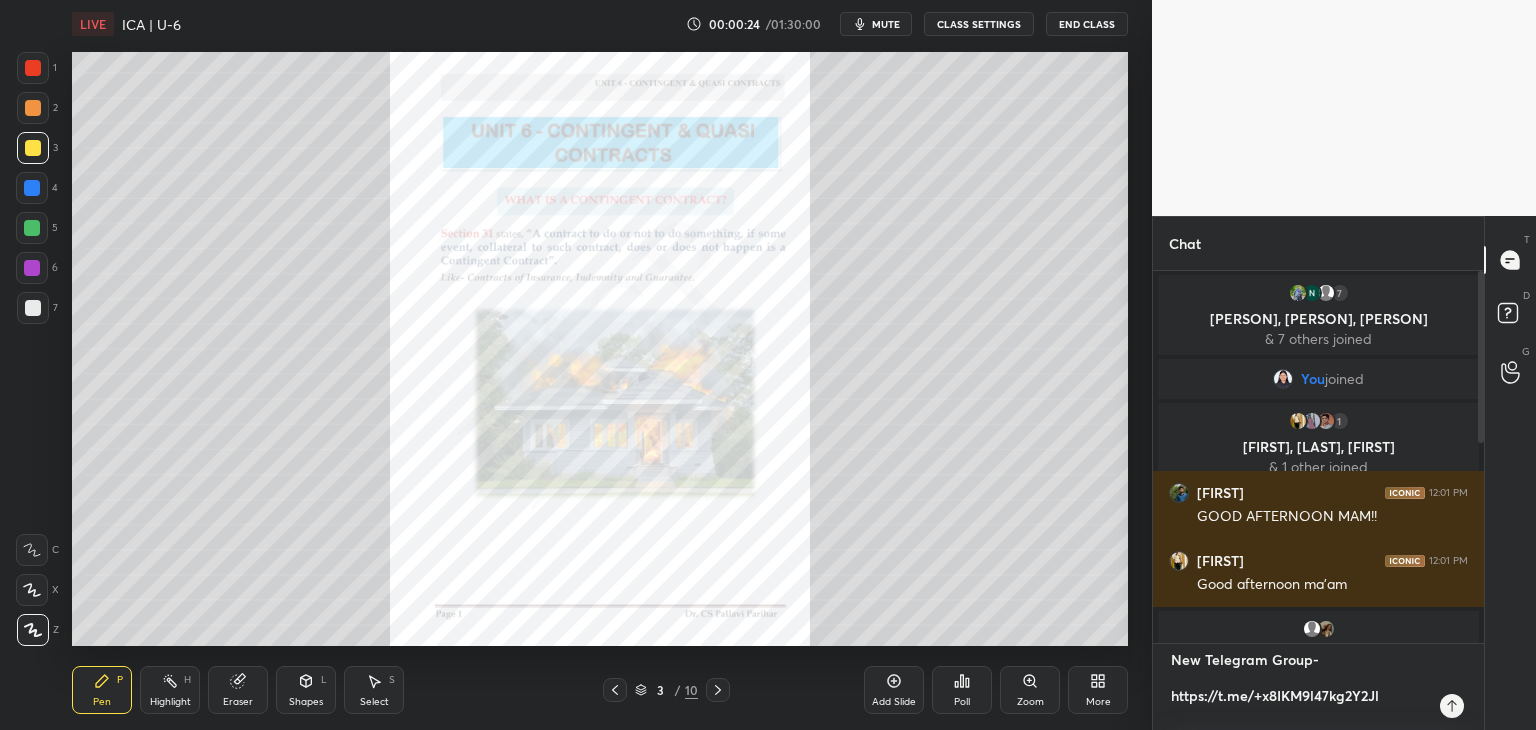 click on "New Telegram Group-
https://t.me/+x8IKM9l47kg2Y2Jl" at bounding box center [1298, 687] 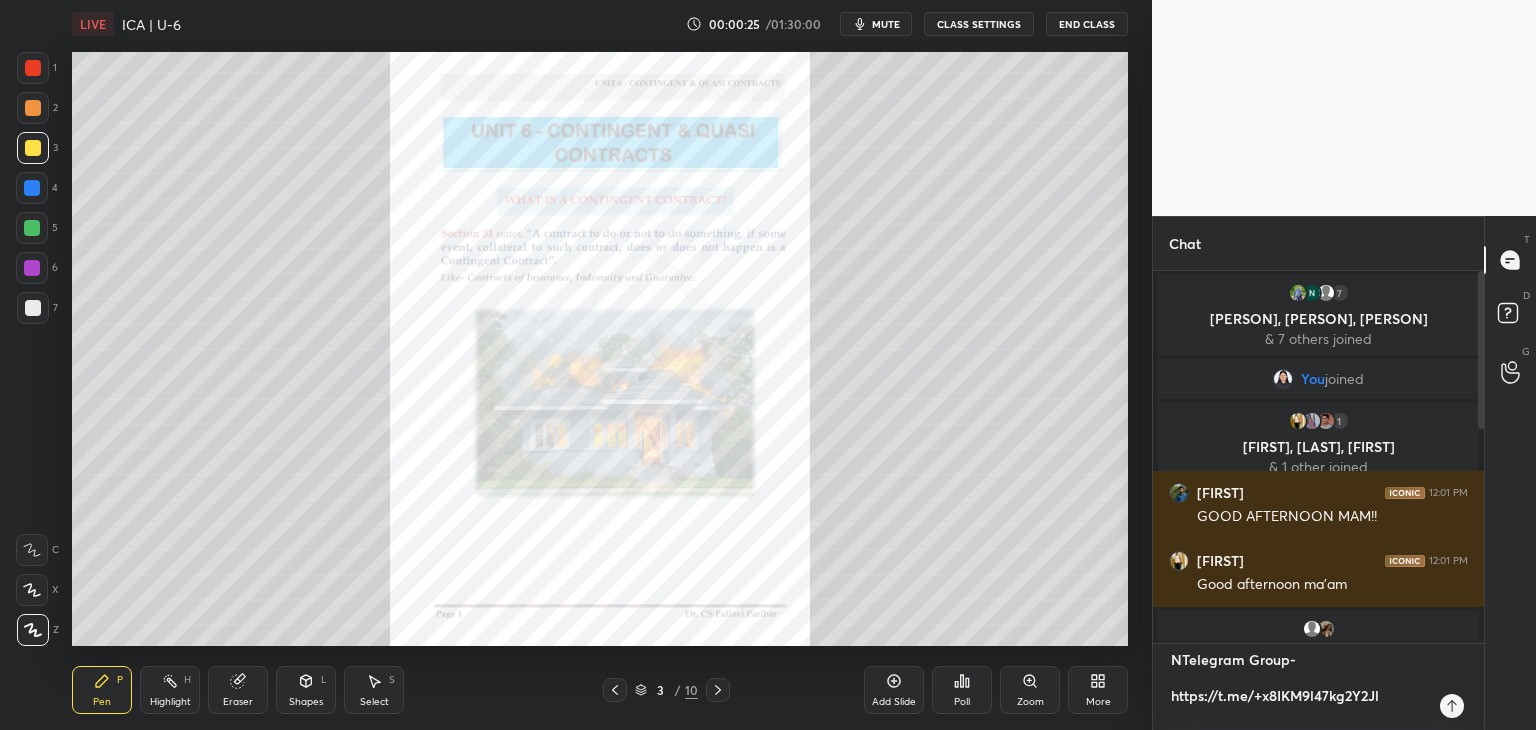 type on "Telegram Group-
https://t.me/+x8IKM9l47kg2Y2Jl" 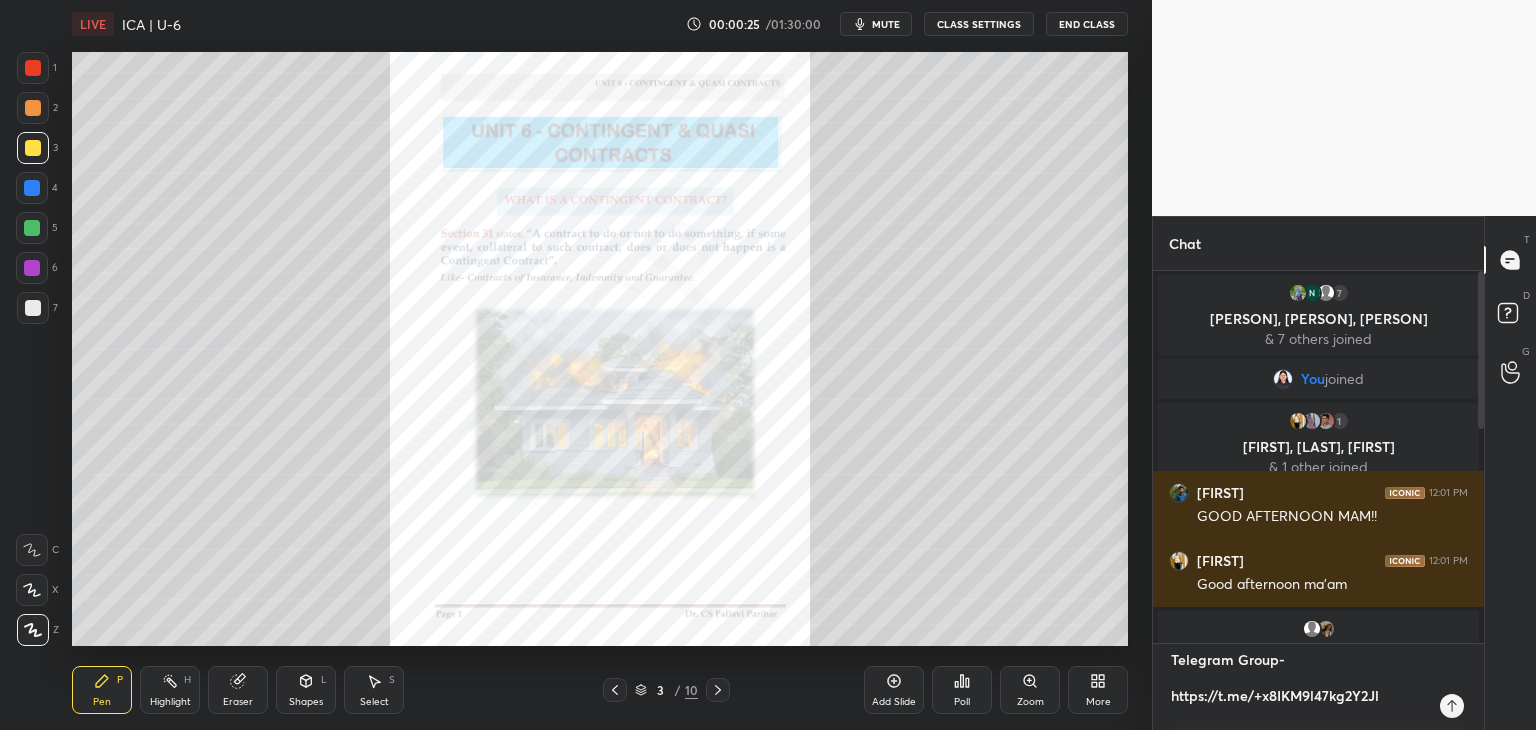 type 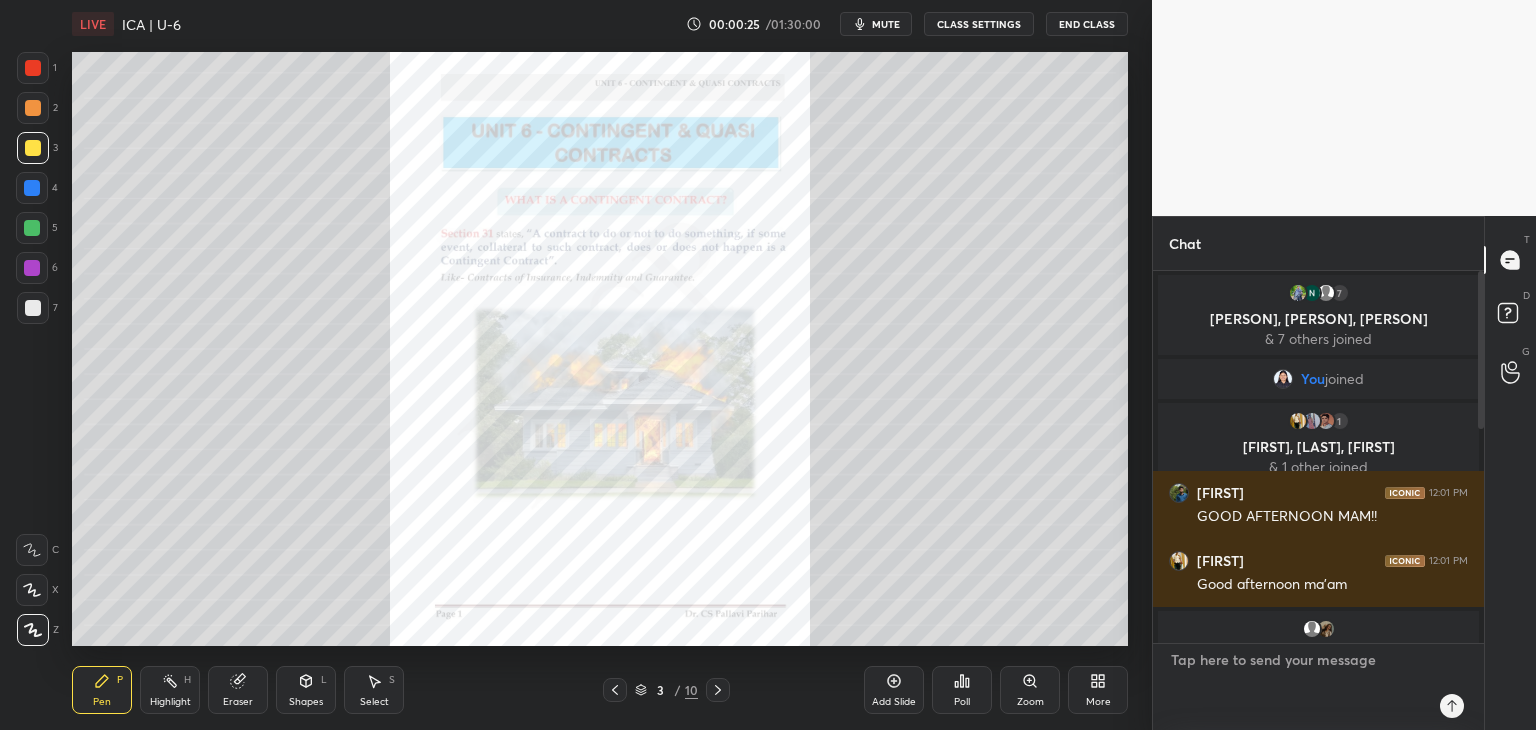 scroll, scrollTop: 6, scrollLeft: 6, axis: both 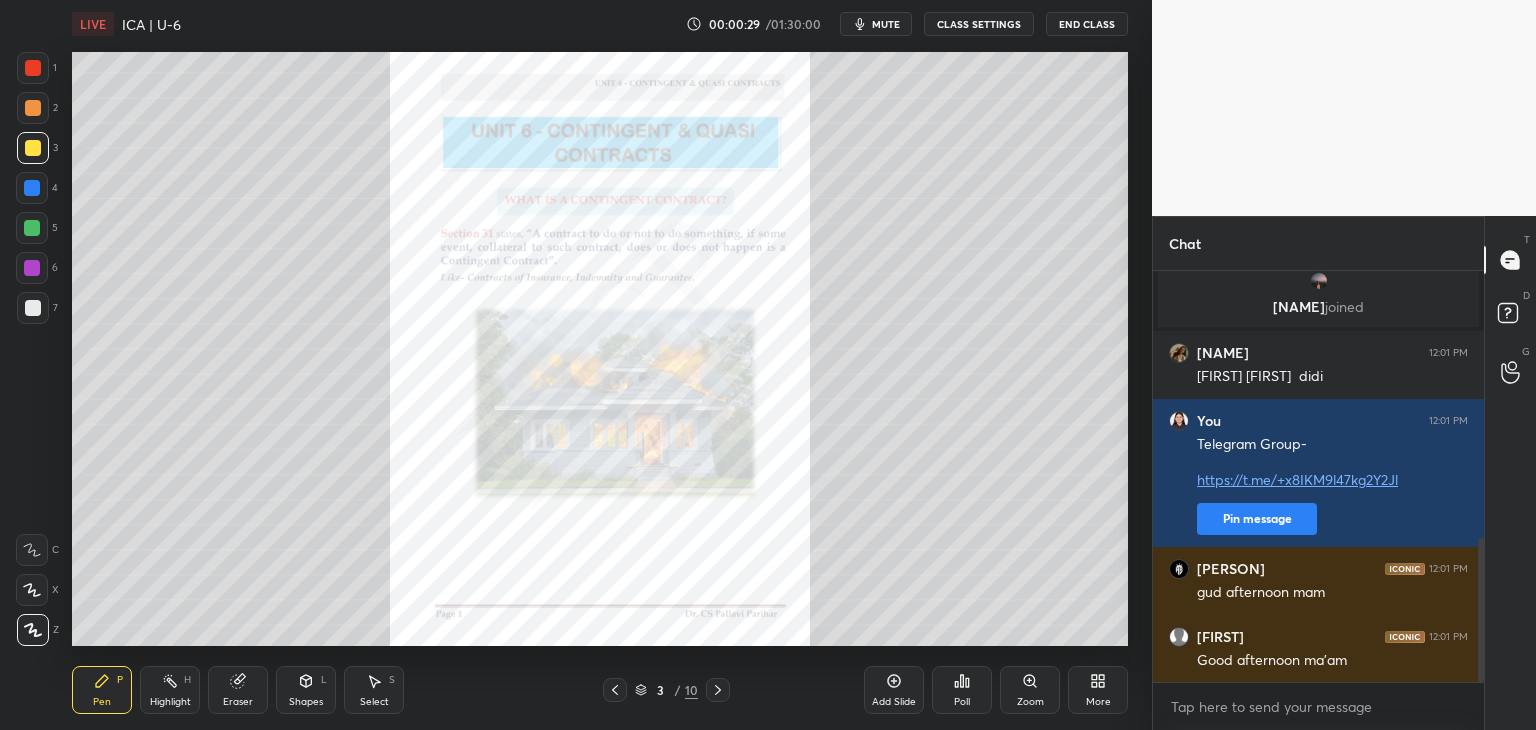 drag, startPoint x: 1482, startPoint y: 403, endPoint x: 1493, endPoint y: 500, distance: 97.62172 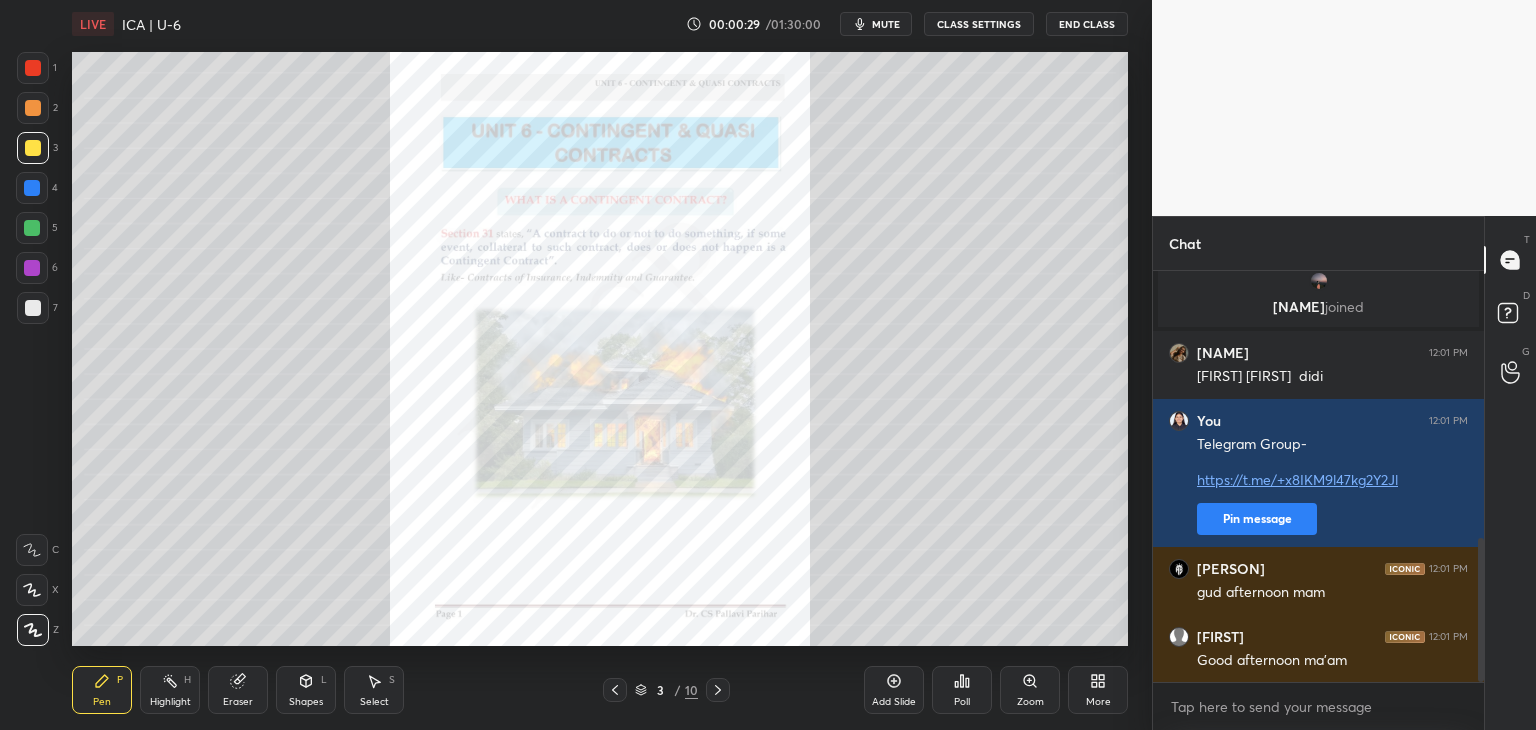 click on "Chat [LAST] 12:01 PM Good afternoon mam❤️😊 Chandni joined Maitri 12:01 PM [FIRST] didi You 12:01 PM Telegram Group-
https://t.me/+x8IKM9l47kg2Y2Jl Pin message Aarav 12:01 PM gud afternoon mam [FIRST] 12:01 PM Good afternoon ma'am JUMP TO LATEST Enable hand raising Enable raise hand to speak to learners. Once enabled, chat will be turned off temporarily. Enable x Introducing Raise a hand with a doubt Now learners can raise their hand along with a doubt How it works? Doubts asked by learners will show up here NEW DOUBTS ASKED No one has raised a hand yet Can't raise hand Looks like educator just invited you to speak. Please wait before you can raise your hand again. Got it T Messages (T) Doubts (D) G Raise Hand (G)" at bounding box center (1344, 473) 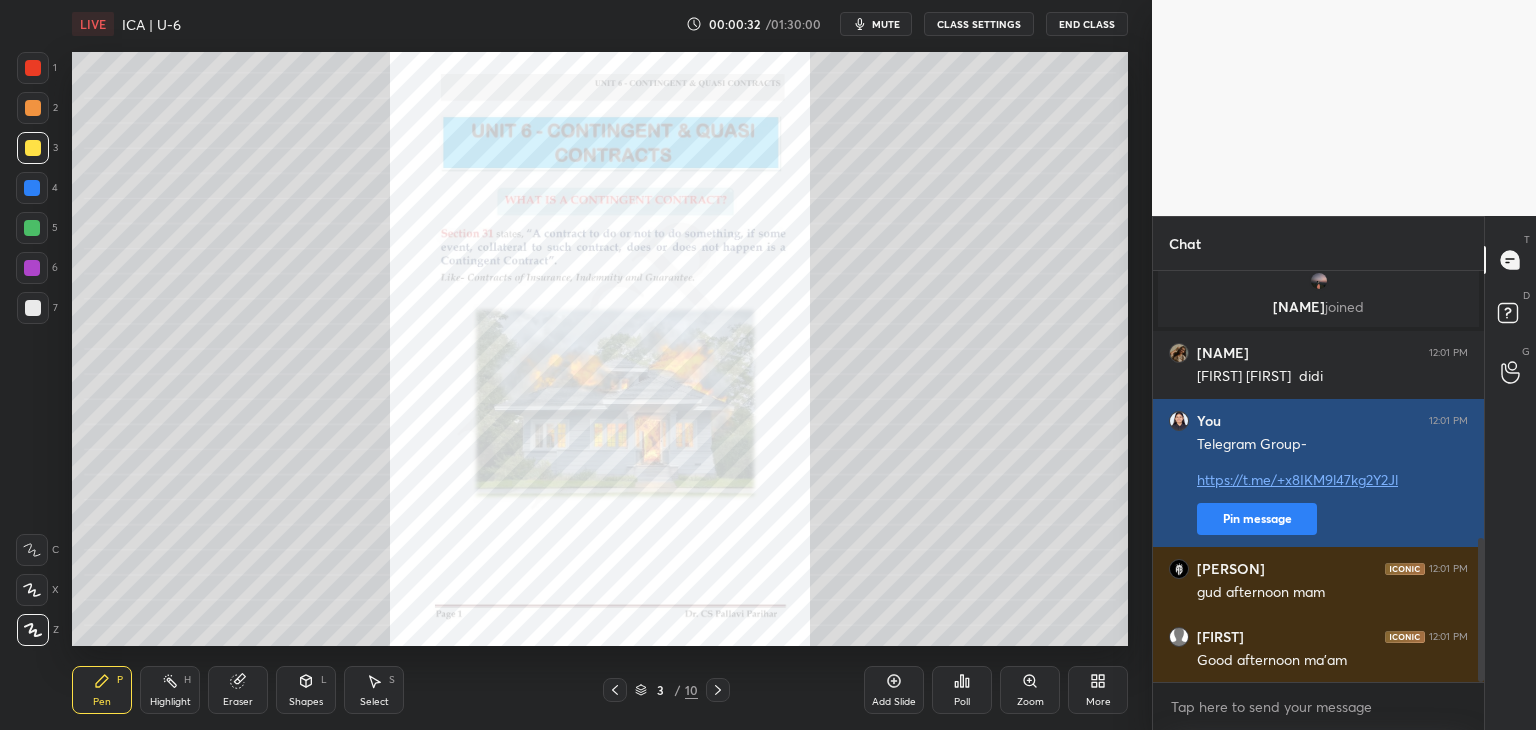 click on "Pin message" at bounding box center [1257, 519] 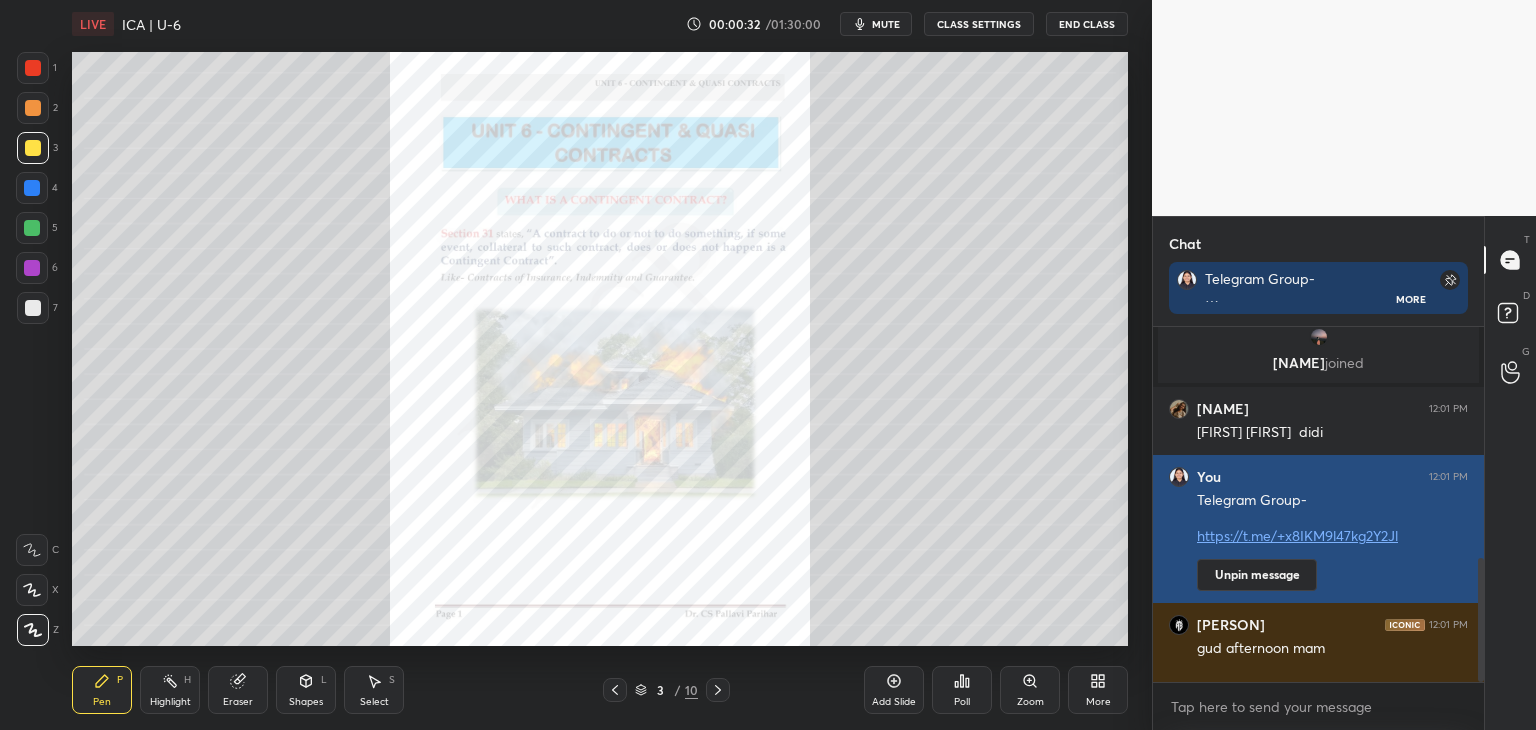 scroll, scrollTop: 349, scrollLeft: 325, axis: both 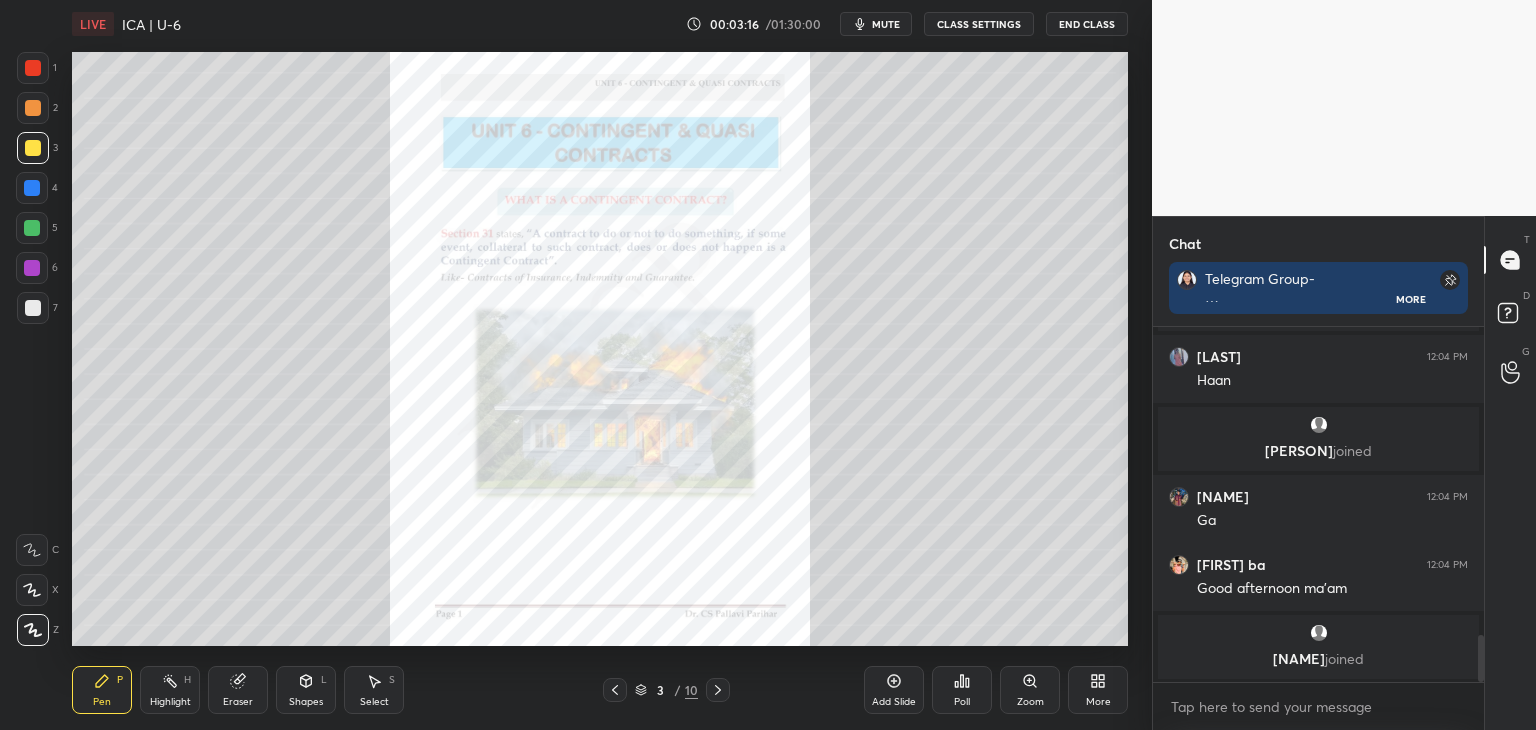 click at bounding box center (33, 68) 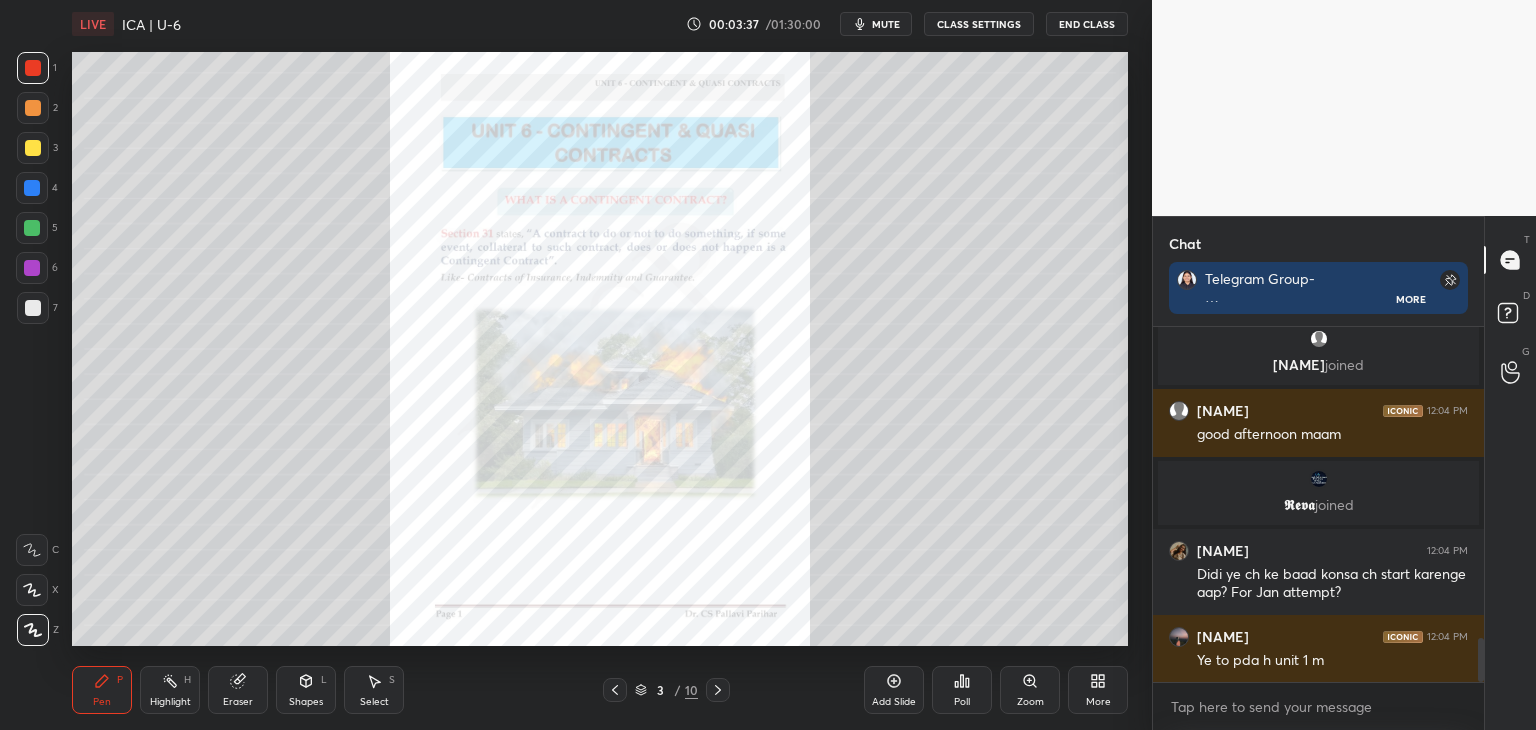 scroll, scrollTop: 2592, scrollLeft: 0, axis: vertical 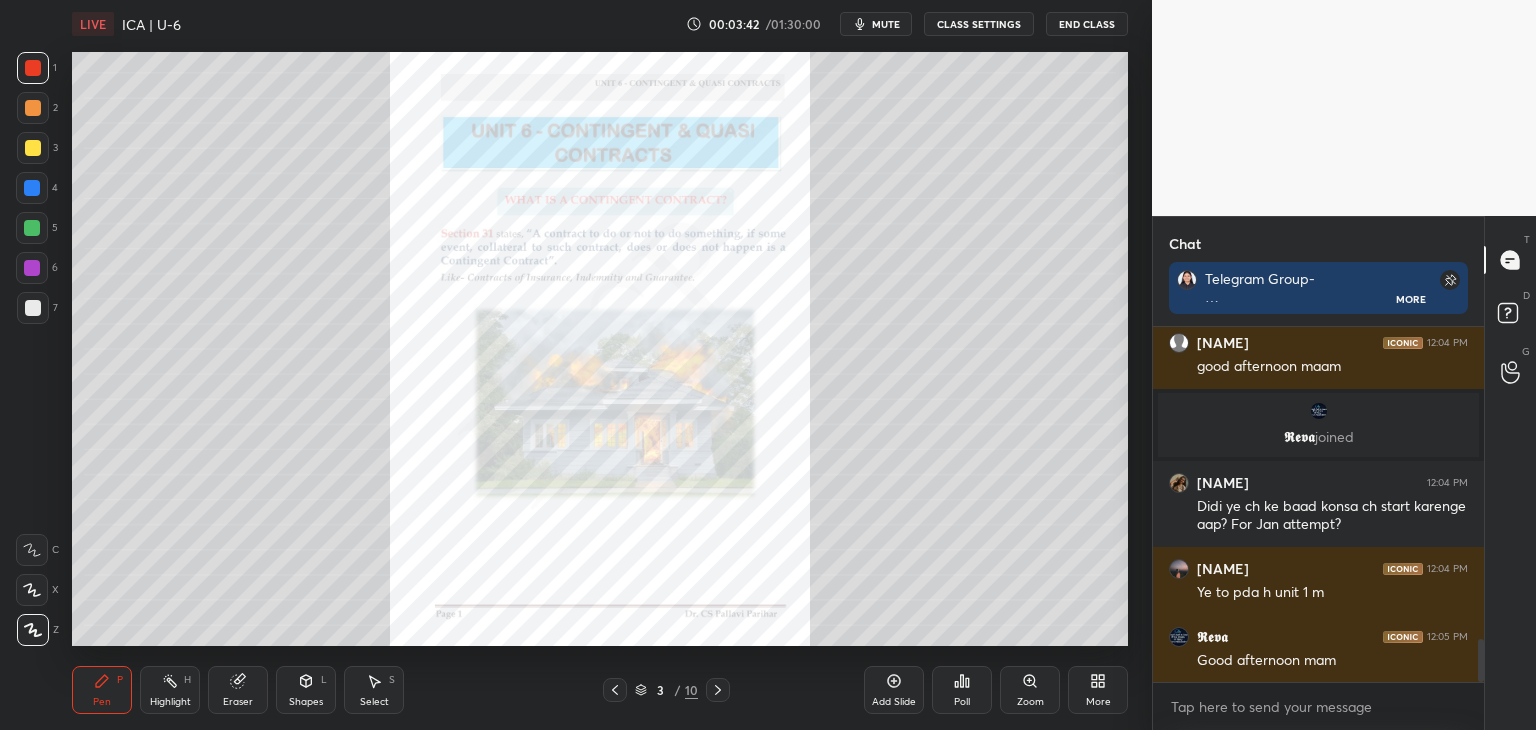 click at bounding box center (33, 148) 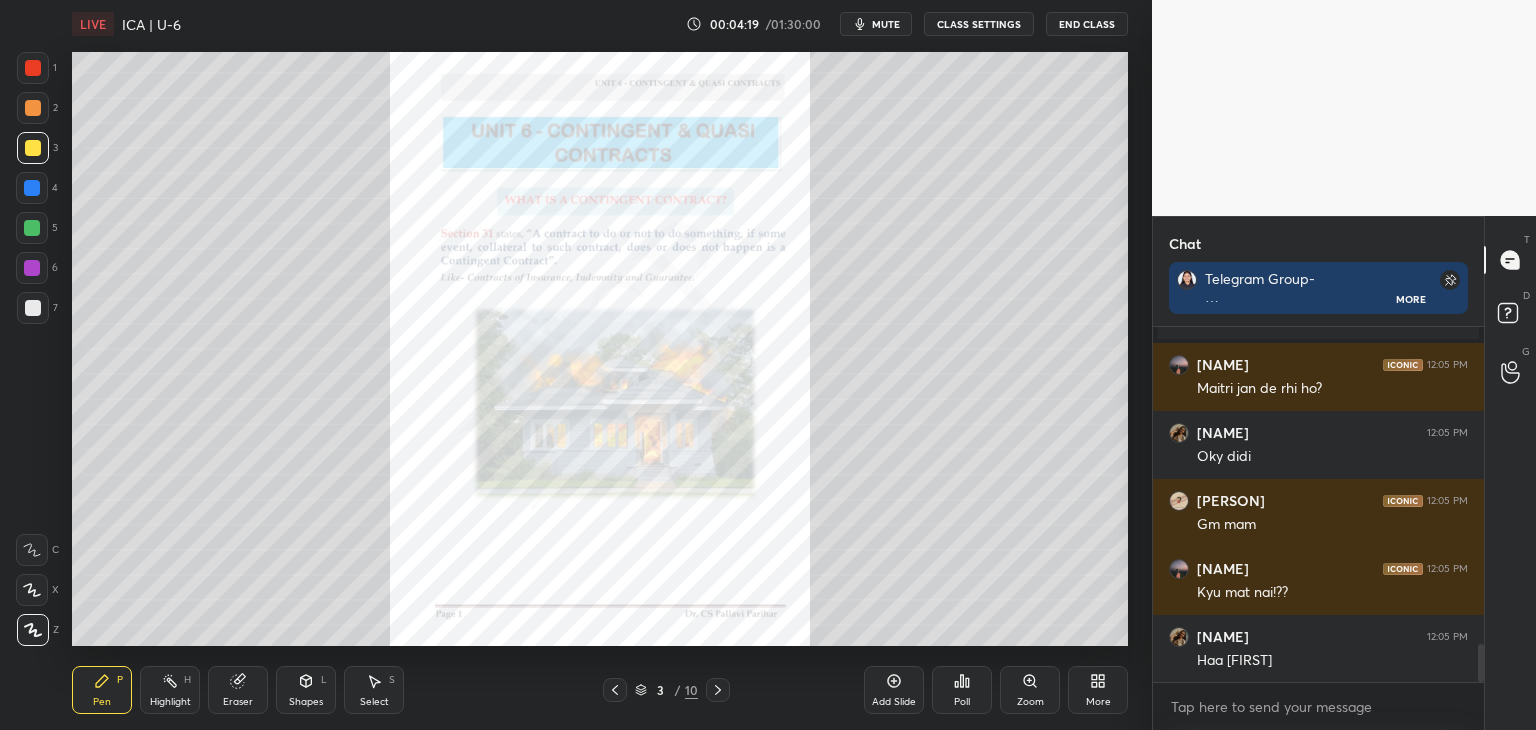 scroll, scrollTop: 3036, scrollLeft: 0, axis: vertical 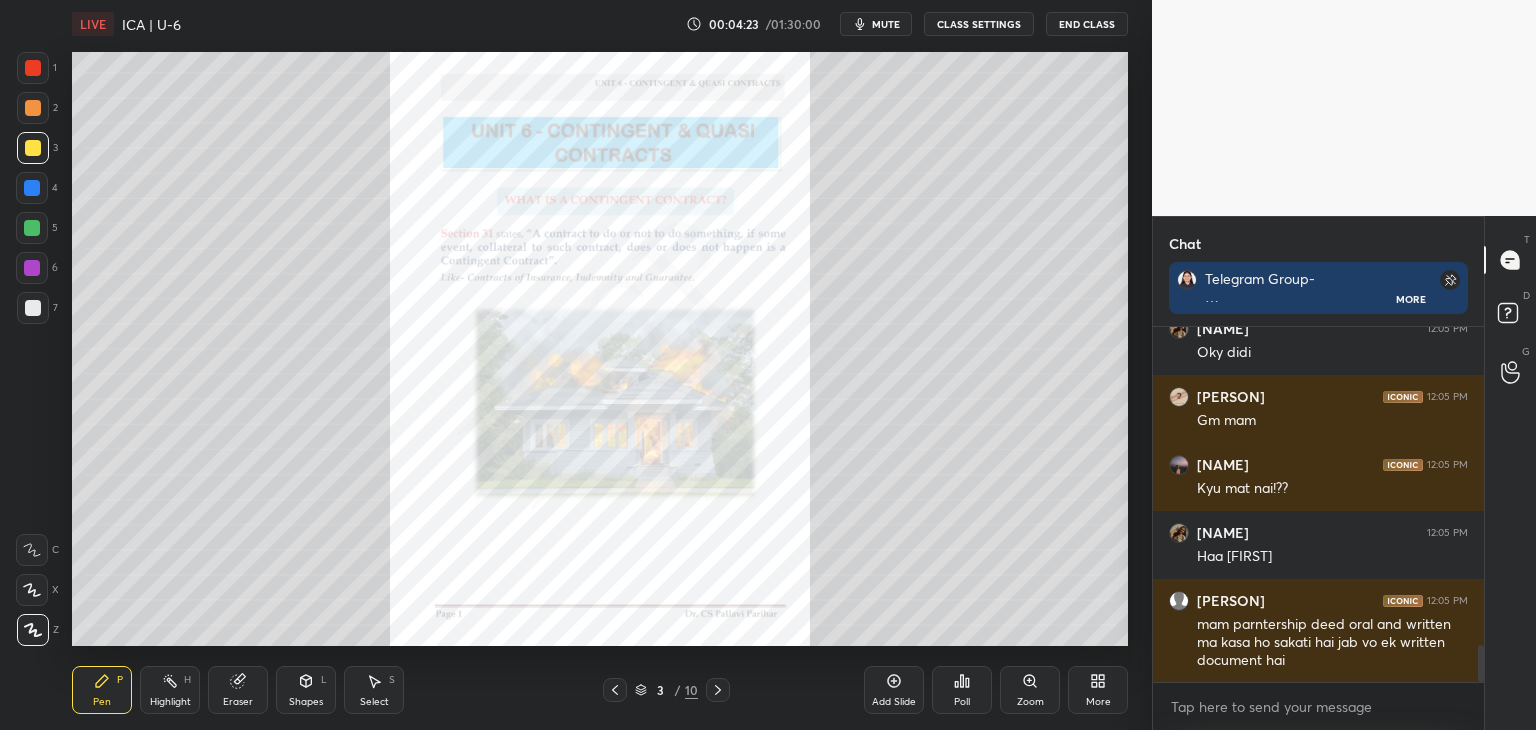 click at bounding box center (32, 188) 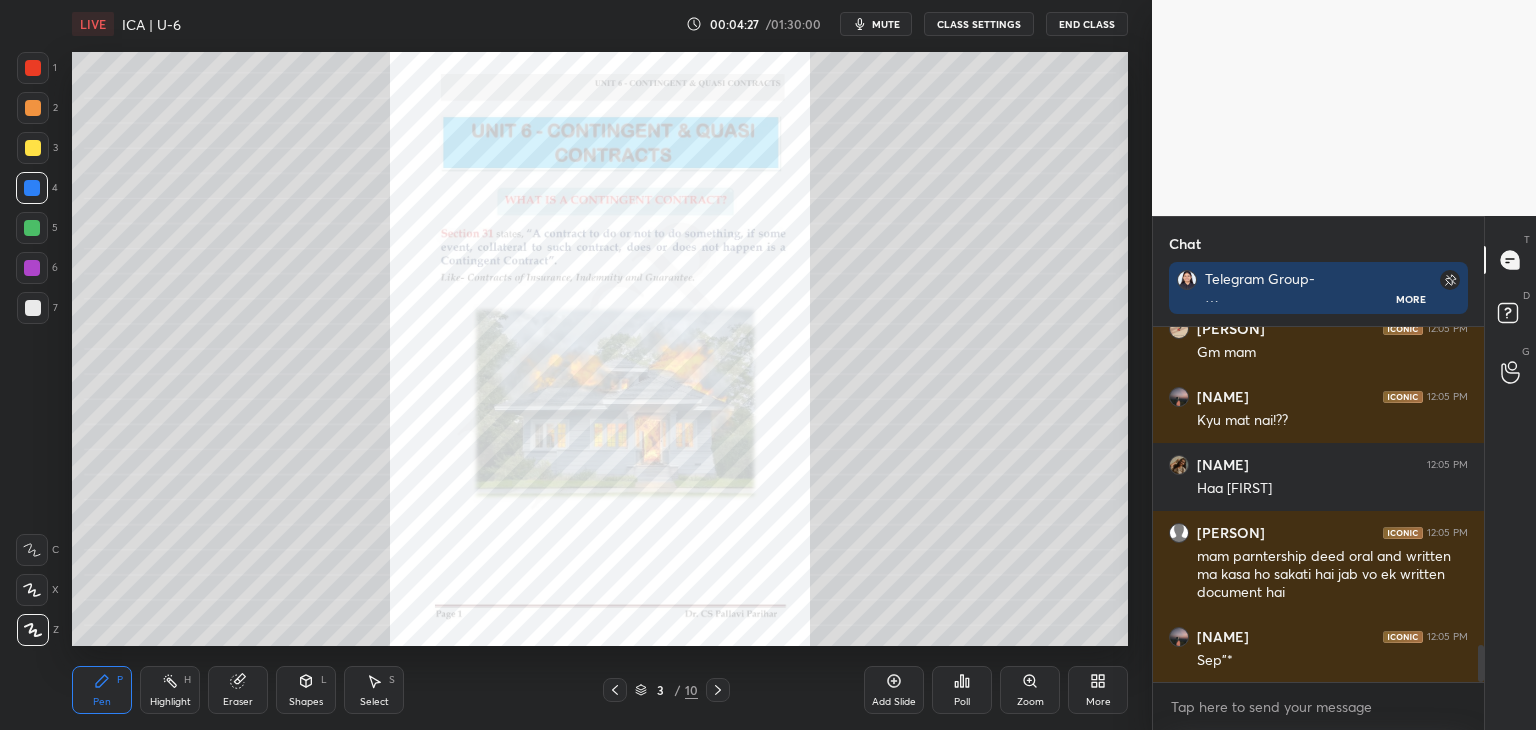 scroll, scrollTop: 3176, scrollLeft: 0, axis: vertical 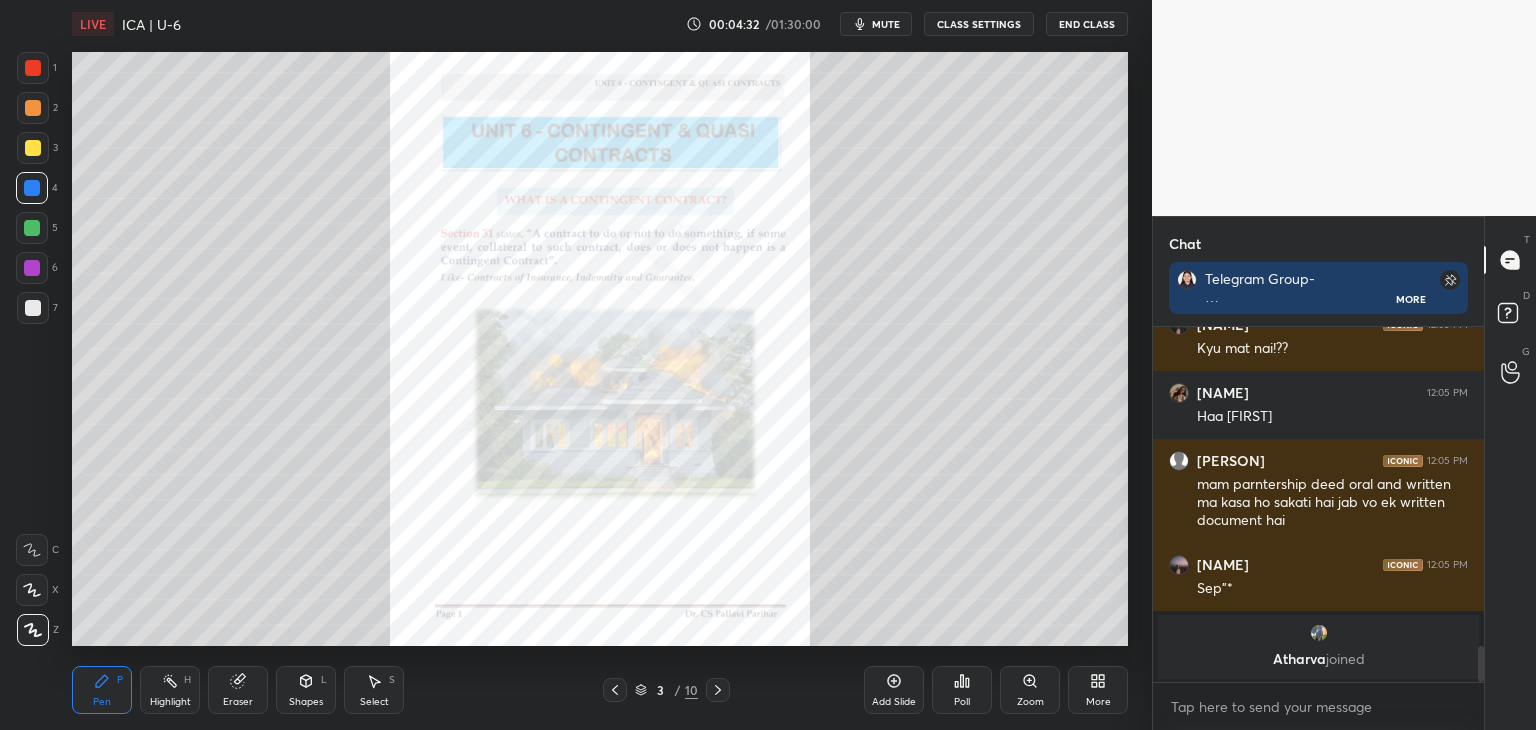 click 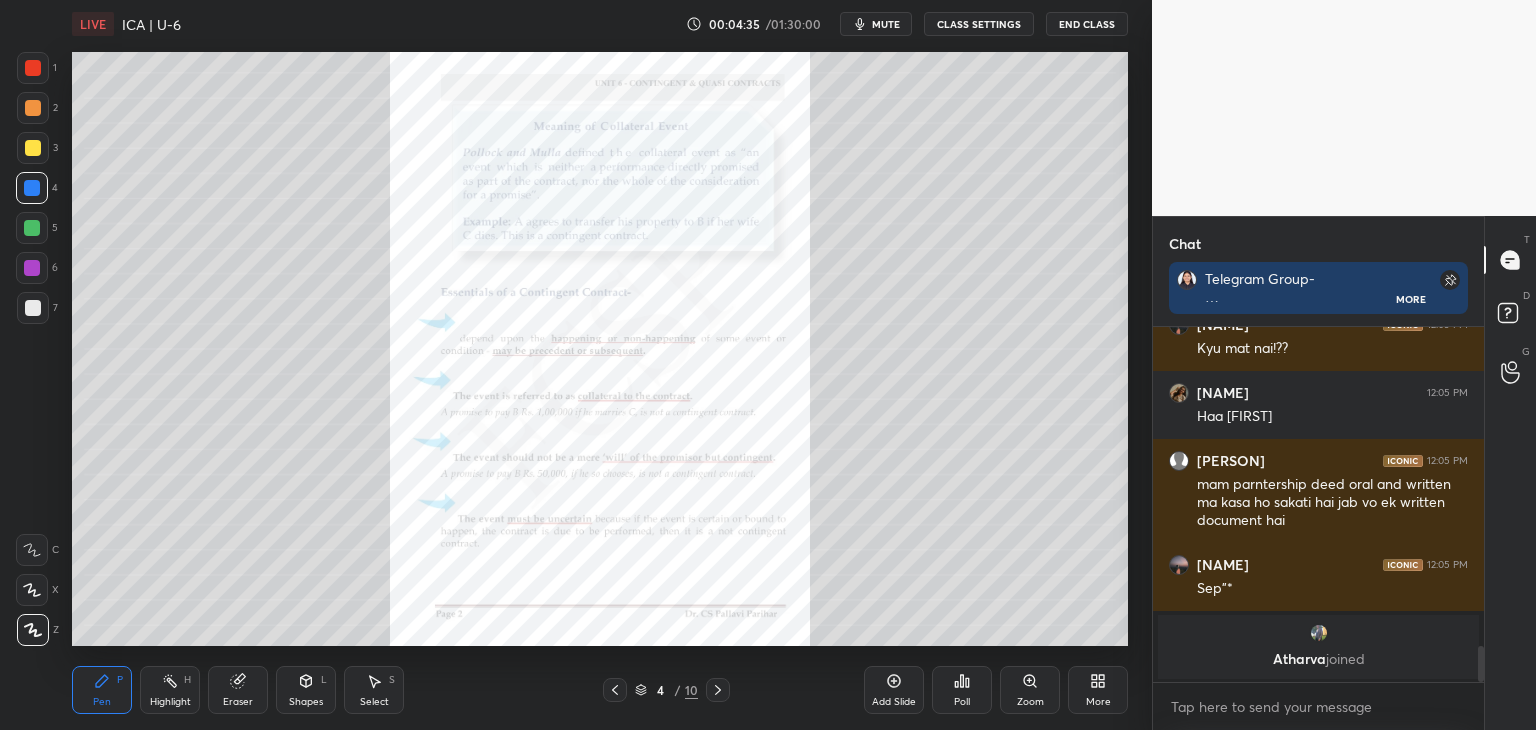 click 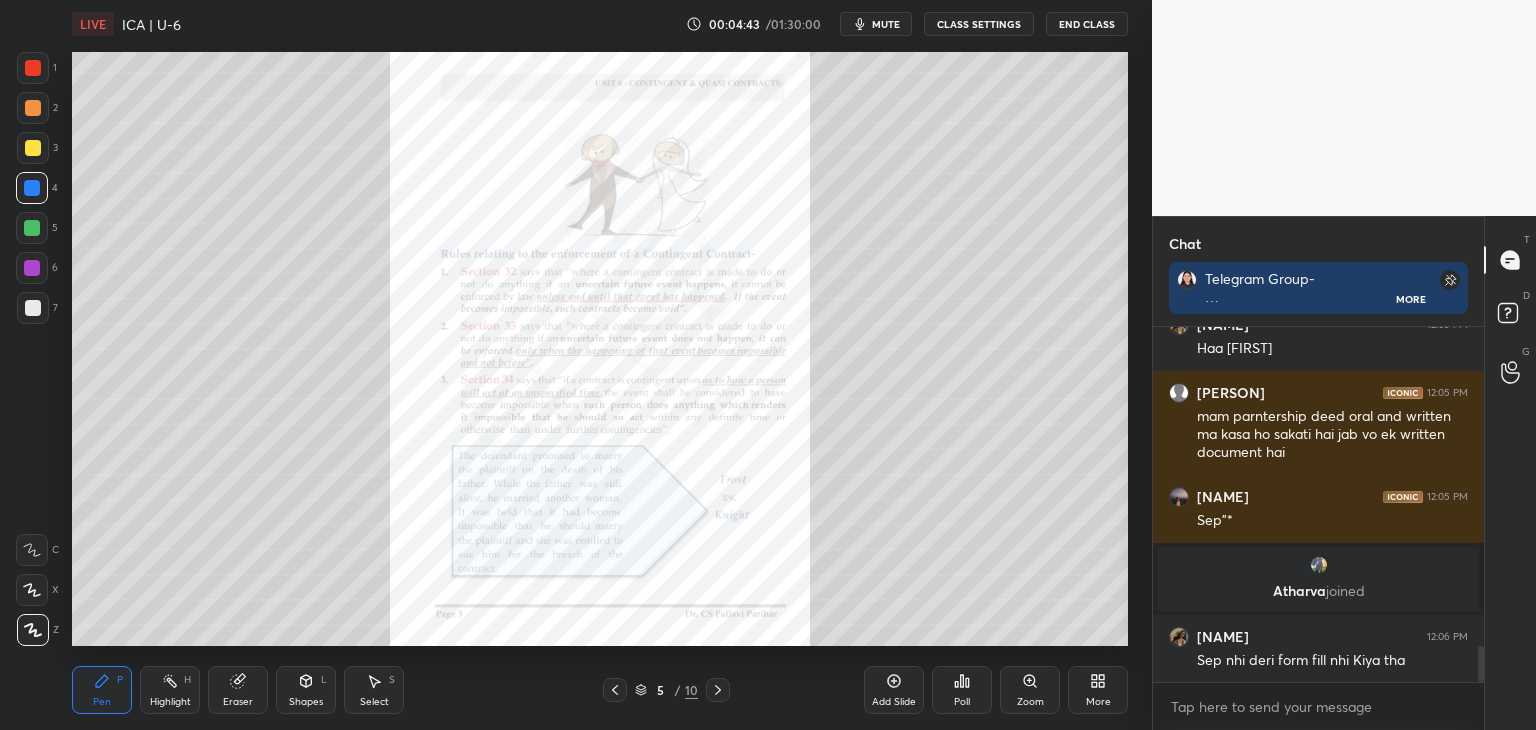 scroll, scrollTop: 3156, scrollLeft: 0, axis: vertical 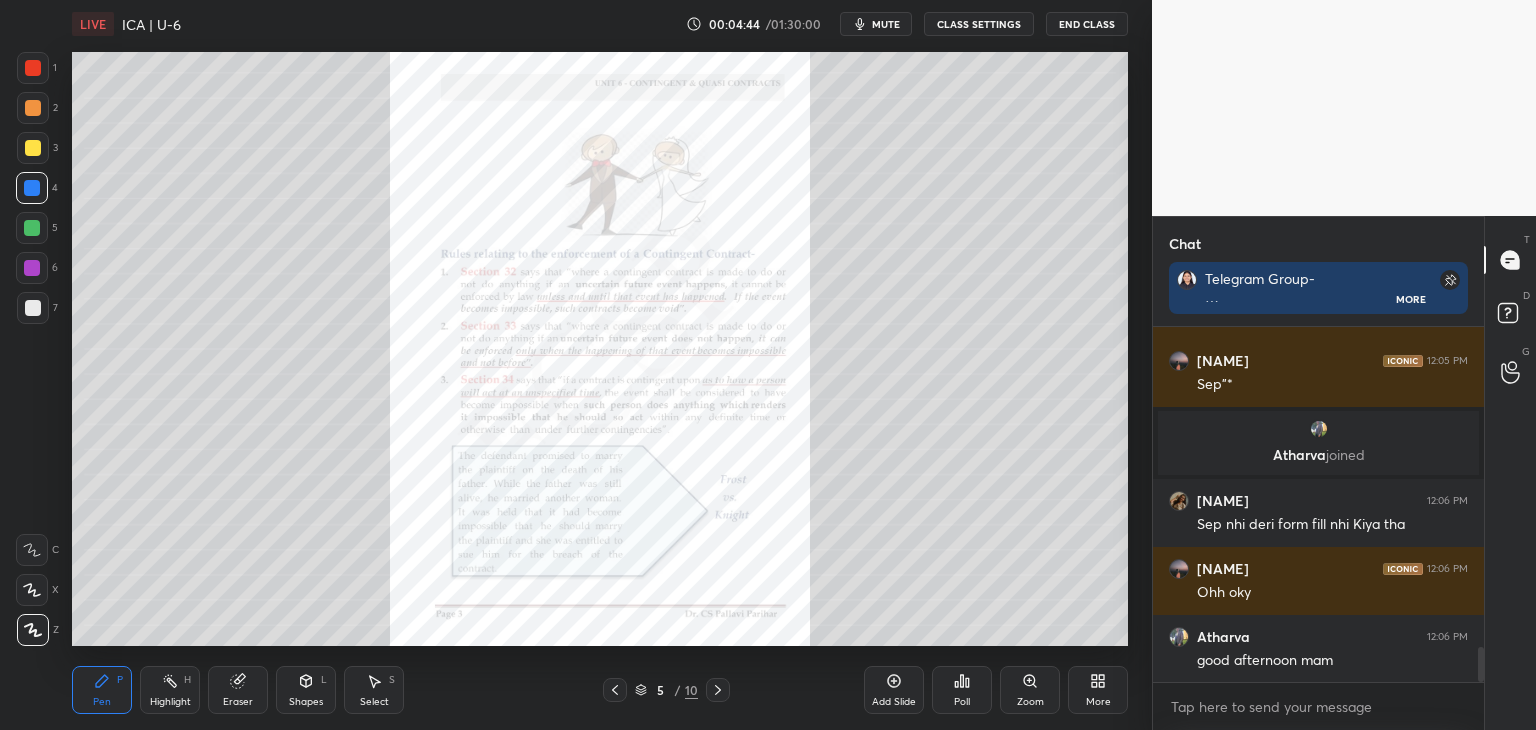 click 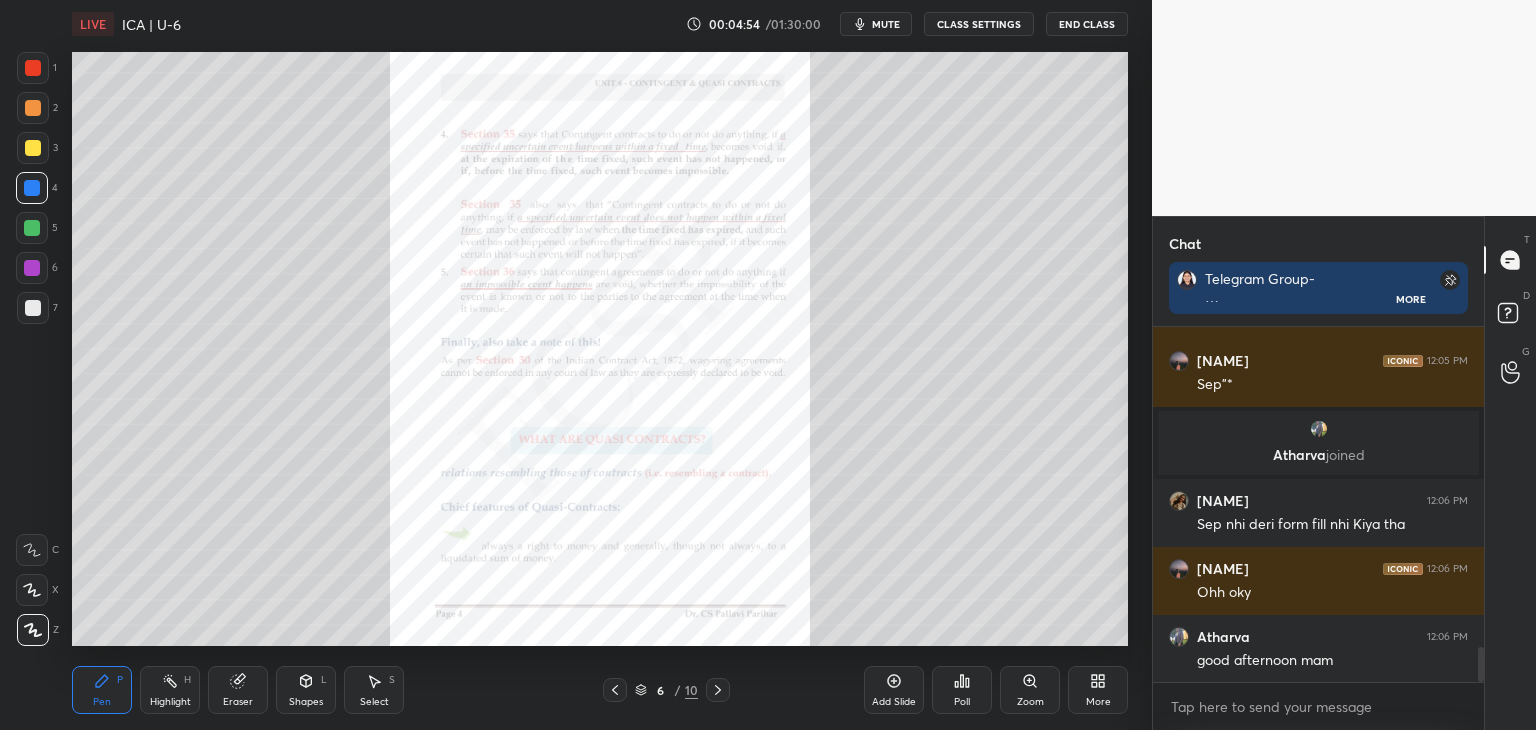 click 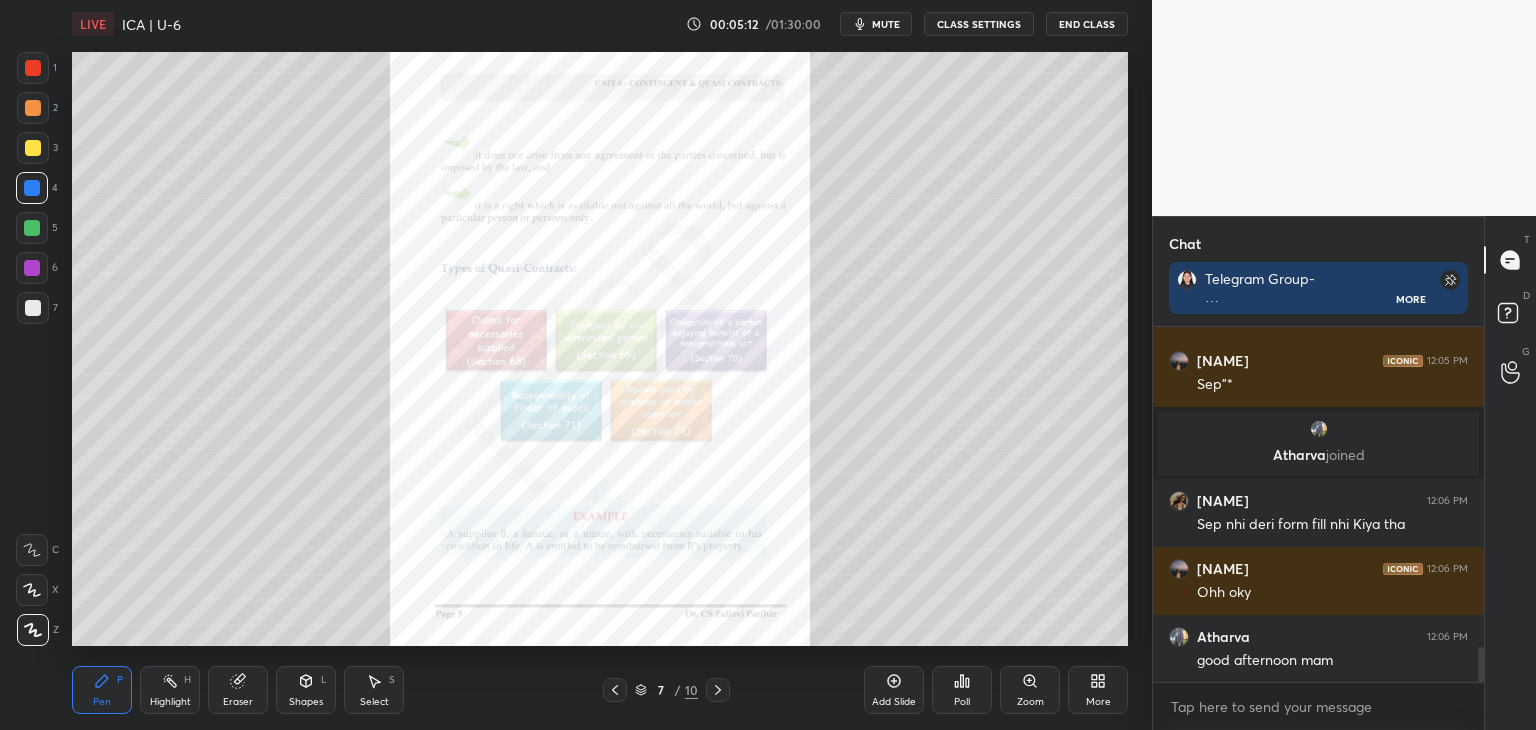 click 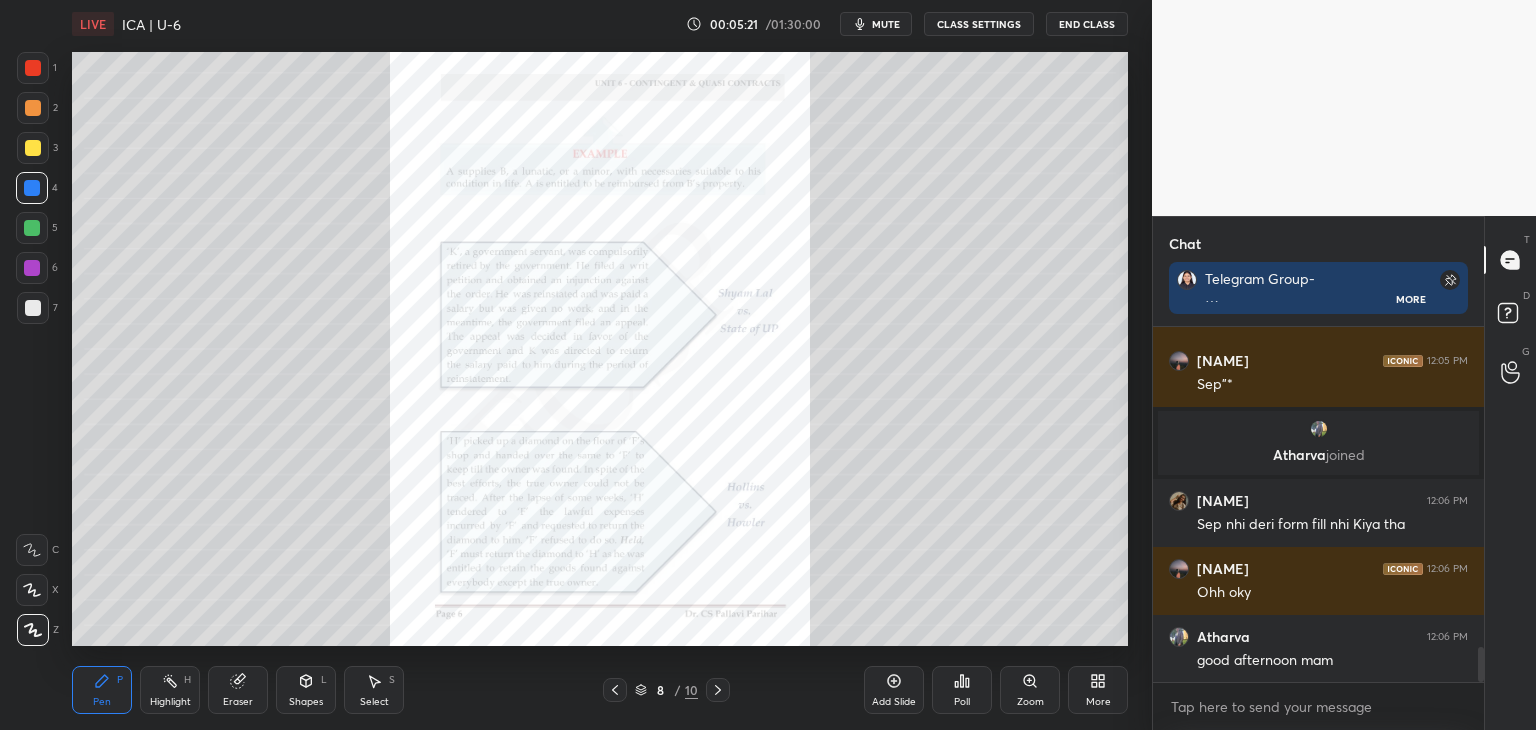 click 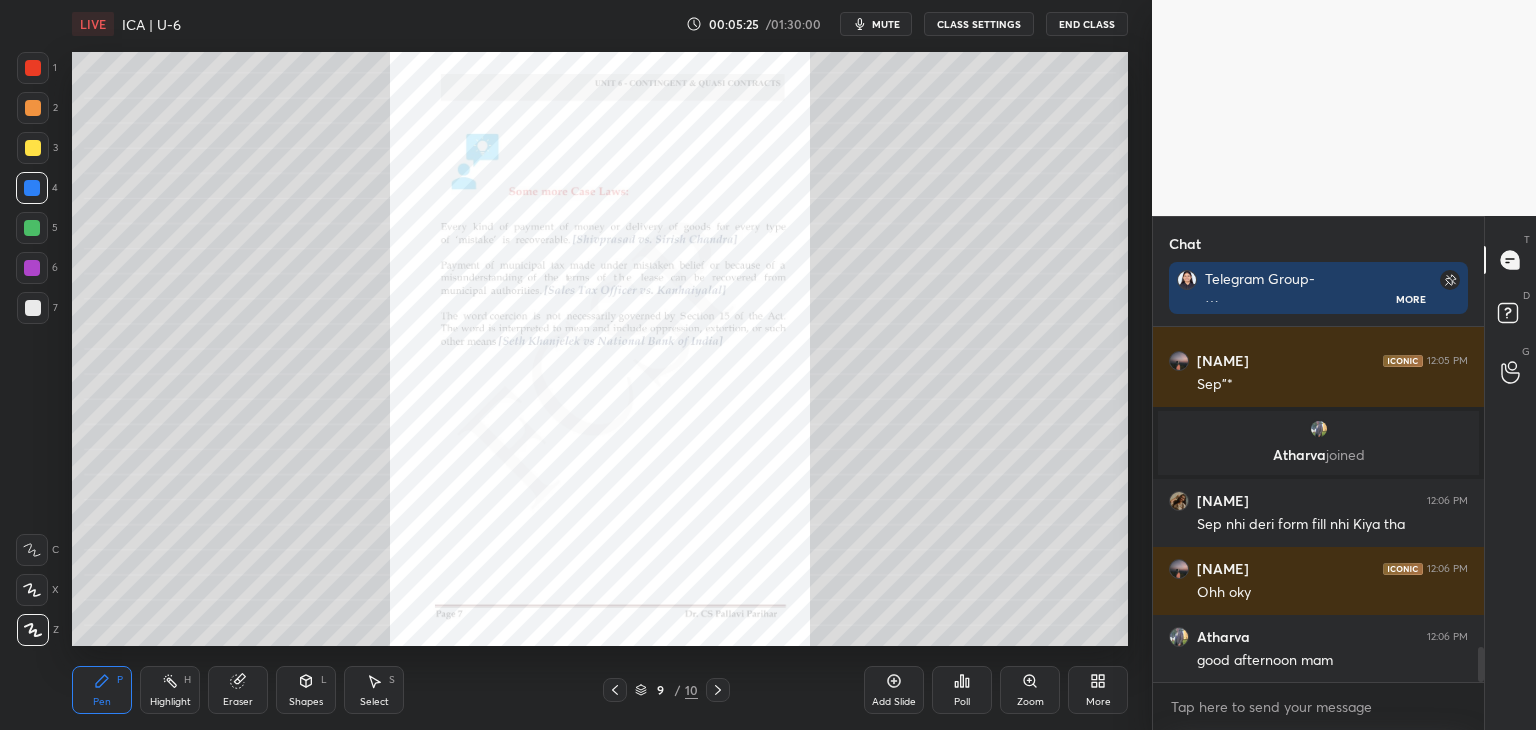 scroll, scrollTop: 3292, scrollLeft: 0, axis: vertical 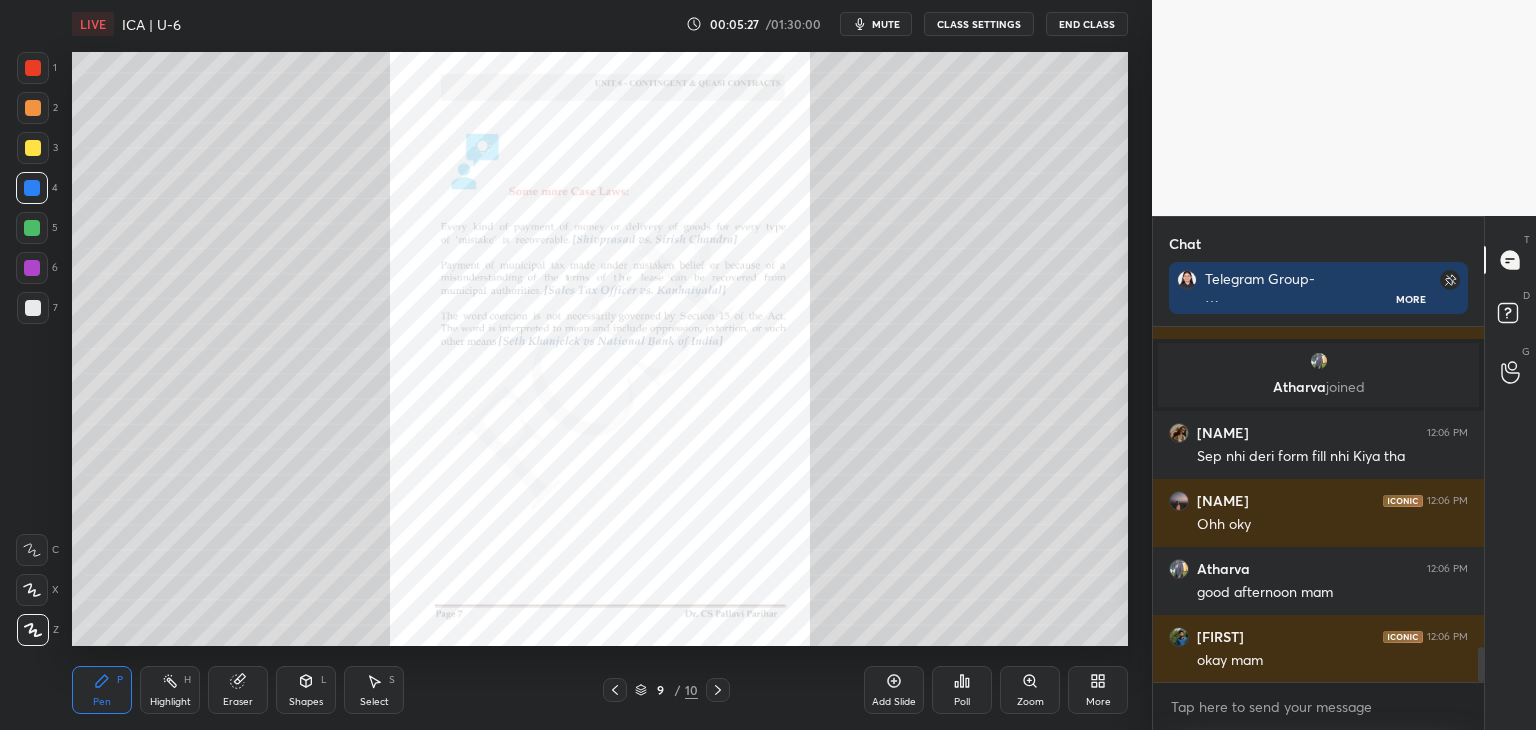 click 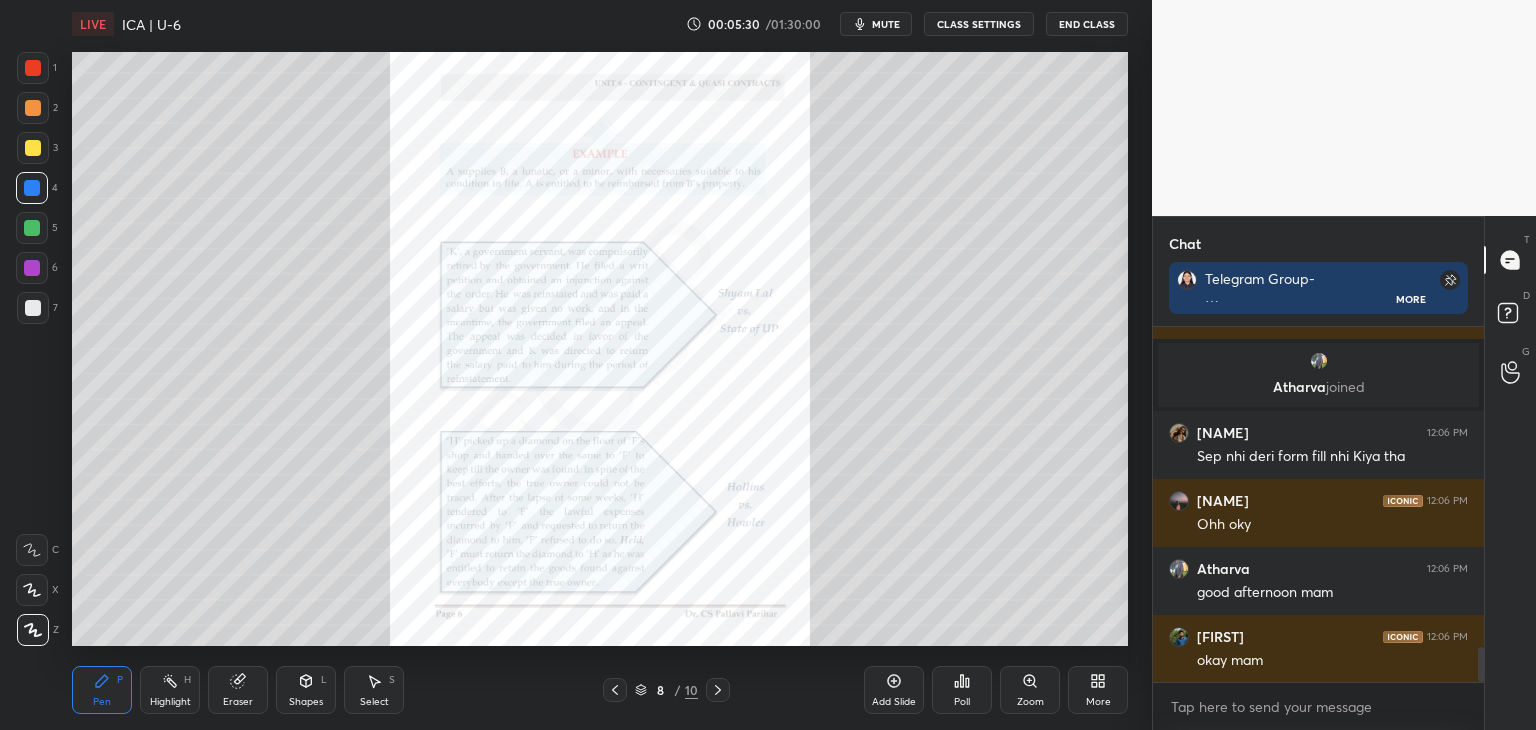 click 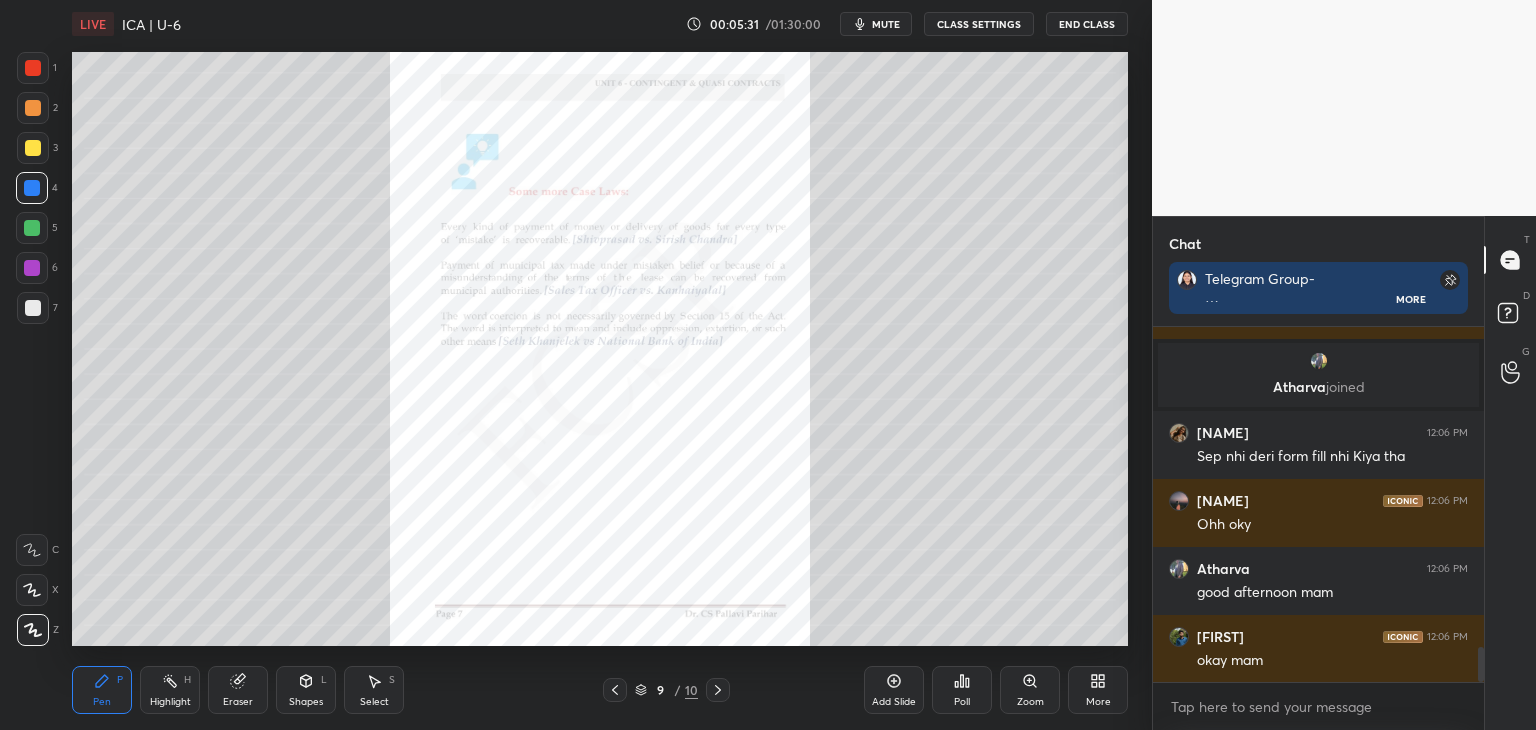 click 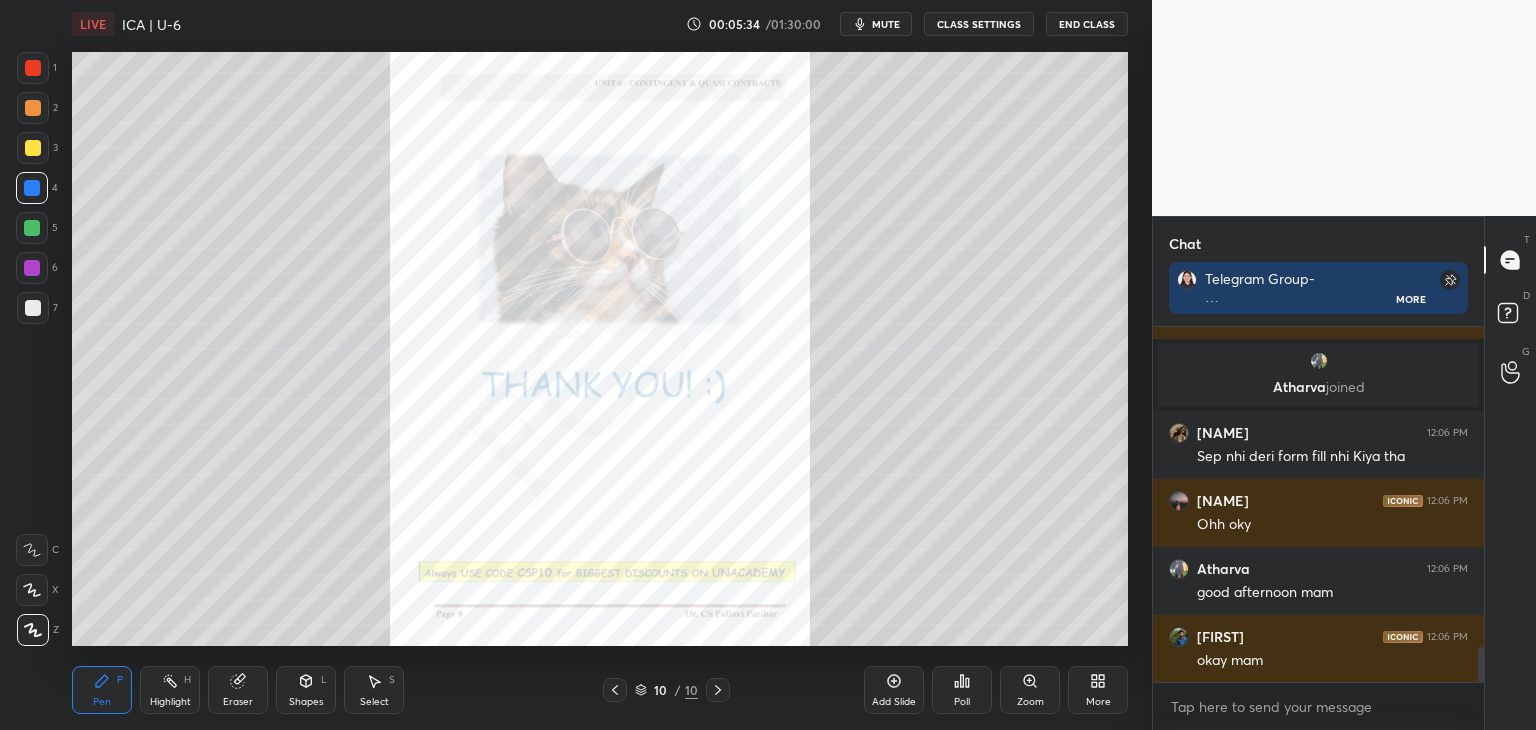 click 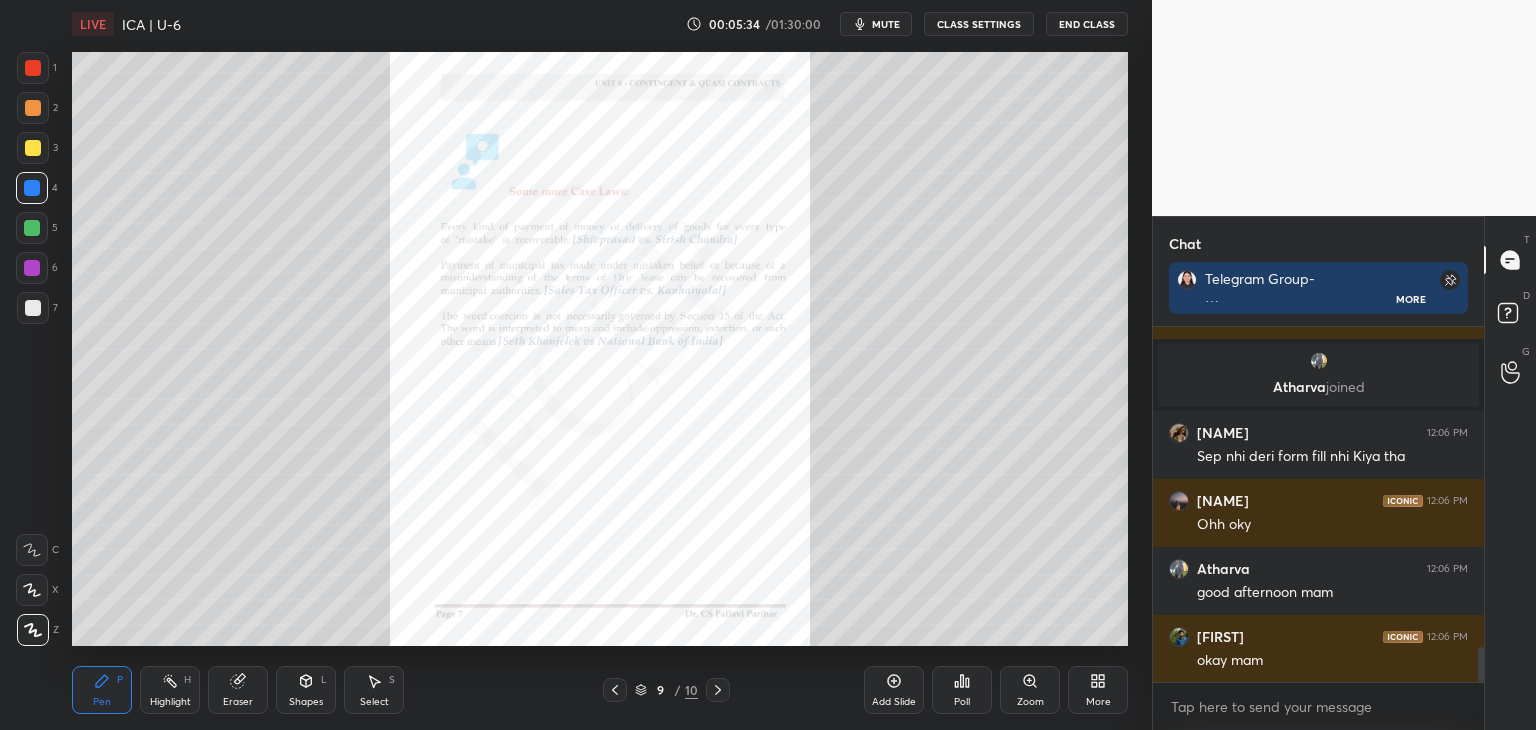 click 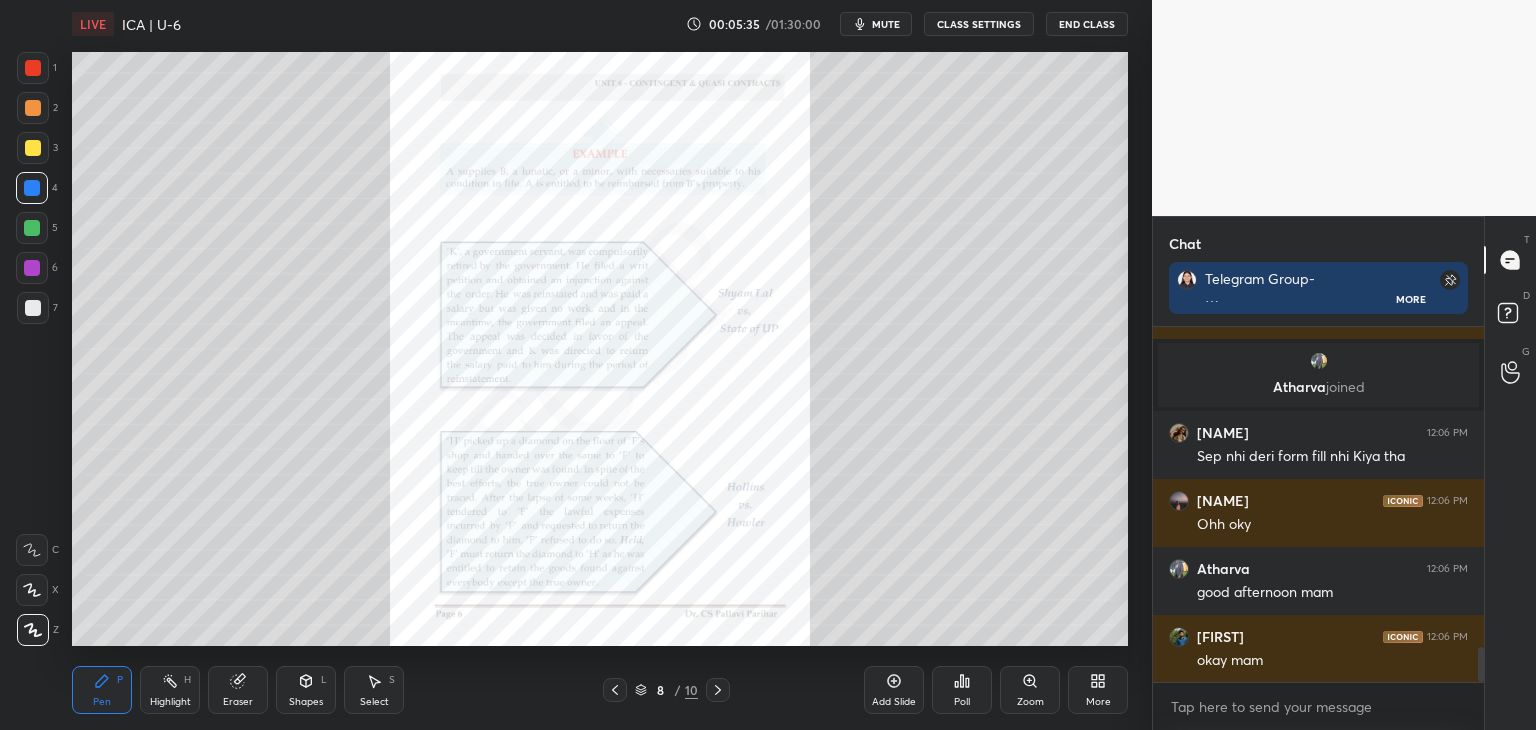 click 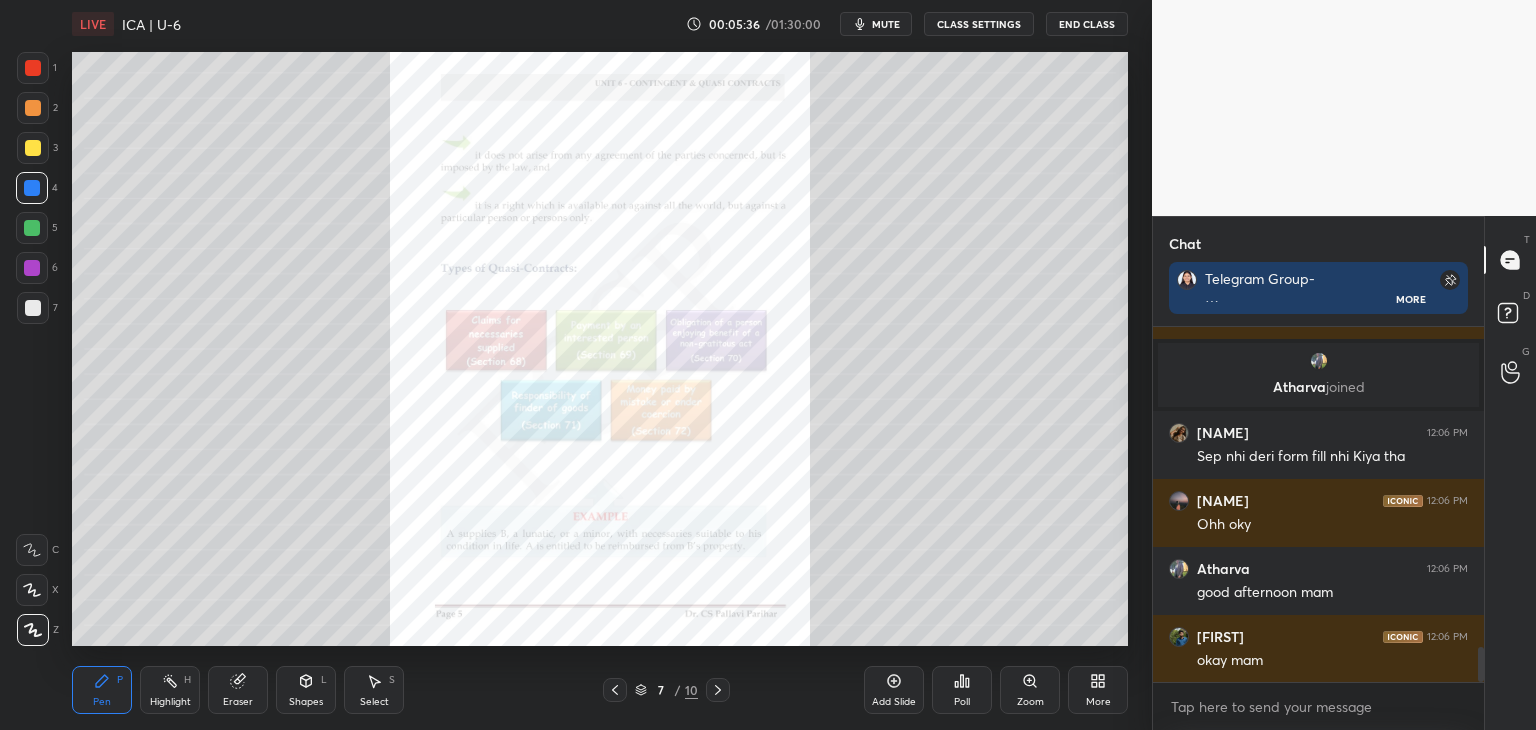 click 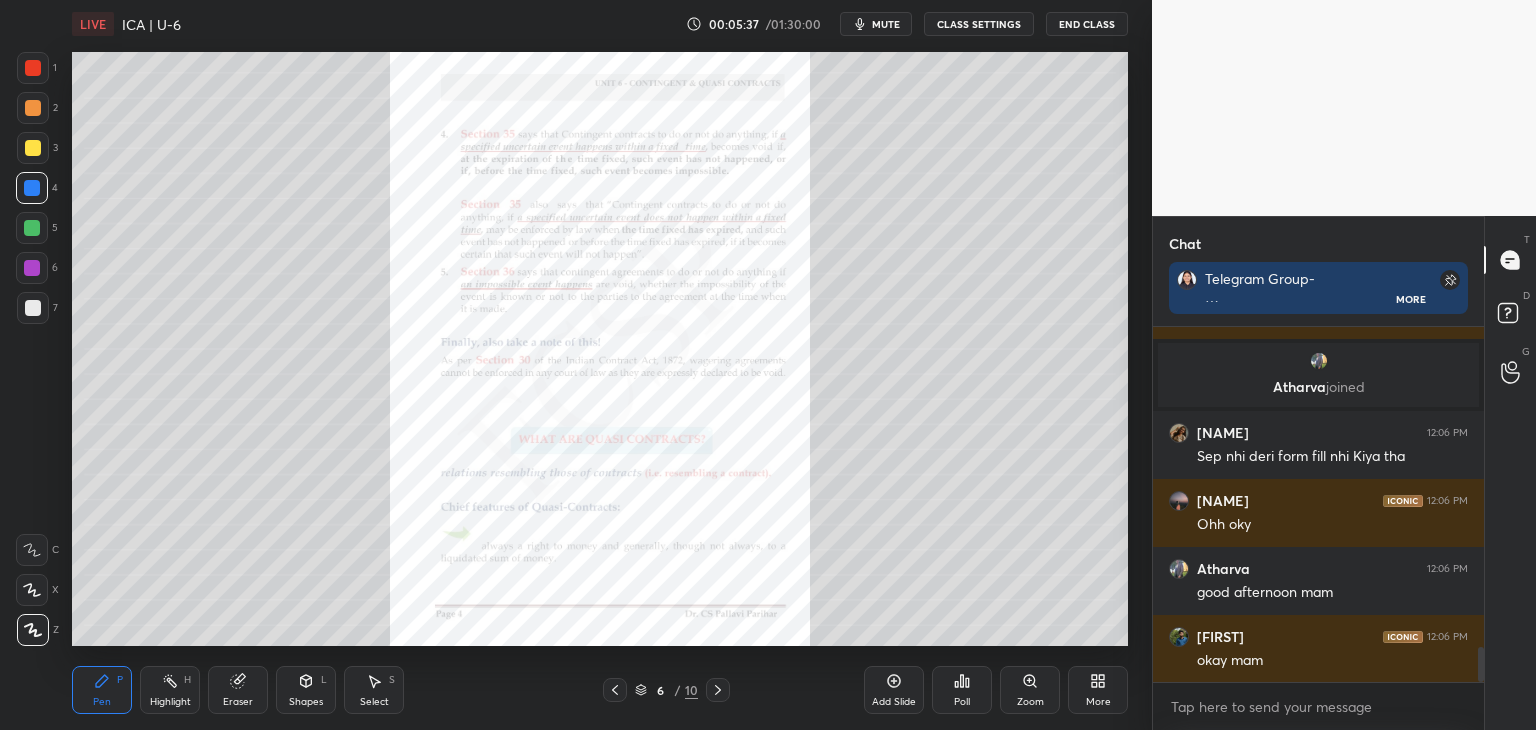 click 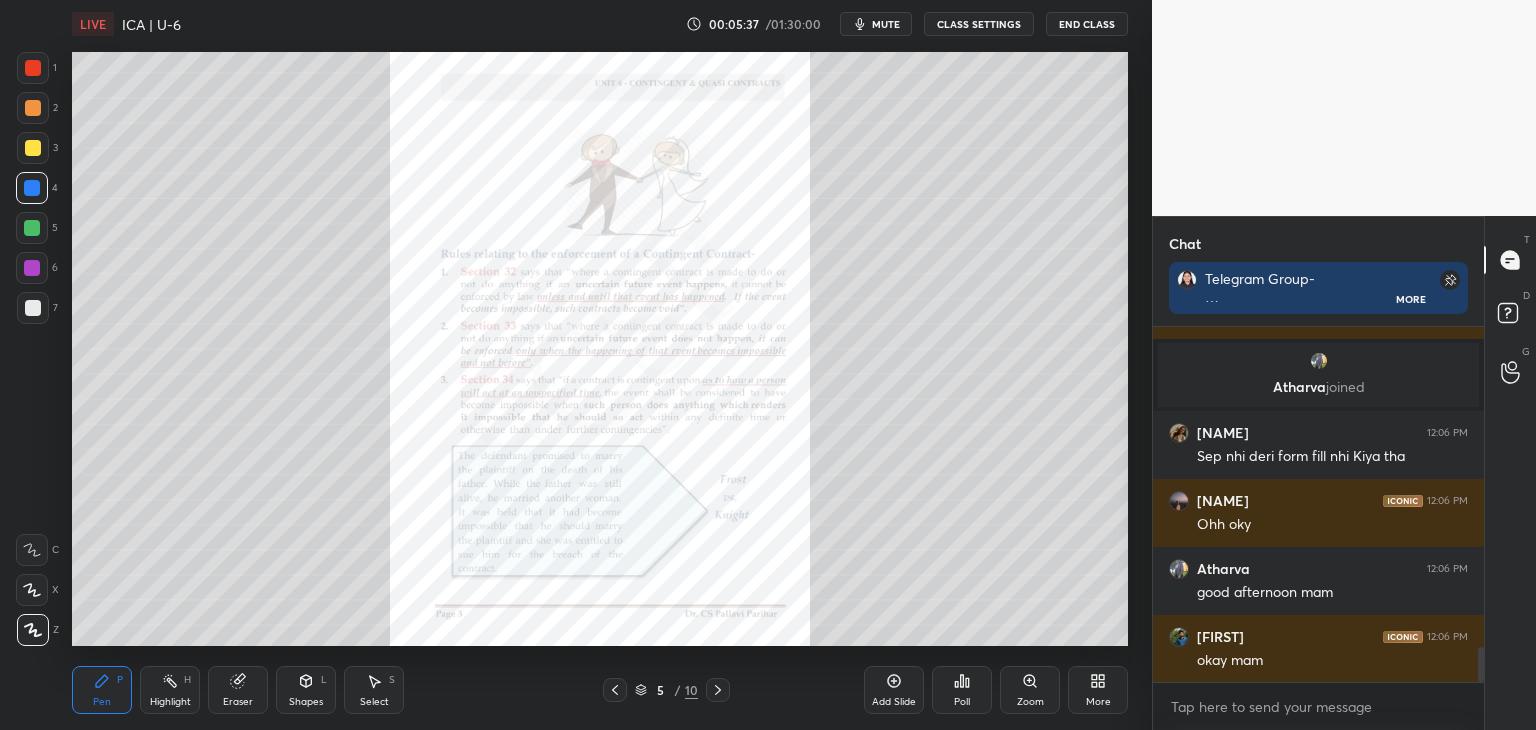 click 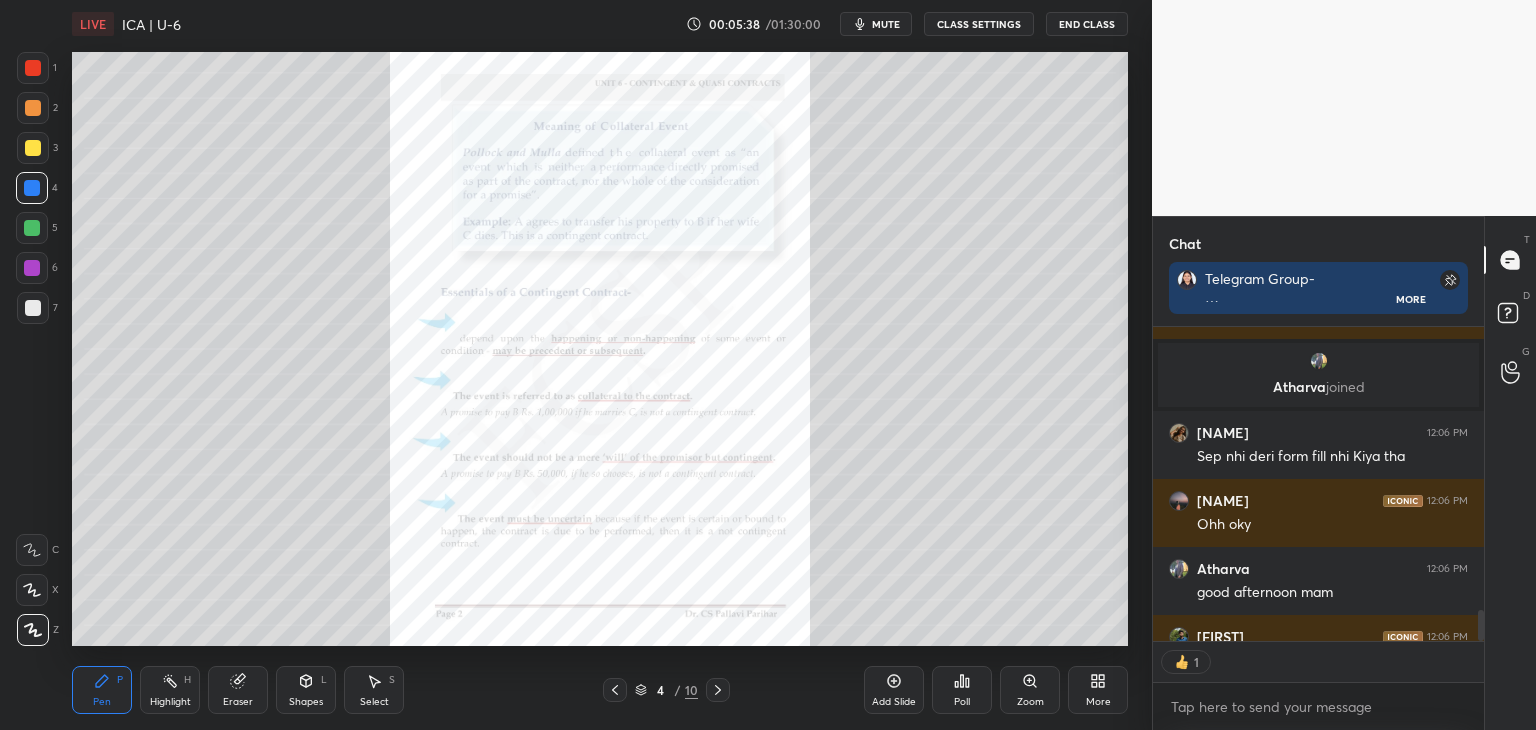 scroll, scrollTop: 309, scrollLeft: 325, axis: both 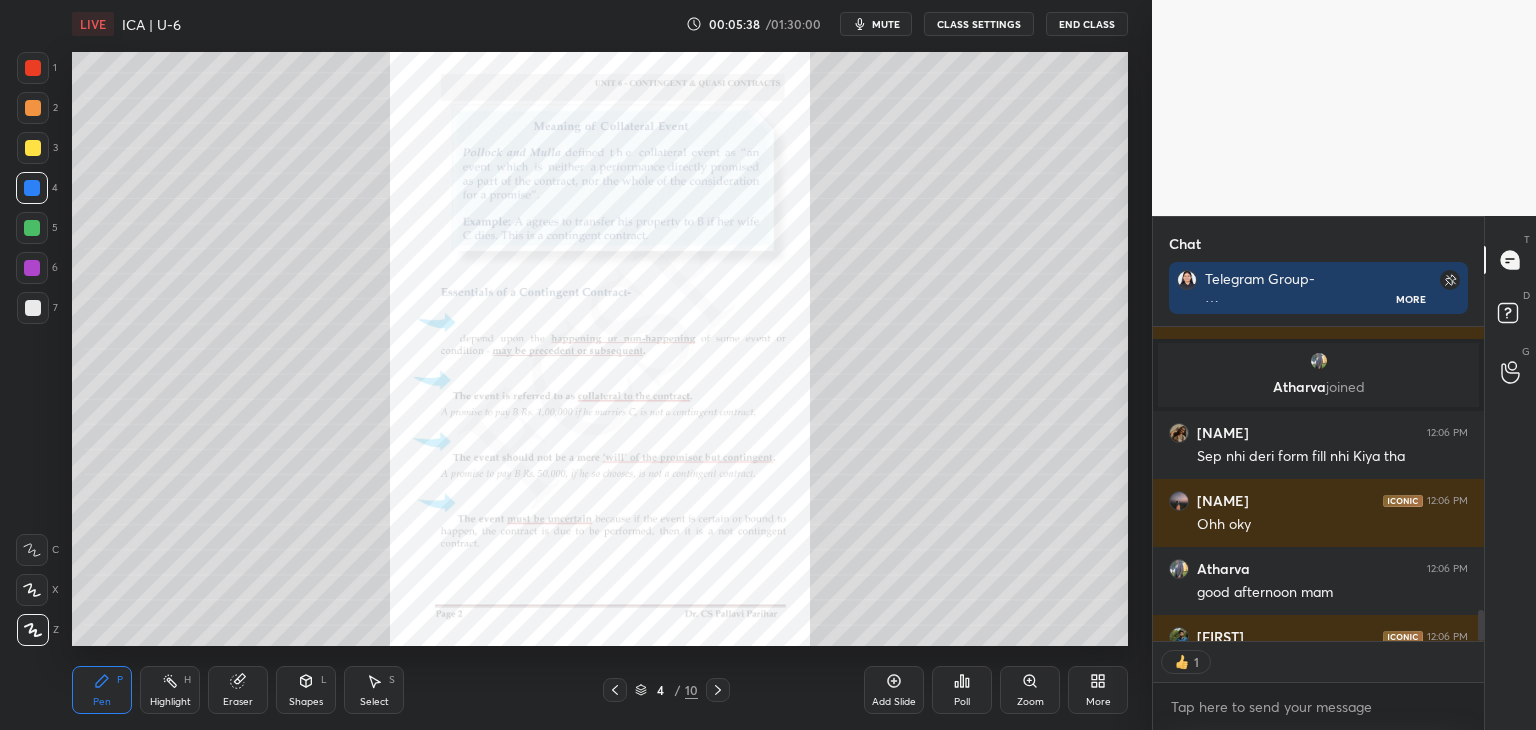 click 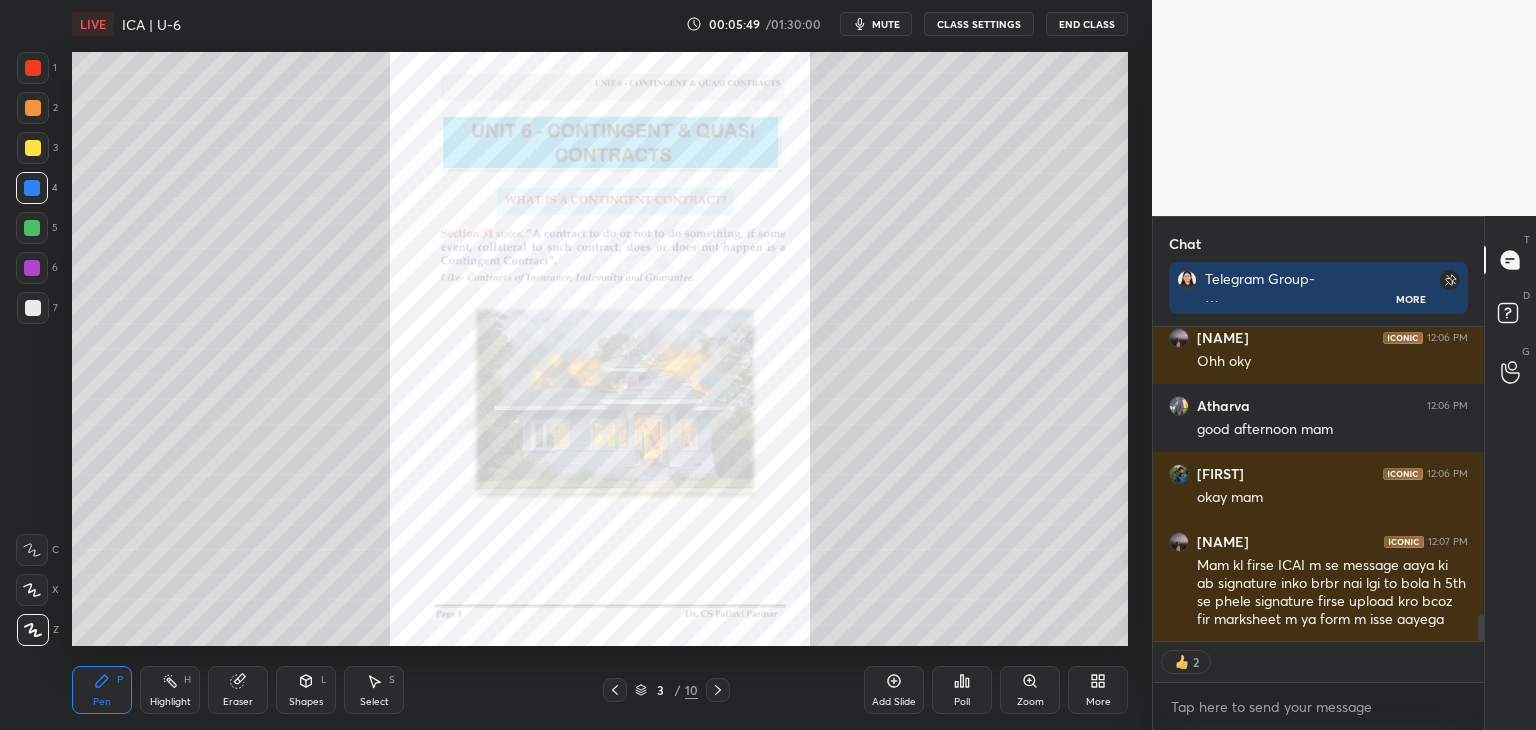 scroll, scrollTop: 3523, scrollLeft: 0, axis: vertical 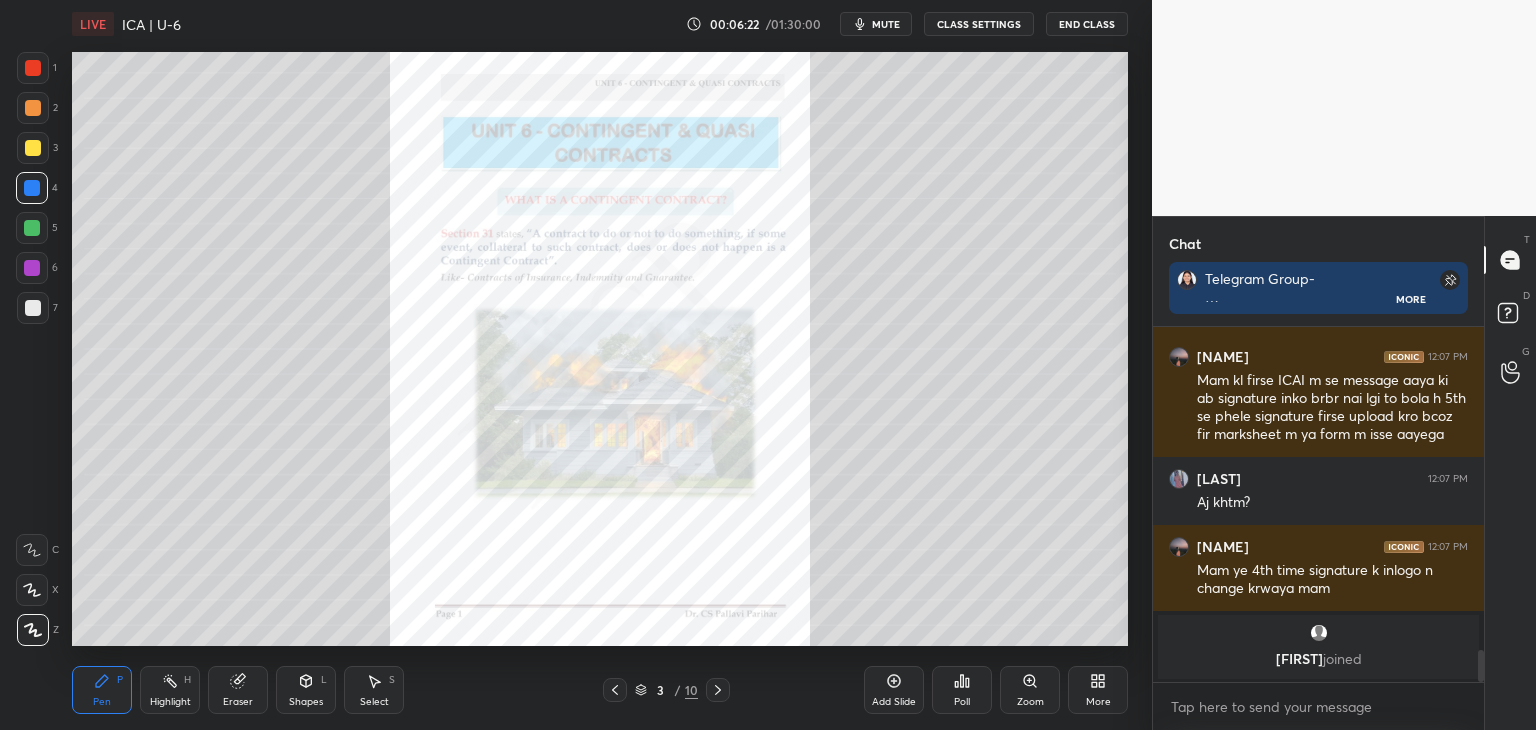 click on "Zoom" at bounding box center [1030, 702] 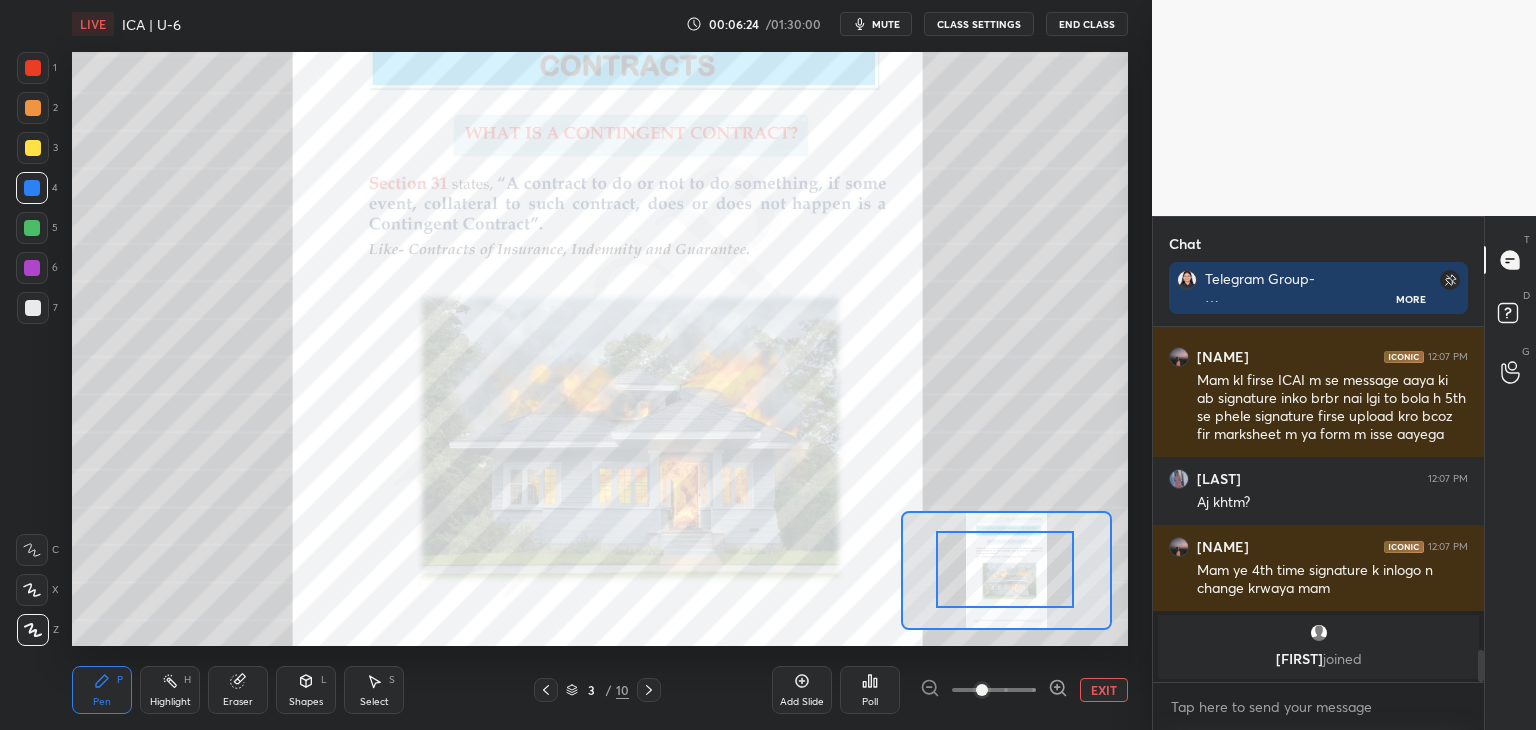 drag, startPoint x: 1013, startPoint y: 586, endPoint x: 1009, endPoint y: 566, distance: 20.396078 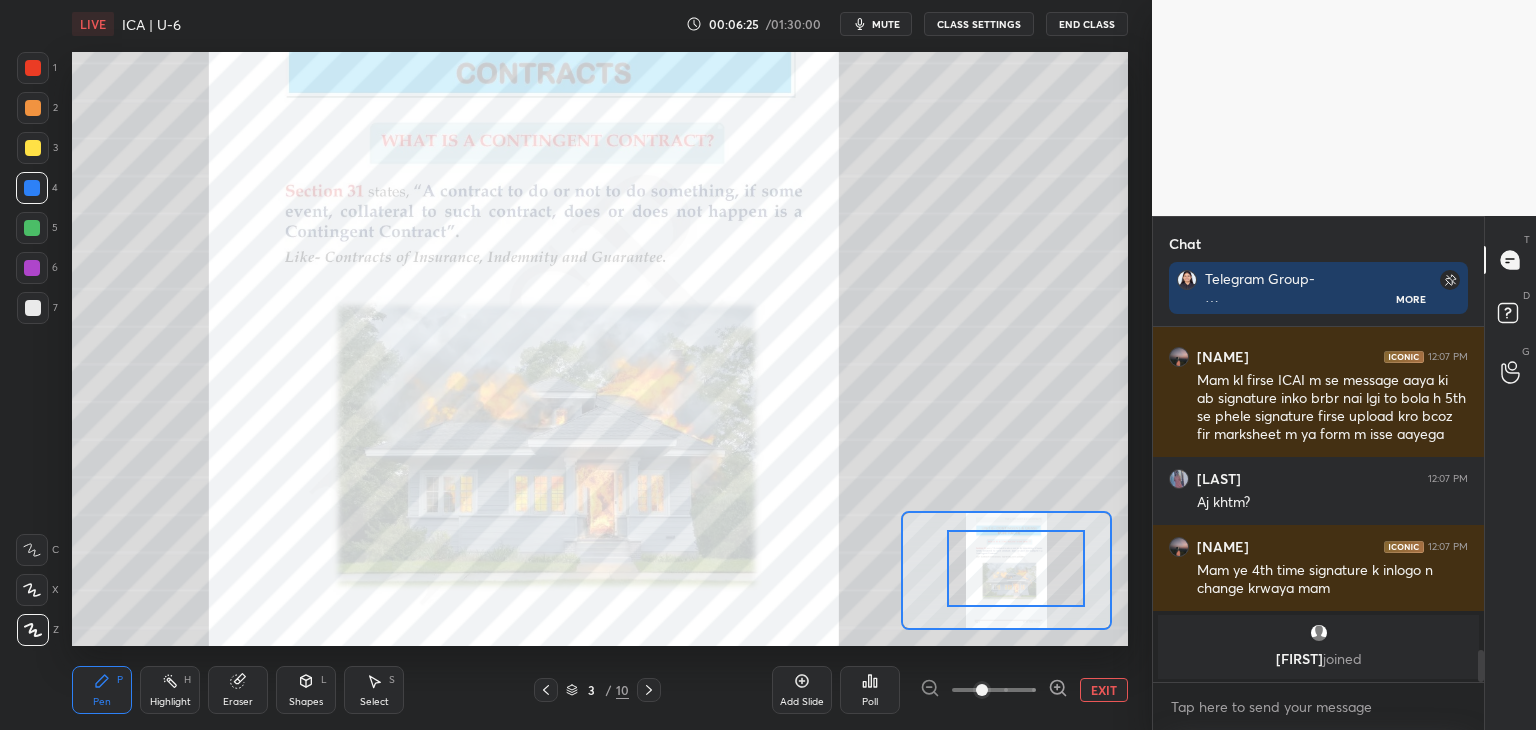 click at bounding box center (1016, 568) 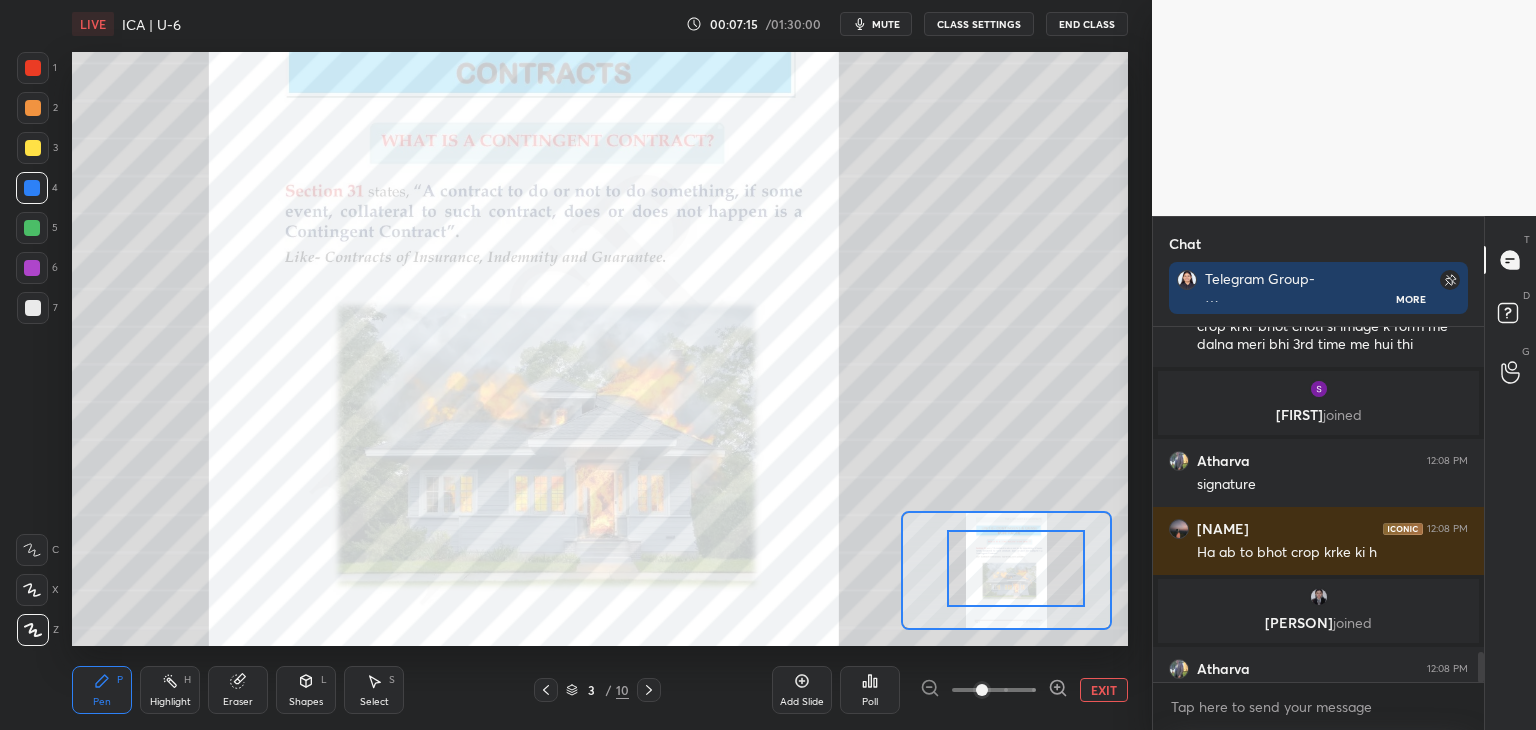 scroll, scrollTop: 3846, scrollLeft: 0, axis: vertical 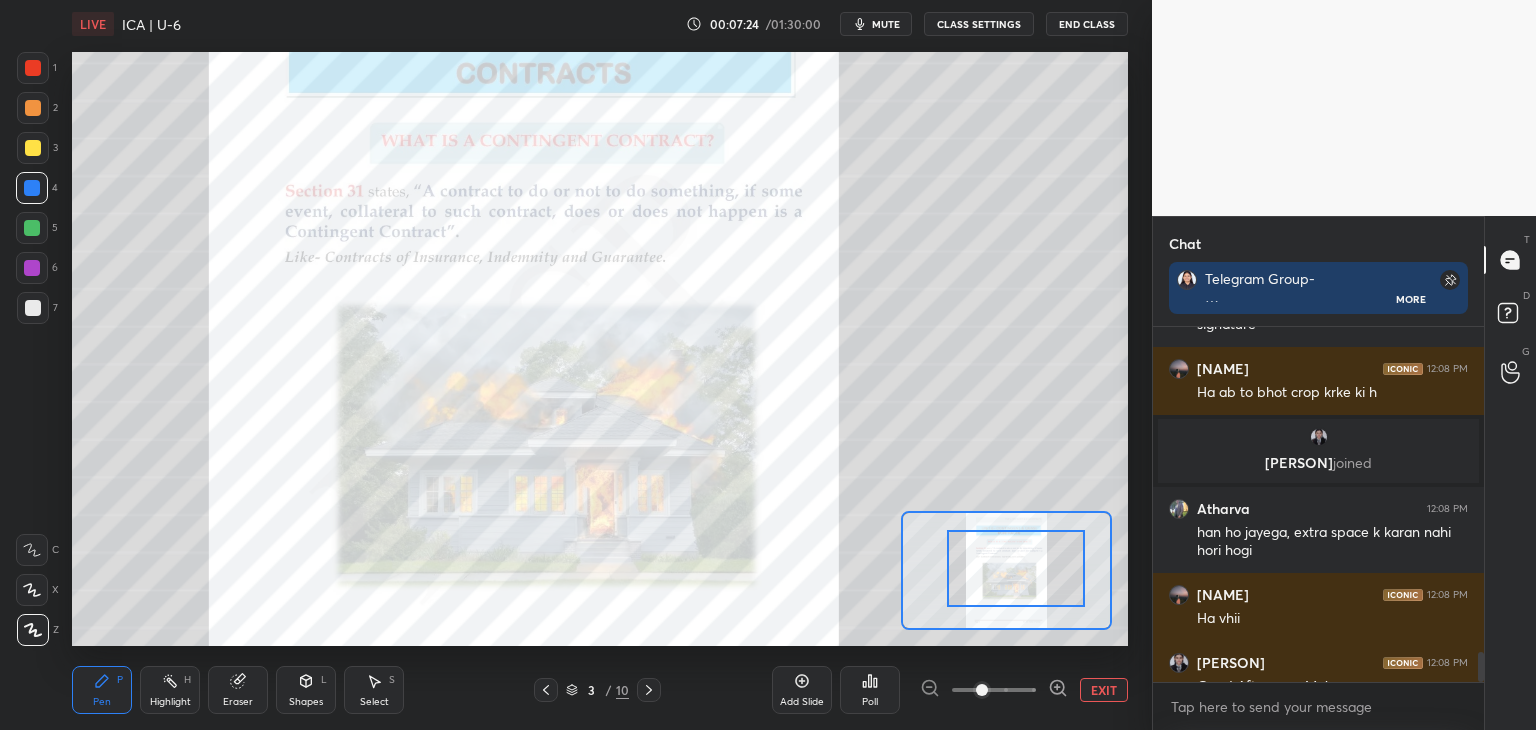 drag, startPoint x: 1482, startPoint y: 666, endPoint x: 1476, endPoint y: 677, distance: 12.529964 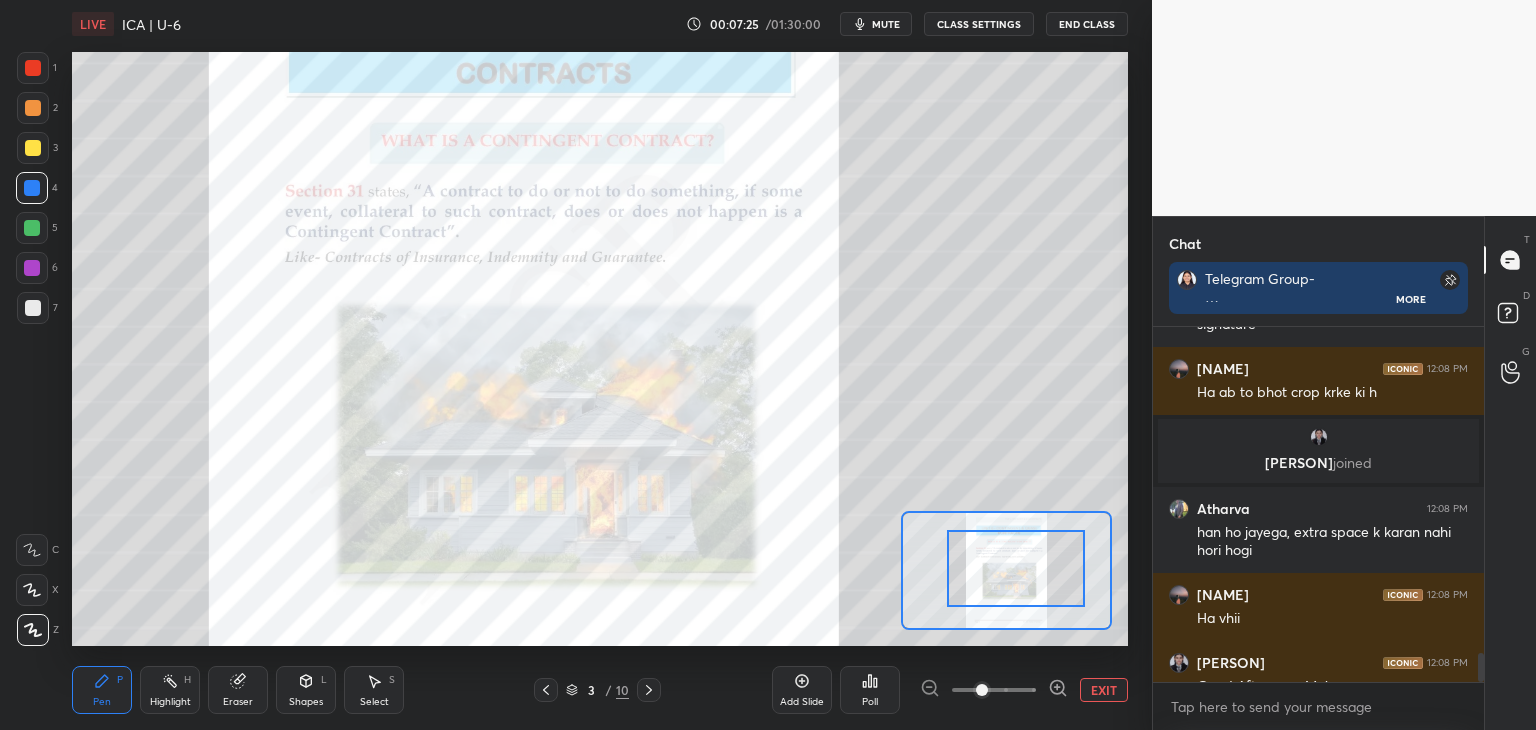 scroll, scrollTop: 3982, scrollLeft: 0, axis: vertical 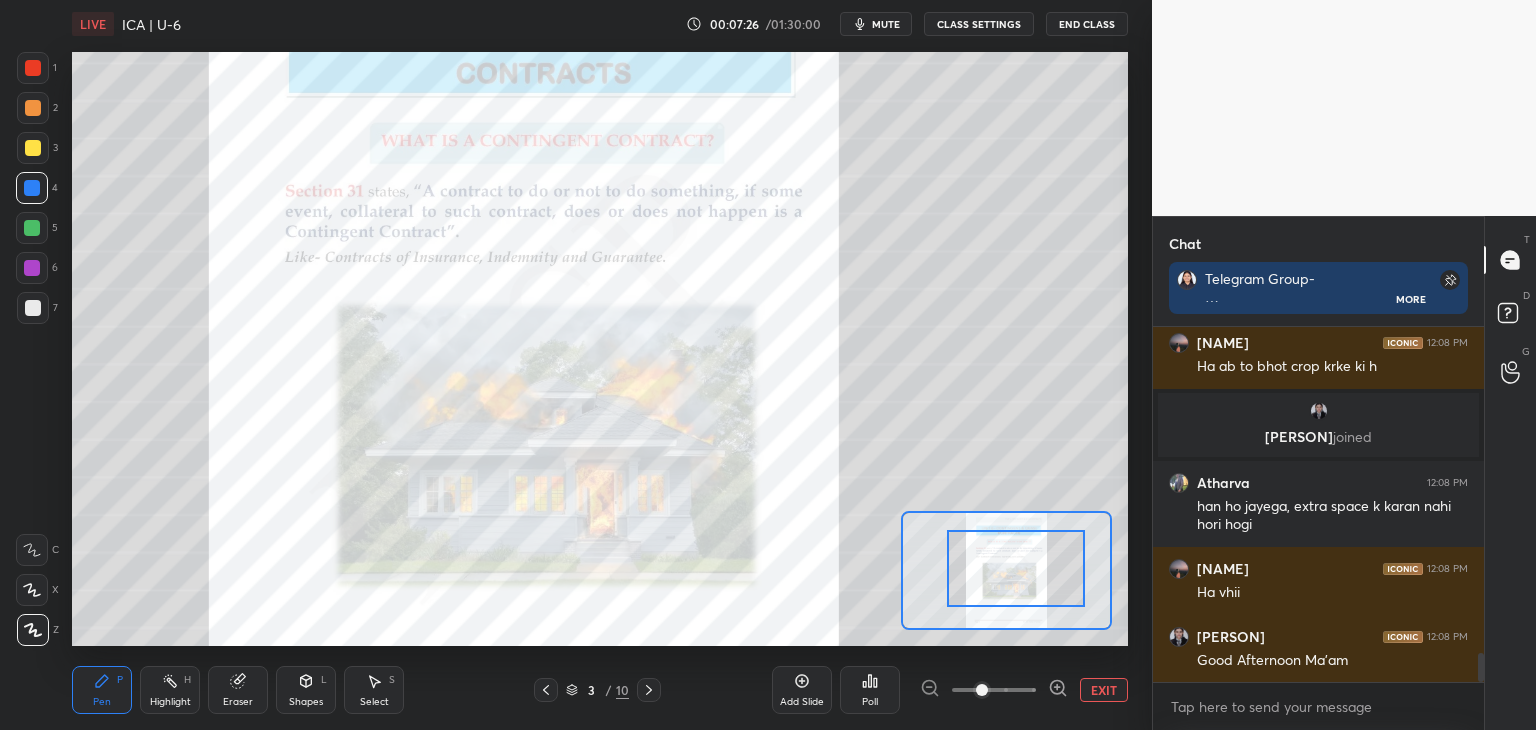 drag, startPoint x: 1481, startPoint y: 662, endPoint x: 1483, endPoint y: 673, distance: 11.18034 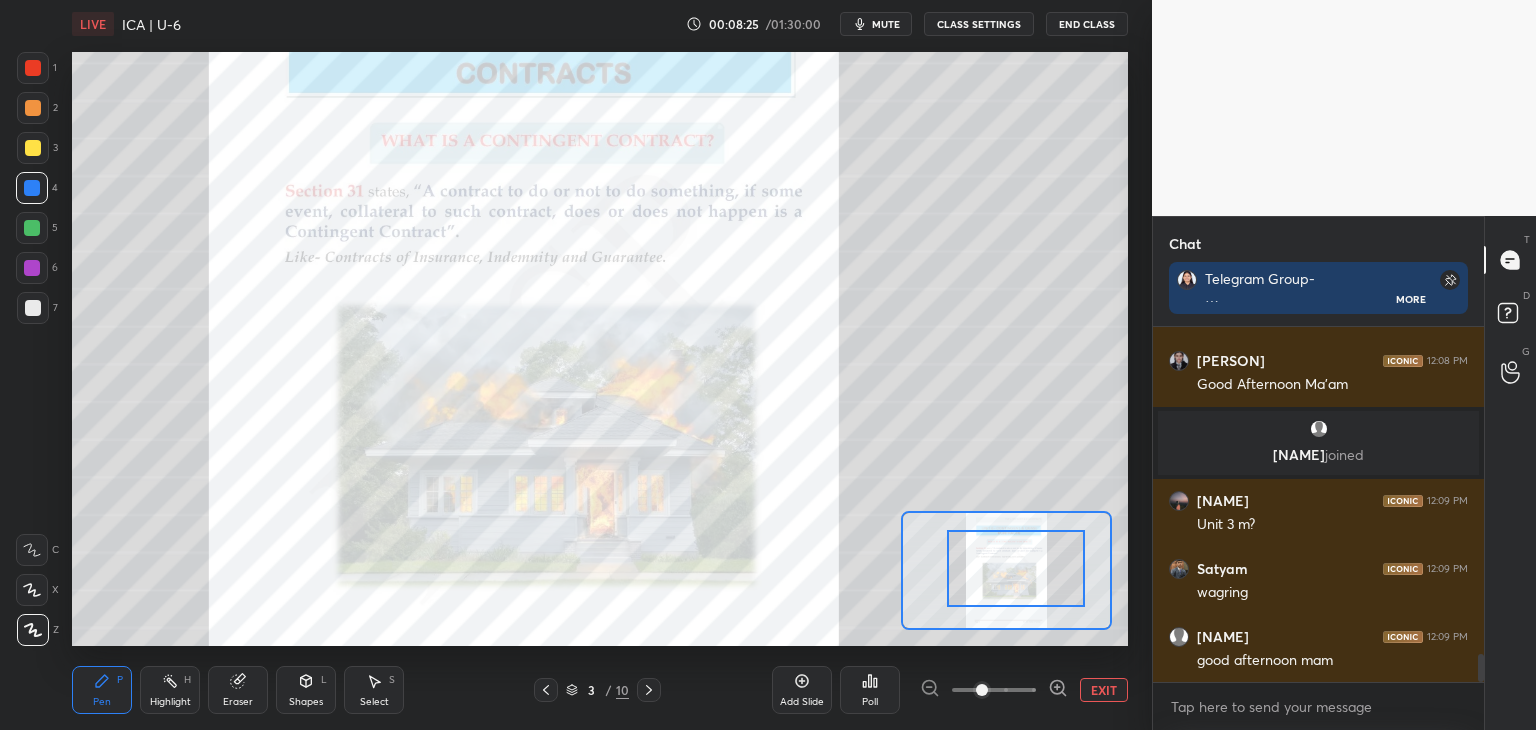 scroll, scrollTop: 4236, scrollLeft: 0, axis: vertical 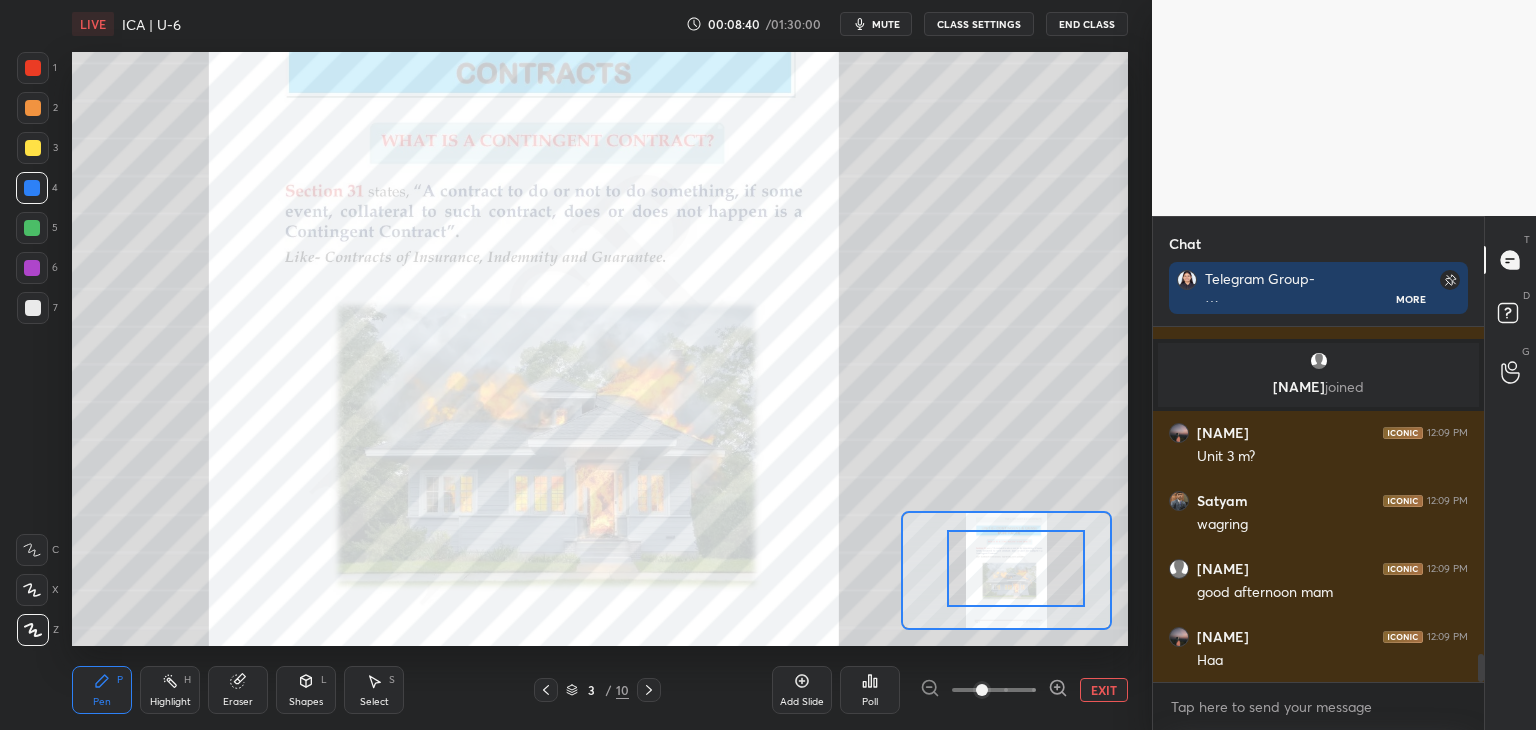 click on "EXIT" at bounding box center (1104, 690) 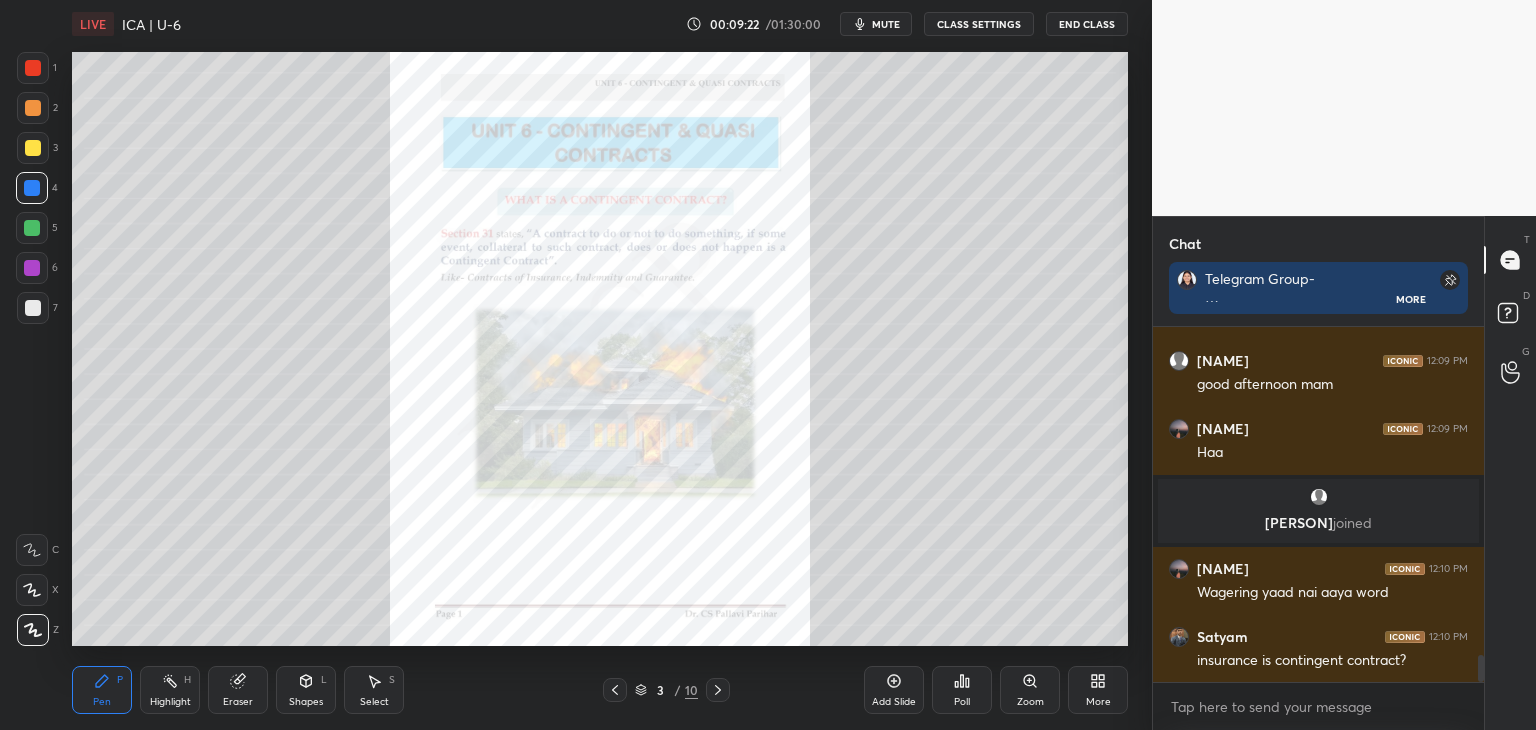 scroll, scrollTop: 4436, scrollLeft: 0, axis: vertical 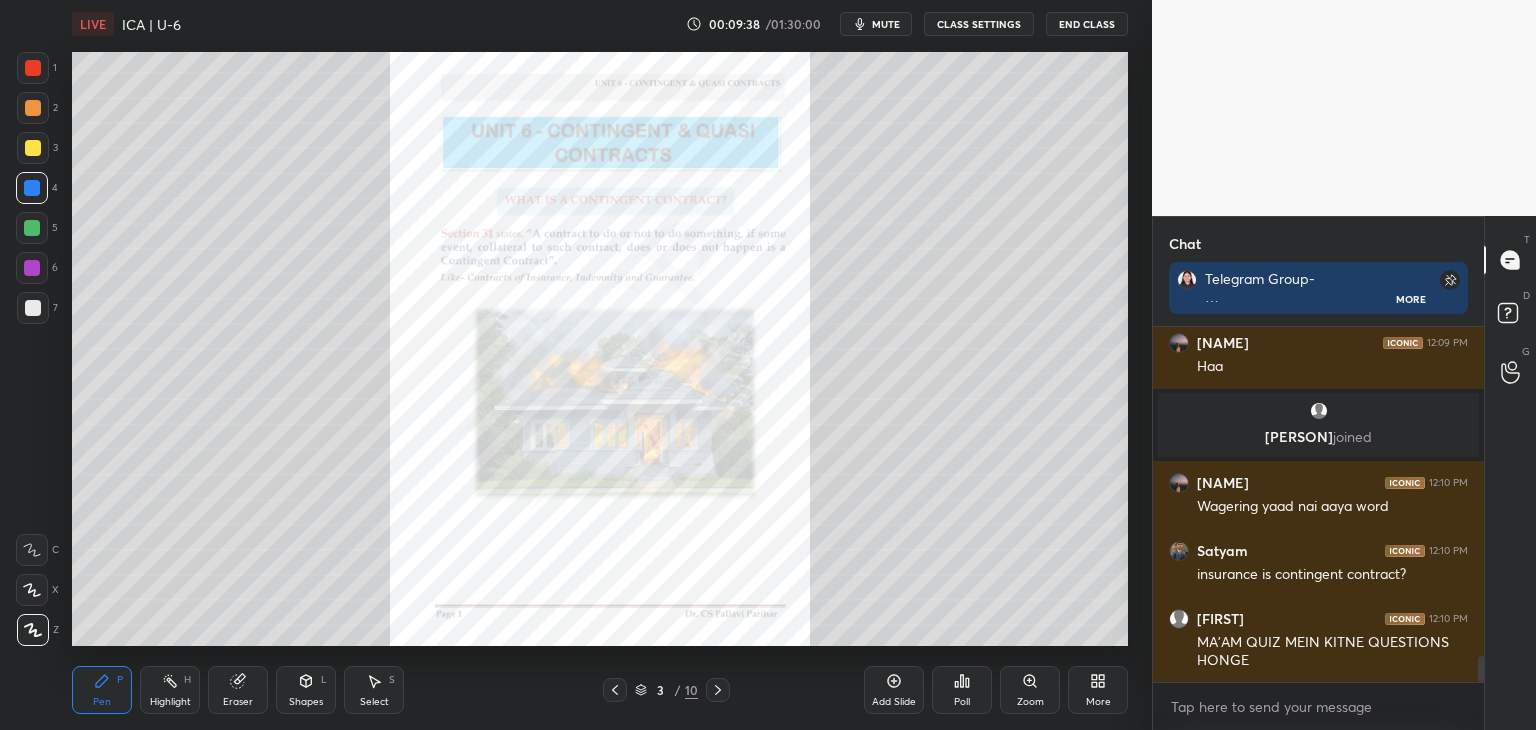 click at bounding box center [32, 268] 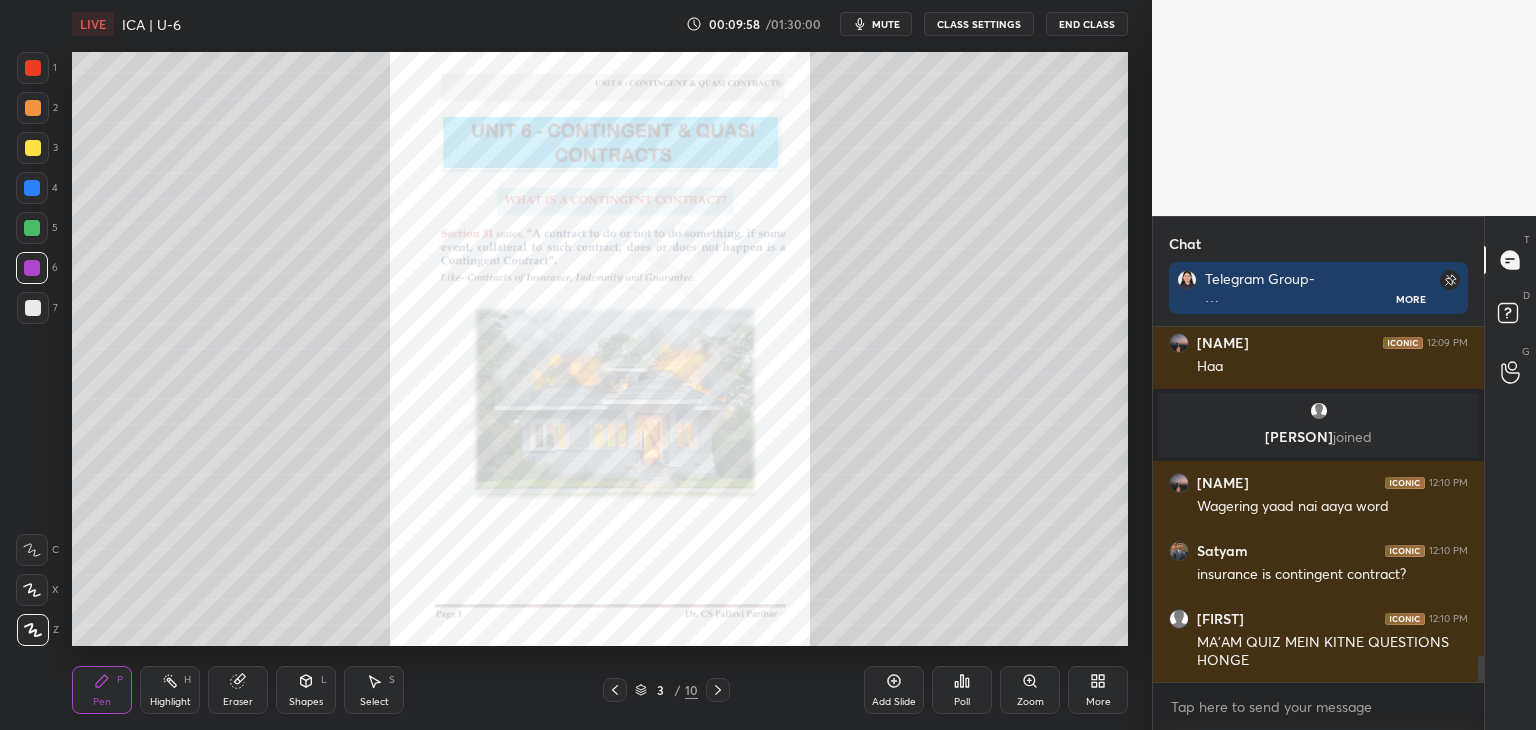 scroll, scrollTop: 4508, scrollLeft: 0, axis: vertical 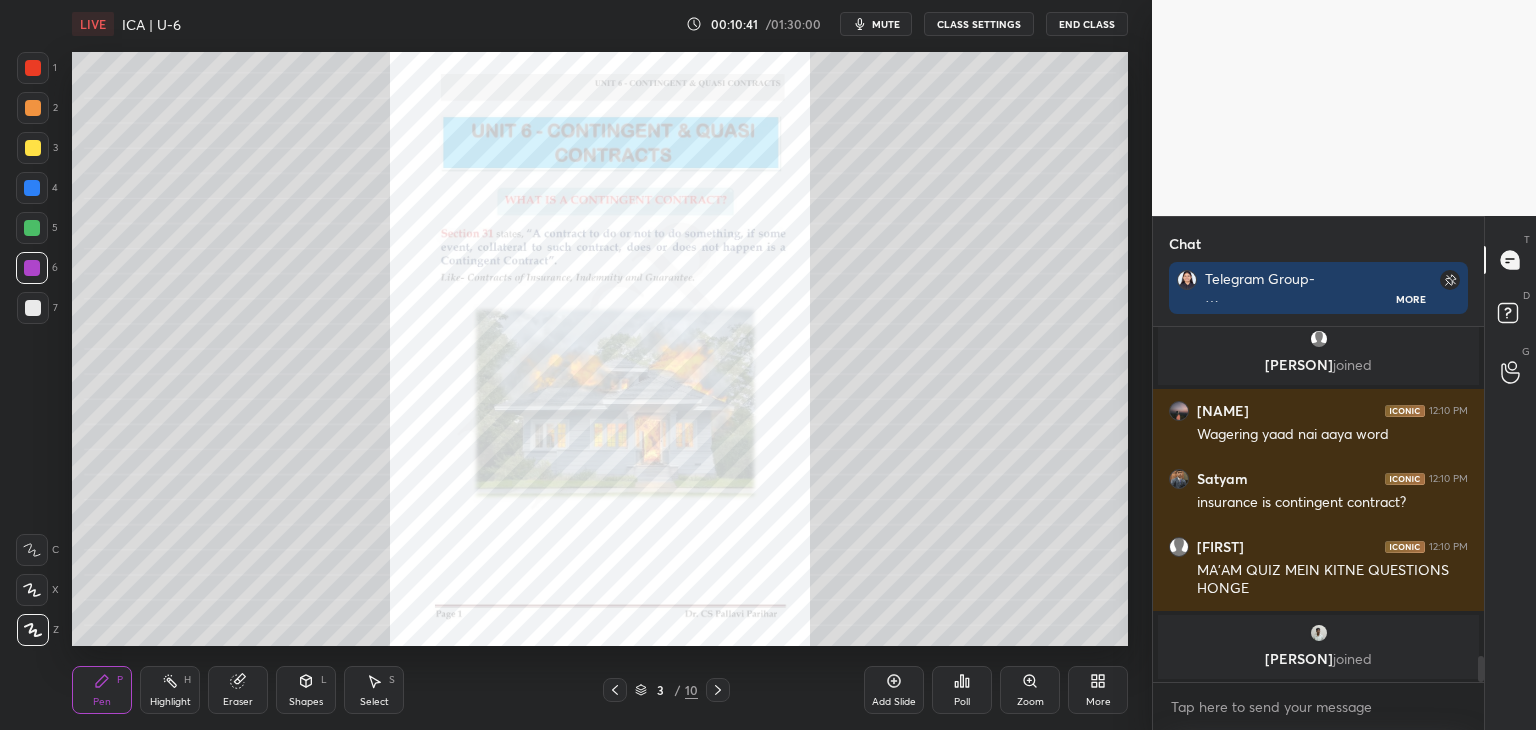 click at bounding box center [32, 228] 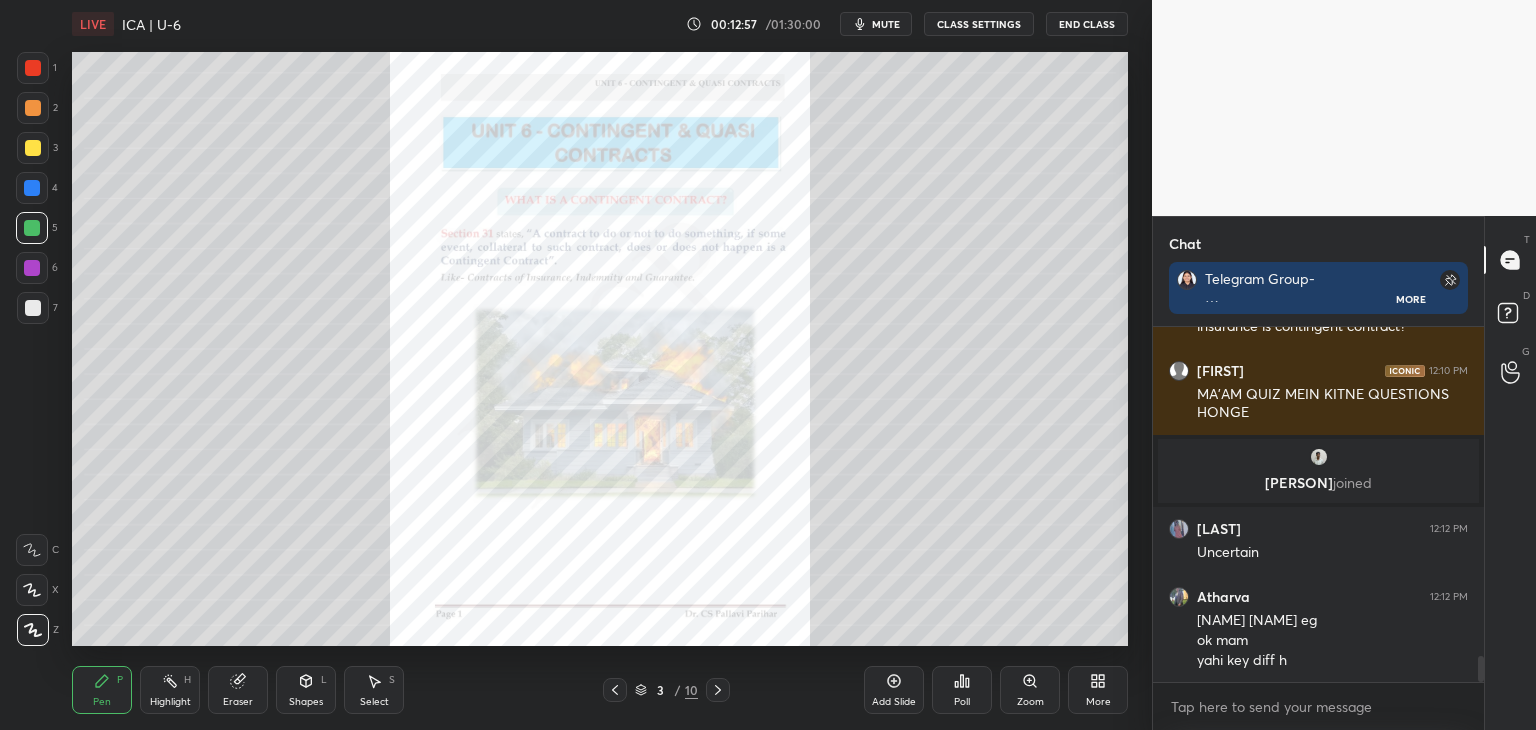 scroll, scrollTop: 4550, scrollLeft: 0, axis: vertical 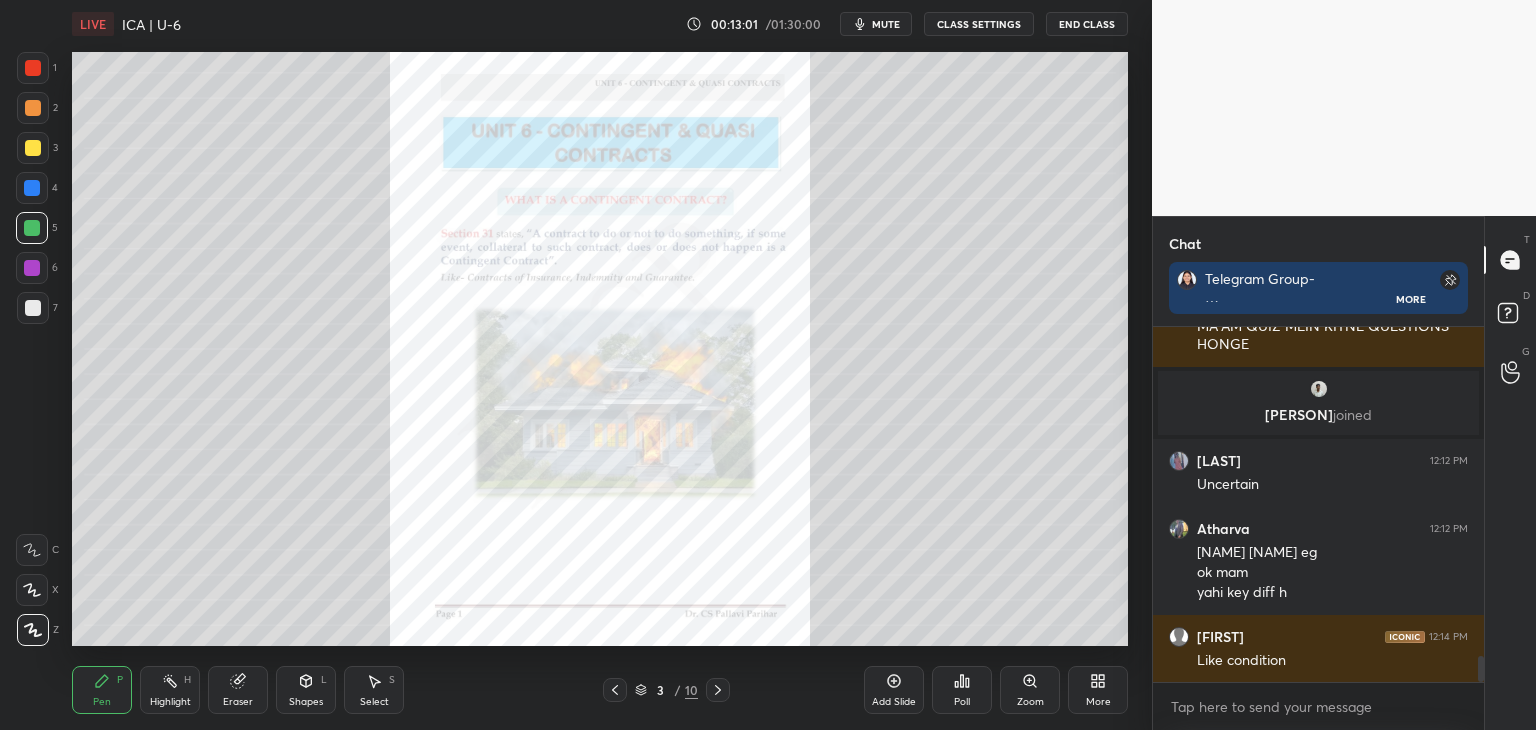 click 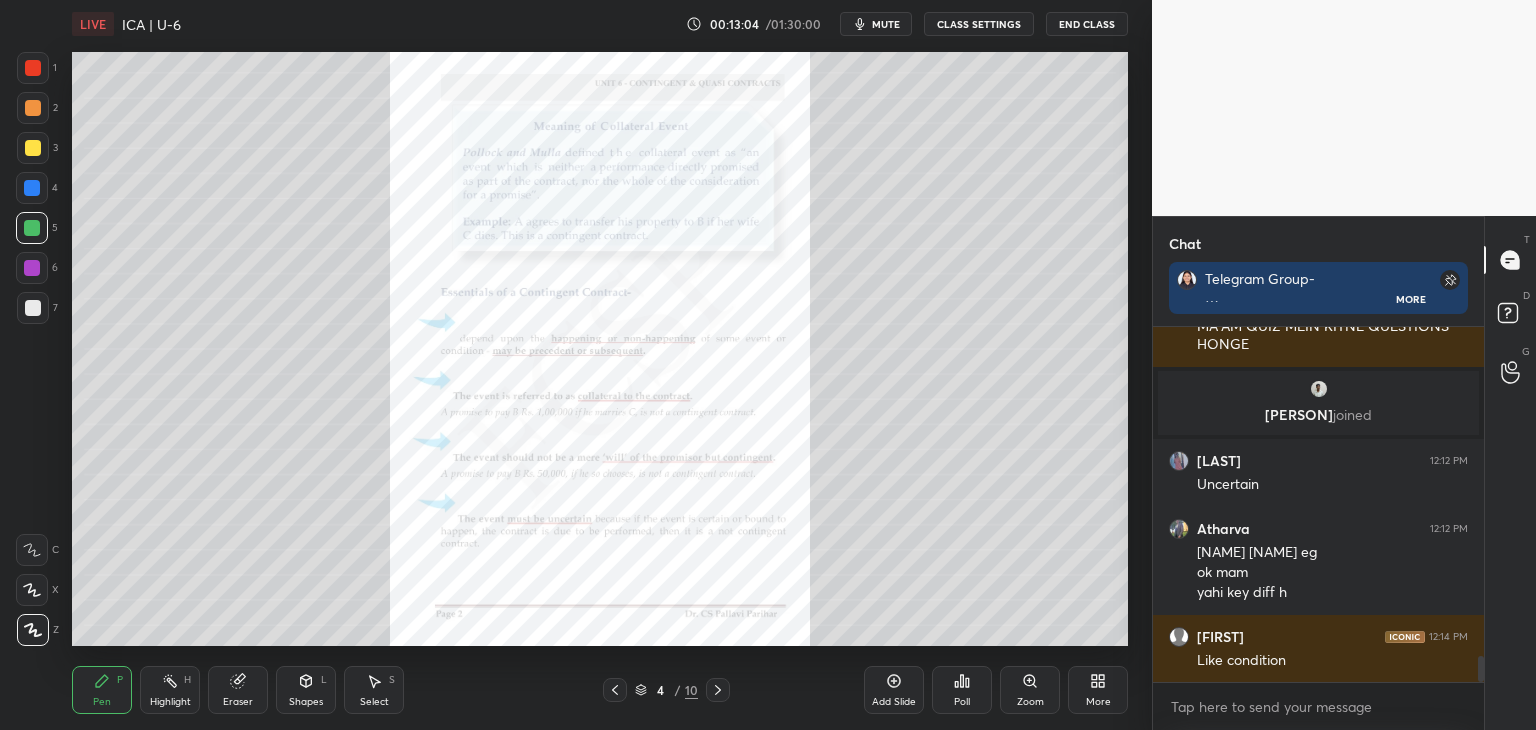 drag, startPoint x: 1030, startPoint y: 689, endPoint x: 1034, endPoint y: 673, distance: 16.492422 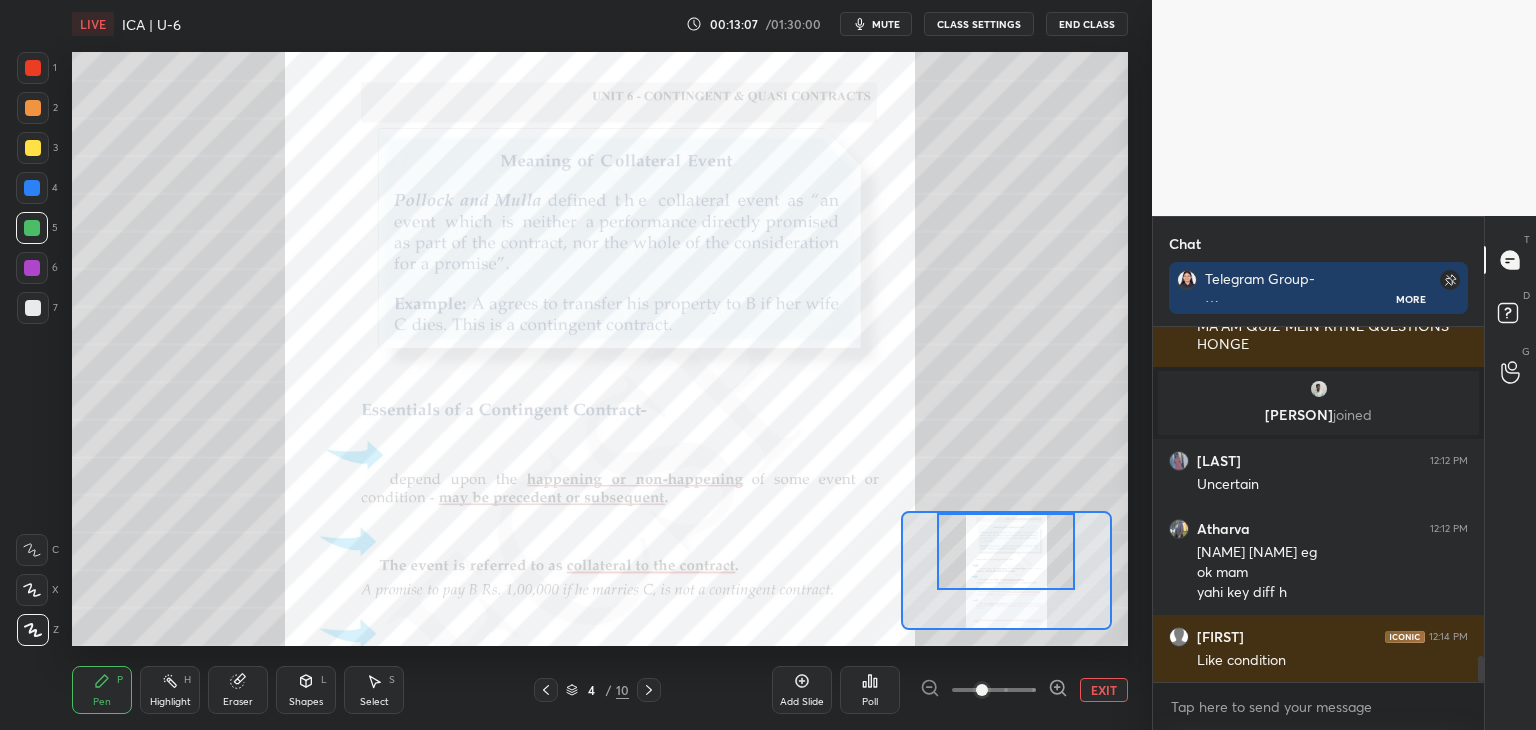 drag, startPoint x: 1018, startPoint y: 600, endPoint x: 1018, endPoint y: 573, distance: 27 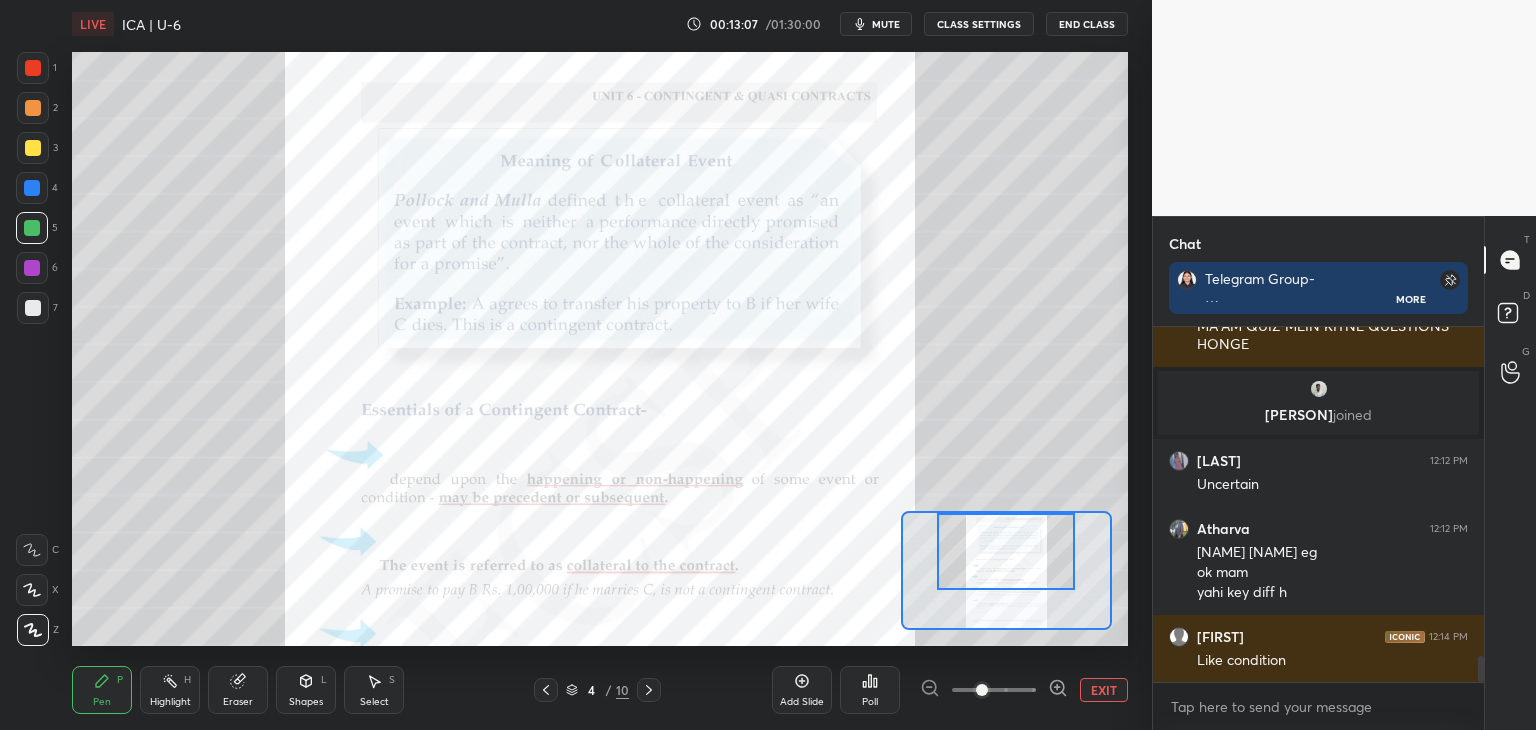 click at bounding box center (1006, 551) 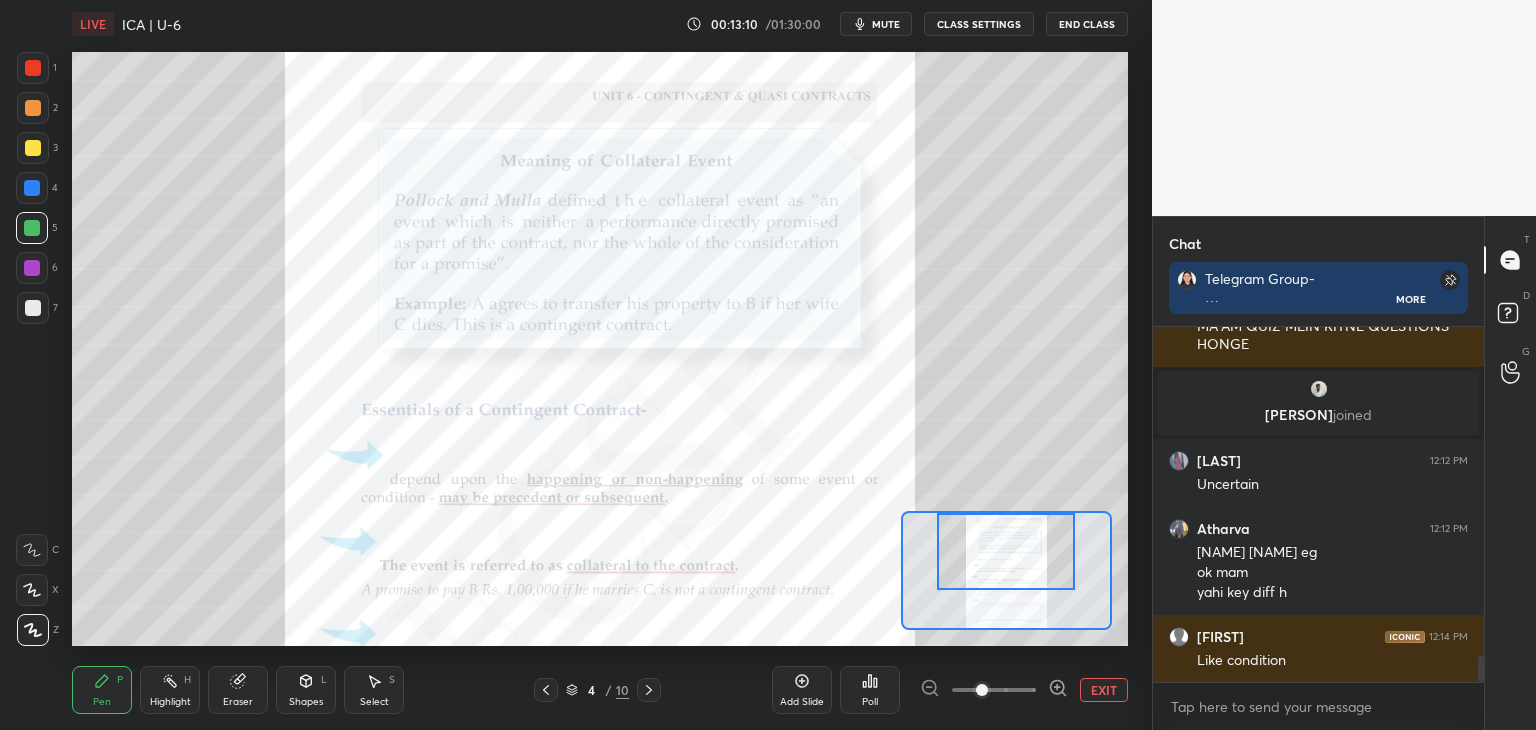 scroll, scrollTop: 4622, scrollLeft: 0, axis: vertical 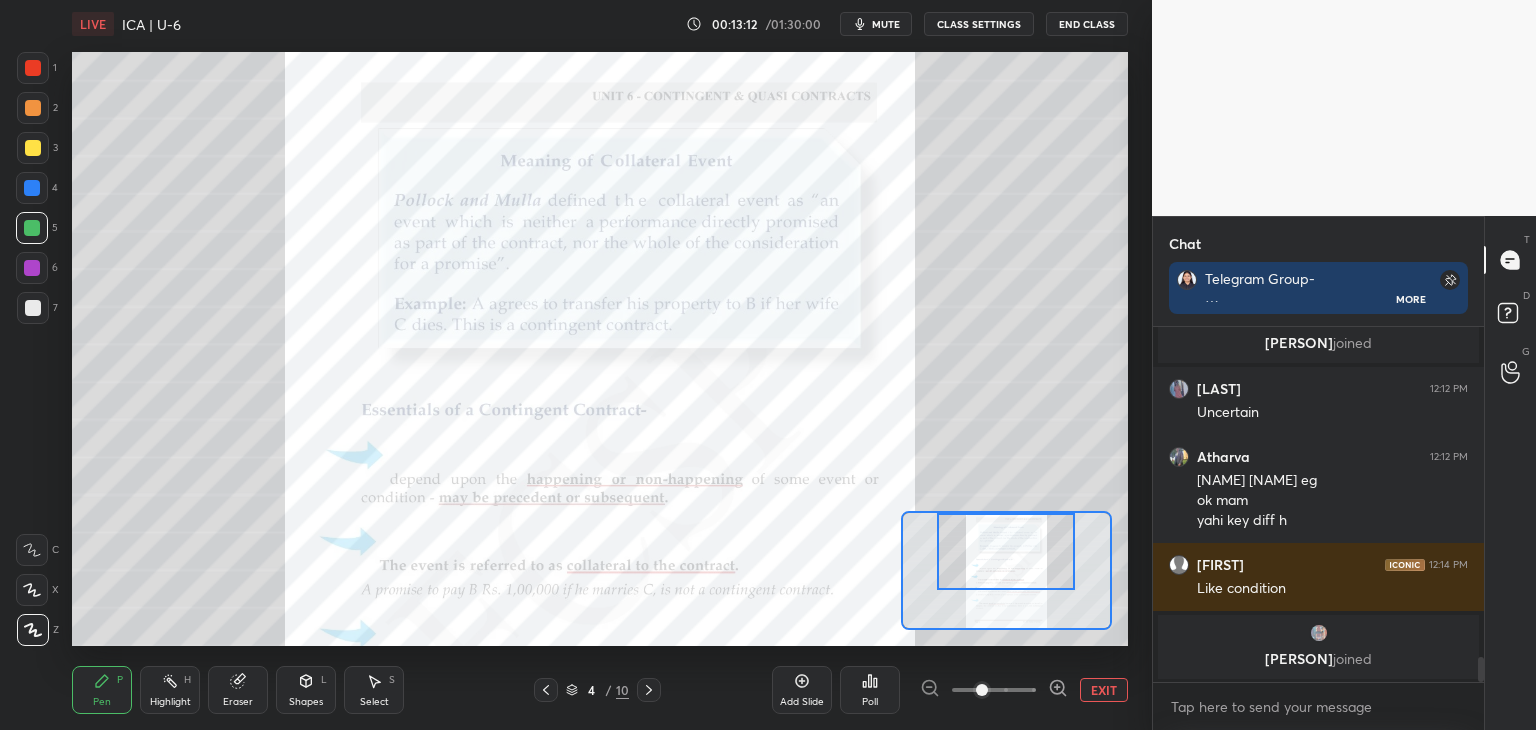 click at bounding box center (32, 188) 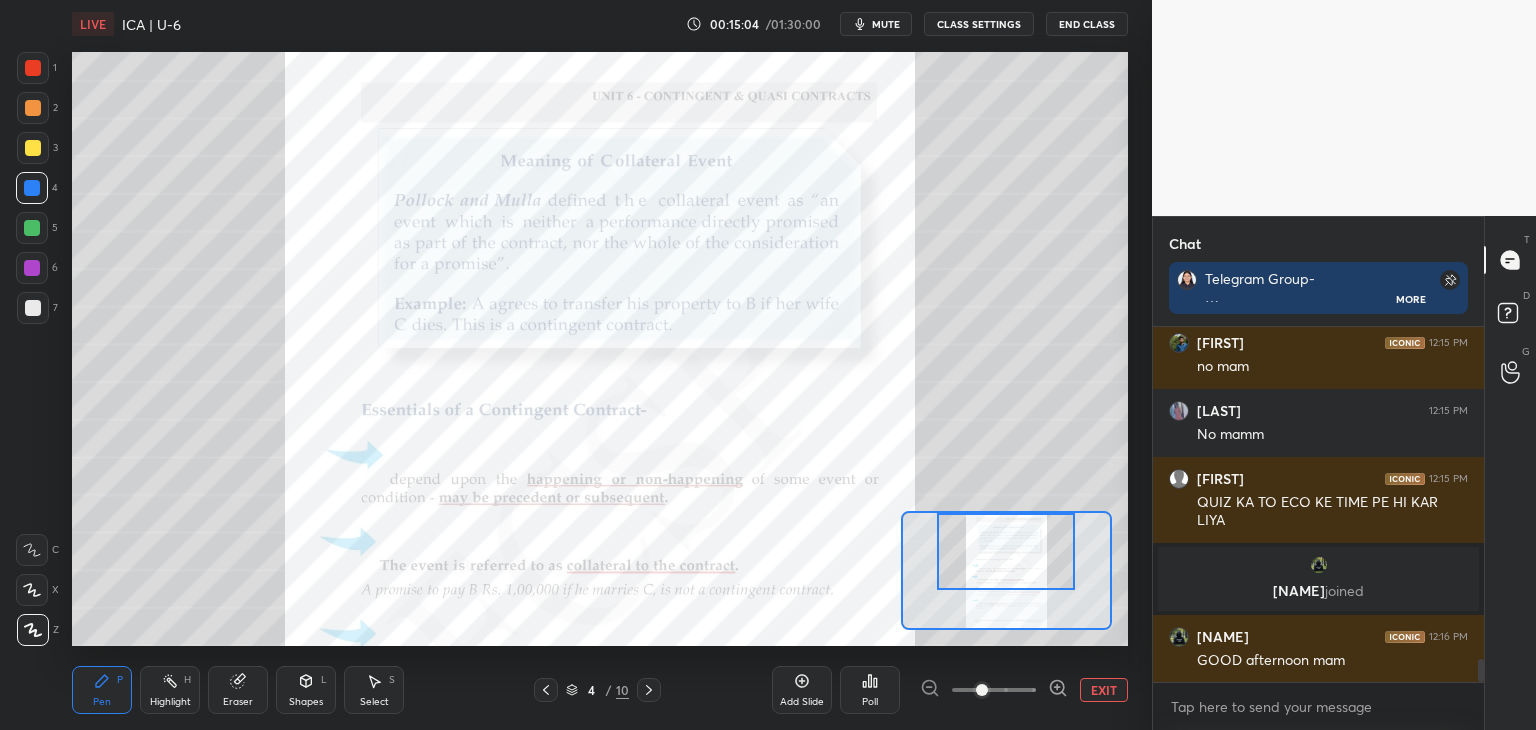 scroll, scrollTop: 5186, scrollLeft: 0, axis: vertical 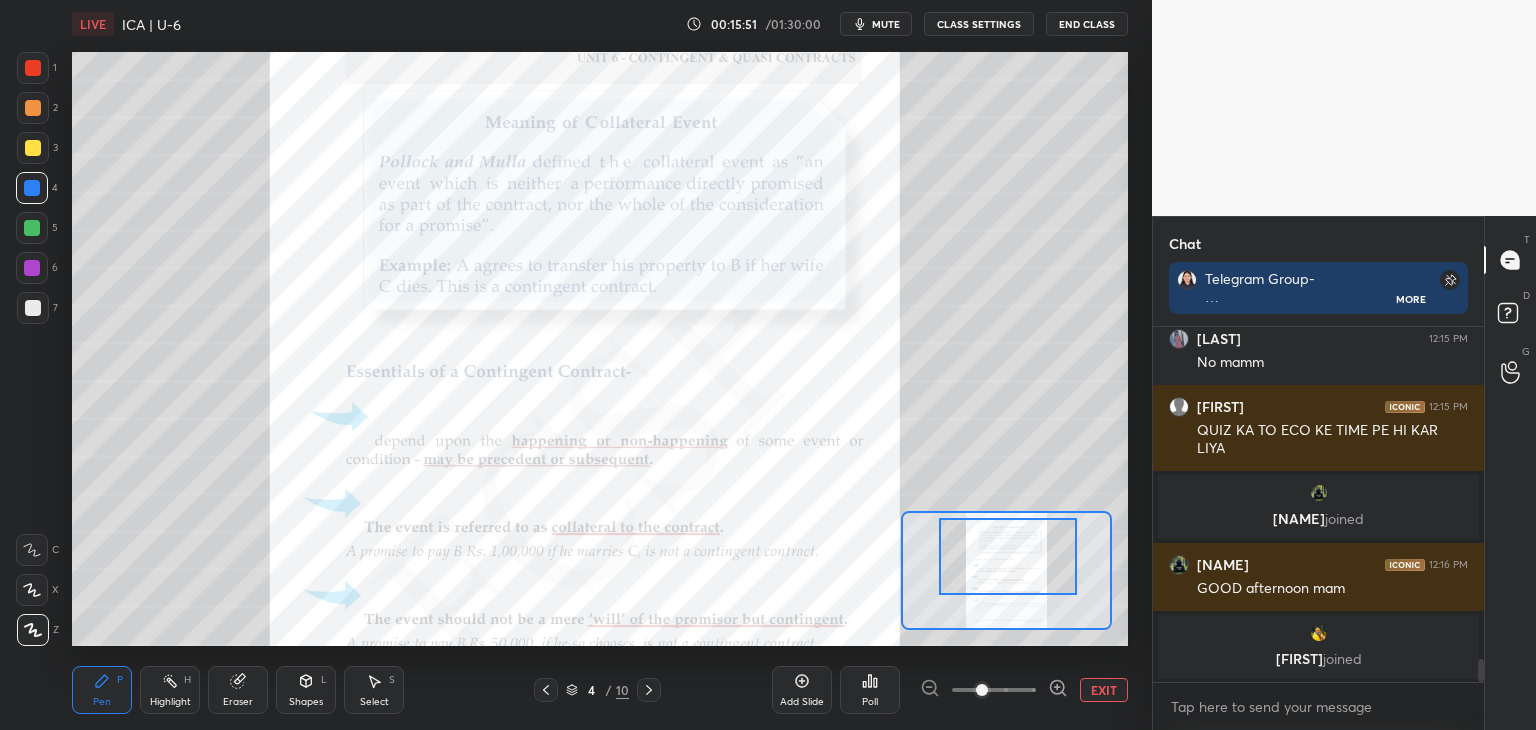 click at bounding box center [1008, 556] 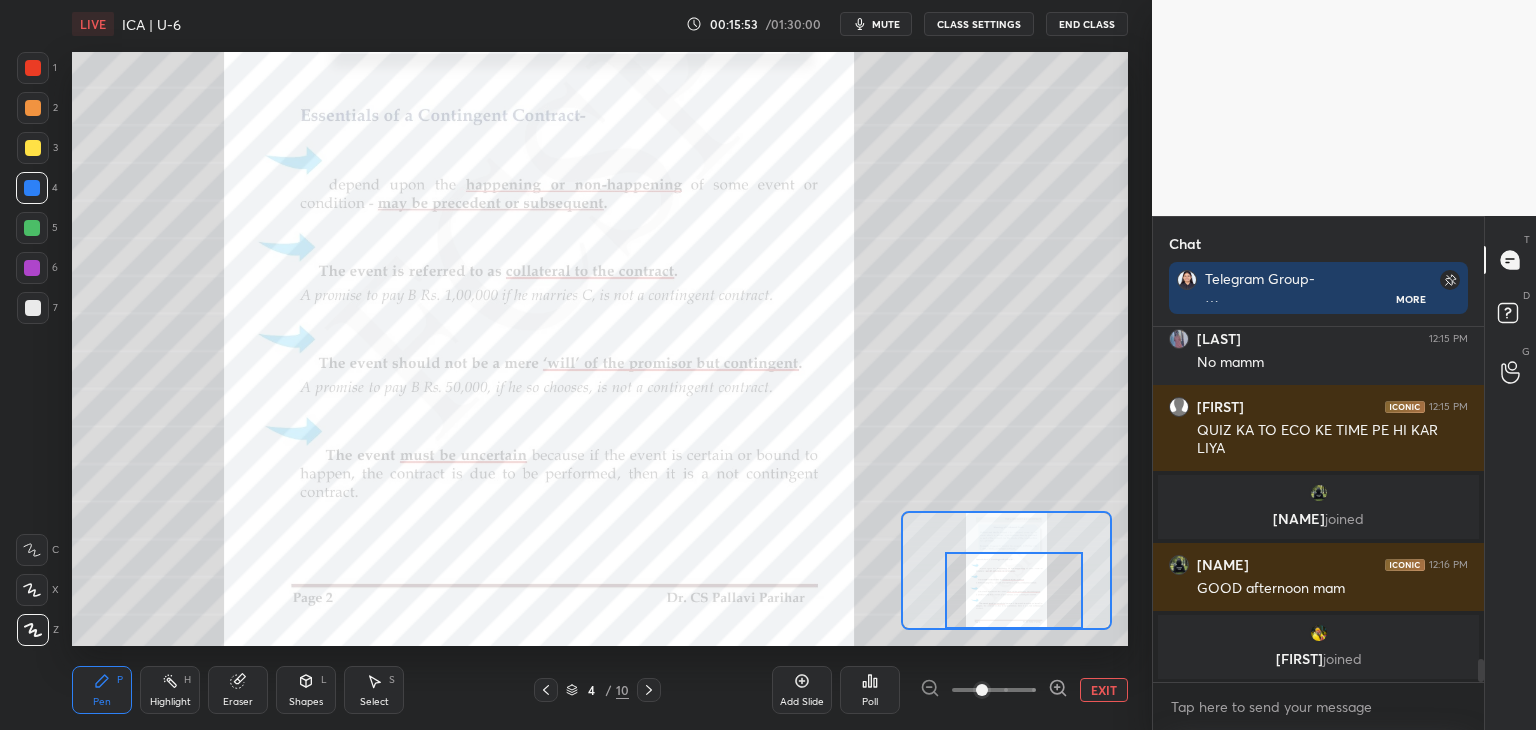 drag, startPoint x: 1035, startPoint y: 564, endPoint x: 1040, endPoint y: 597, distance: 33.37664 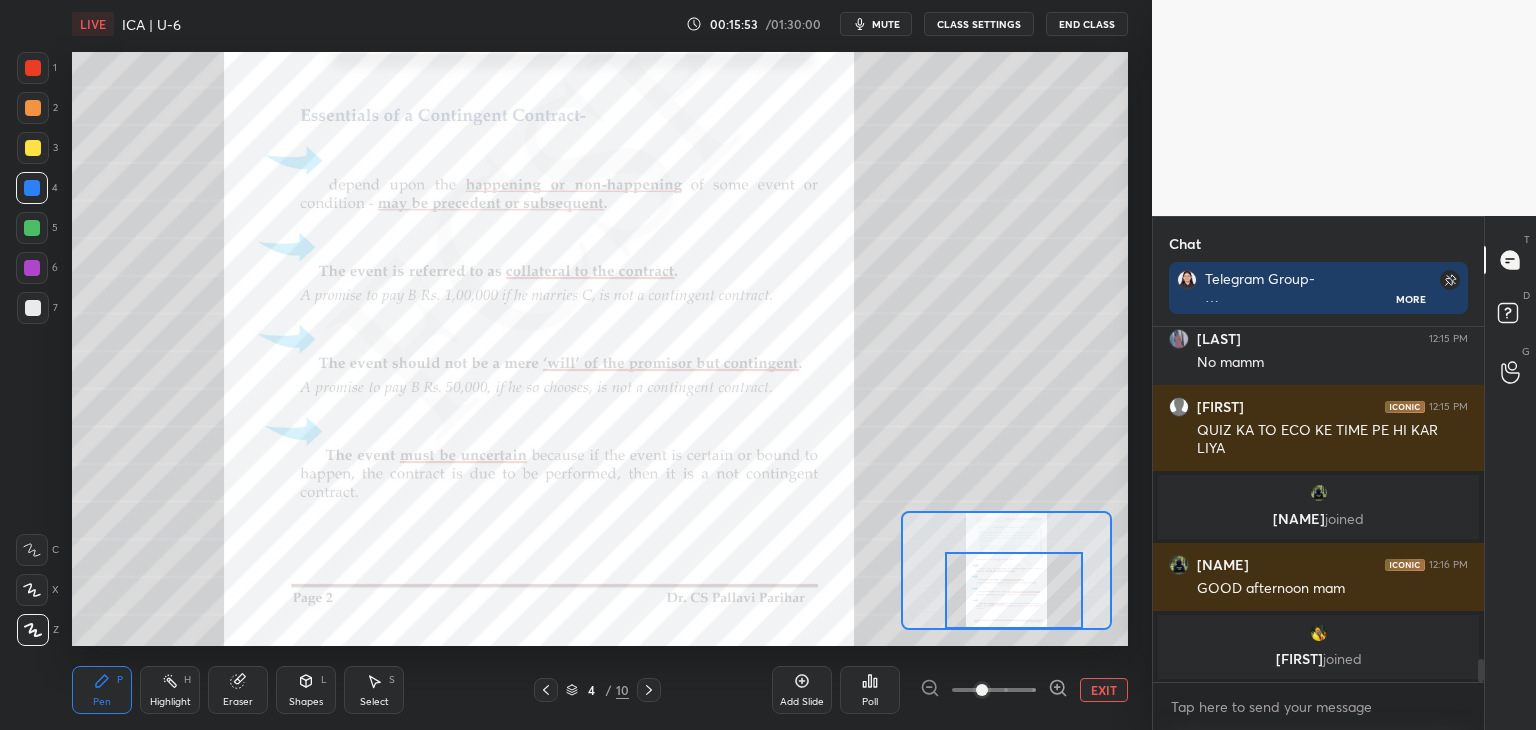 click at bounding box center (1014, 590) 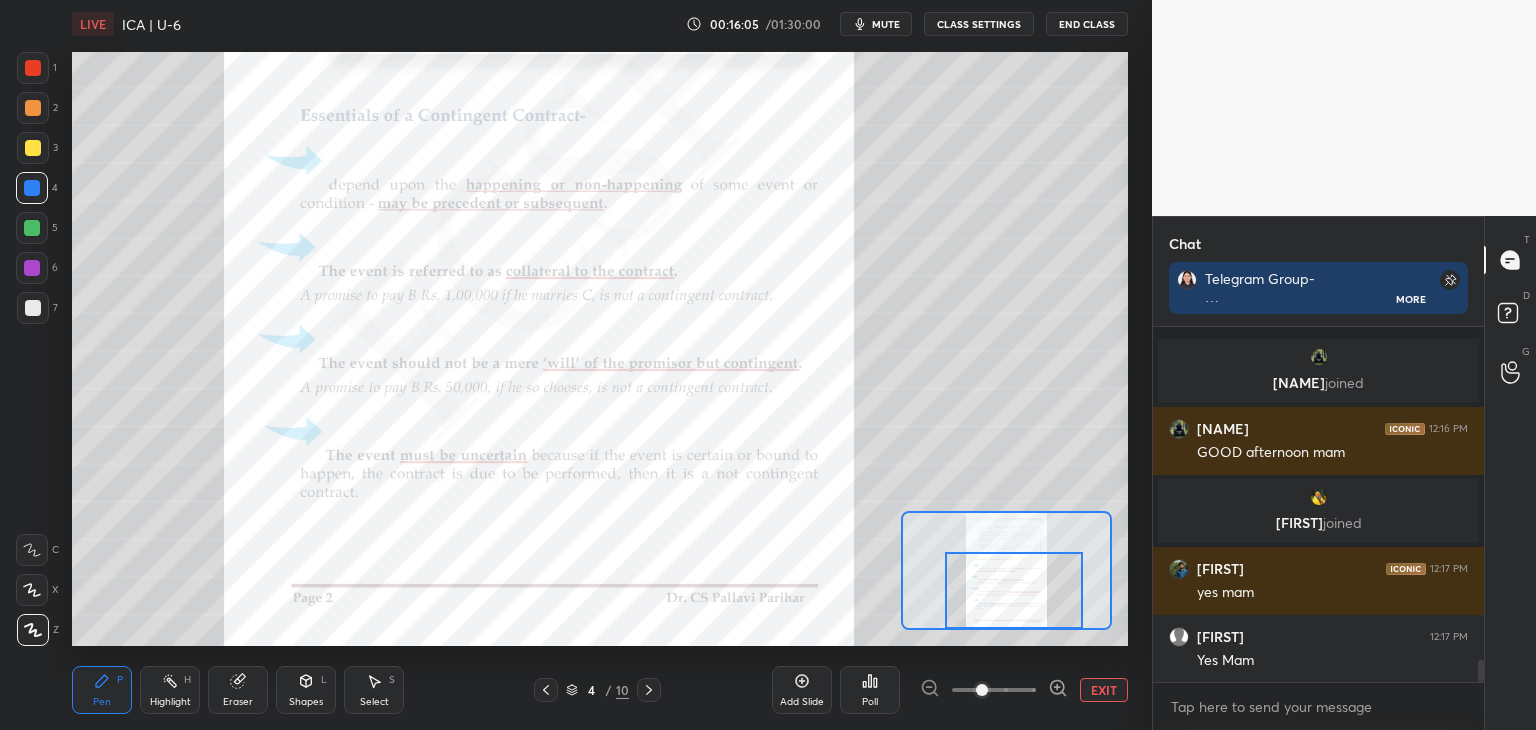 scroll, scrollTop: 5368, scrollLeft: 0, axis: vertical 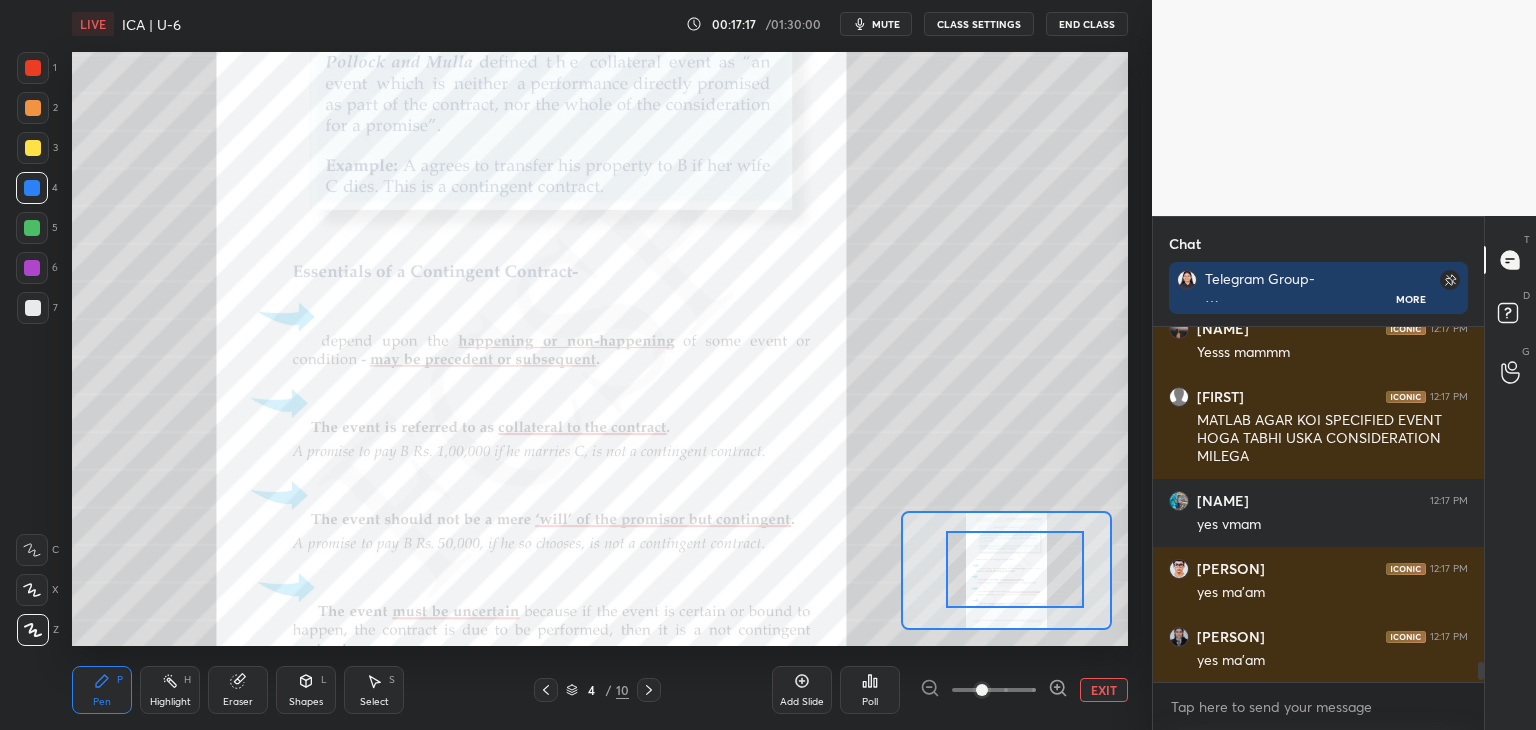 drag, startPoint x: 1024, startPoint y: 609, endPoint x: 1025, endPoint y: 588, distance: 21.023796 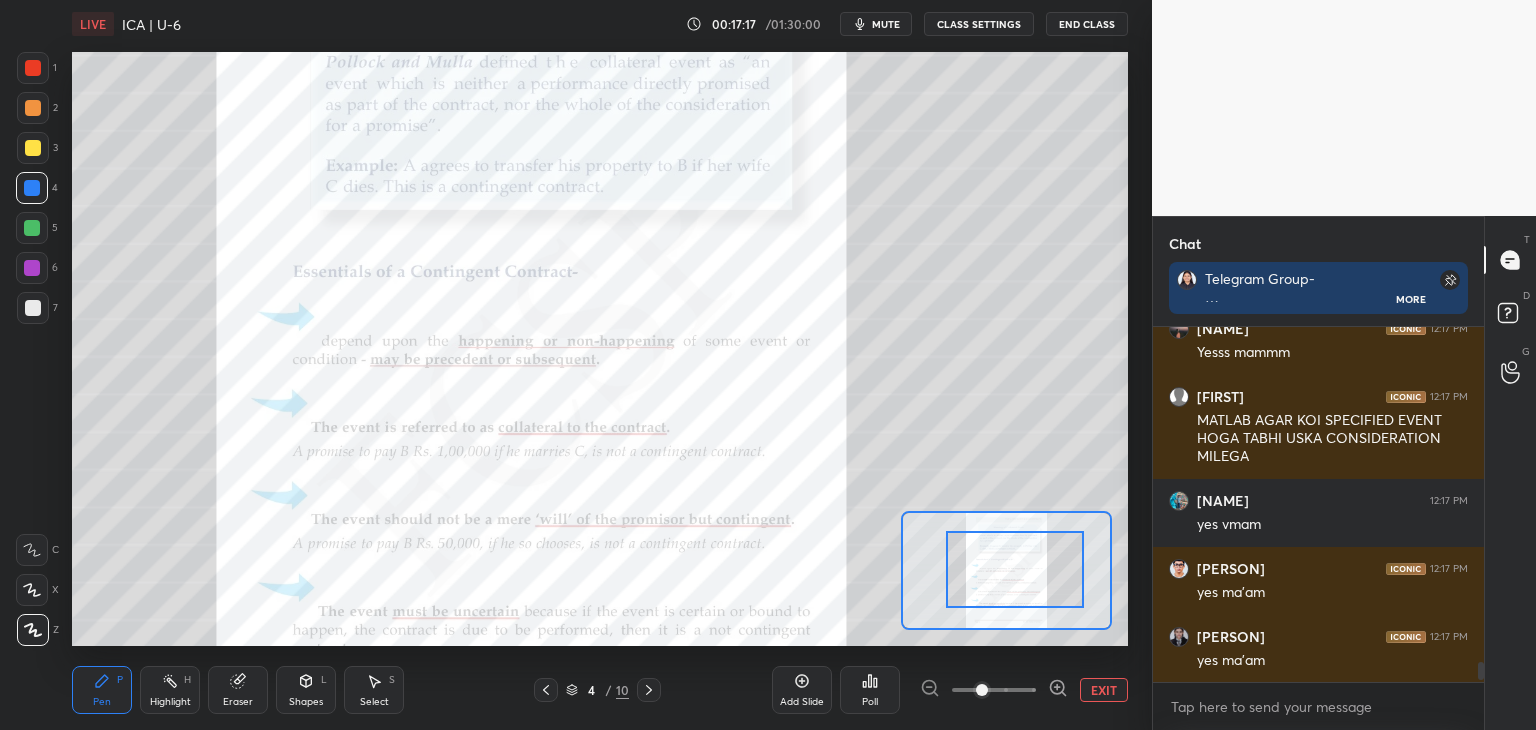 click at bounding box center [1015, 569] 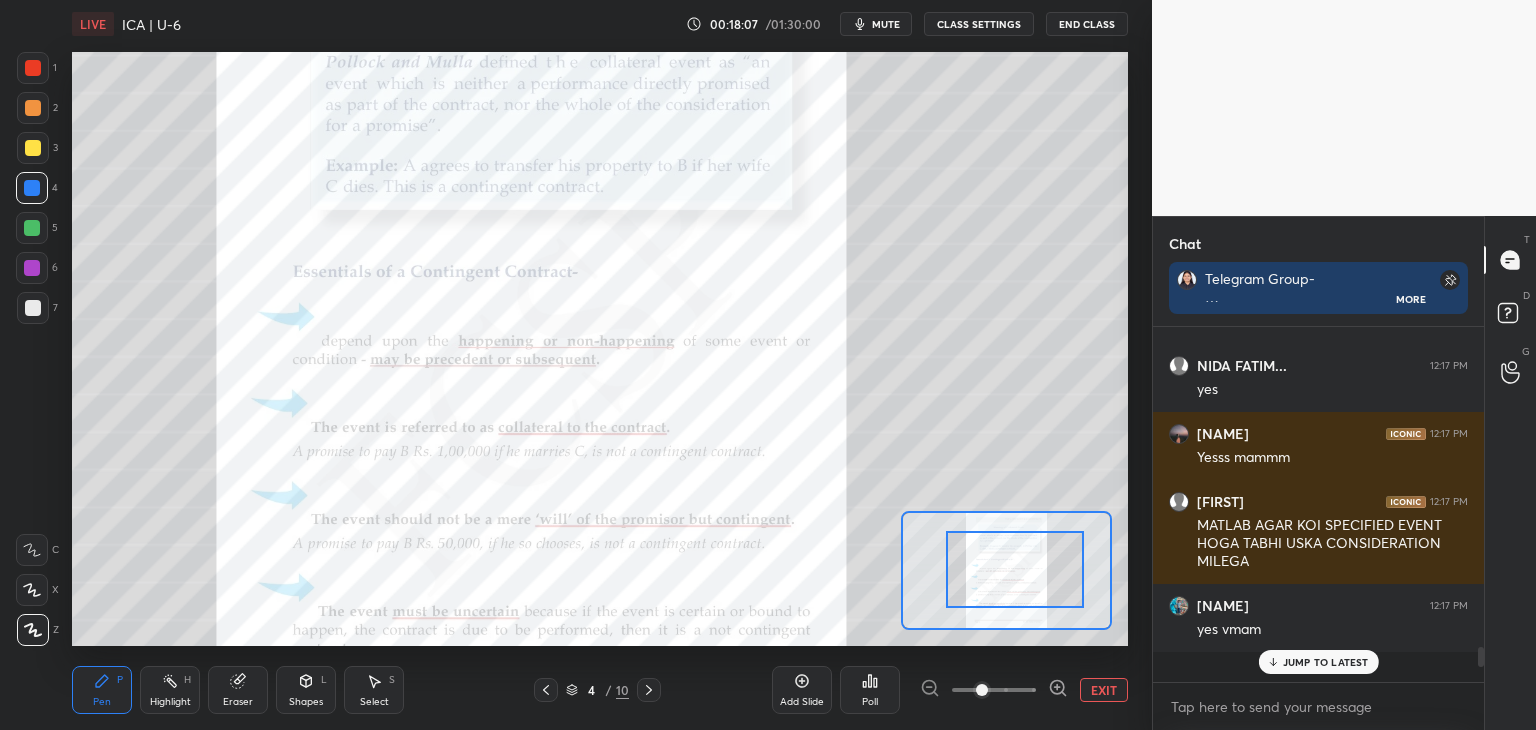 scroll, scrollTop: 5880, scrollLeft: 0, axis: vertical 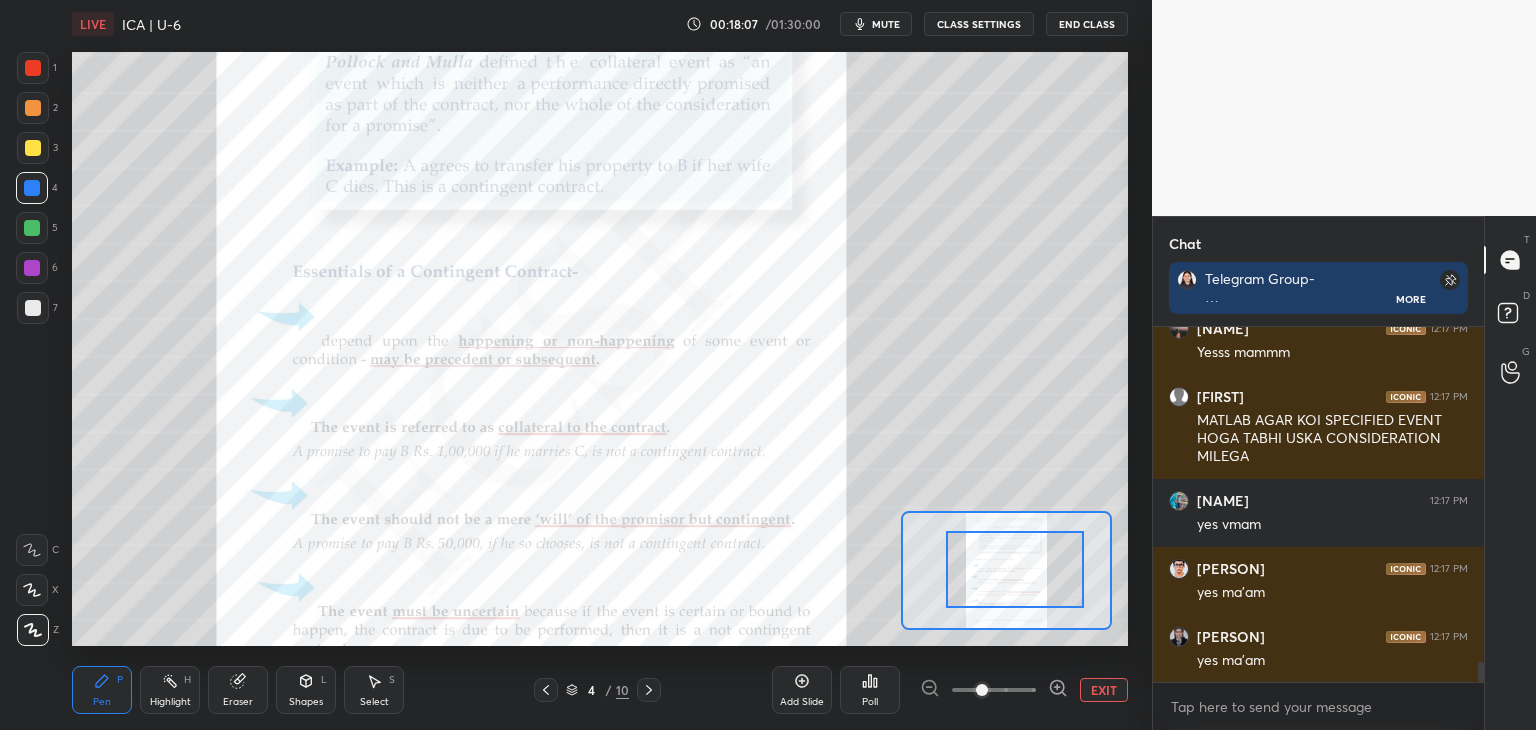 drag, startPoint x: 1481, startPoint y: 669, endPoint x: 1480, endPoint y: 699, distance: 30.016663 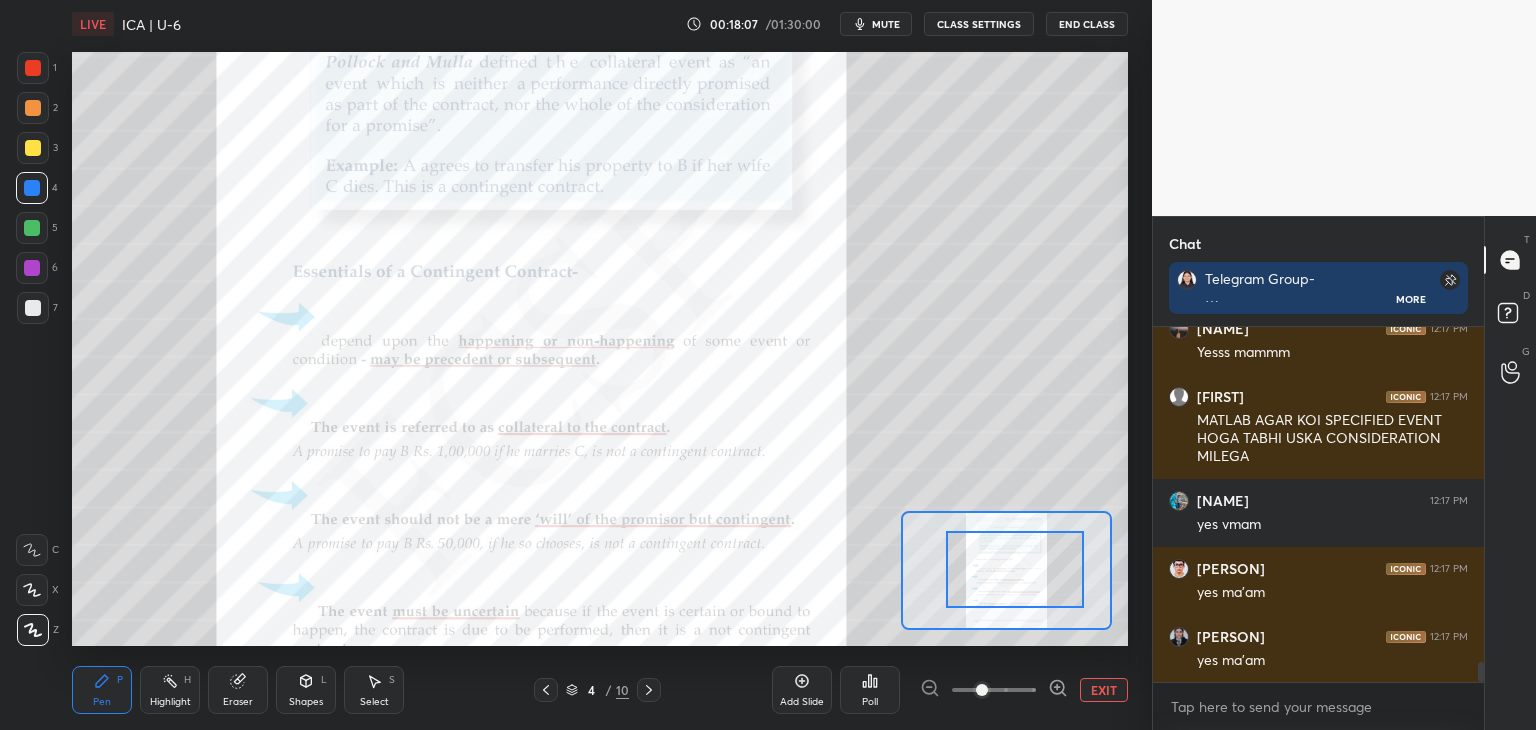 click on "NIDA FATIM... 12:17 PM yes Chandni 12:17 PM Yesss mammm DASMIT 12:17 PM MATLAB AGAR KOI SPECIFIED EVENT HOGA TABHI USKA CONSIDERATION MILEGA Lavish 12:17 PM yes vmam Tanmay 12:17 PM yes ma'am Rohini 12:17 PM yes ma'am JUMP TO LATEST Enable hand raising Enable raise hand to speak to learners. Once enabled, chat will be turned off temporarily. Enable x" at bounding box center (1318, 528) 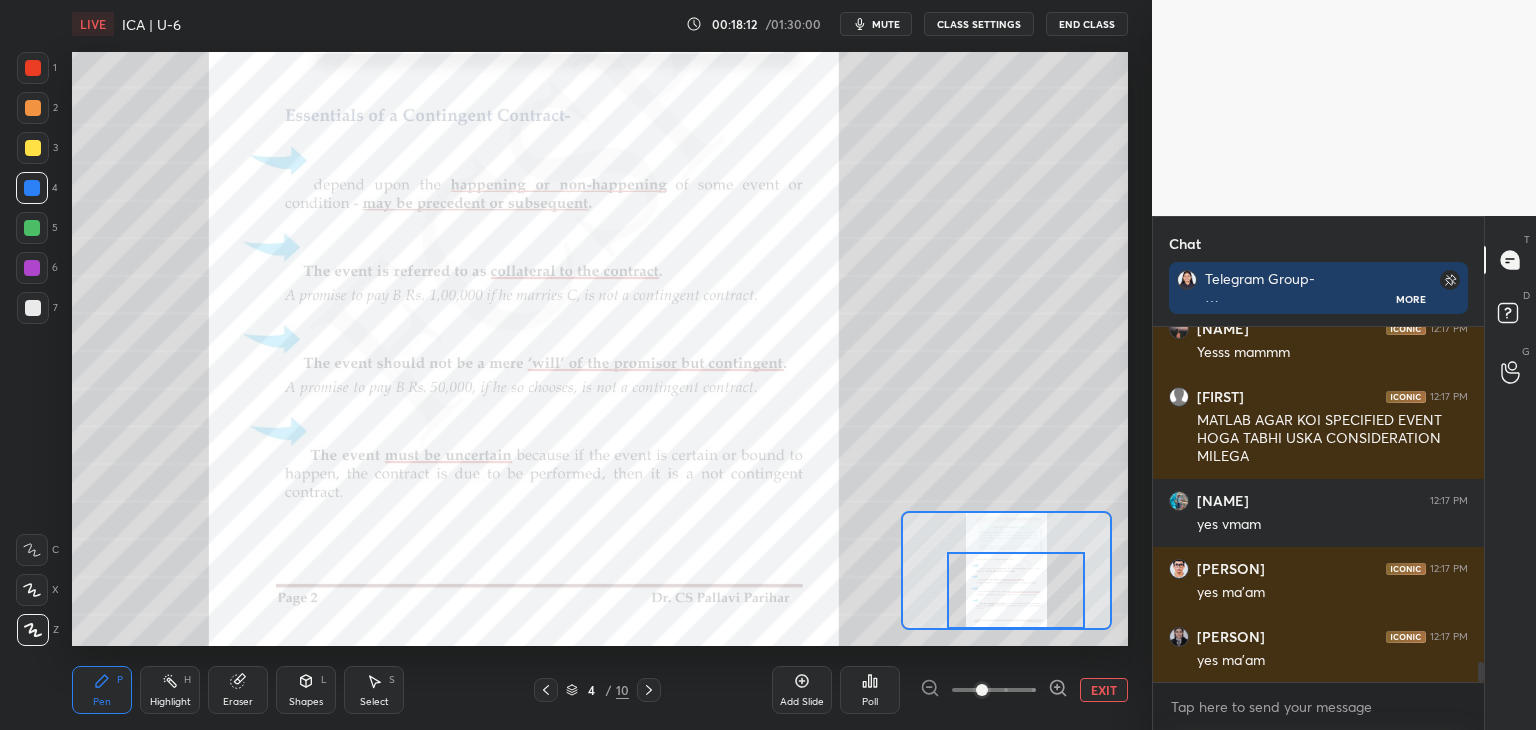 drag, startPoint x: 1002, startPoint y: 573, endPoint x: 1008, endPoint y: 588, distance: 16.155495 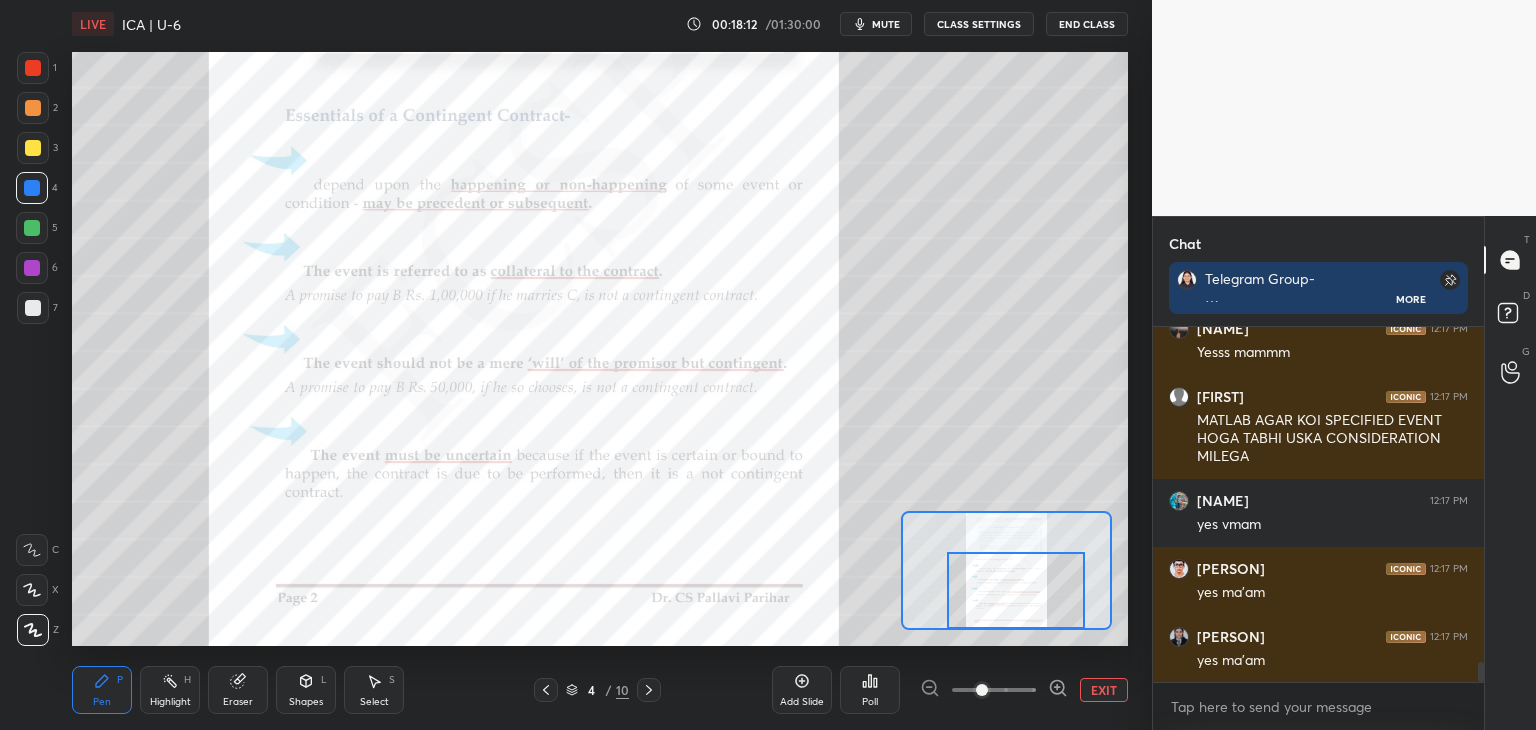 click at bounding box center (1016, 590) 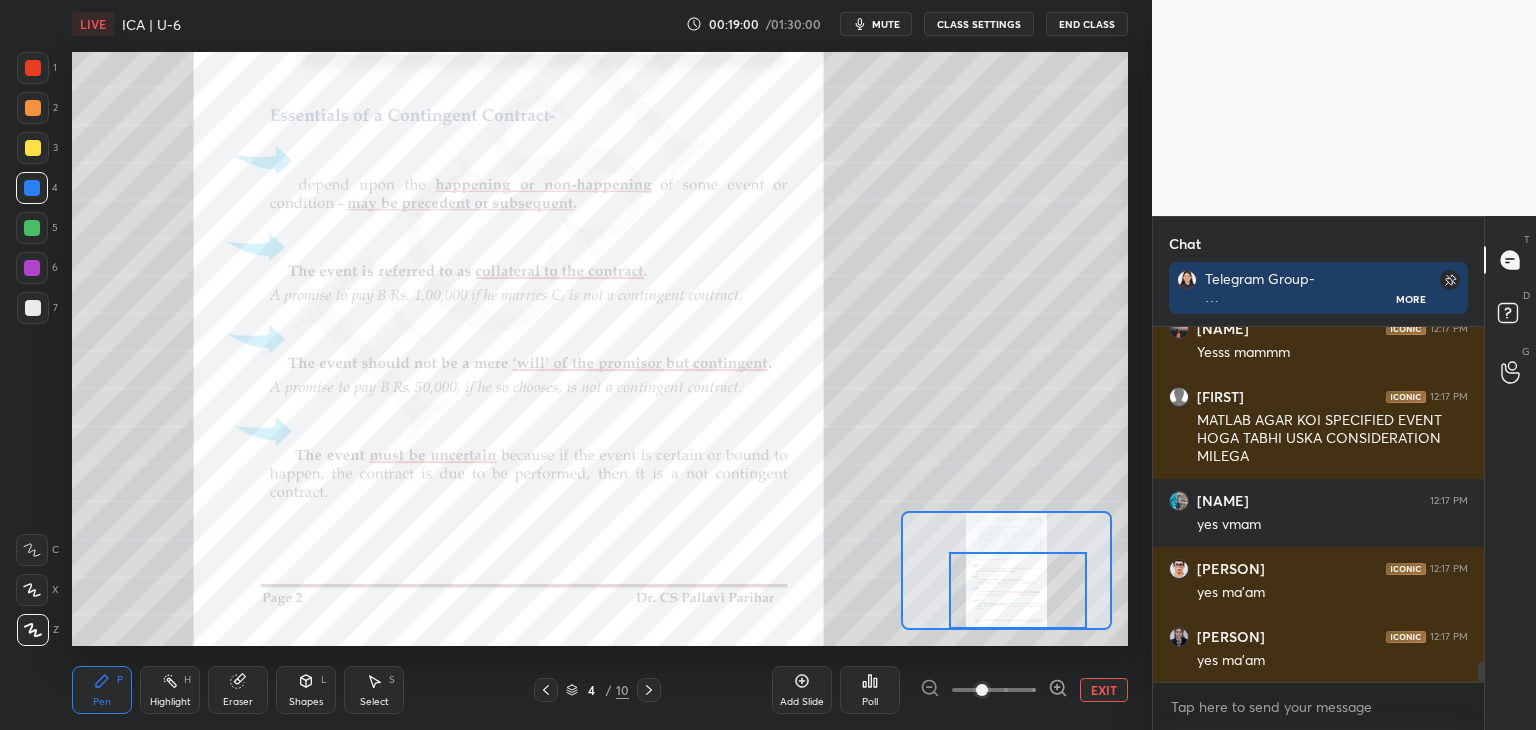 click at bounding box center [32, 228] 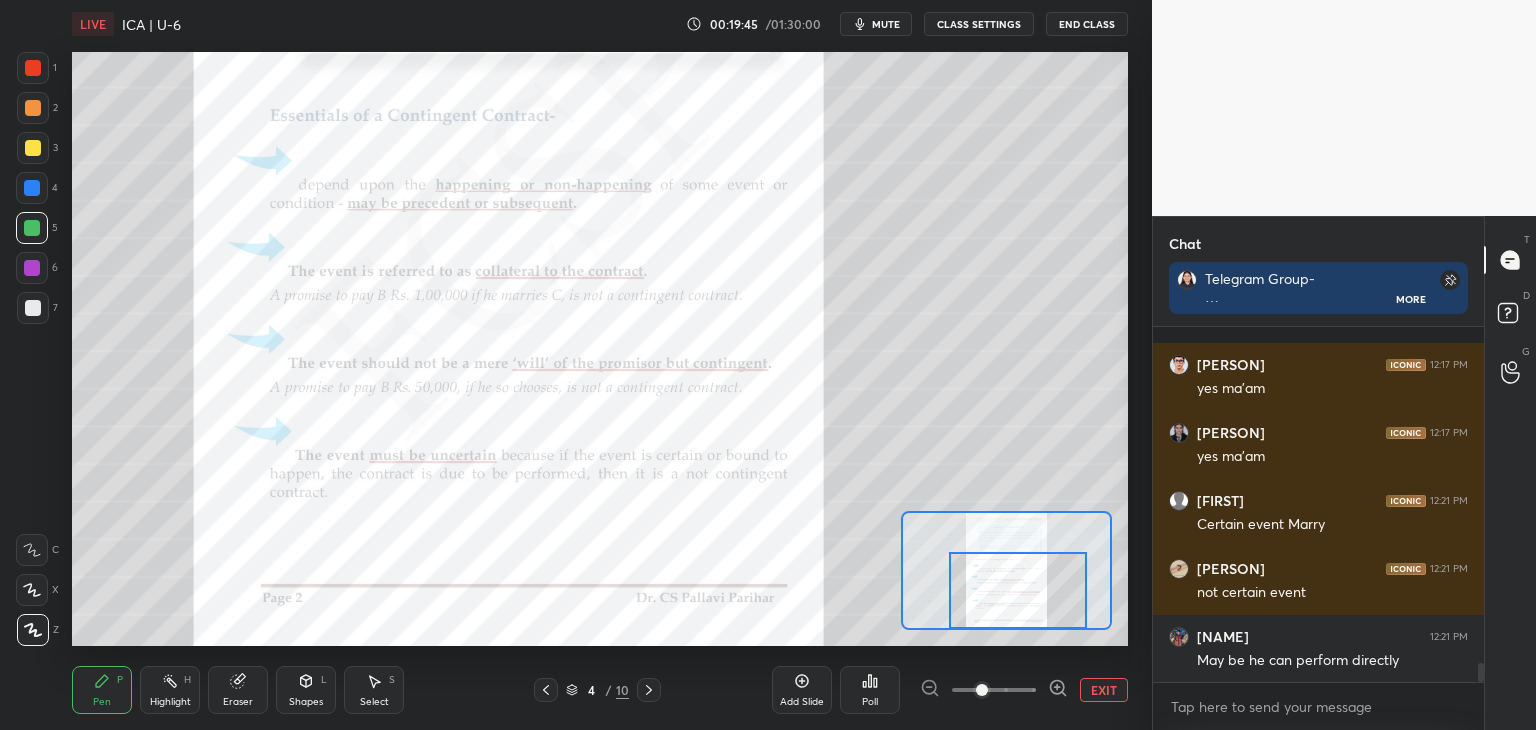 scroll, scrollTop: 6220, scrollLeft: 0, axis: vertical 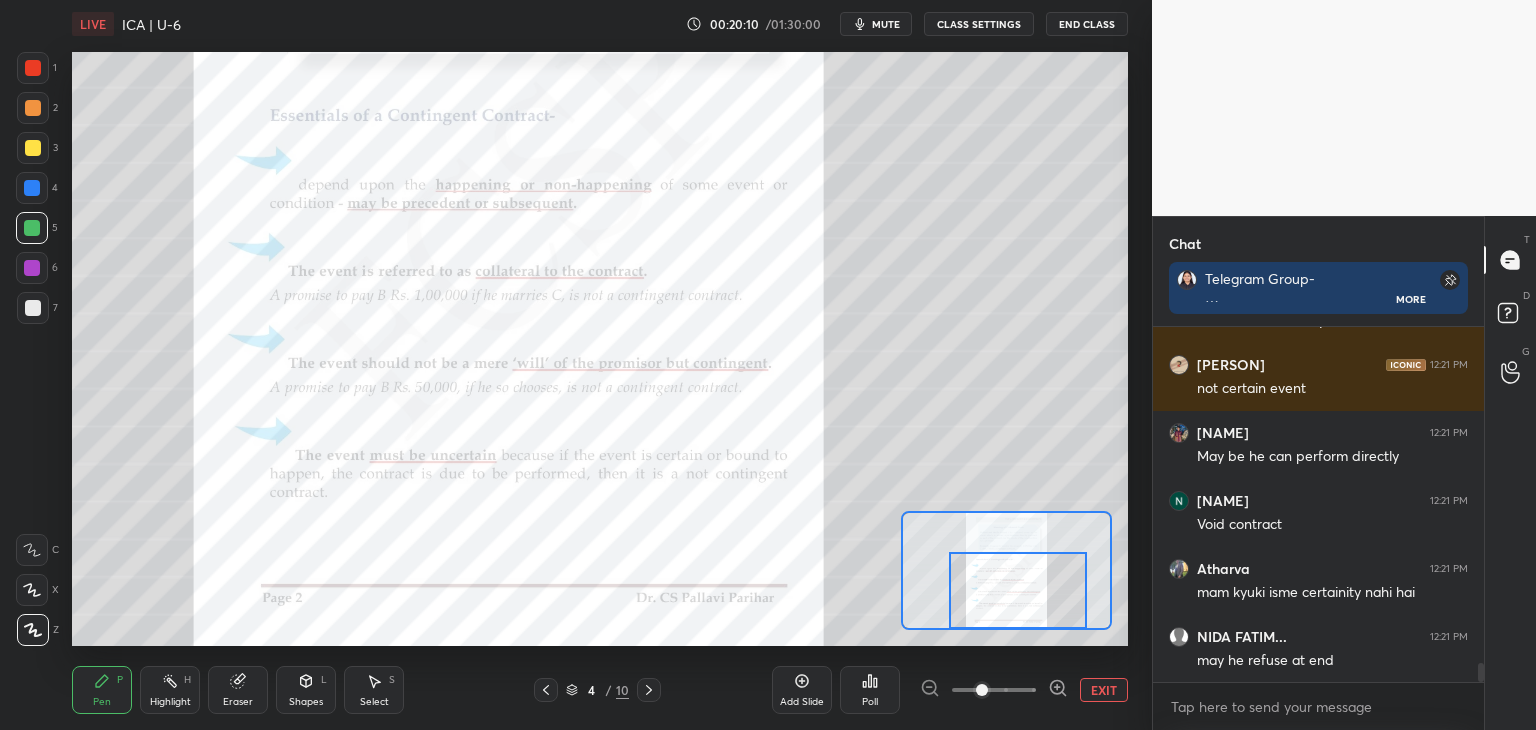 drag, startPoint x: 1481, startPoint y: 674, endPoint x: 1482, endPoint y: 699, distance: 25.019993 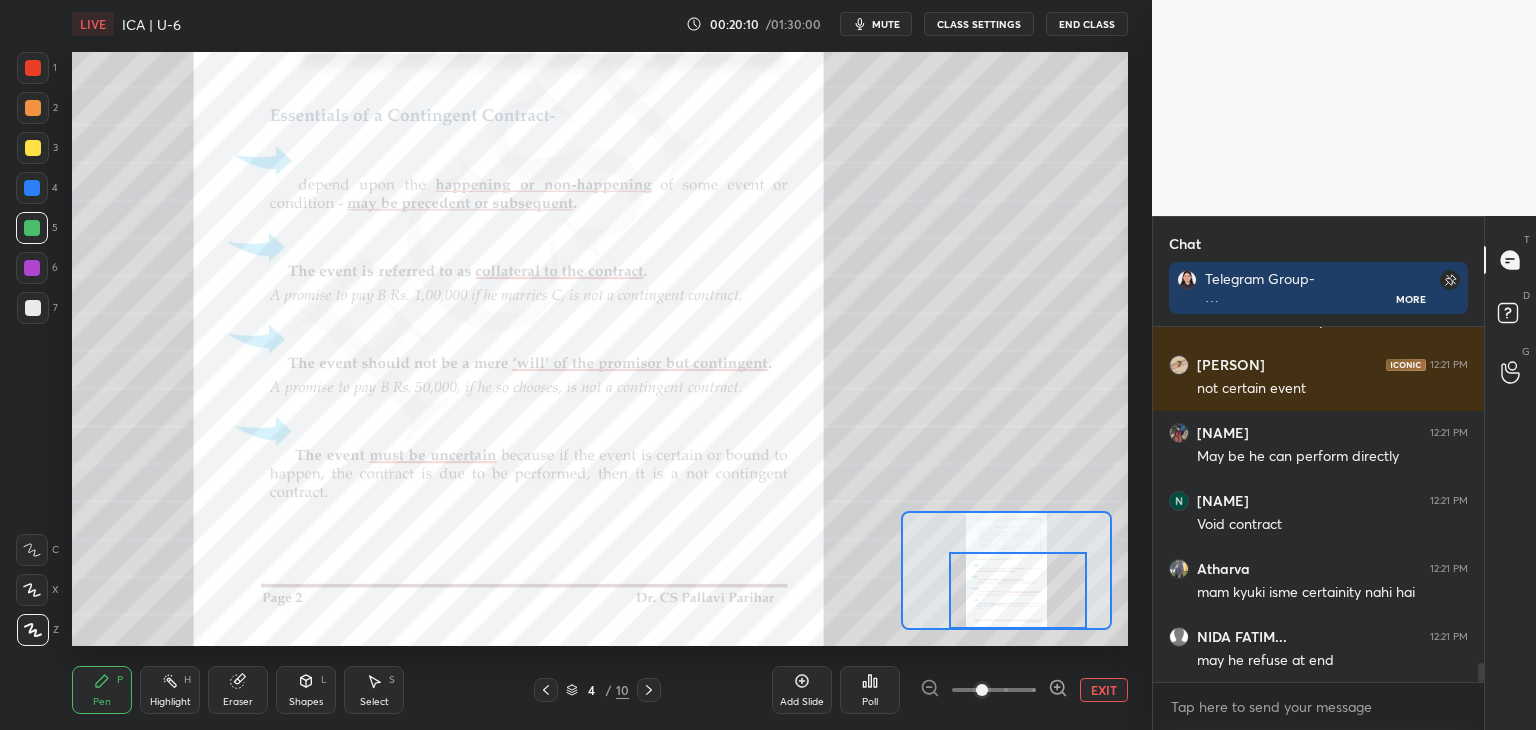 click on "Chat Telegram Group-
https://t.me/+x8IKM9l47kg2Y2Jl More [PERSON] 12:17 PM yes ma'am [PERSON] 12:21 PM Certain event [PERSON] [PERSON] 12:21 PM not certain event [PERSON] 12:21 PM May be he can perform directly [PERSON] 12:21 PM Void contract [PERSON] 12:21 PM mam kyuki isme certainity nahi hai [PERSON]... 12:21 PM may he refuse at end JUMP TO LATEST Enable hand raising Enable raise hand to speak to learners. Once enabled, chat will be turned off temporarily. Enable x   introducing Raise a hand with a doubt Now learners can raise their hand along with a doubt  How it works? Doubts asked by learners will show up here NEW DOUBTS ASKED No one has raised a hand yet Can't raise hand Looks like educator just invited you to speak. Please wait before you can raise your hand again. Got it T Messages (T) D Doubts (D) G Raise Hand (G)" at bounding box center [1344, 473] 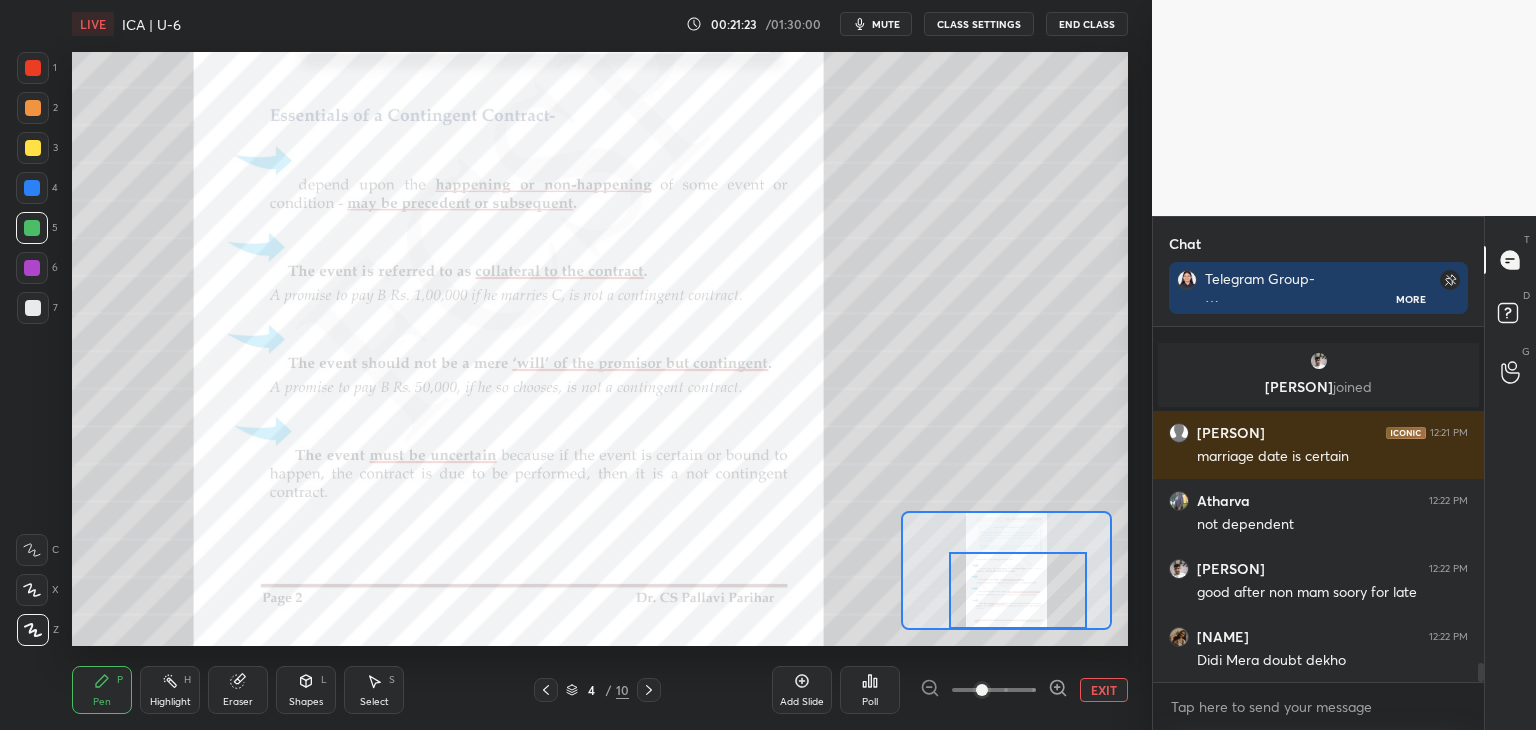 scroll, scrollTop: 6334, scrollLeft: 0, axis: vertical 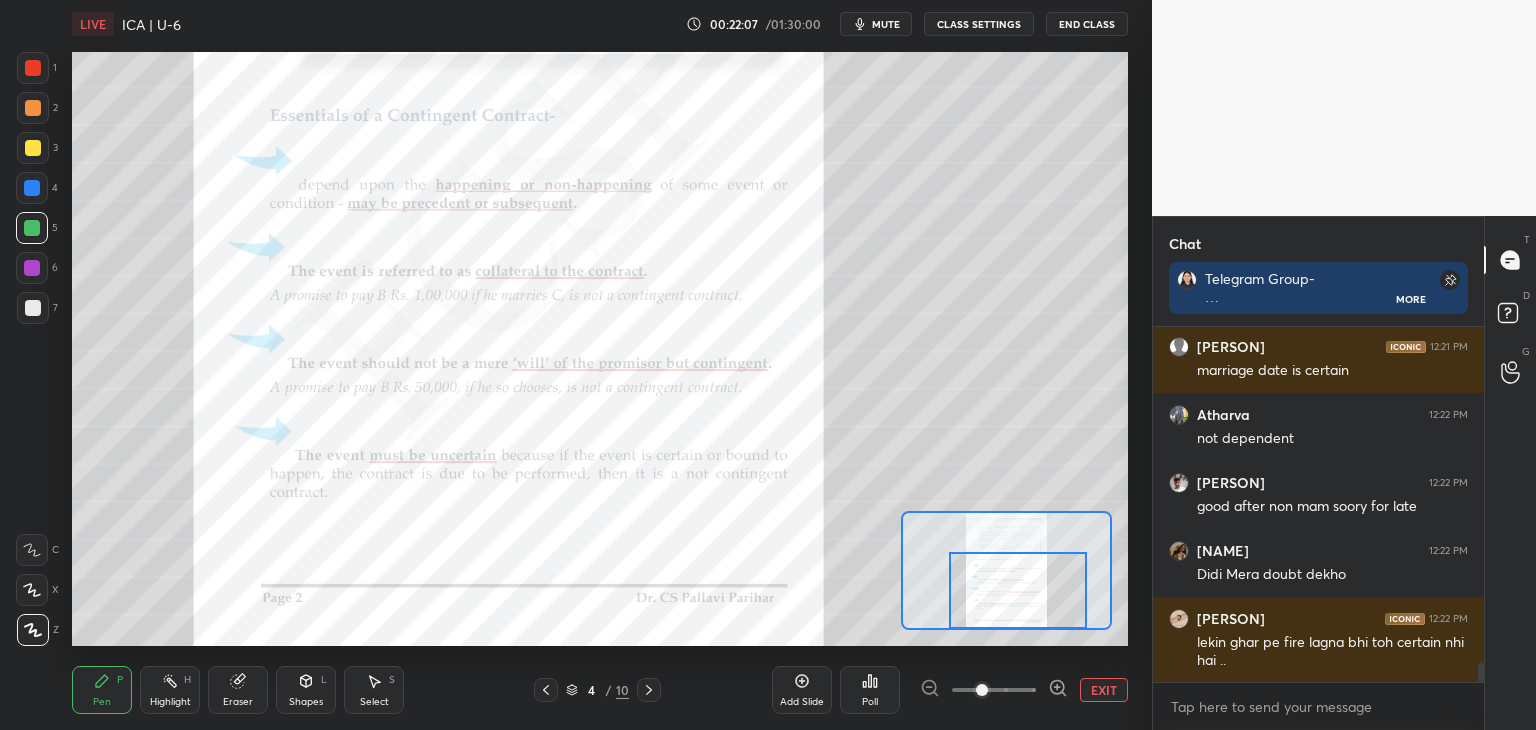 drag, startPoint x: 1481, startPoint y: 674, endPoint x: 1492, endPoint y: 690, distance: 19.416489 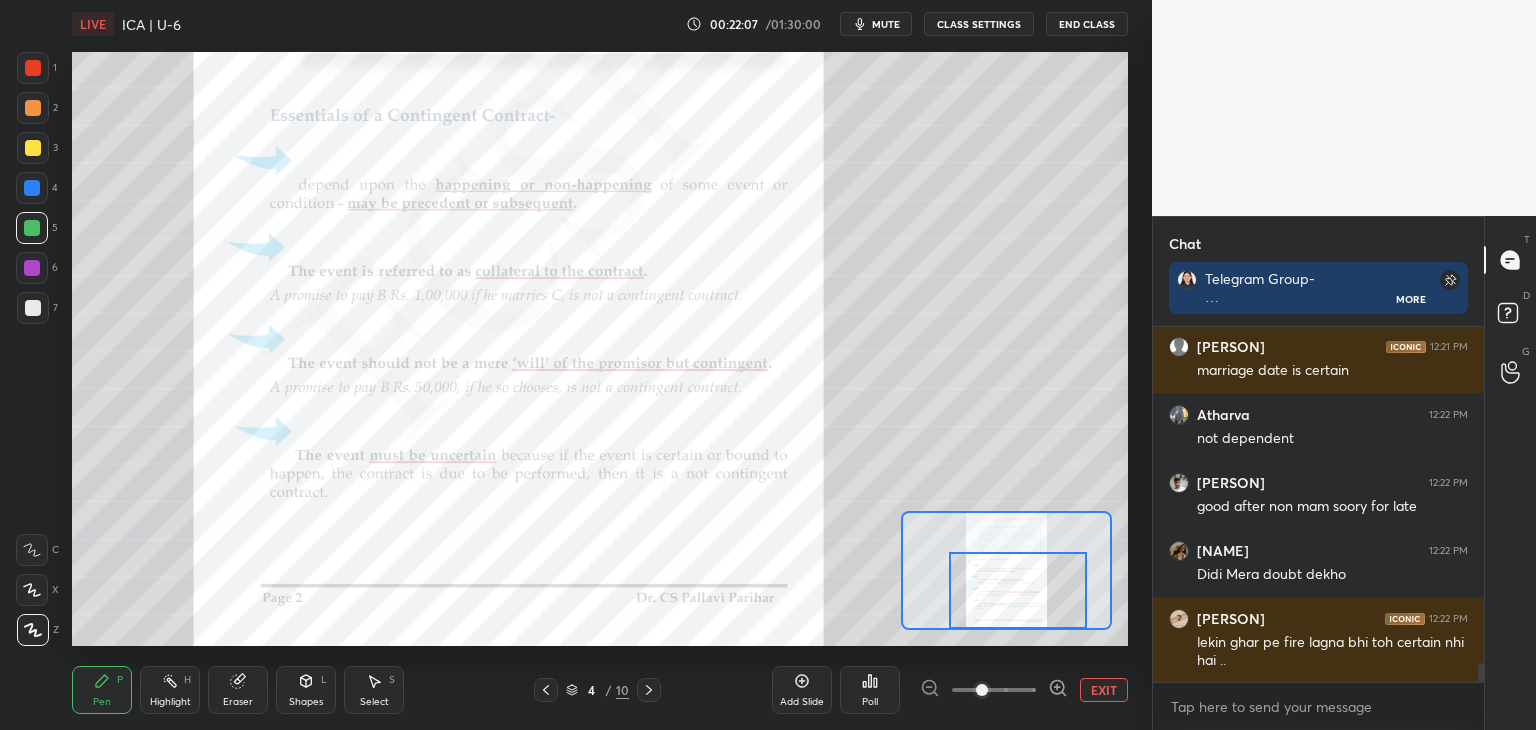 click on "Chat Telegram Group-
https://t.me/+x8IKM9l47kg2Y2Jl More [PERSON]  joined [PERSON] 12:21 PM marriage date is certain [PERSON] 12:22 PM not dependent [PERSON] 12:22 PM good after non mam soory for late [PERSON] 12:22 PM Didi Mera doubt dekho [PERSON] 12:22 PM lekin ghar pe fire lagna bhi toh certain nhi hai .. JUMP TO LATEST Enable hand raising Enable raise hand to speak to learners. Once enabled, chat will be turned off temporarily. Enable x   introducing Raise a hand with a doubt Now learners can raise their hand along with a doubt  How it works? Doubts asked by learners will show up here NEW DOUBTS ASKED No one has raised a hand yet Can't raise hand Looks like educator just invited you to speak. Please wait before you can raise your hand again. Got it T Messages (T) D Doubts (D) G Raise Hand (G)" at bounding box center [1344, 473] 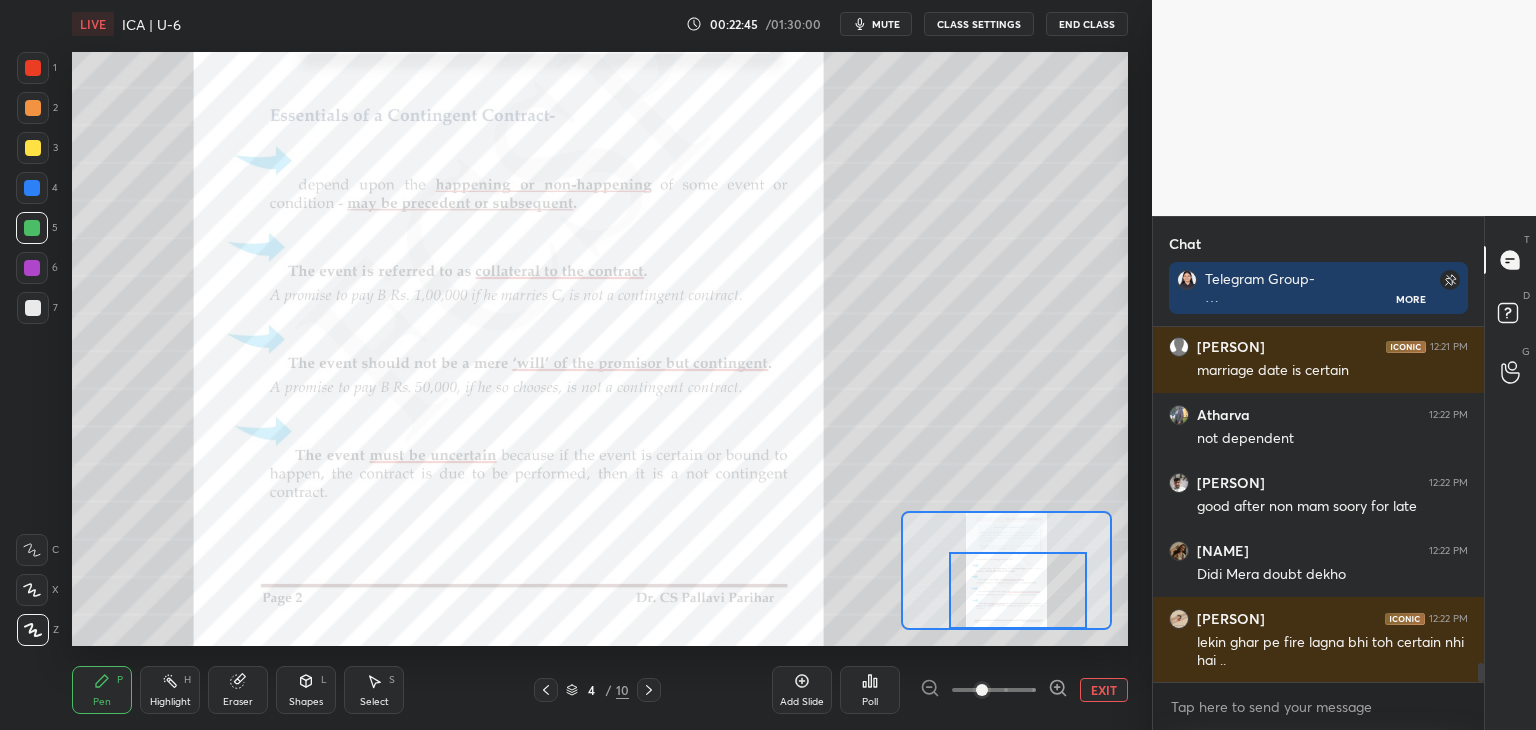 scroll, scrollTop: 6518, scrollLeft: 0, axis: vertical 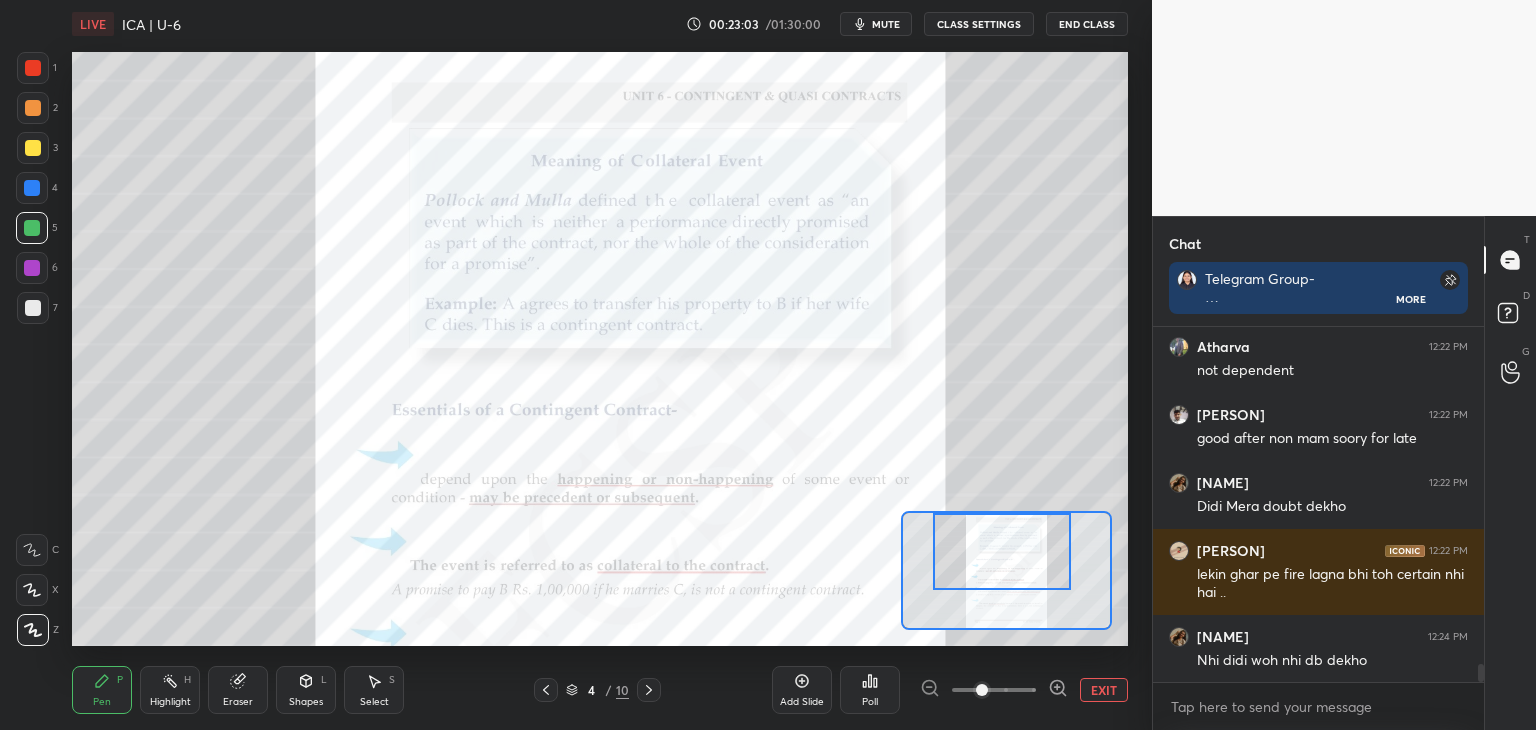 drag, startPoint x: 1012, startPoint y: 617, endPoint x: 996, endPoint y: 537, distance: 81.58431 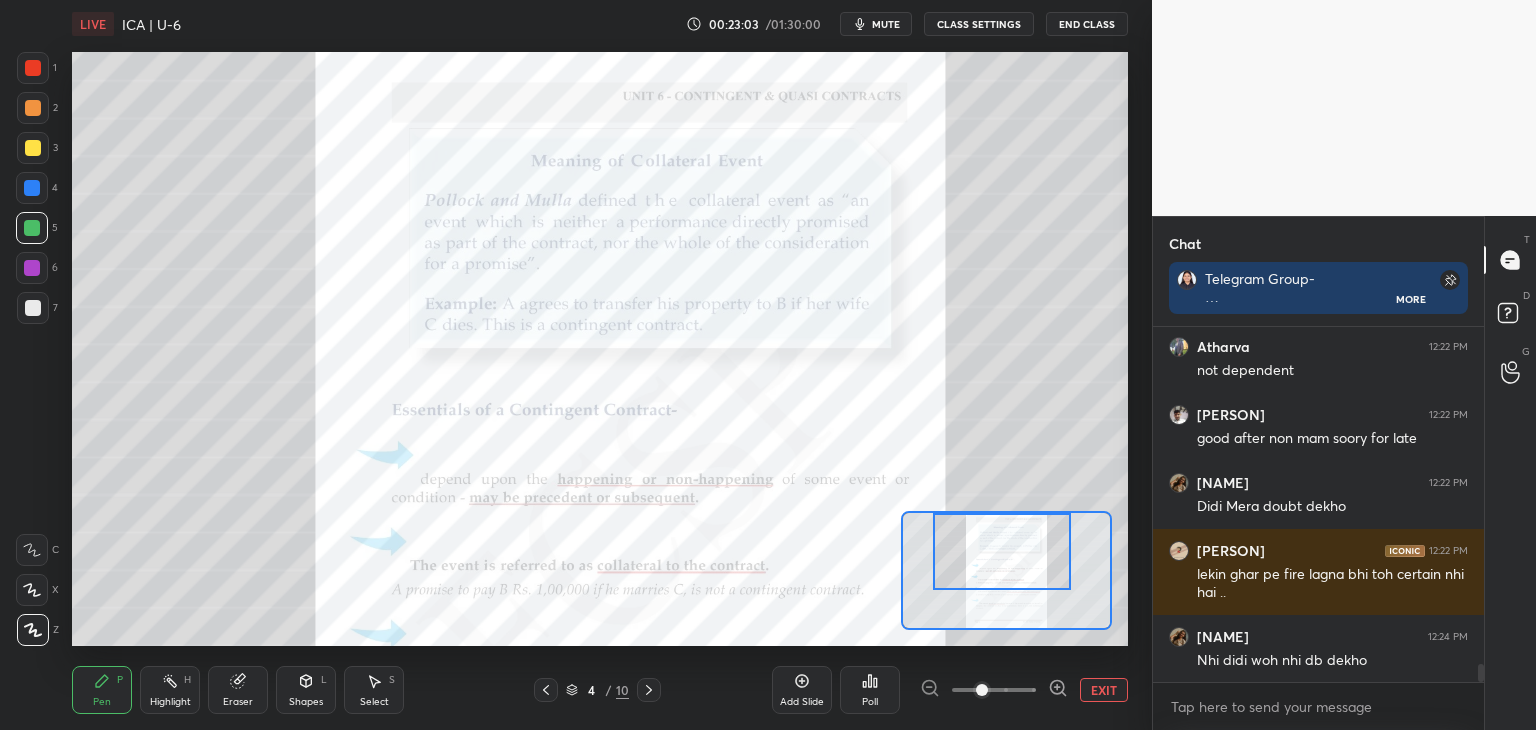 click at bounding box center (1002, 551) 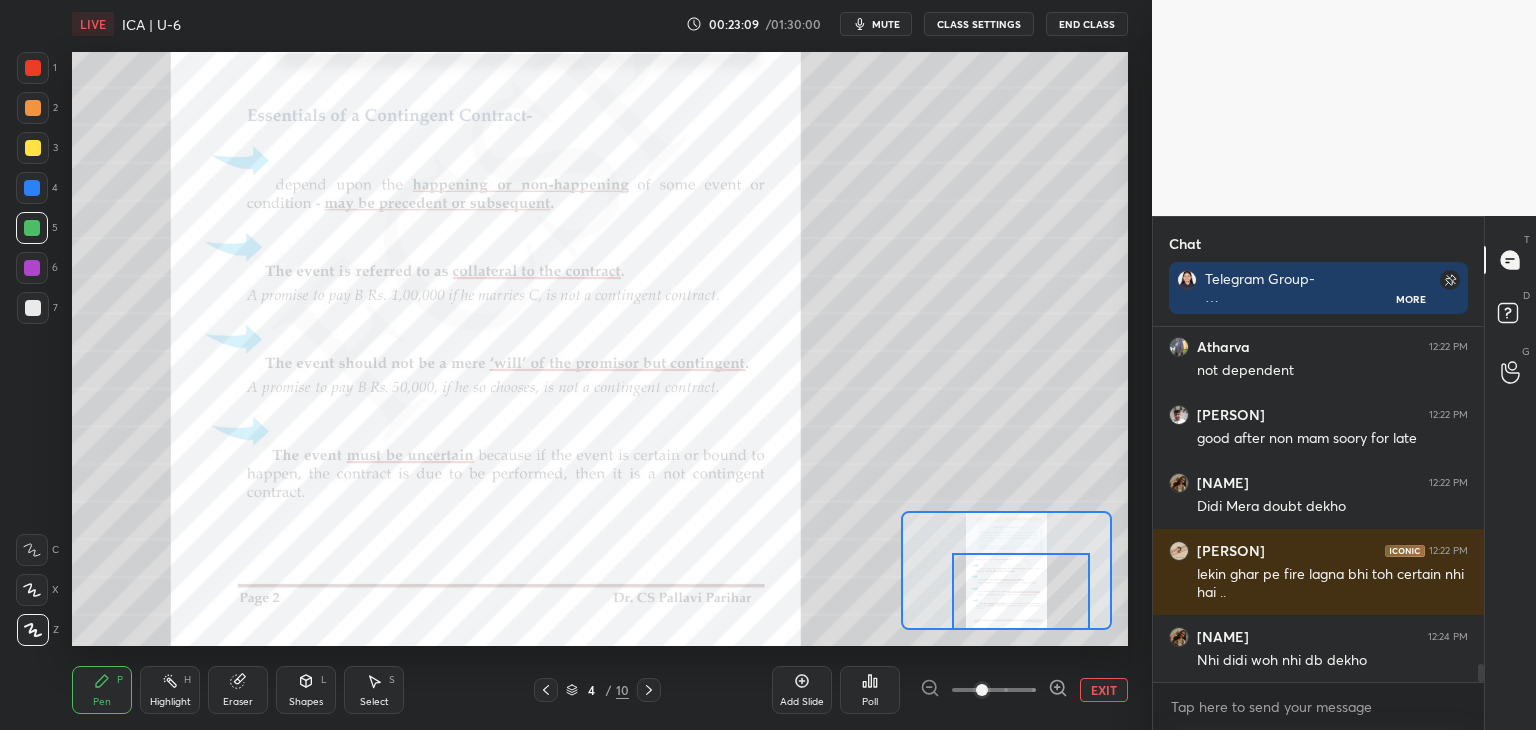 drag, startPoint x: 1013, startPoint y: 553, endPoint x: 1035, endPoint y: 604, distance: 55.542778 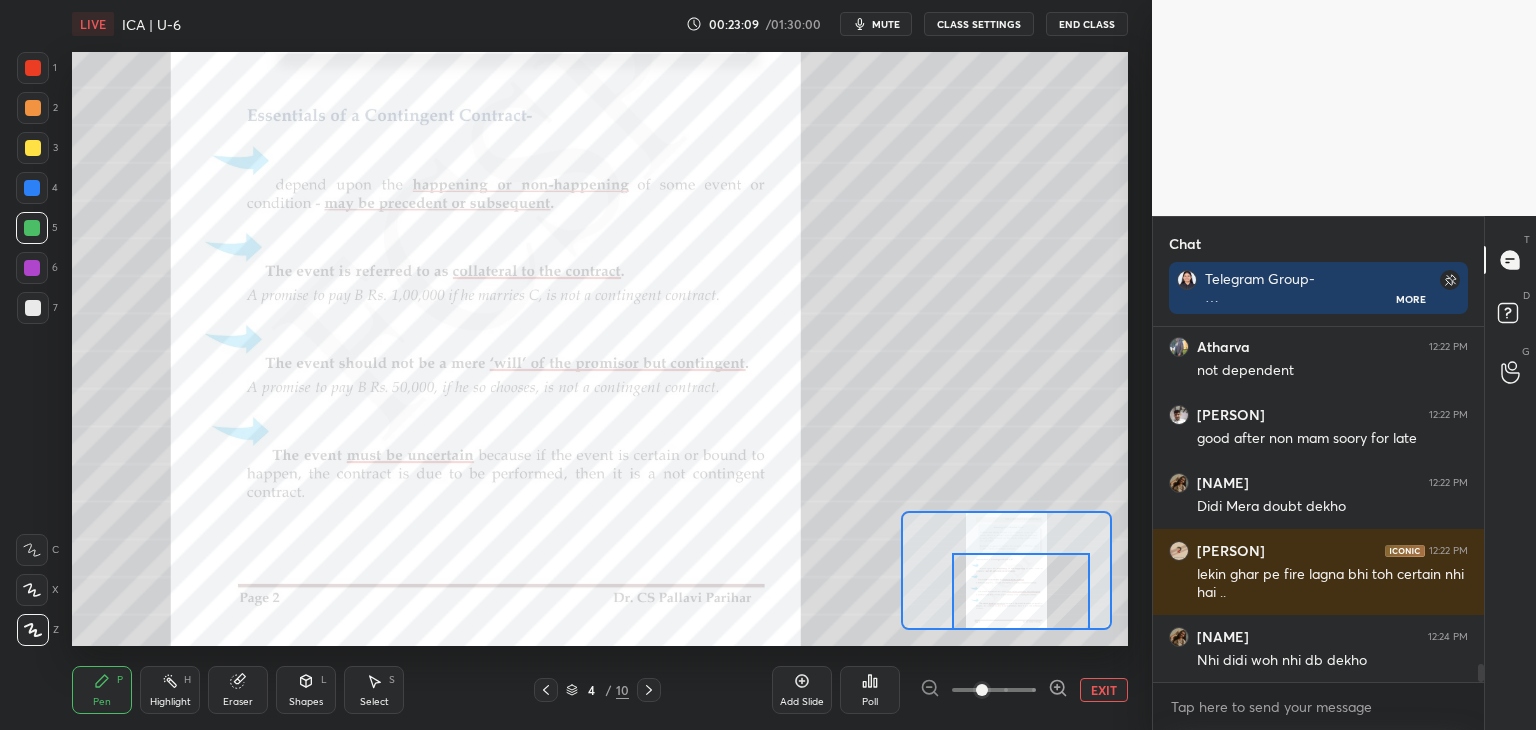 click at bounding box center (1021, 591) 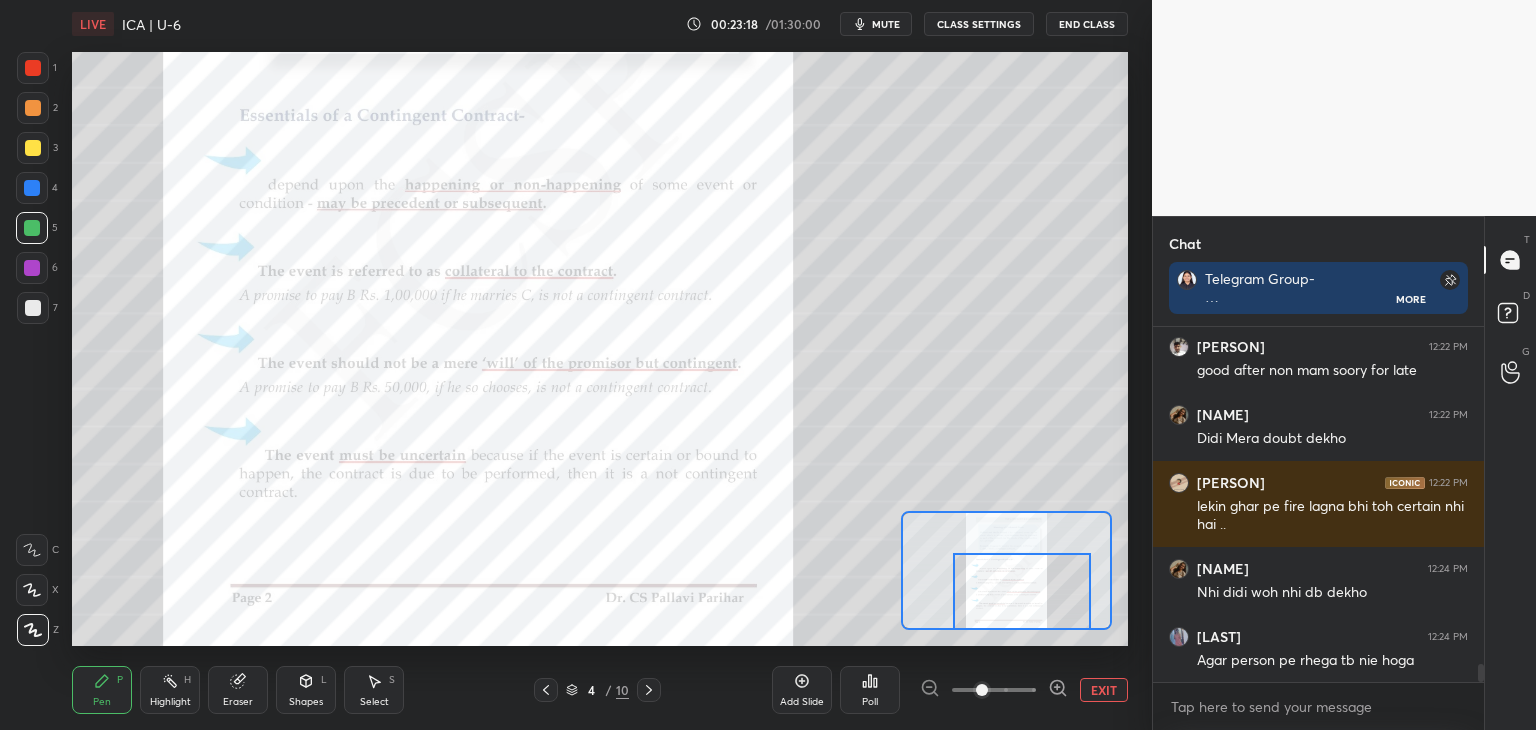 scroll, scrollTop: 6658, scrollLeft: 0, axis: vertical 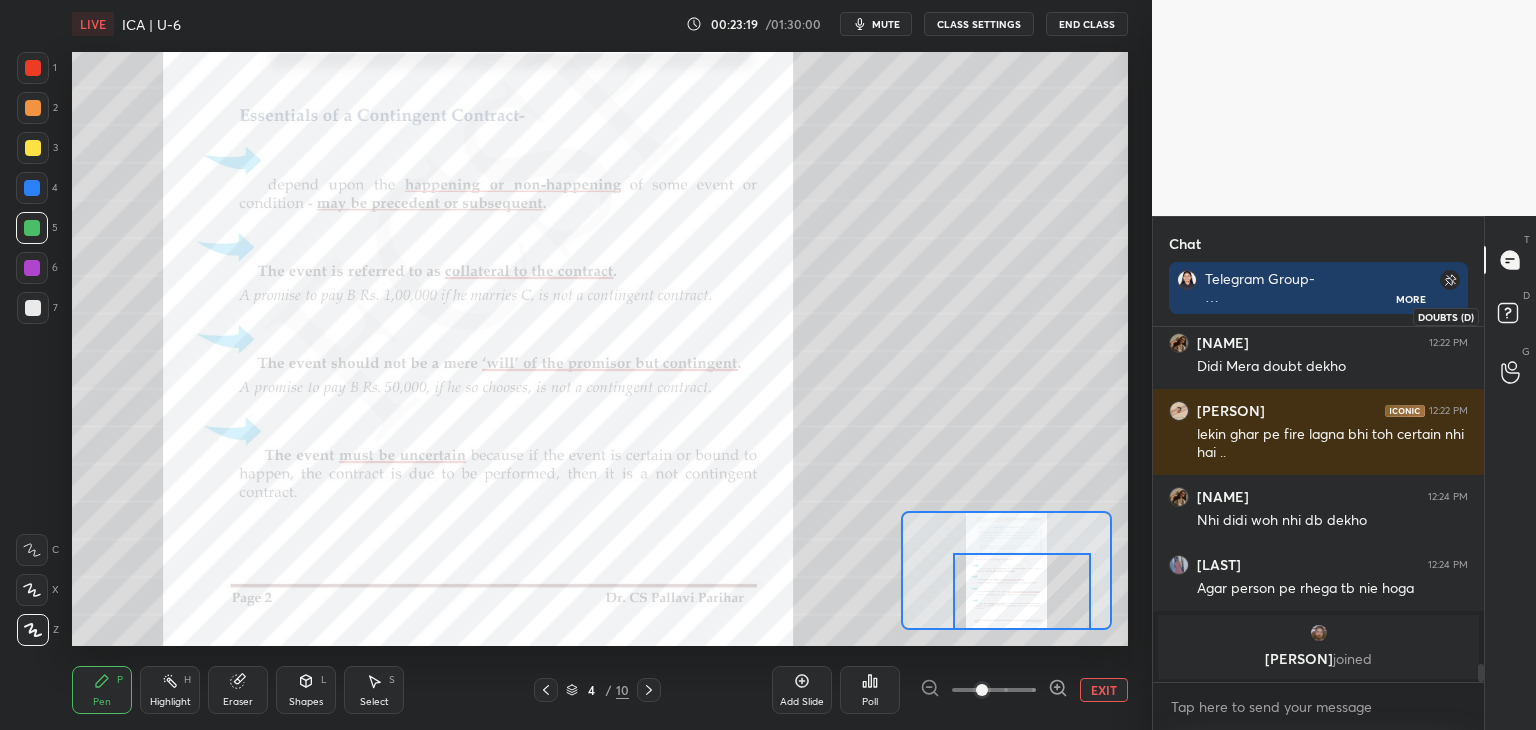 click 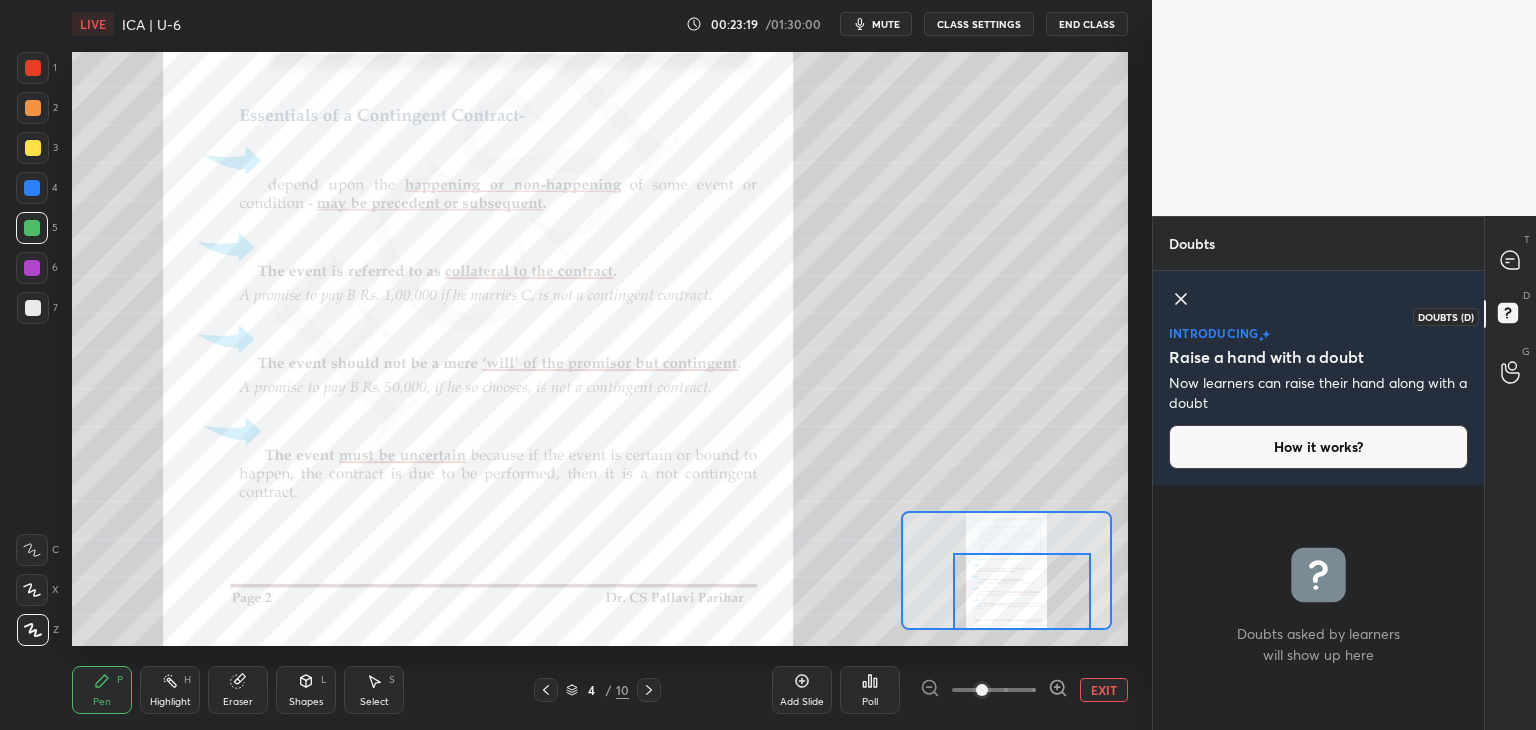 scroll, scrollTop: 7, scrollLeft: 6, axis: both 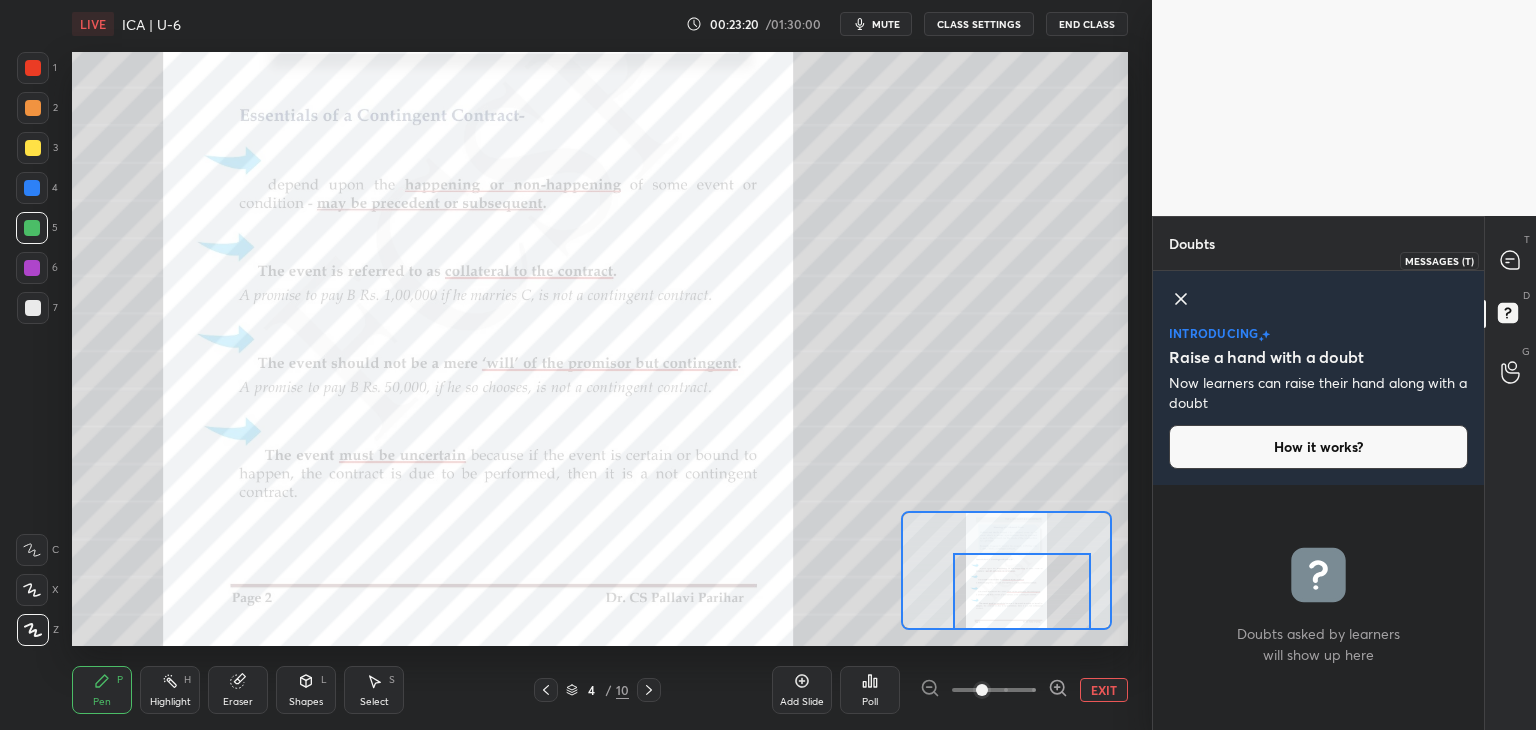 click 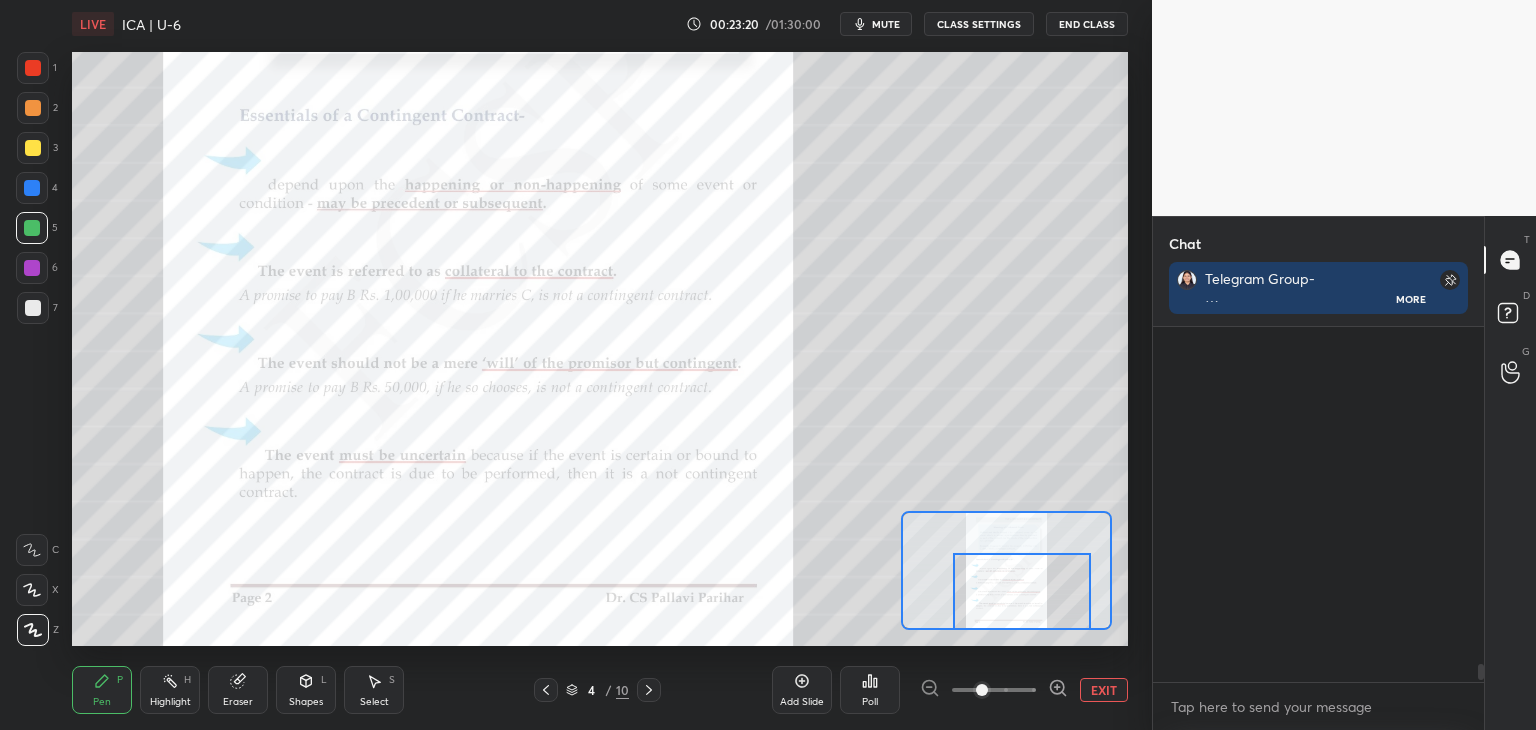 scroll, scrollTop: 184, scrollLeft: 325, axis: both 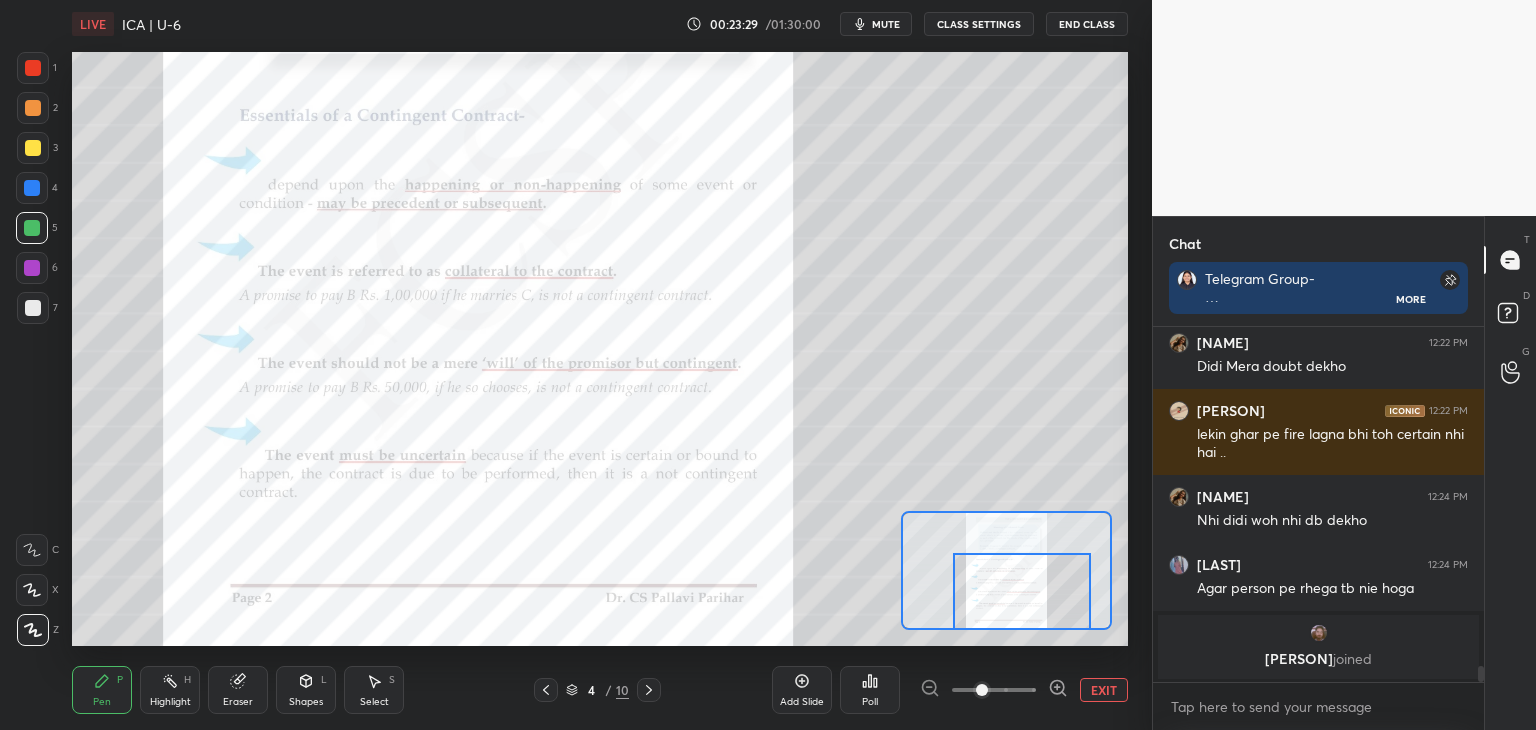 drag, startPoint x: 1481, startPoint y: 673, endPoint x: 1501, endPoint y: 760, distance: 89.26926 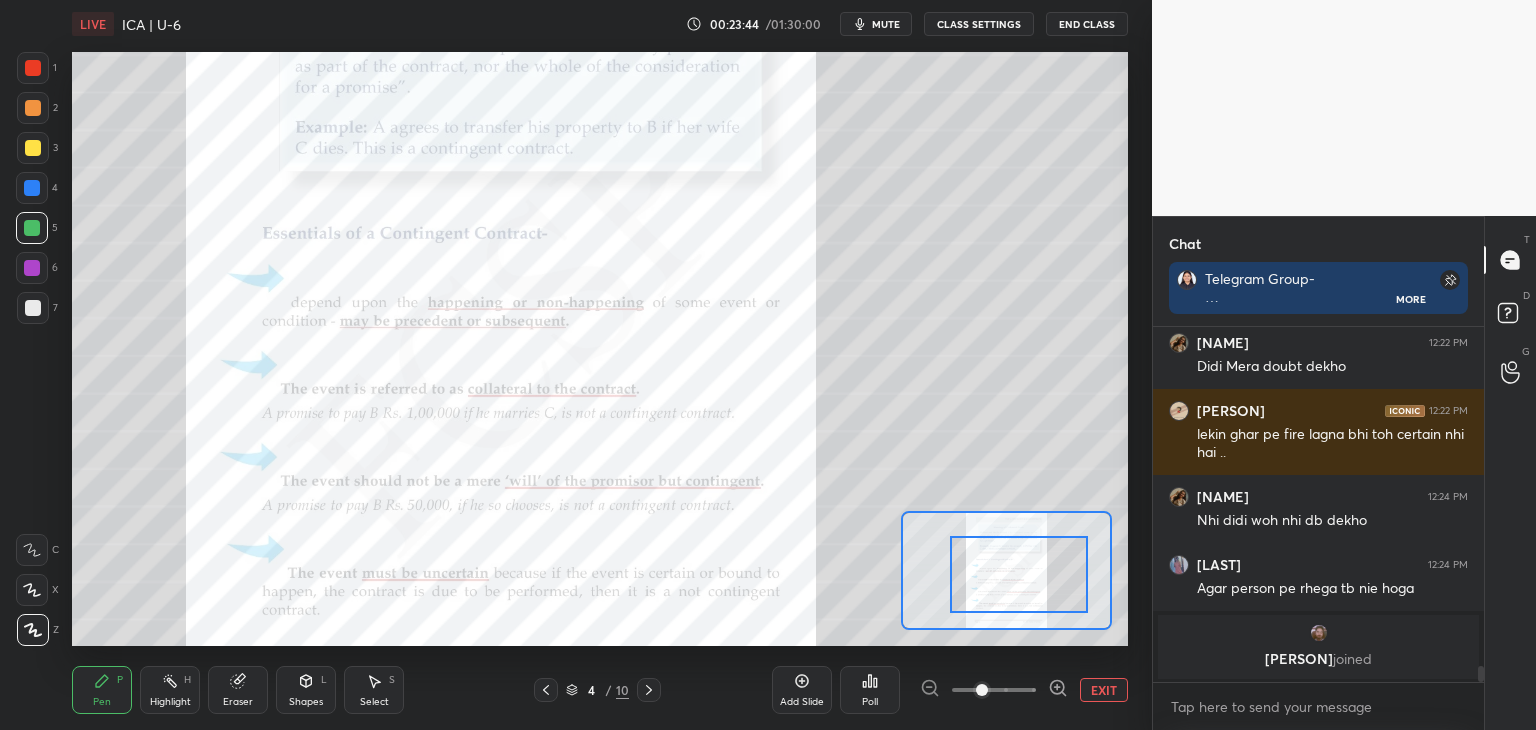drag, startPoint x: 1017, startPoint y: 603, endPoint x: 1016, endPoint y: 588, distance: 15.033297 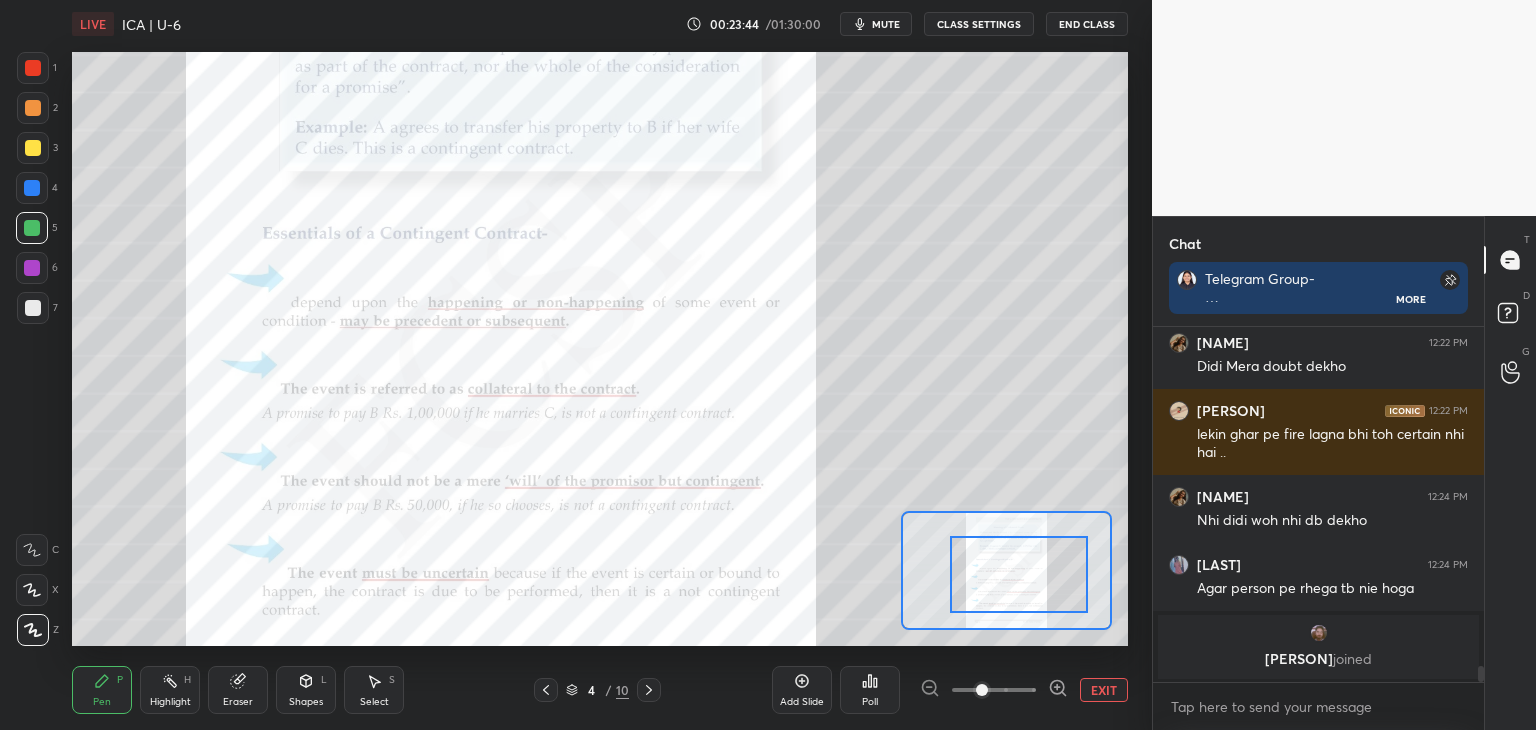 click at bounding box center (1019, 574) 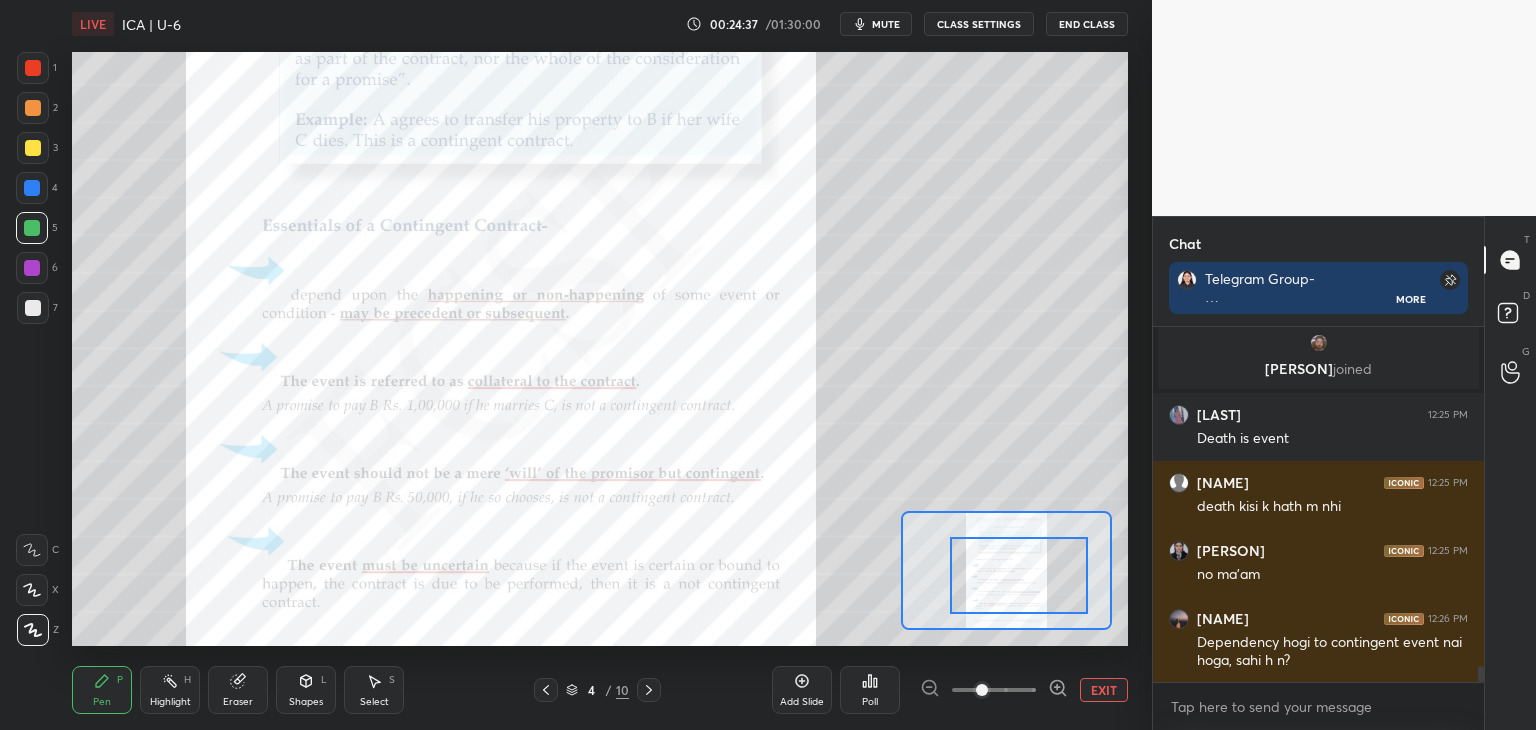 scroll, scrollTop: 7788, scrollLeft: 0, axis: vertical 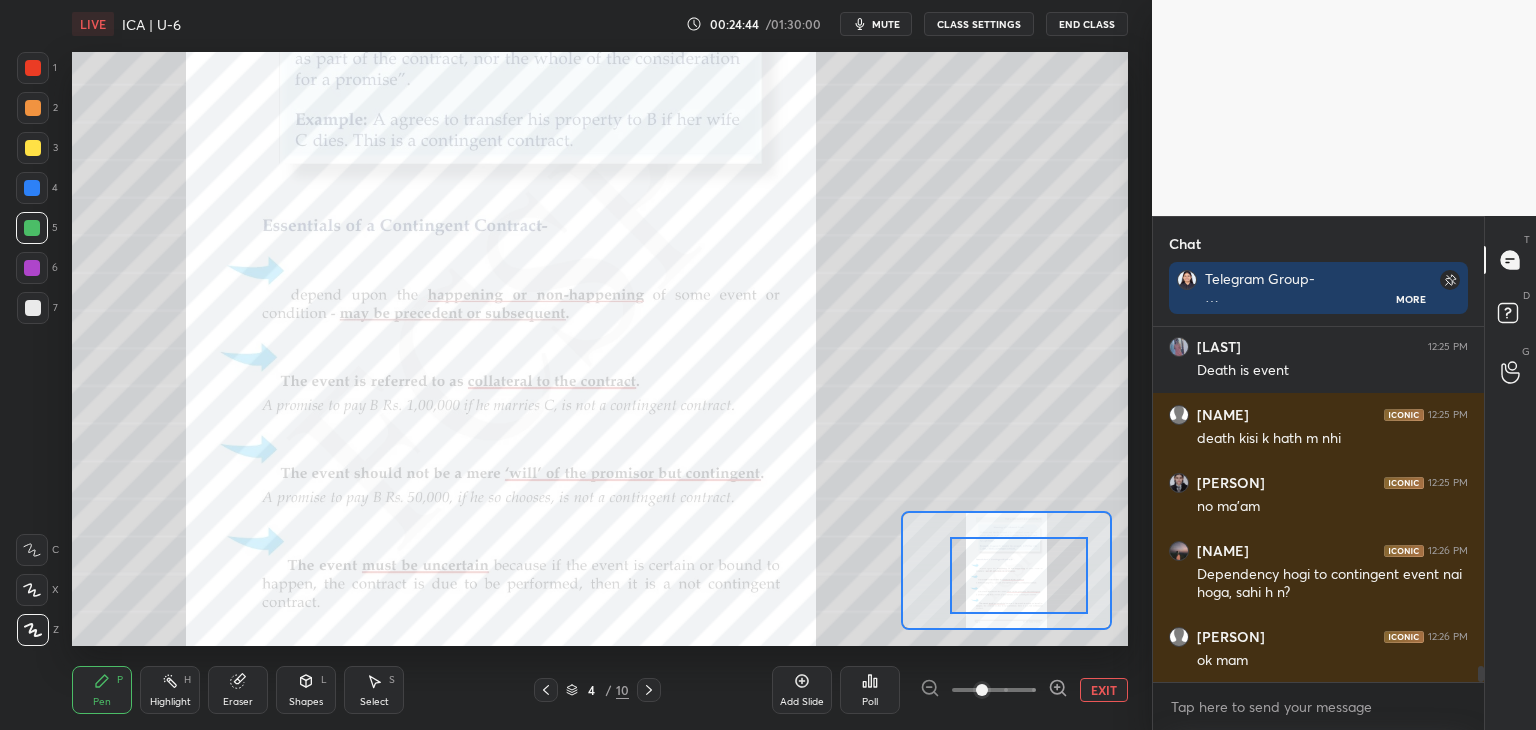 click at bounding box center [33, 68] 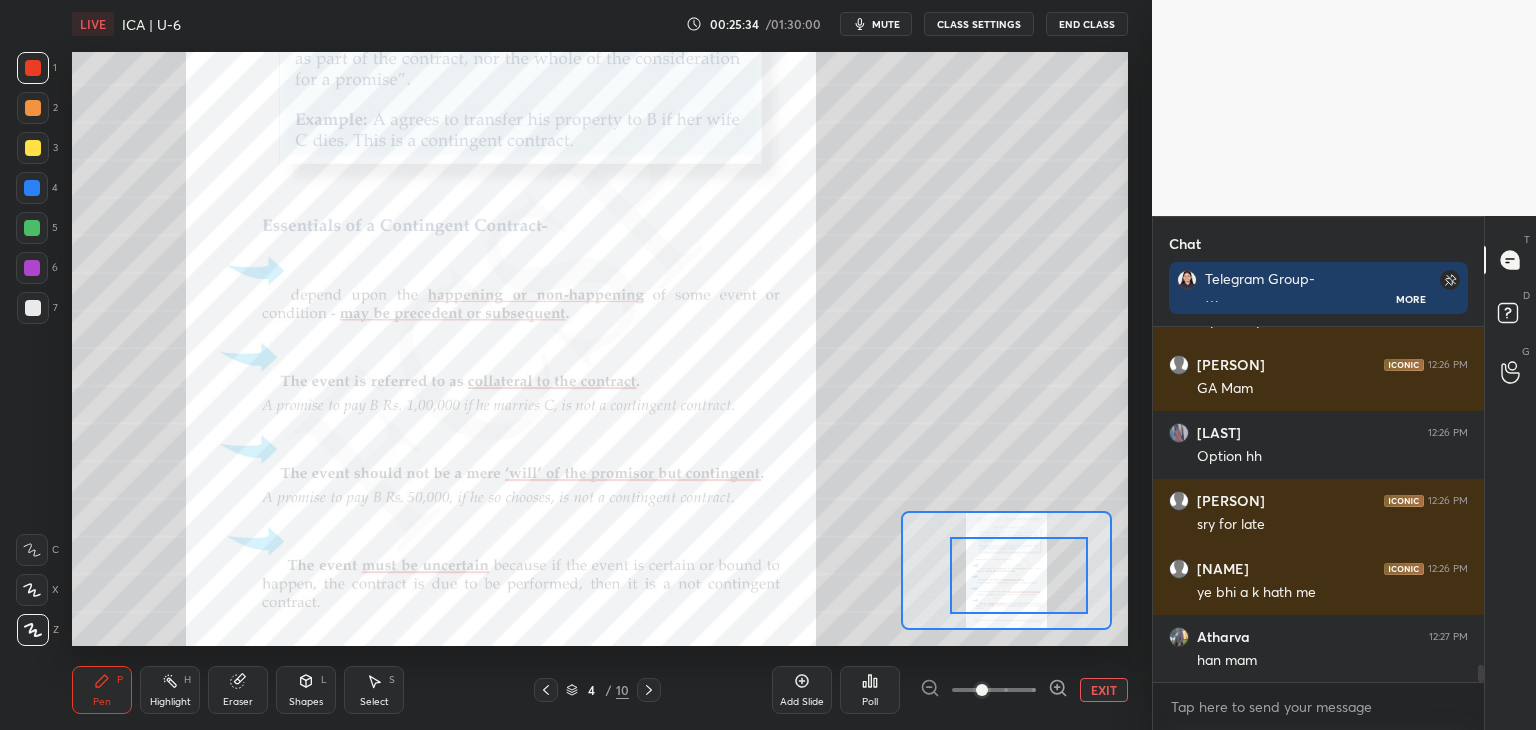 scroll, scrollTop: 7124, scrollLeft: 0, axis: vertical 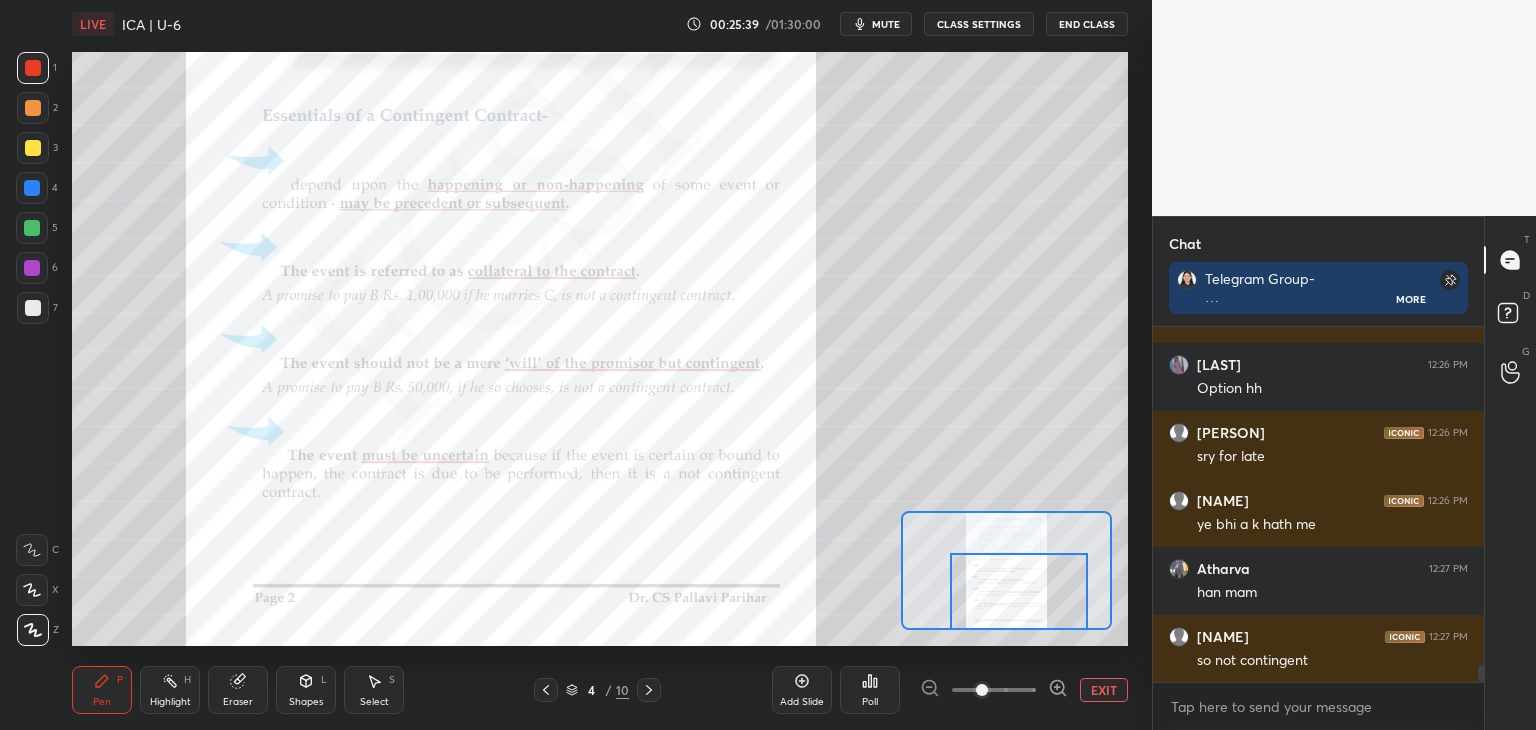 drag, startPoint x: 1016, startPoint y: 574, endPoint x: 1016, endPoint y: 594, distance: 20 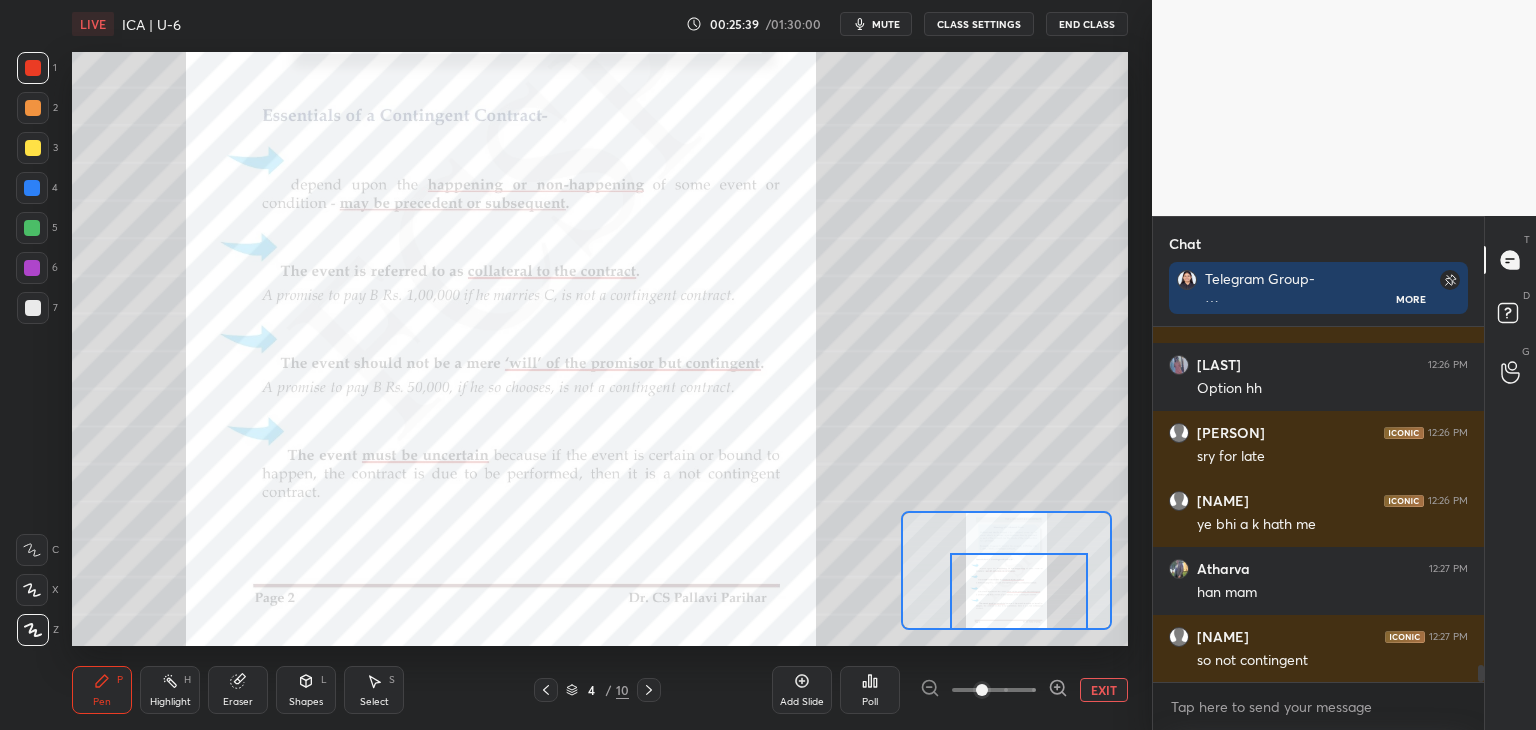 click at bounding box center (1019, 591) 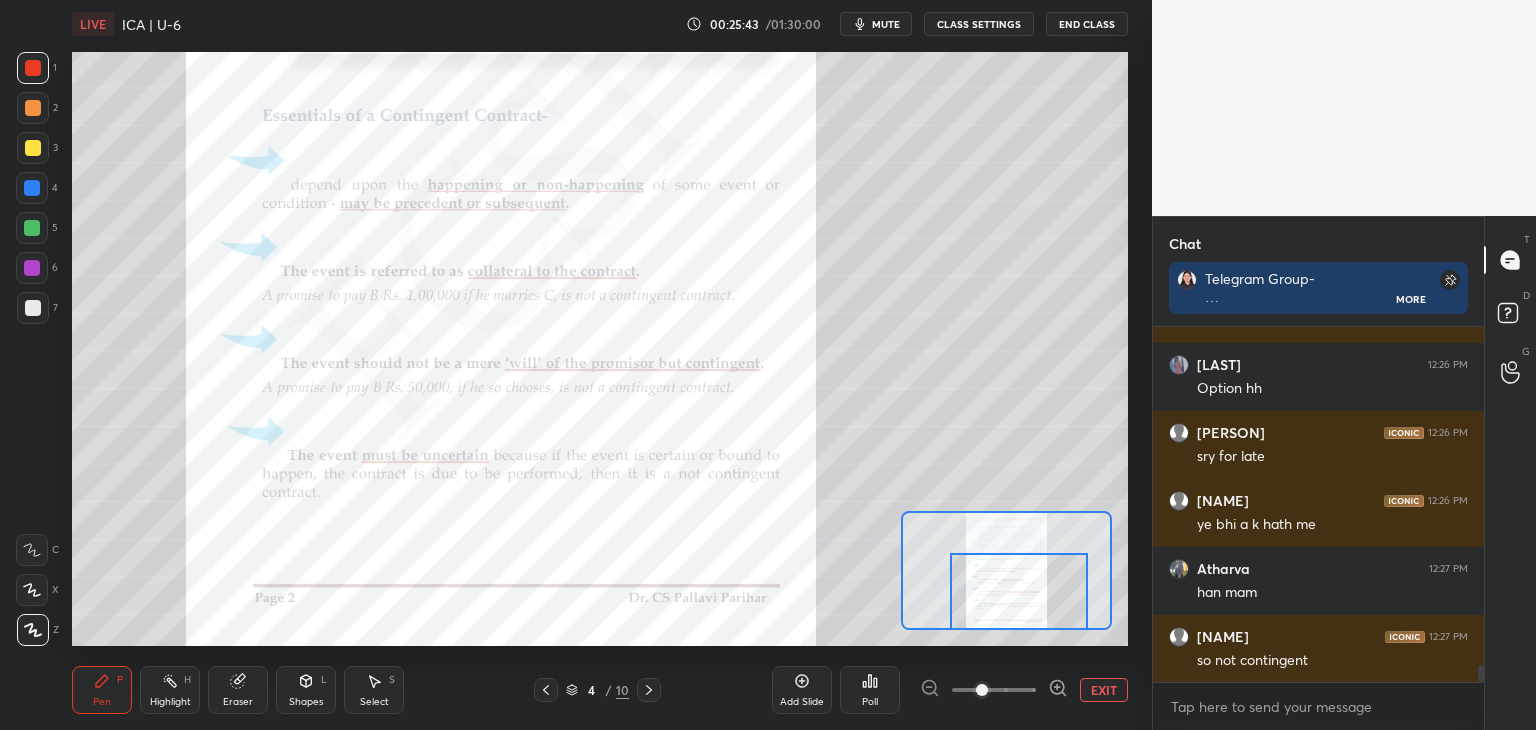 drag, startPoint x: 32, startPoint y: 178, endPoint x: 50, endPoint y: 186, distance: 19.697716 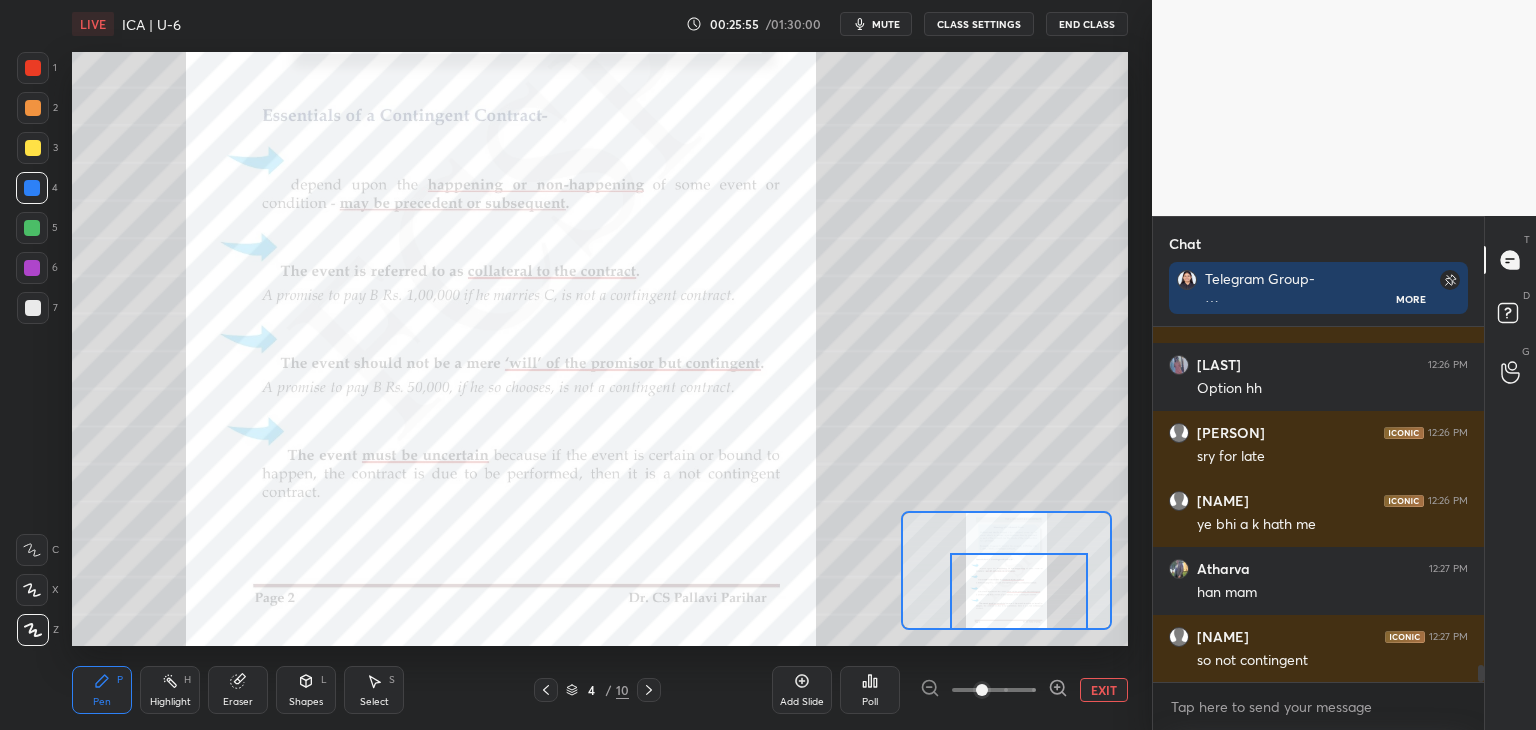 scroll, scrollTop: 7196, scrollLeft: 0, axis: vertical 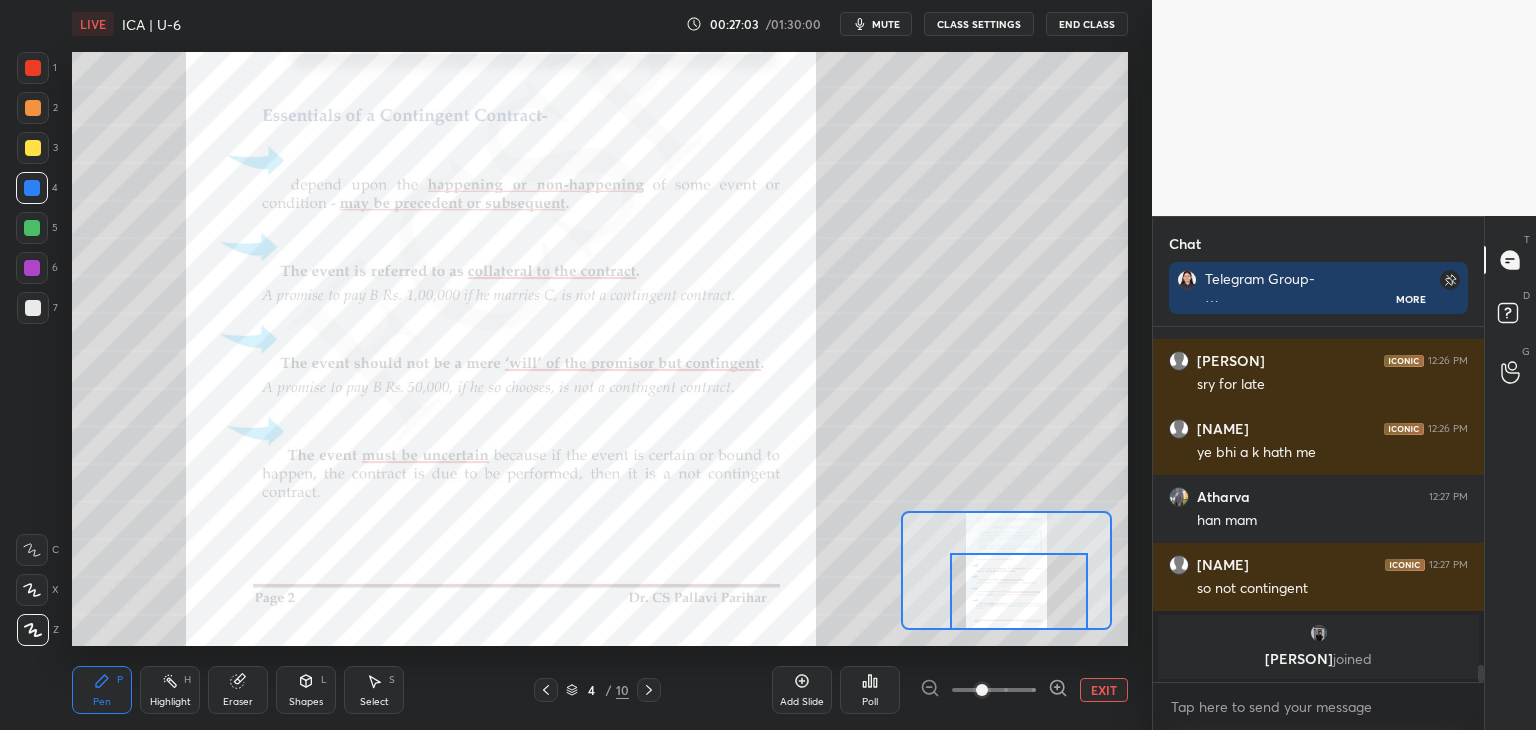 click 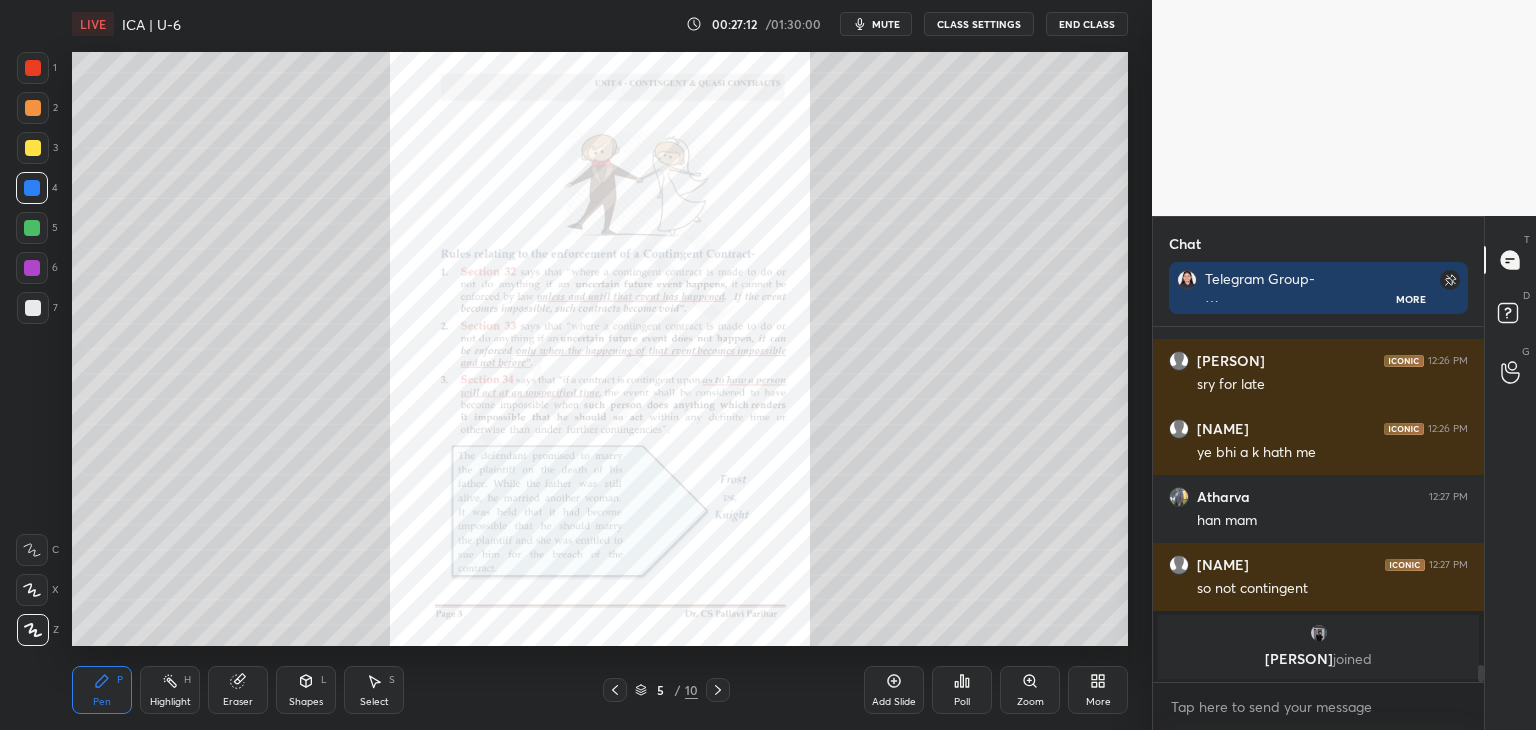 click 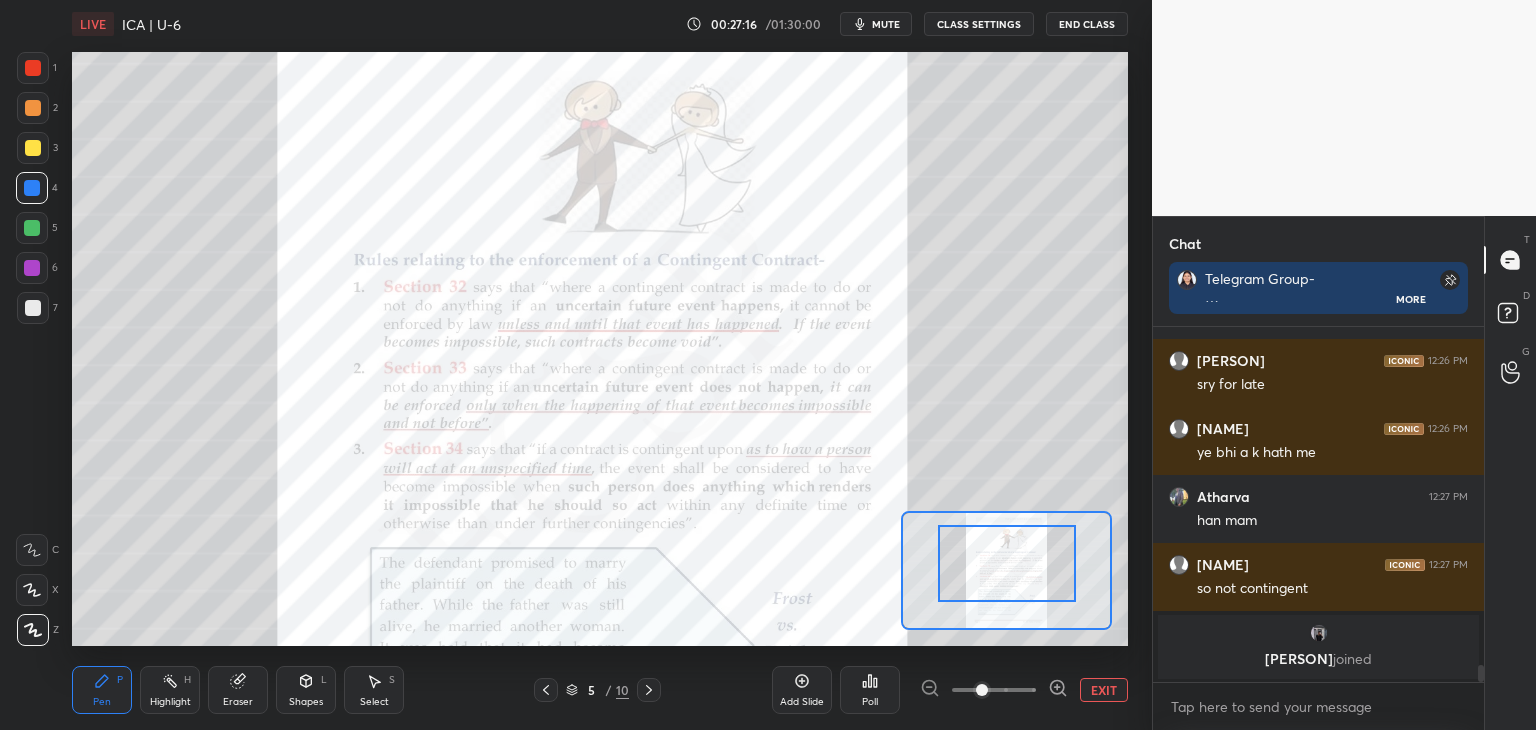 click at bounding box center (1007, 563) 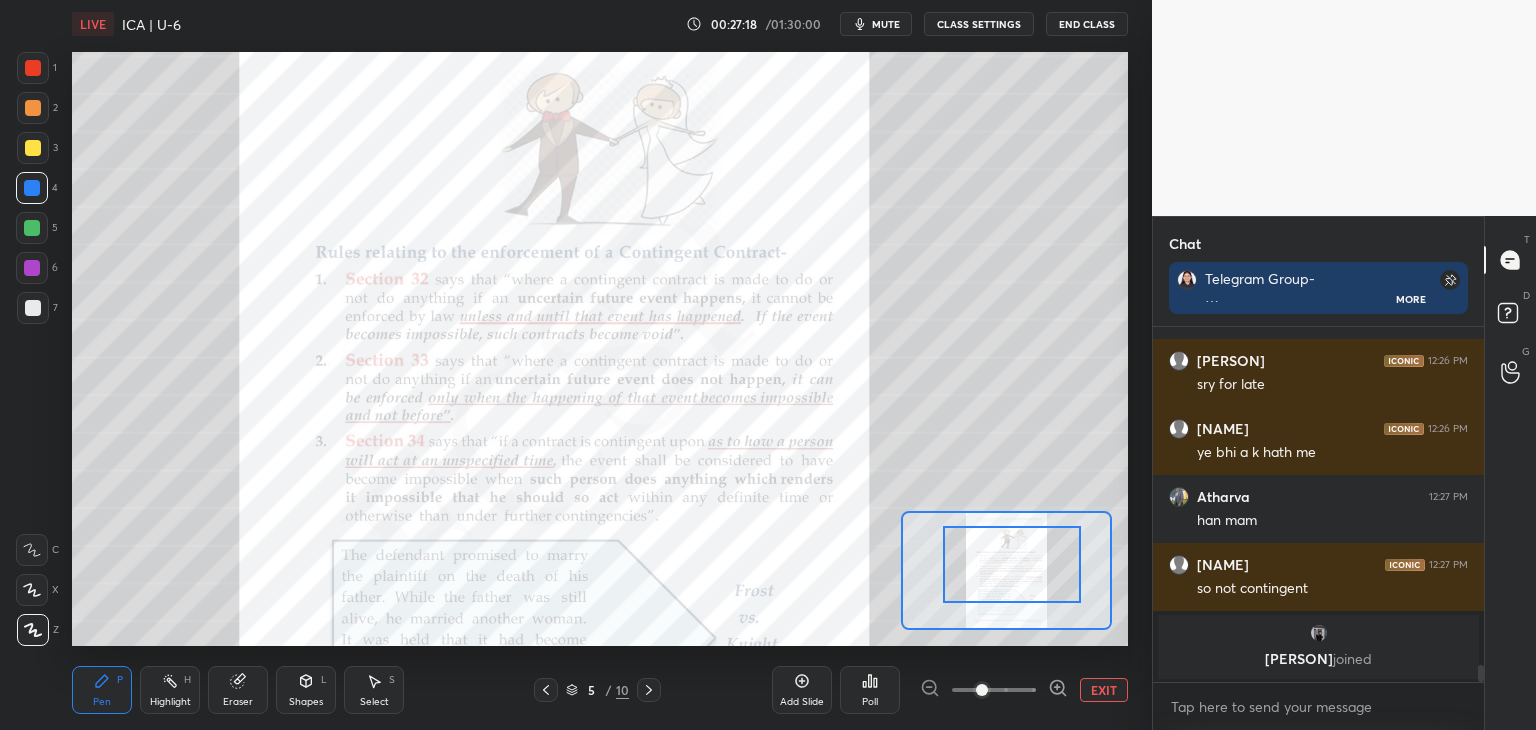 click at bounding box center (1012, 564) 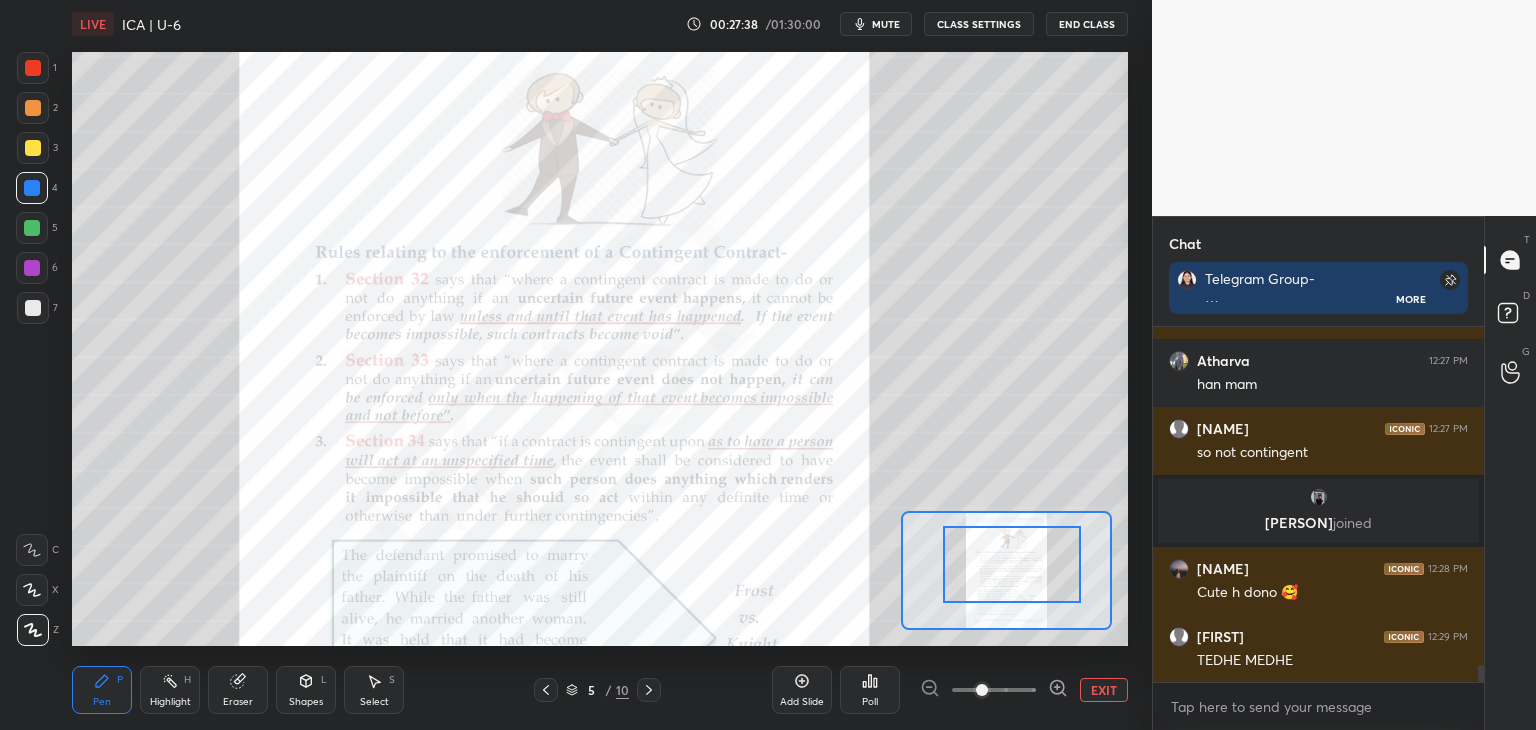 scroll, scrollTop: 7234, scrollLeft: 0, axis: vertical 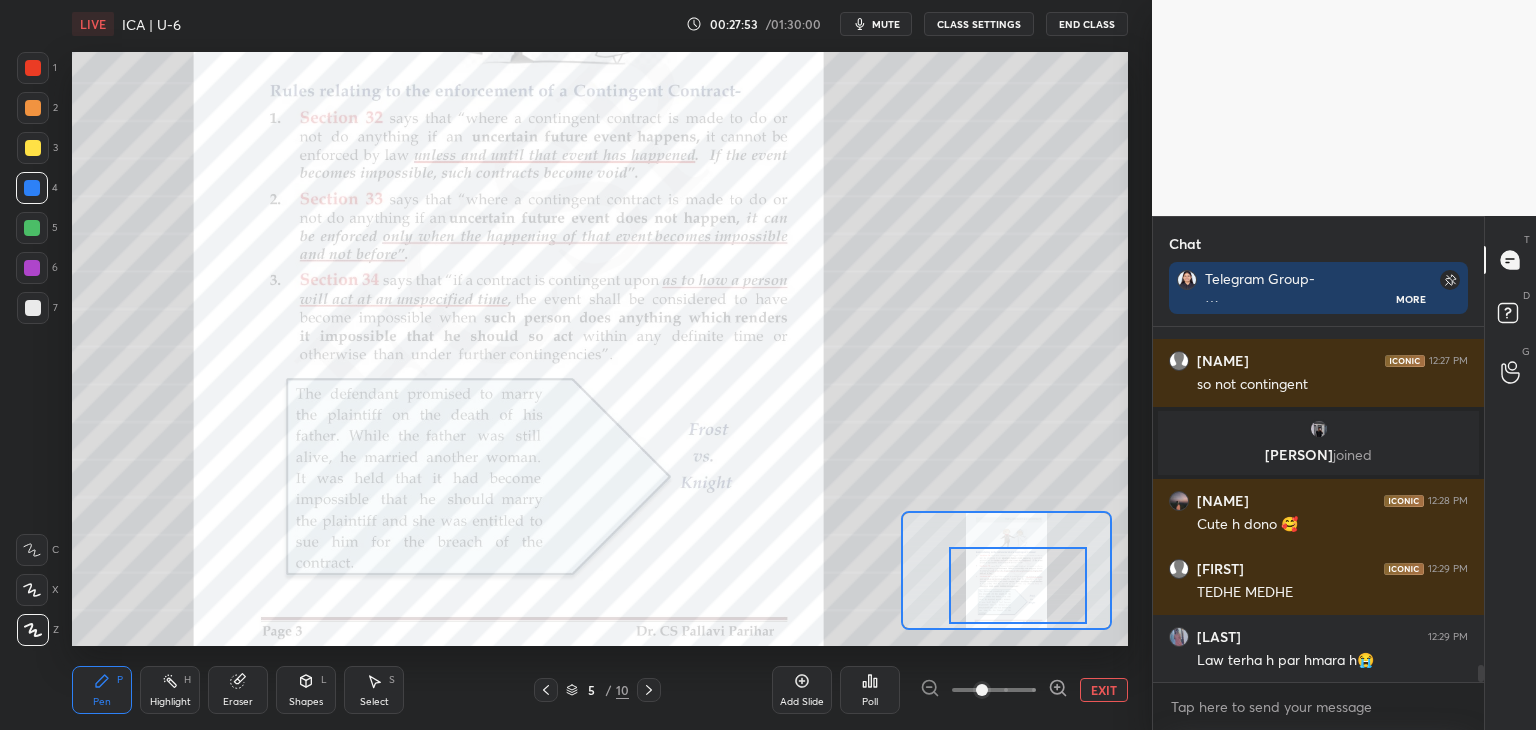 drag, startPoint x: 1022, startPoint y: 580, endPoint x: 1024, endPoint y: 595, distance: 15.132746 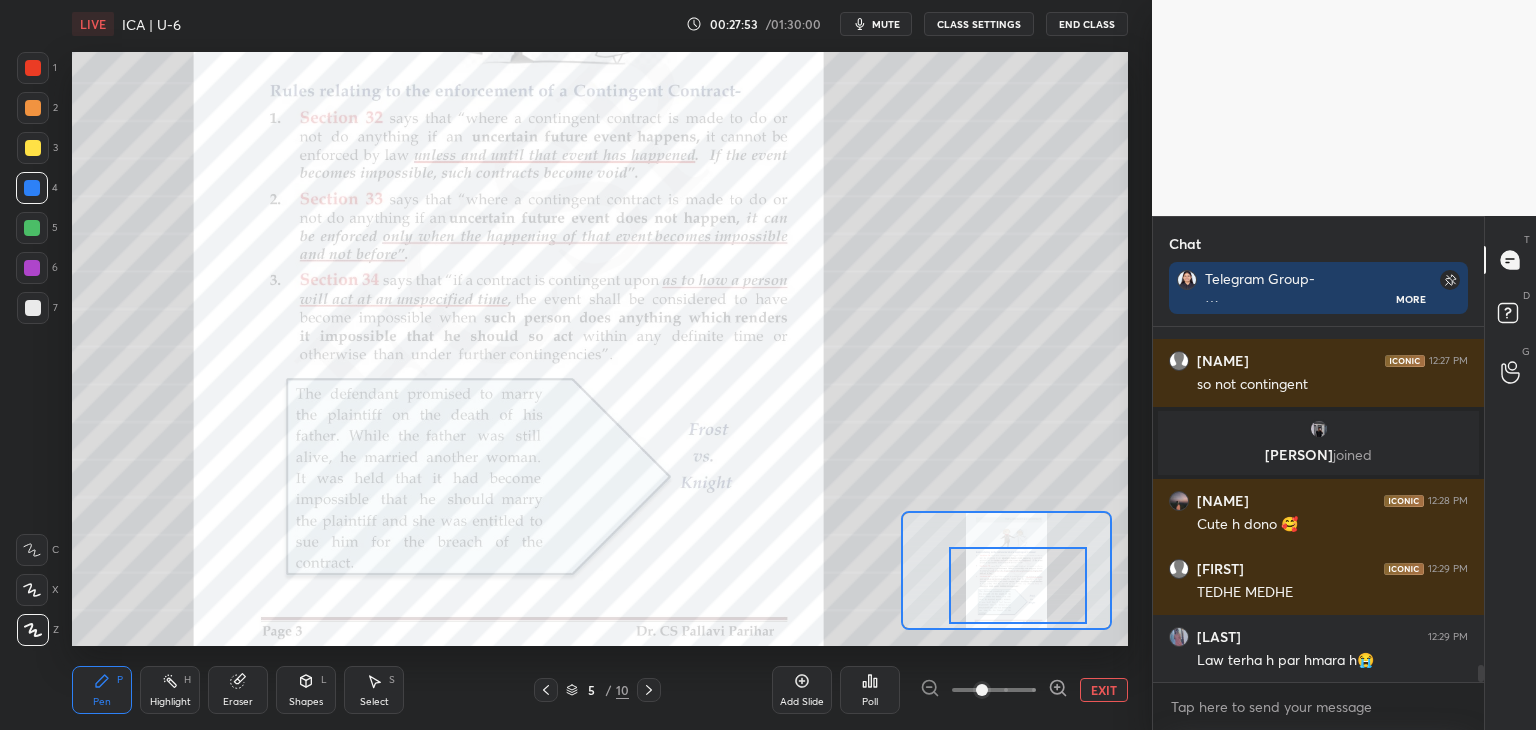click at bounding box center [1018, 585] 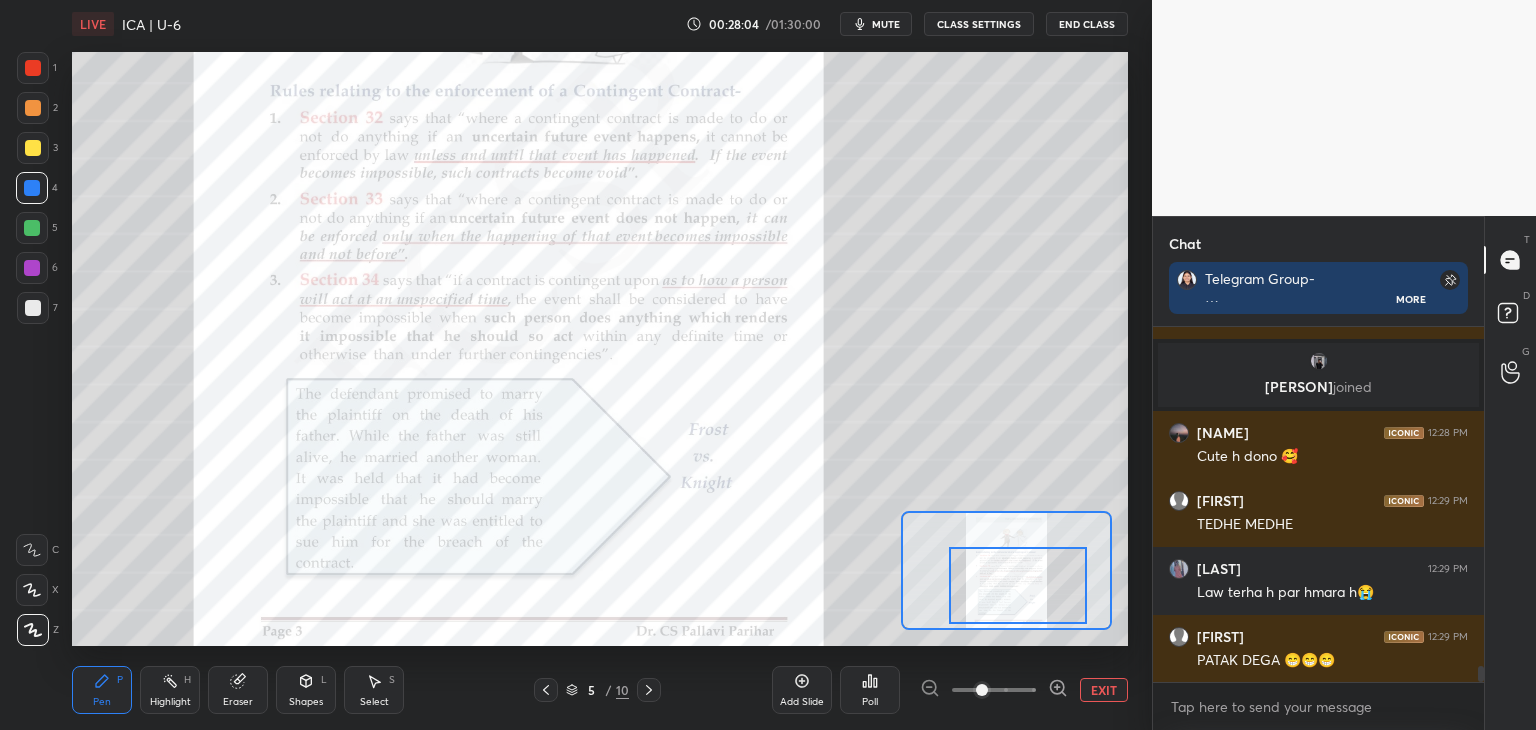 scroll, scrollTop: 7370, scrollLeft: 0, axis: vertical 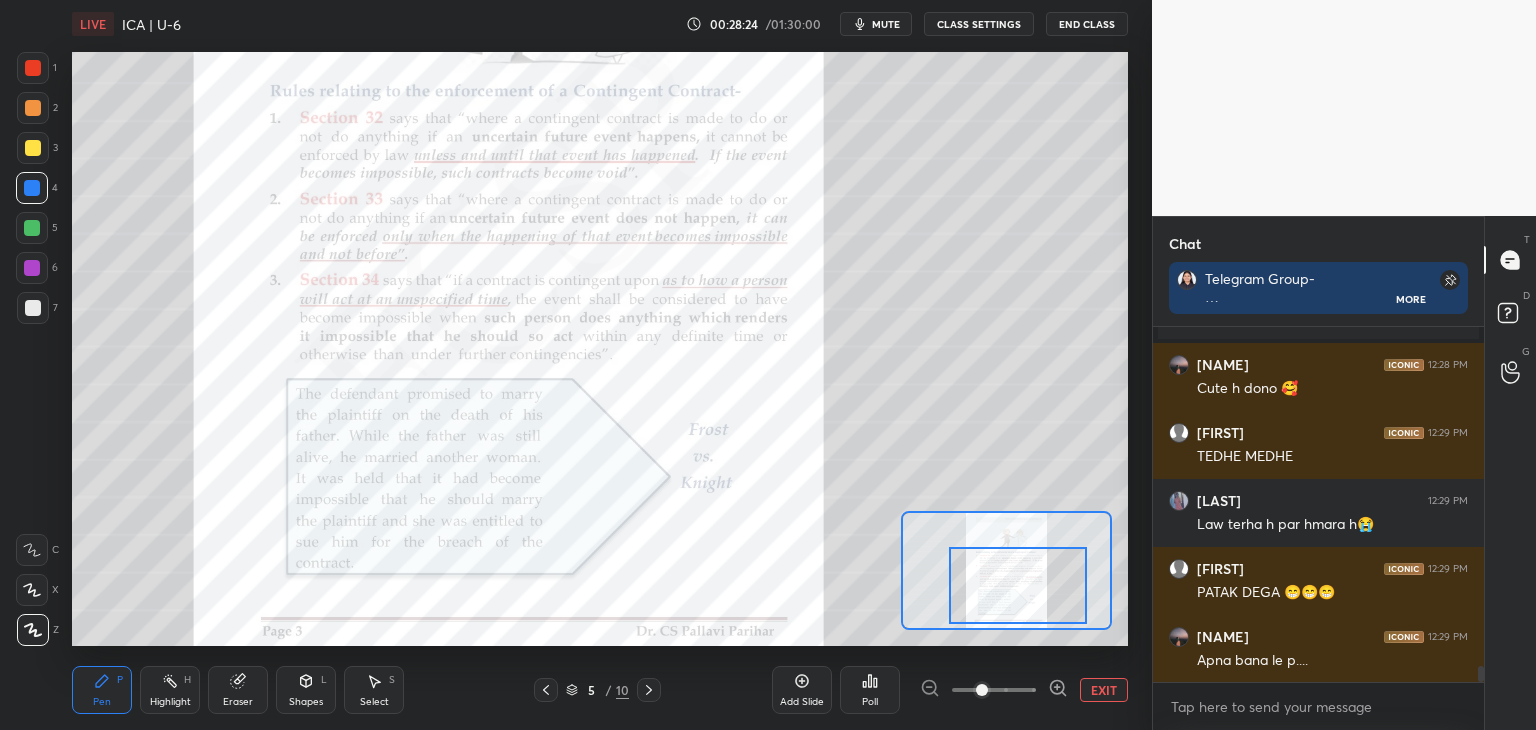 click at bounding box center (32, 268) 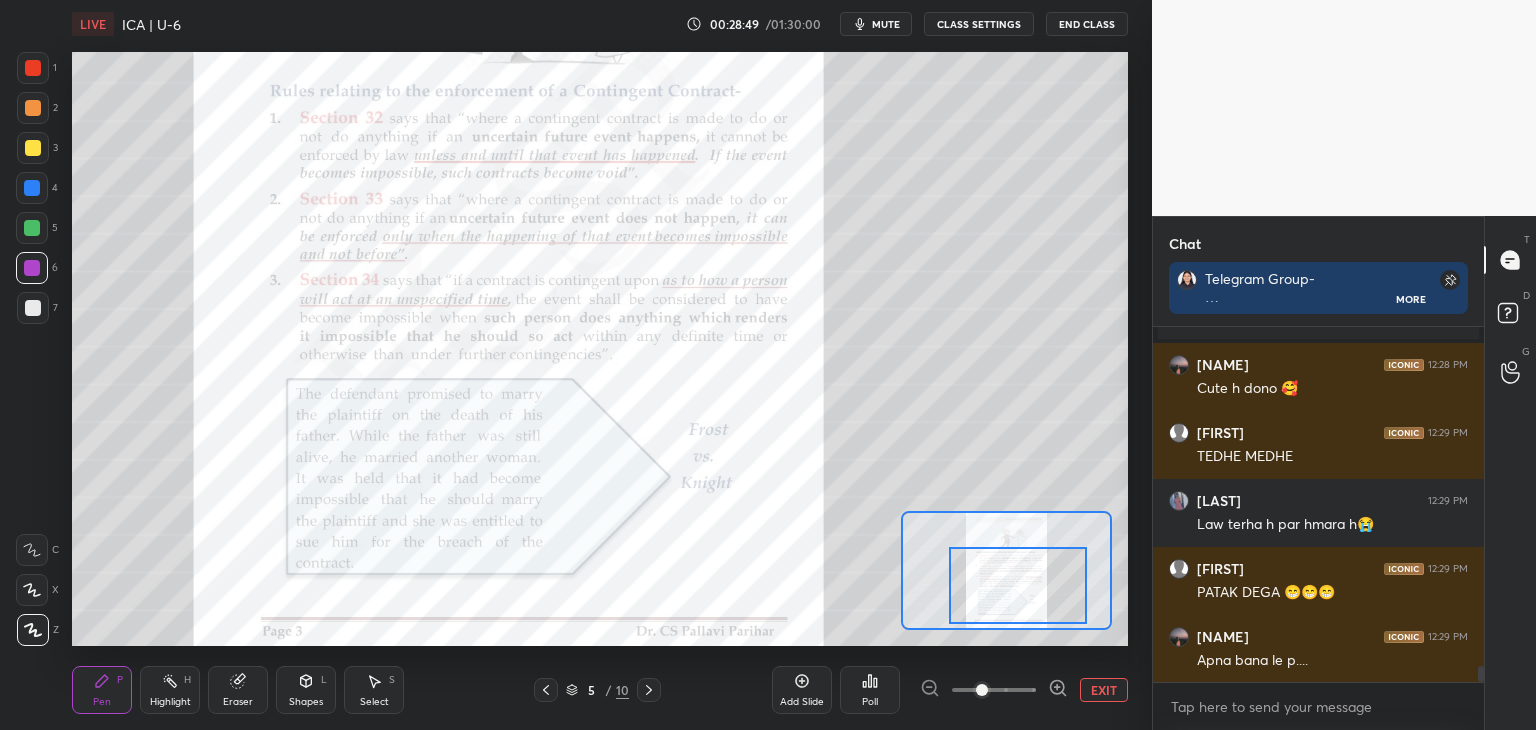 scroll, scrollTop: 7438, scrollLeft: 0, axis: vertical 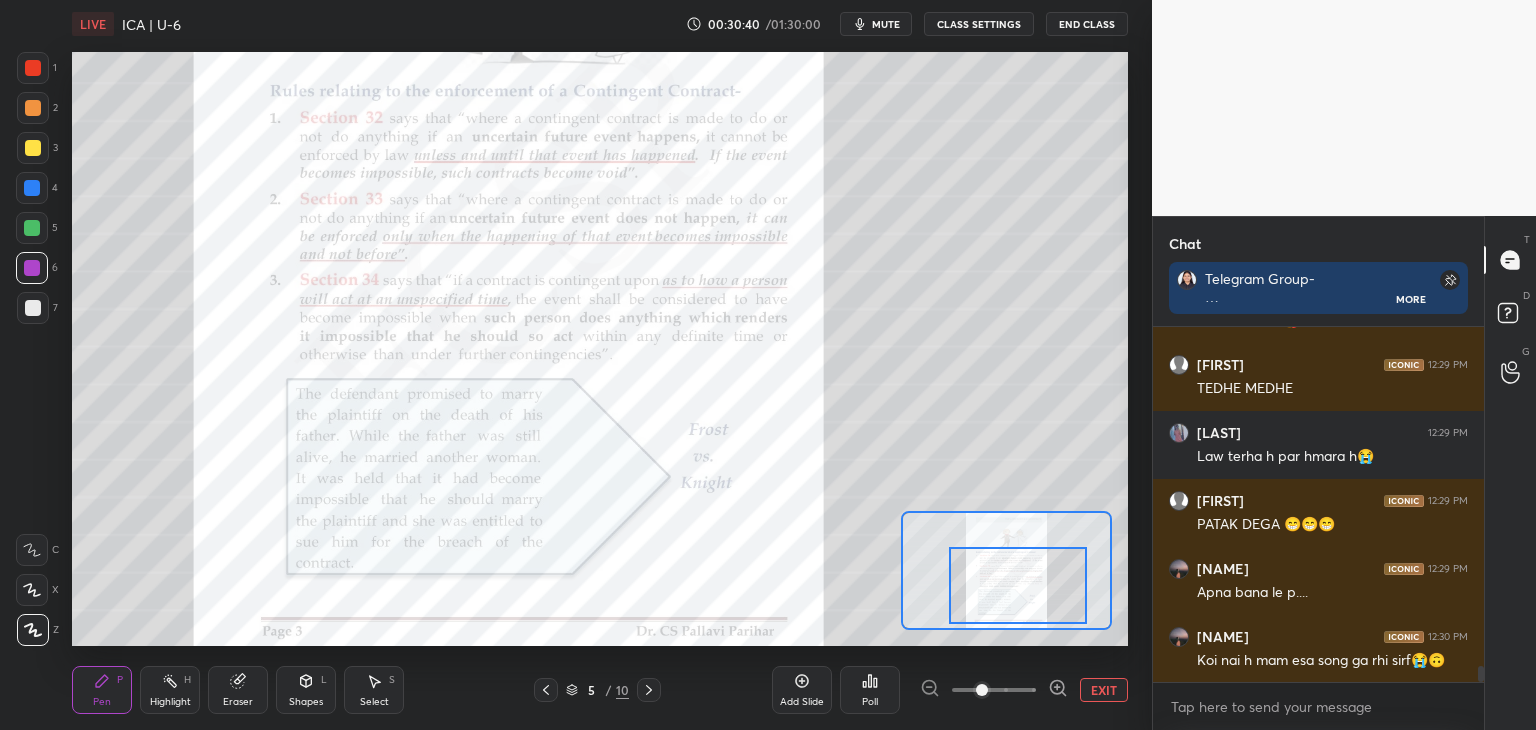 drag, startPoint x: 32, startPoint y: 231, endPoint x: 65, endPoint y: 221, distance: 34.48188 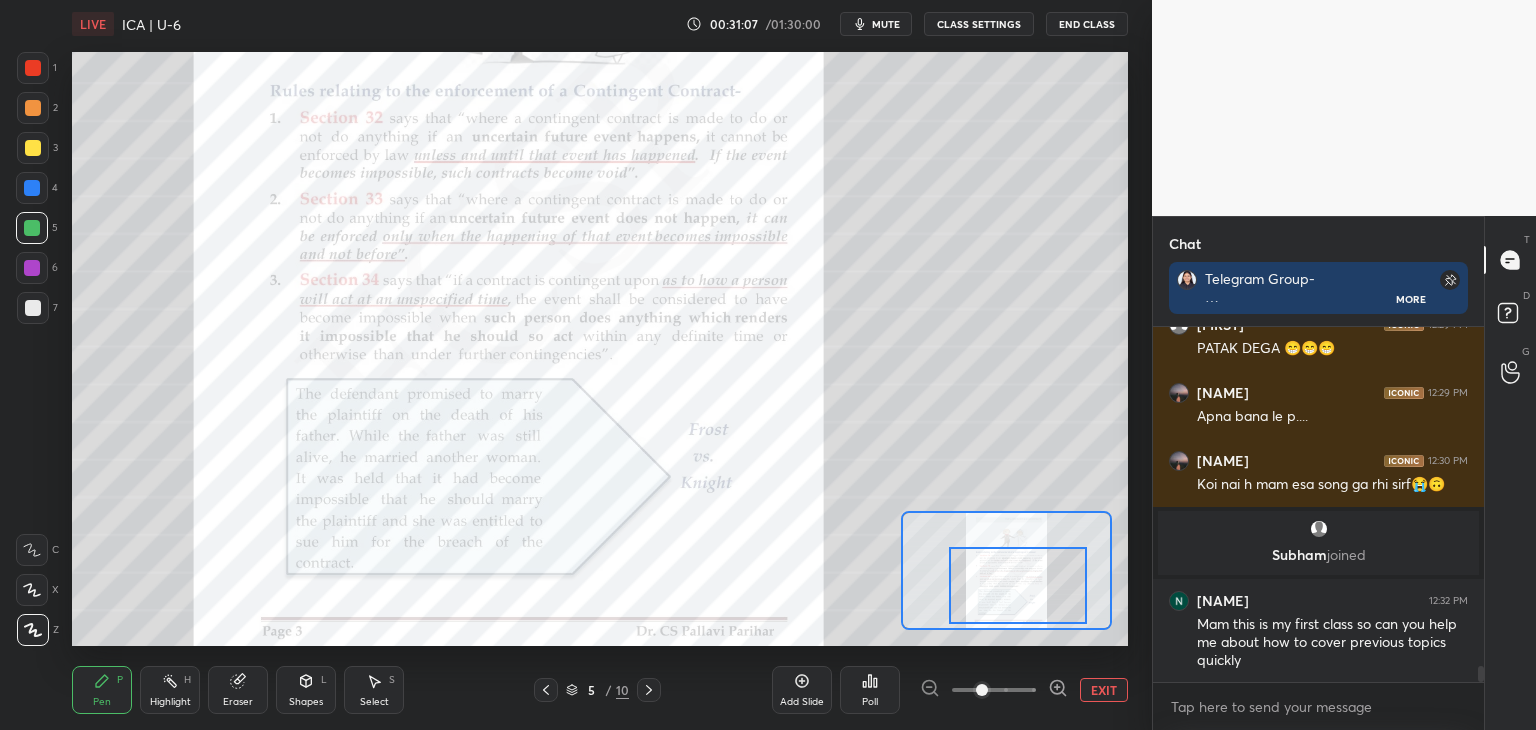 scroll, scrollTop: 7448, scrollLeft: 0, axis: vertical 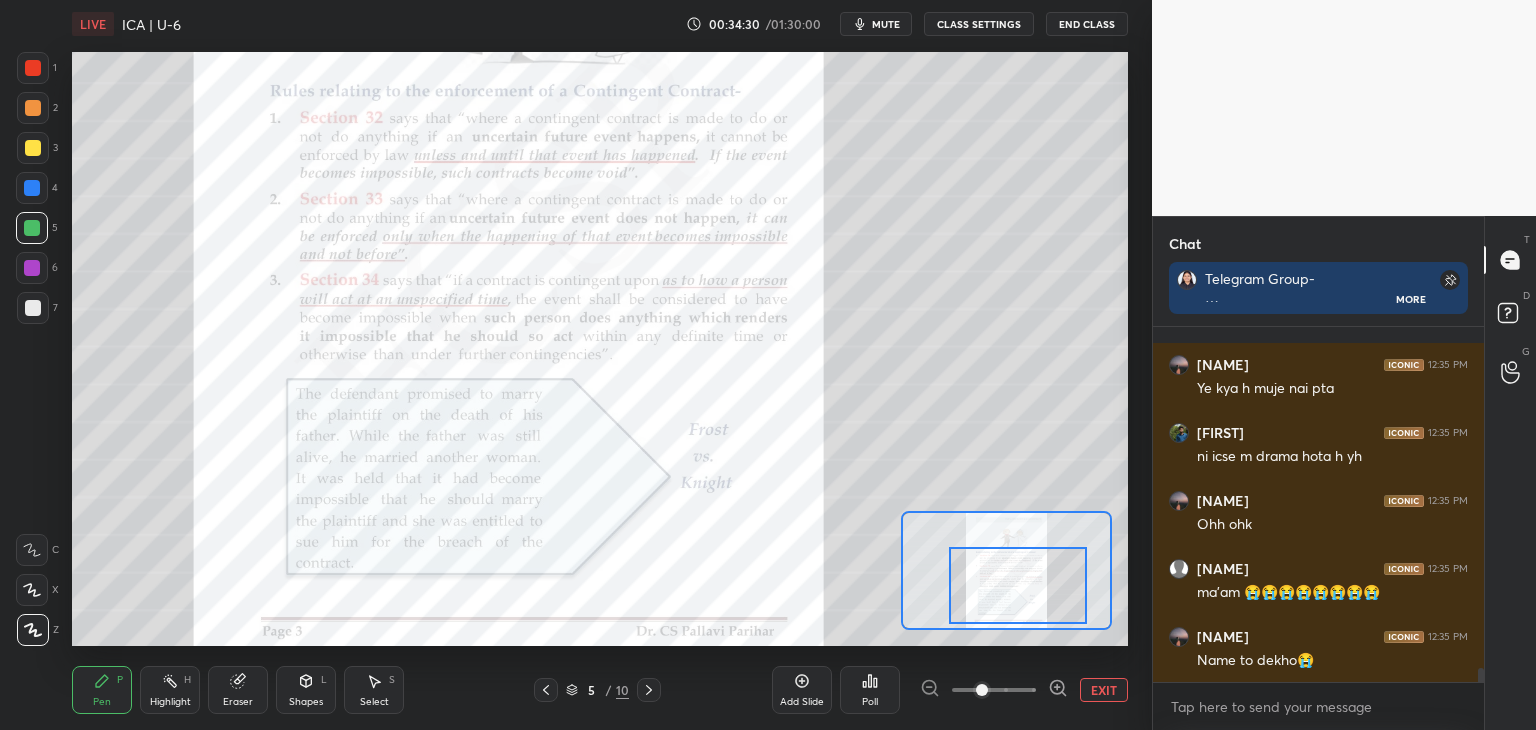 drag, startPoint x: 1481, startPoint y: 673, endPoint x: 1483, endPoint y: 711, distance: 38.052597 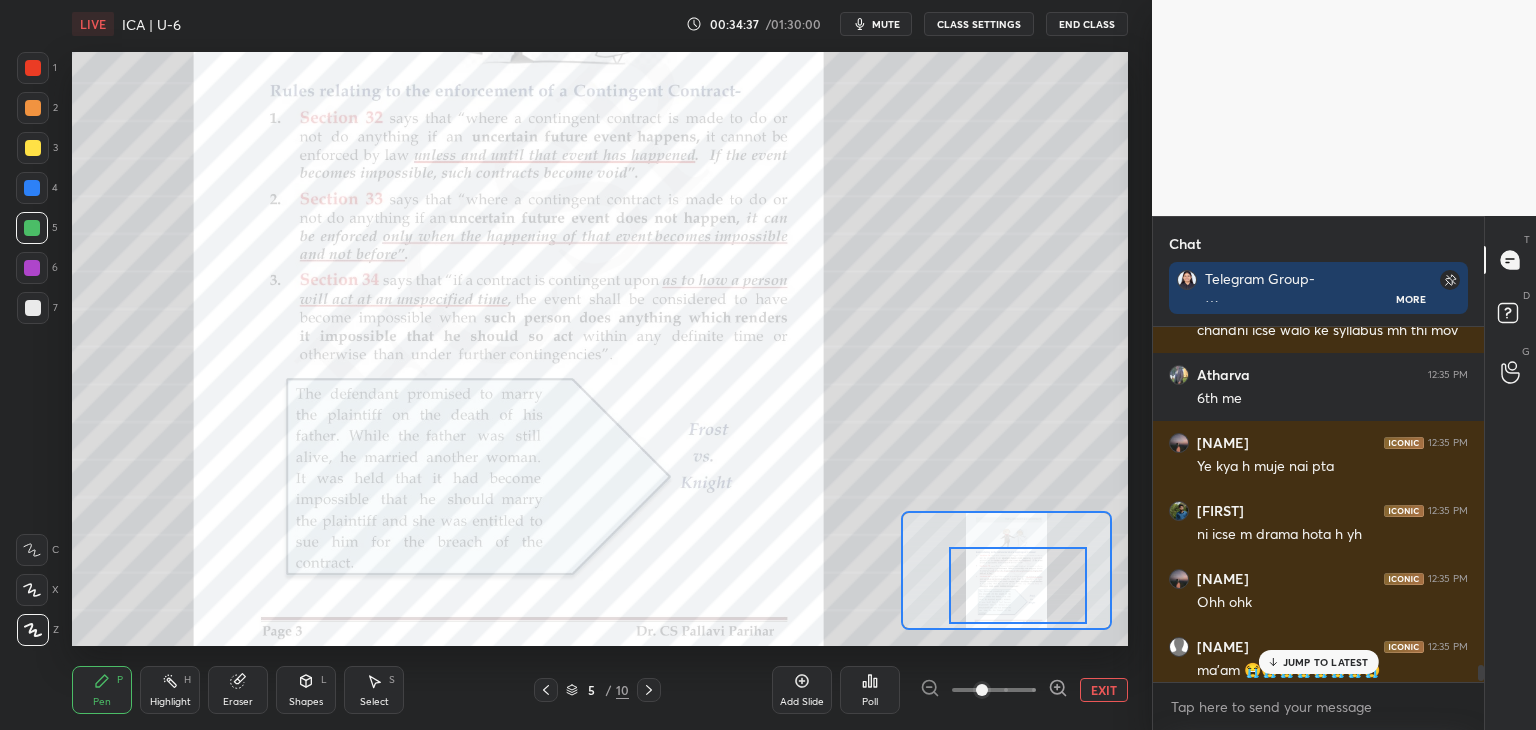 scroll, scrollTop: 8898, scrollLeft: 0, axis: vertical 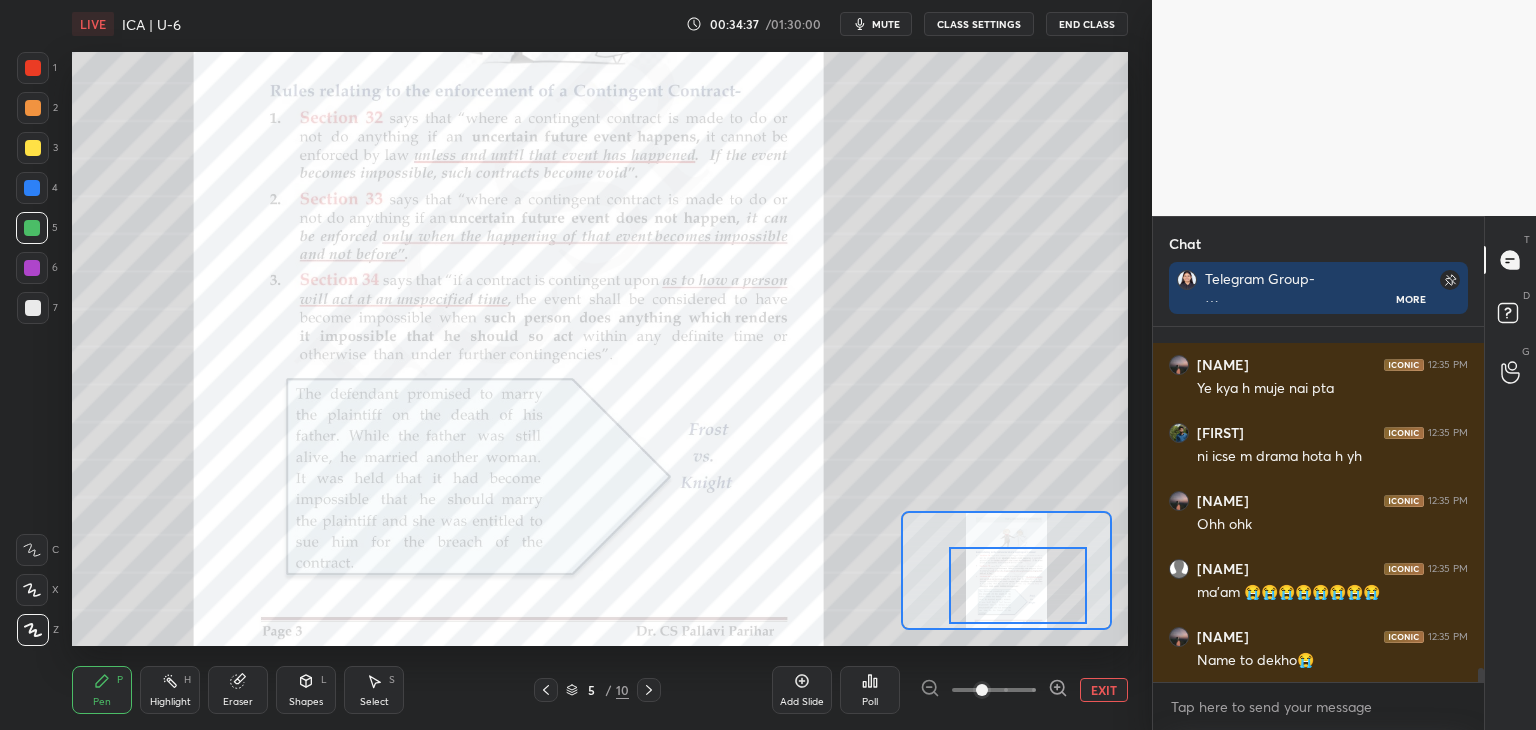 drag, startPoint x: 1481, startPoint y: 680, endPoint x: 1492, endPoint y: 720, distance: 41.484936 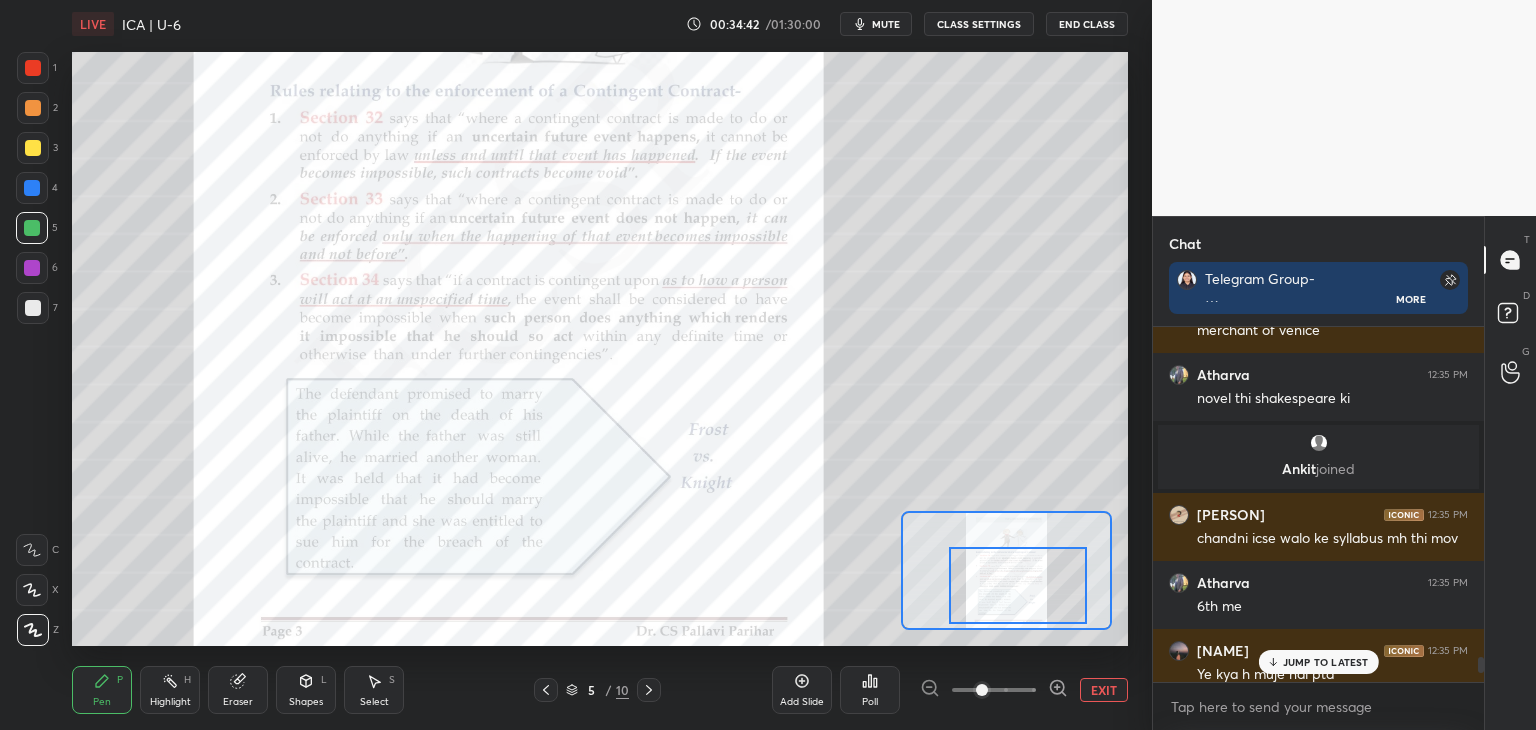 scroll, scrollTop: 8898, scrollLeft: 0, axis: vertical 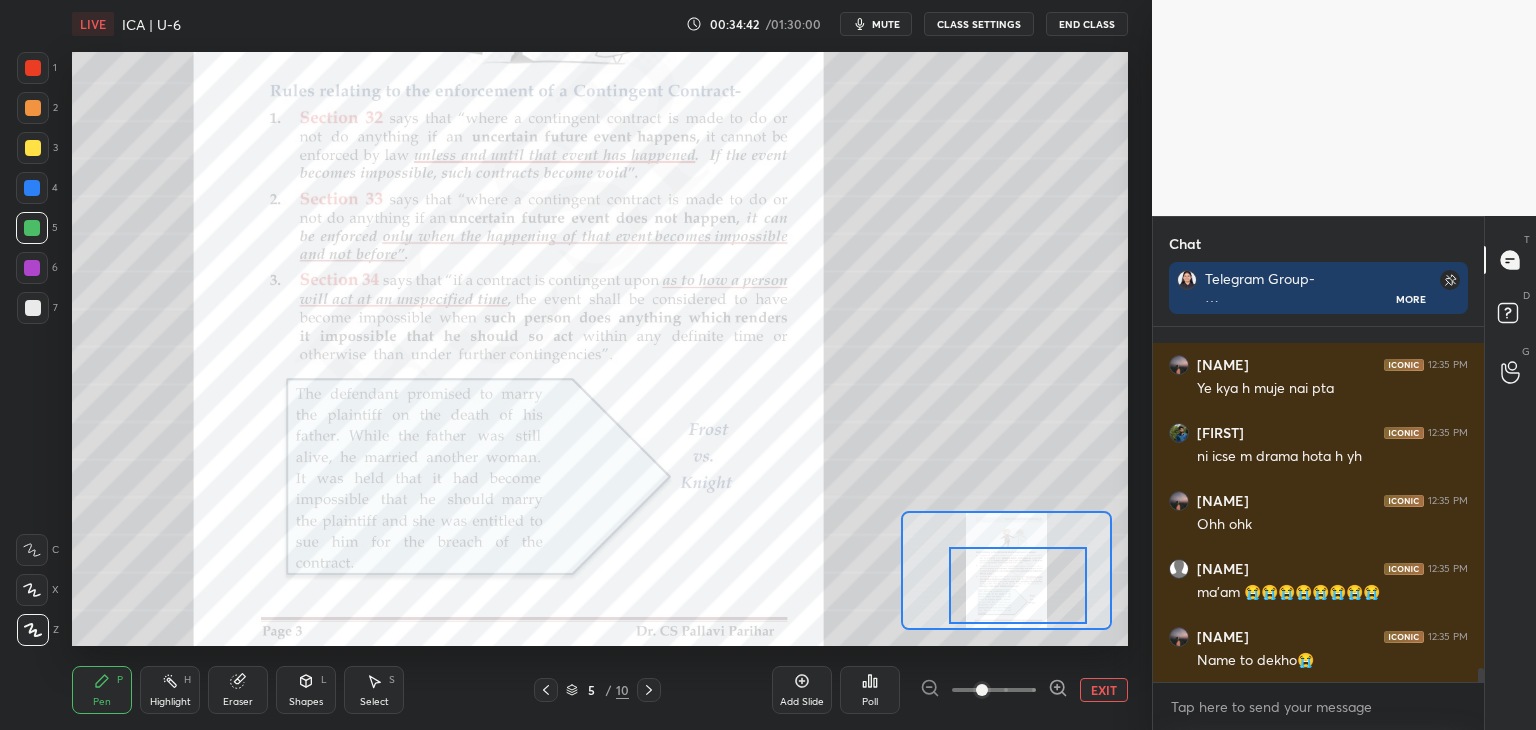 drag, startPoint x: 1480, startPoint y: 676, endPoint x: 1484, endPoint y: 728, distance: 52.153618 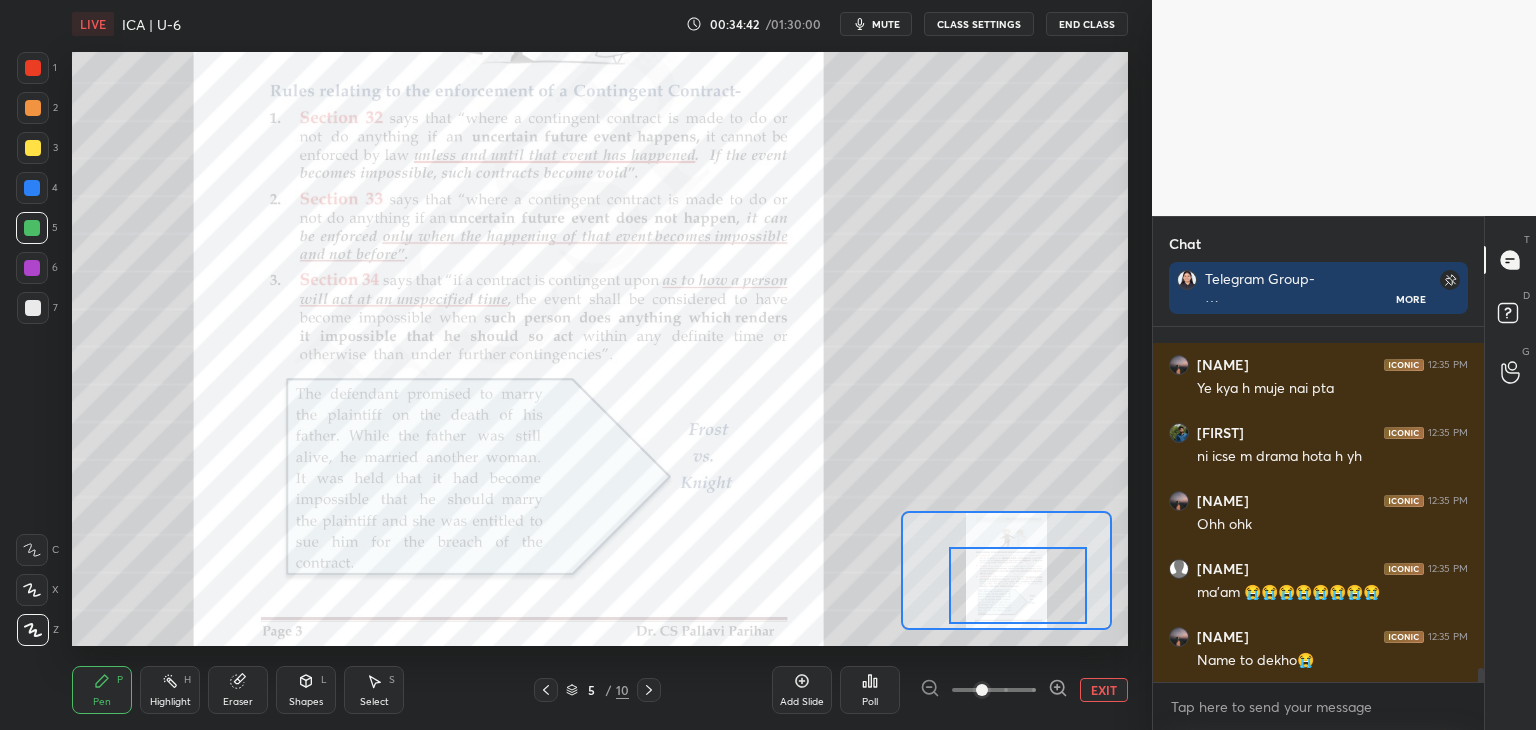 click on "Chat Telegram Group-
https://t.me/+x8IKM9l47kg2Y2Jl More KHWAISH 12:35 PM chandni icse walo ke syllabus mh thi mov Atharva 12:35 PM 6th me Chandni 12:35 PM Ye kya h muje nai pta Garv 12:35 PM ni icse m drama hota h yh Chandni 12:35 PM Ohh ohk Priyangshu 12:35 PM ma'am 😭😭😭😭😭😭😭😭 Chandni 12:35 PM Name to dekho😭 JUMP TO LATEST Enable hand raising Enable raise hand to speak to learners. Once enabled, chat will be turned off temporarily. Enable x   introducing Raise a hand with a doubt Now learners can raise their hand along with a doubt  How it works? Doubts asked by learners will show up here NEW DOUBTS ASKED No one has raised a hand yet Can't raise hand Looks like educator just invited you to speak. Please wait before you can raise your hand again. Got it T Messages (T) D Doubts (D) G Raise Hand (G)" at bounding box center (1344, 473) 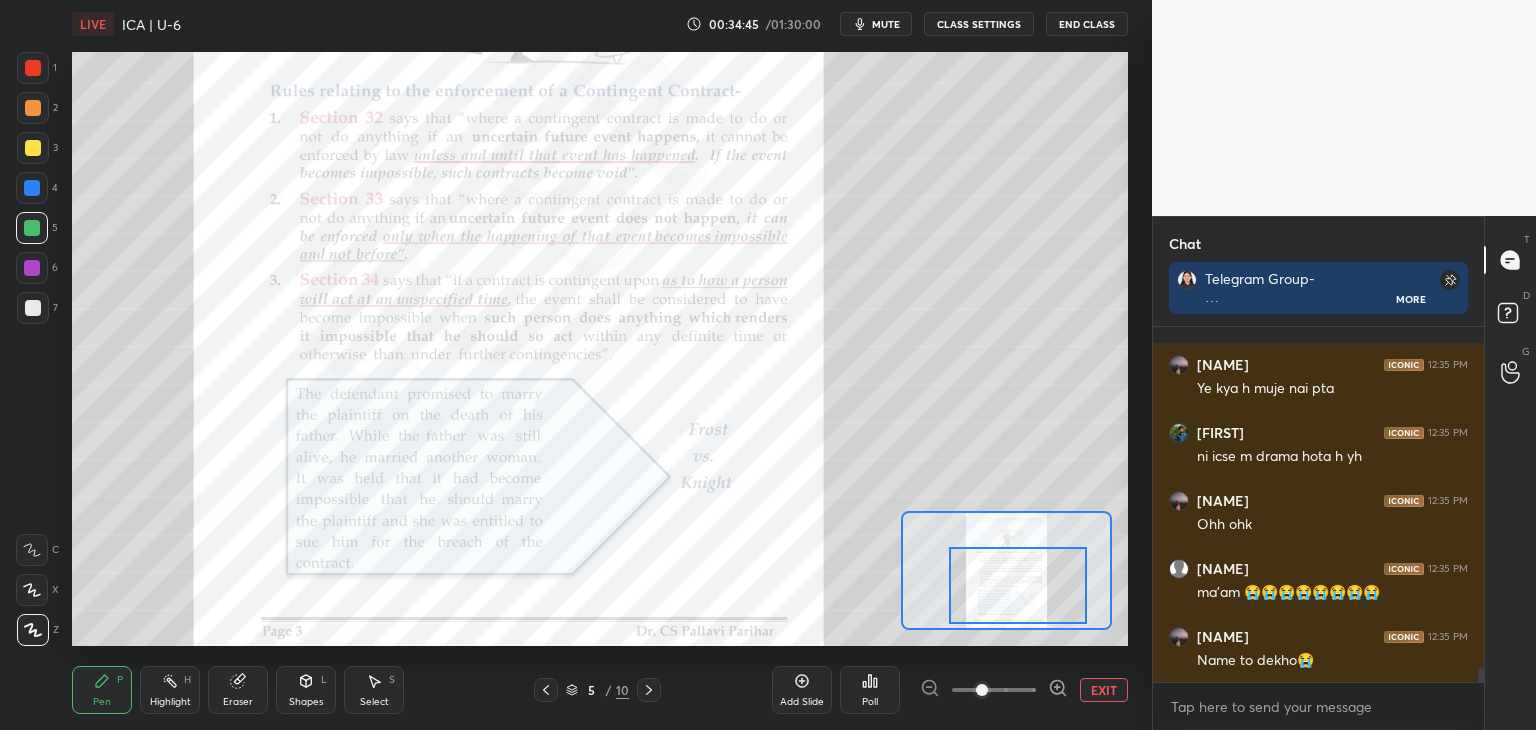 scroll, scrollTop: 8966, scrollLeft: 0, axis: vertical 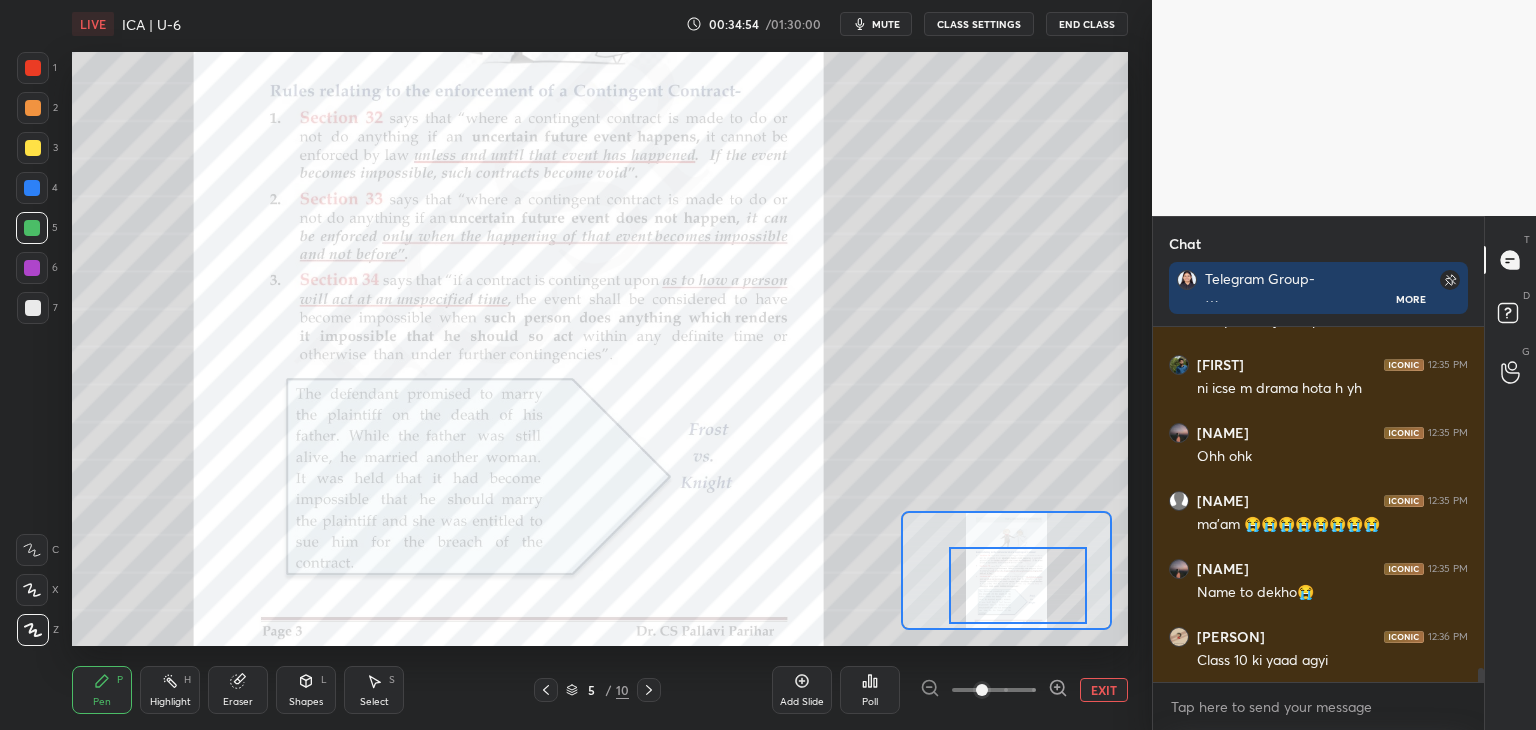 click on "EXIT" at bounding box center [1104, 690] 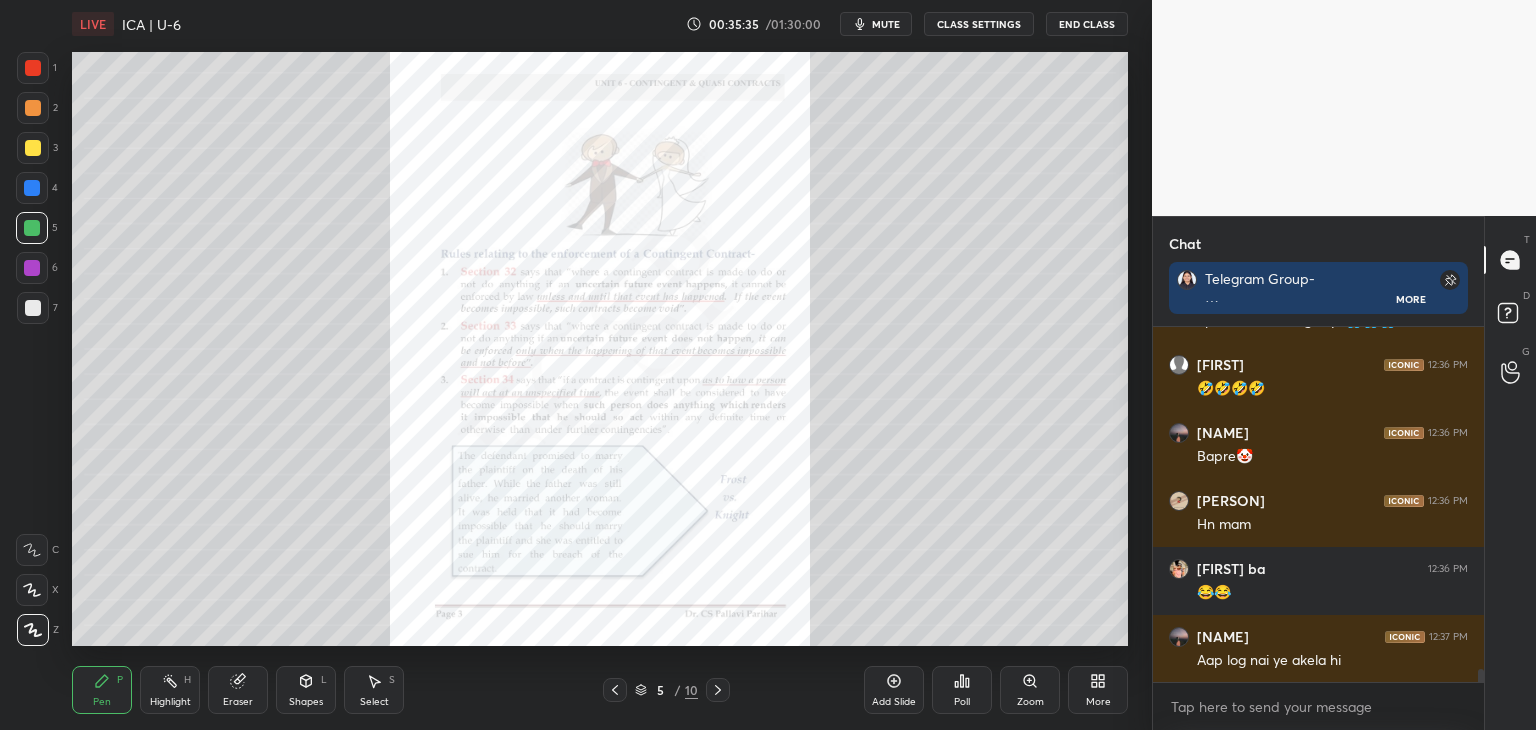 scroll, scrollTop: 9510, scrollLeft: 0, axis: vertical 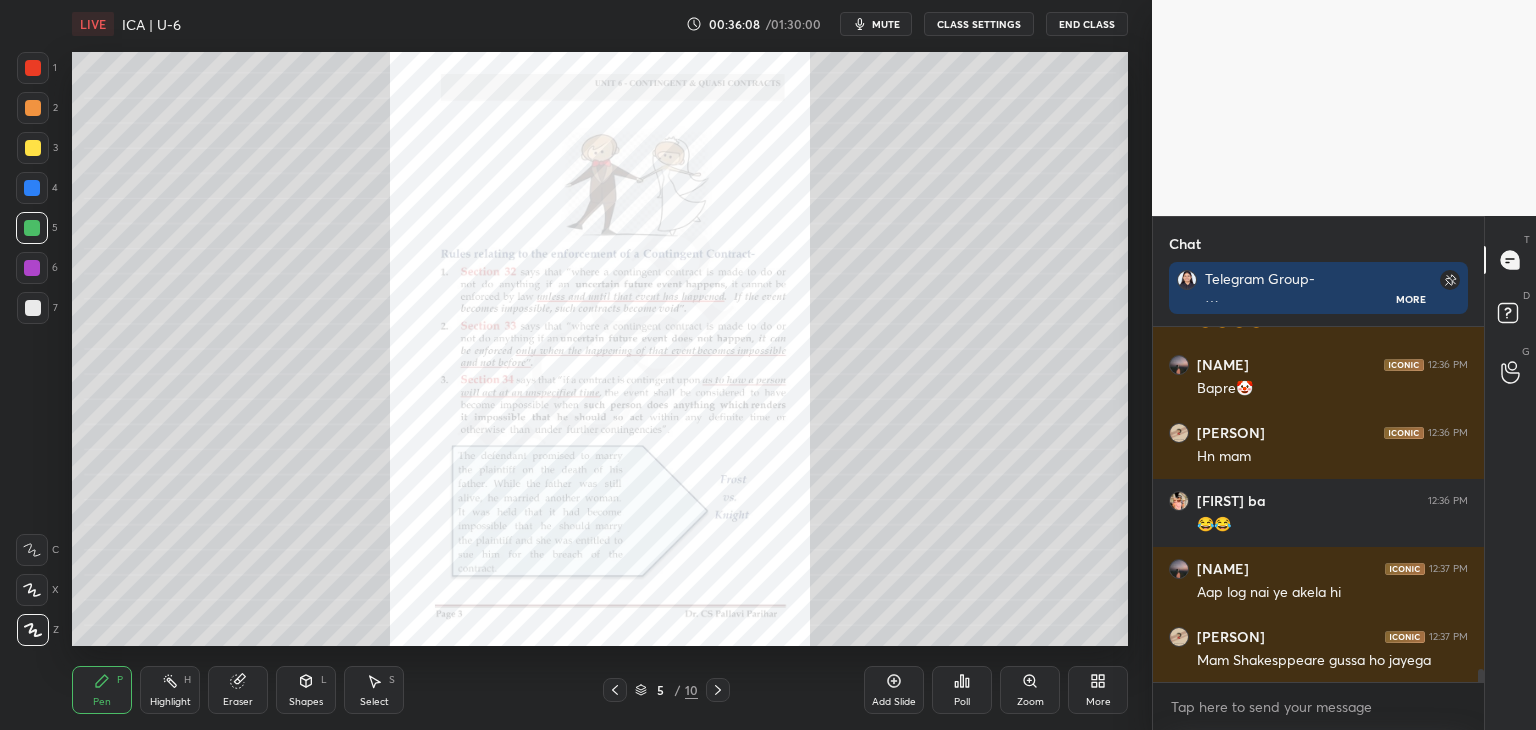 click on "Zoom" at bounding box center (1030, 702) 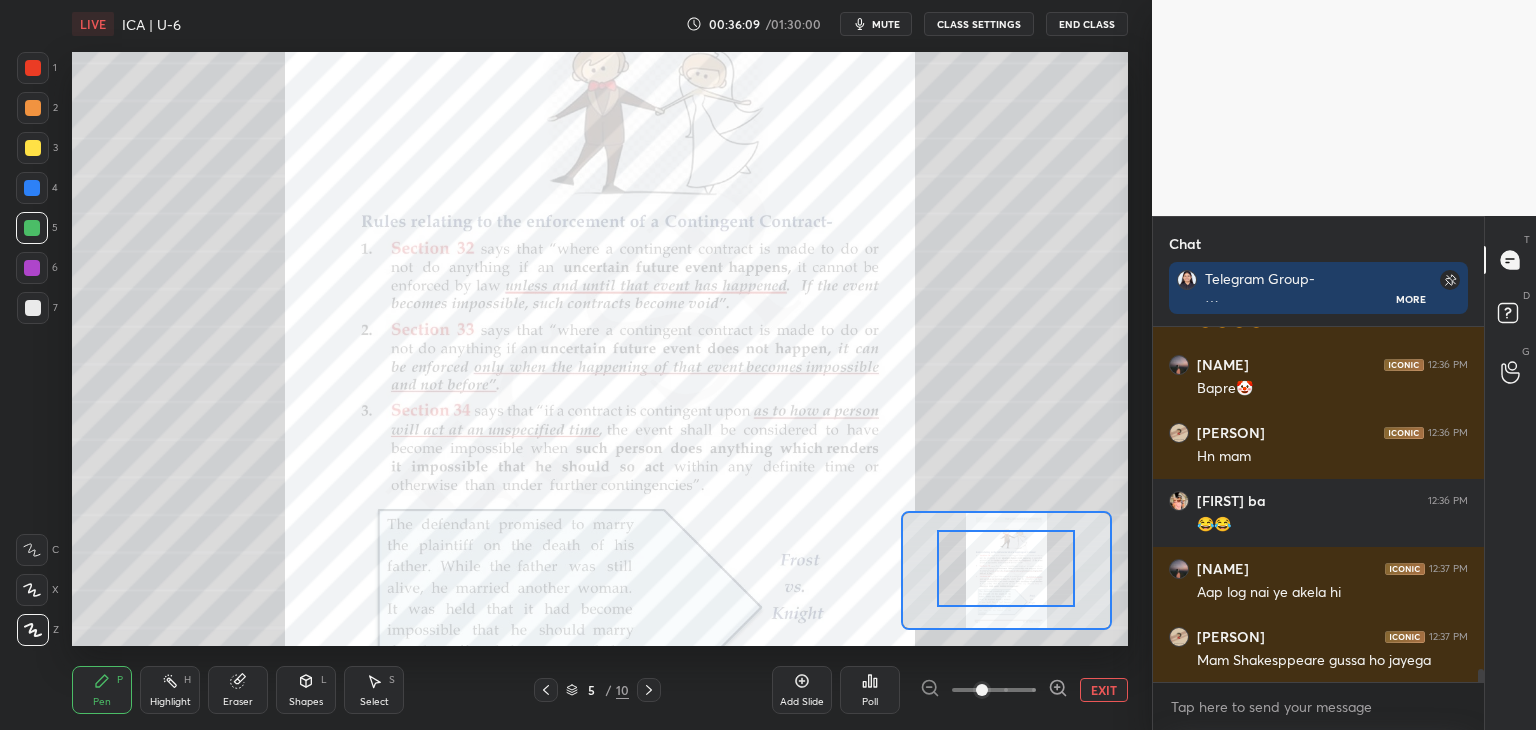 drag, startPoint x: 1008, startPoint y: 566, endPoint x: 1008, endPoint y: 581, distance: 15 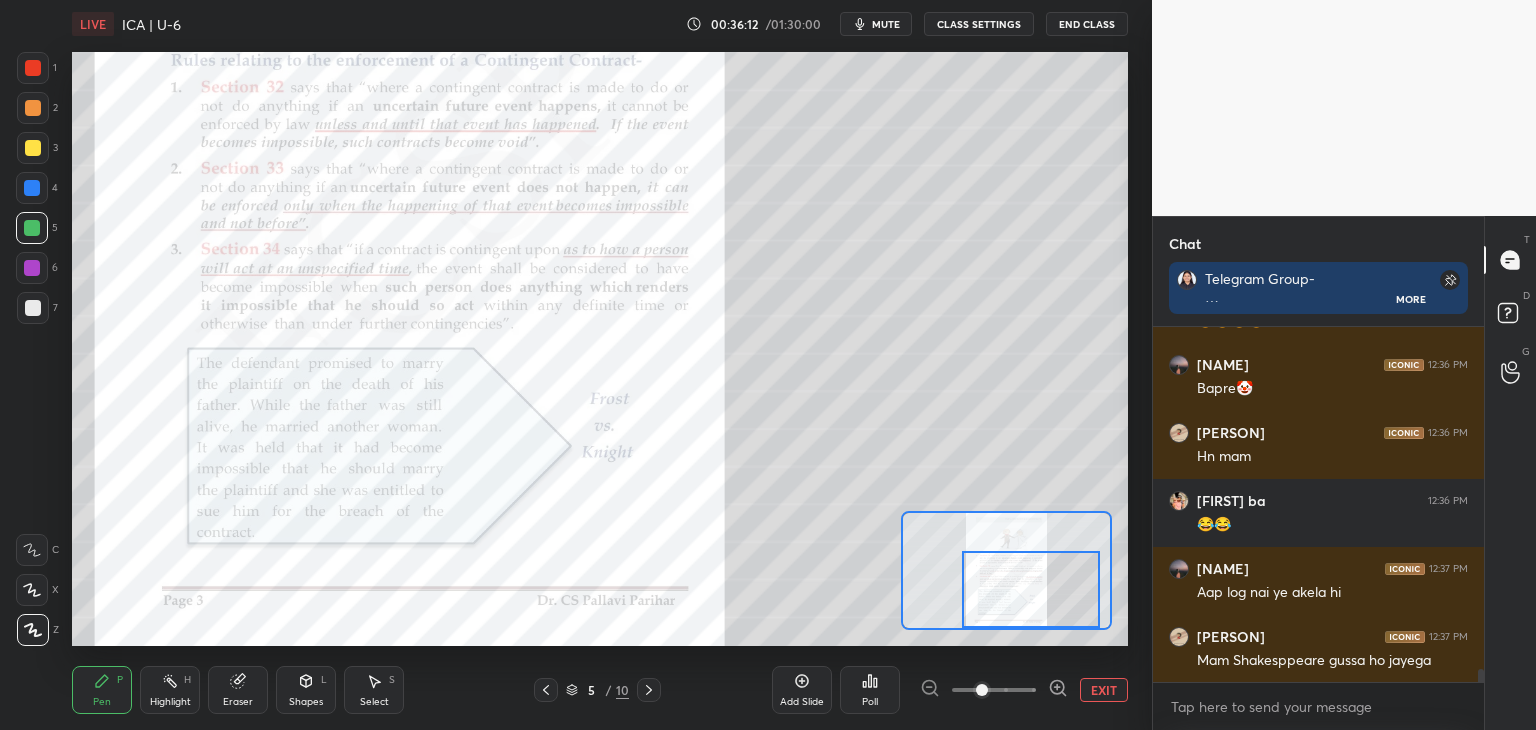 drag, startPoint x: 1011, startPoint y: 571, endPoint x: 1036, endPoint y: 592, distance: 32.649654 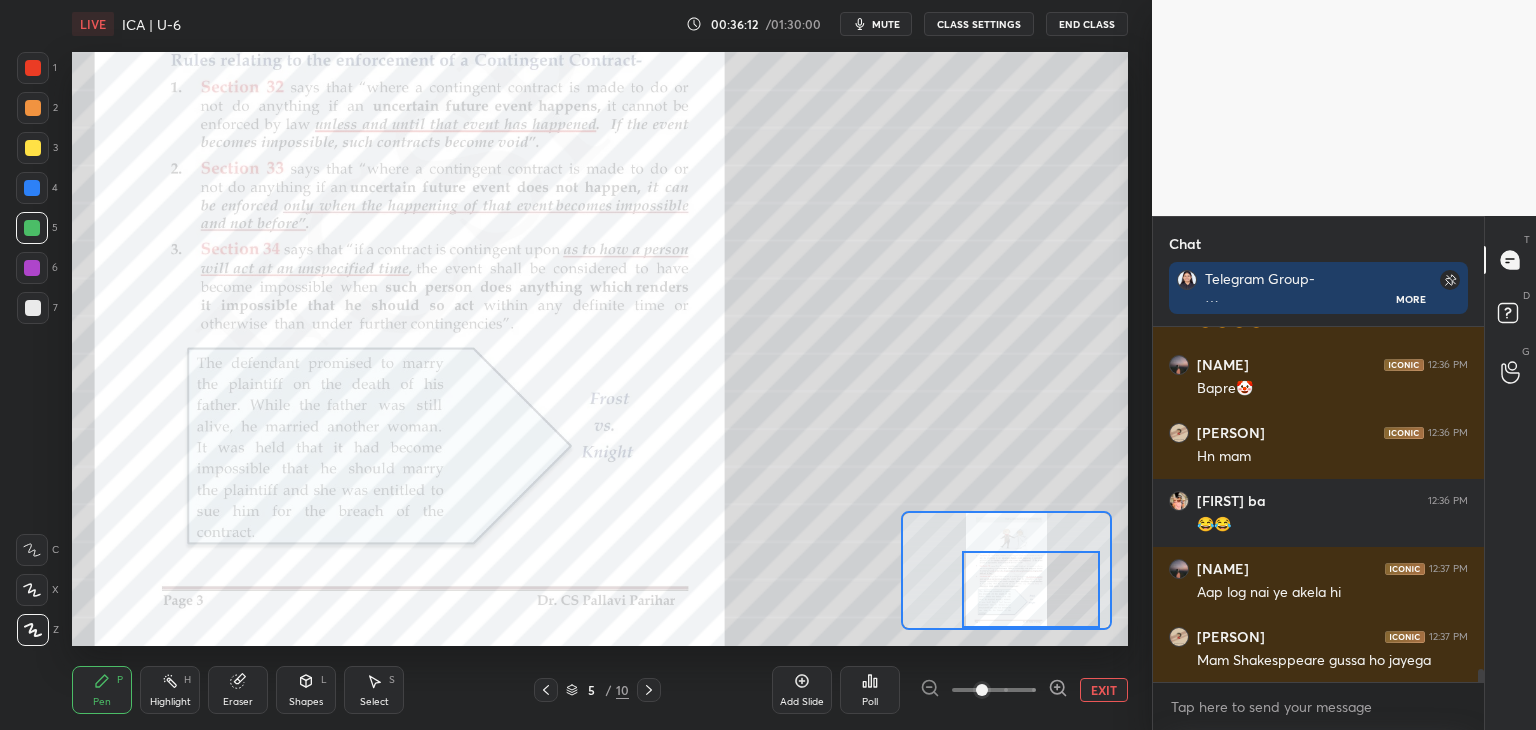 click at bounding box center (1031, 589) 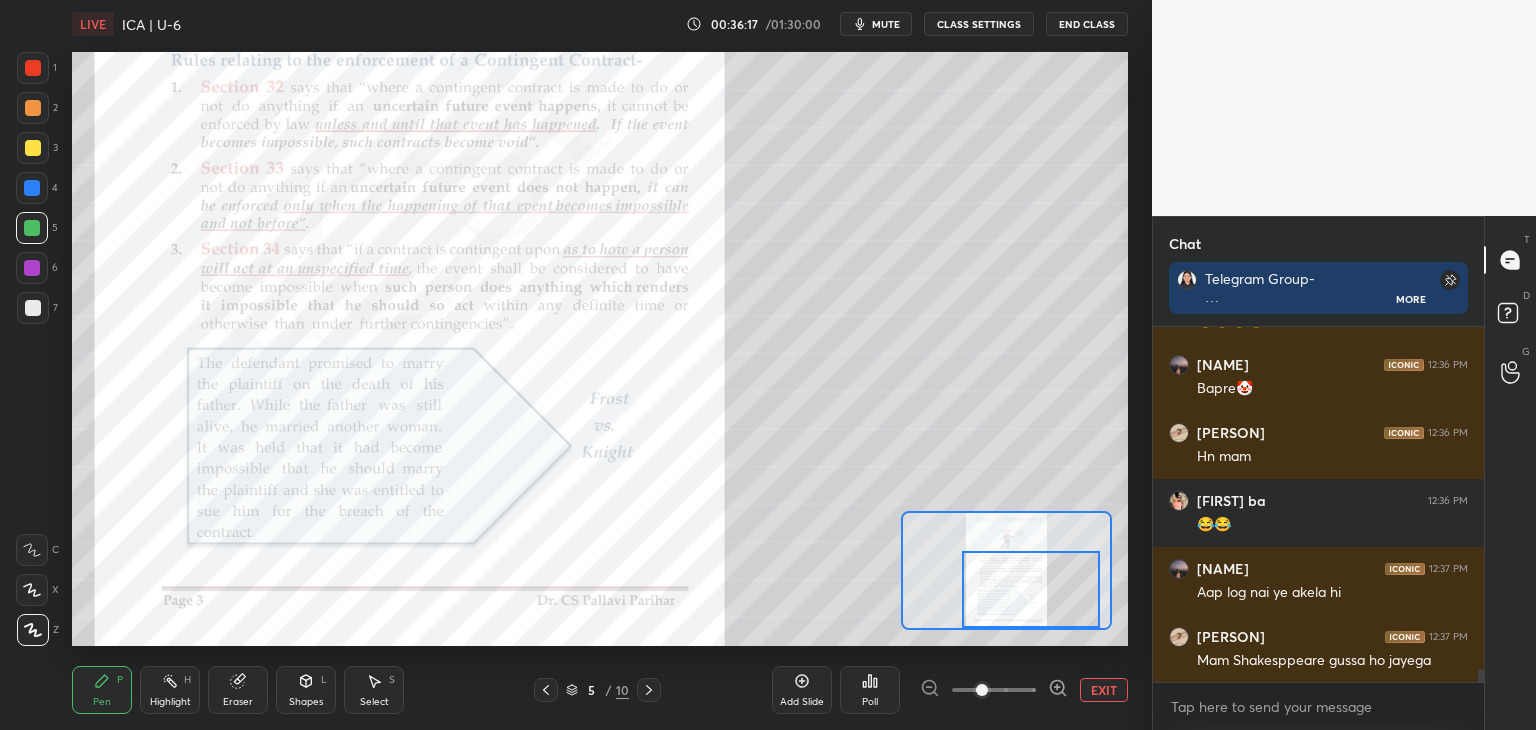 drag, startPoint x: 31, startPoint y: 186, endPoint x: 41, endPoint y: 195, distance: 13.453624 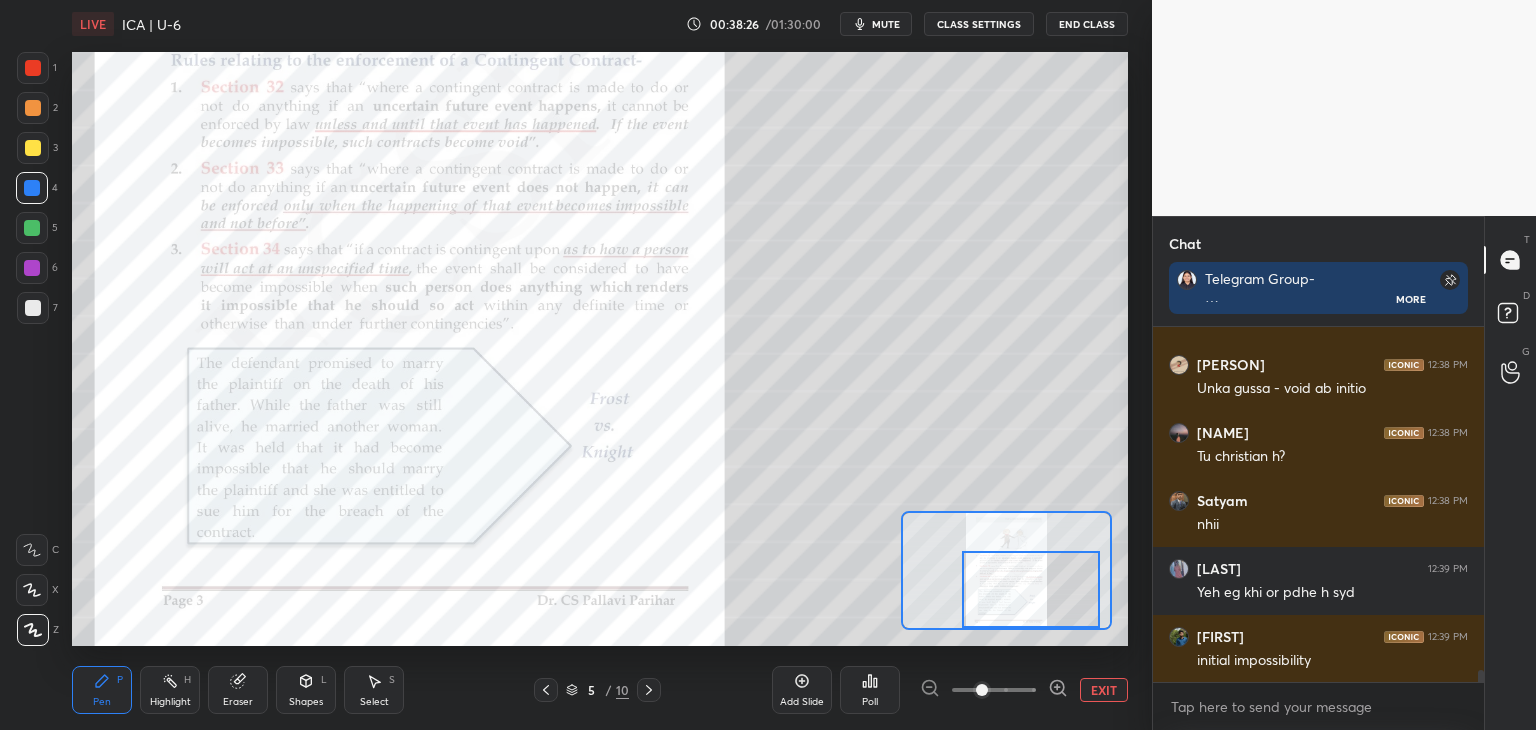 scroll, scrollTop: 10122, scrollLeft: 0, axis: vertical 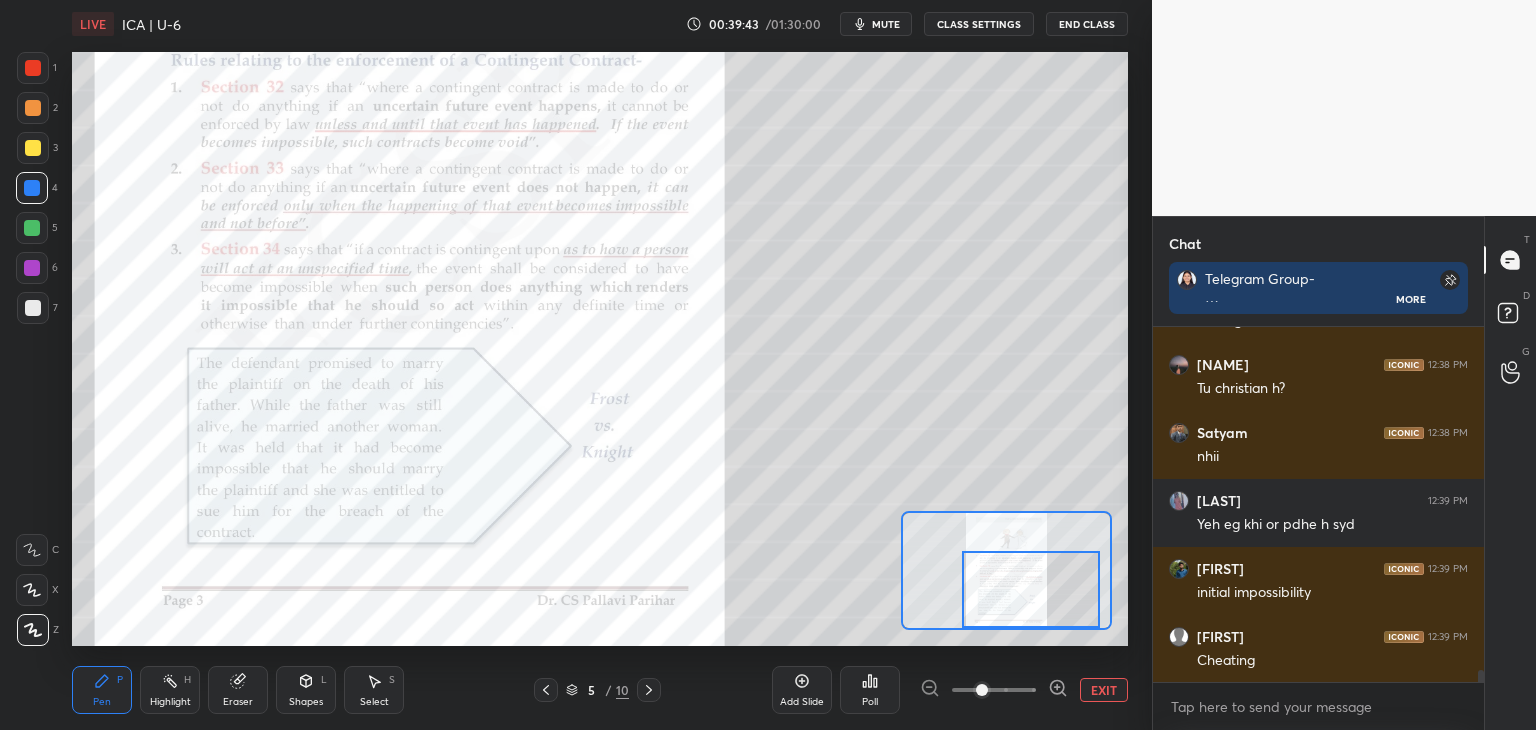 click 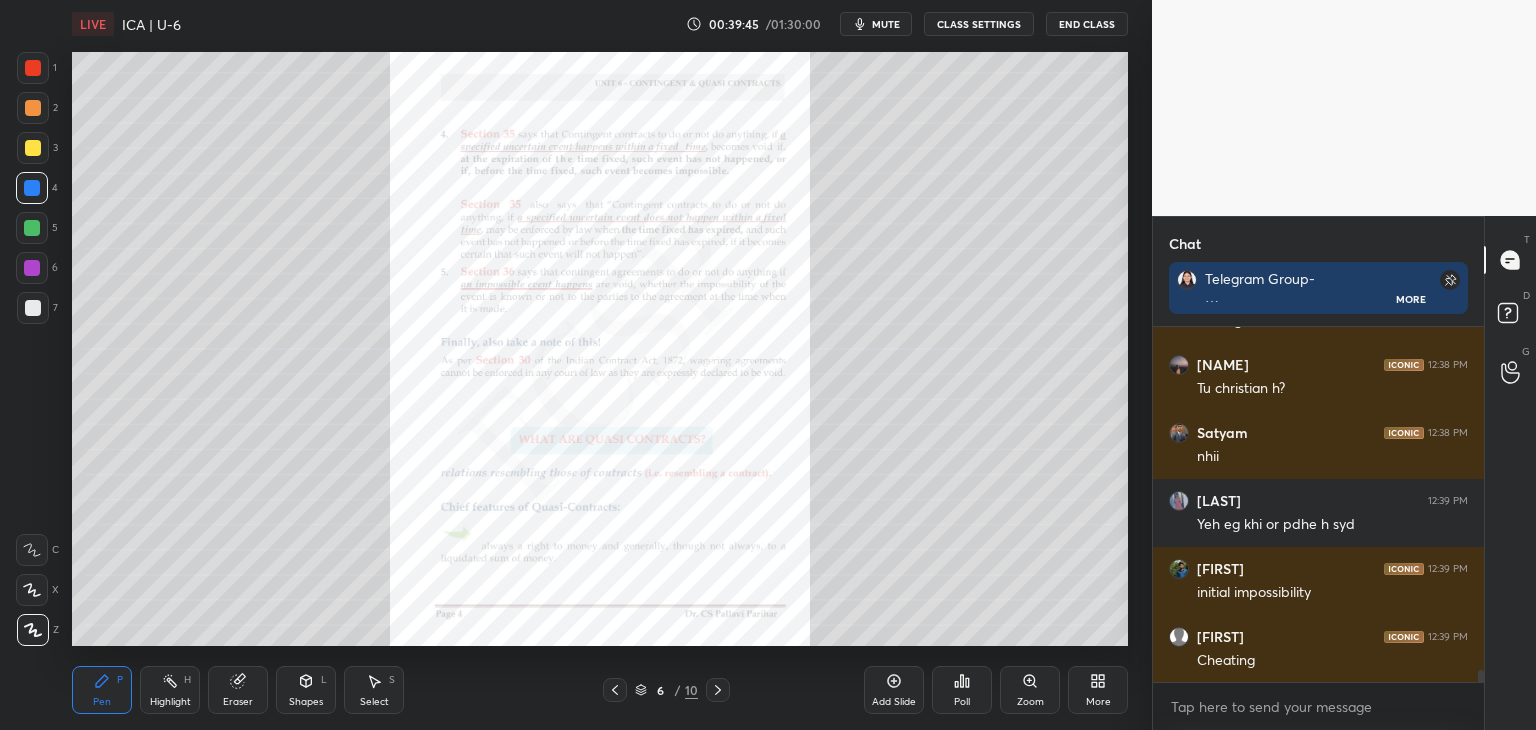 click on "Zoom" at bounding box center (1030, 690) 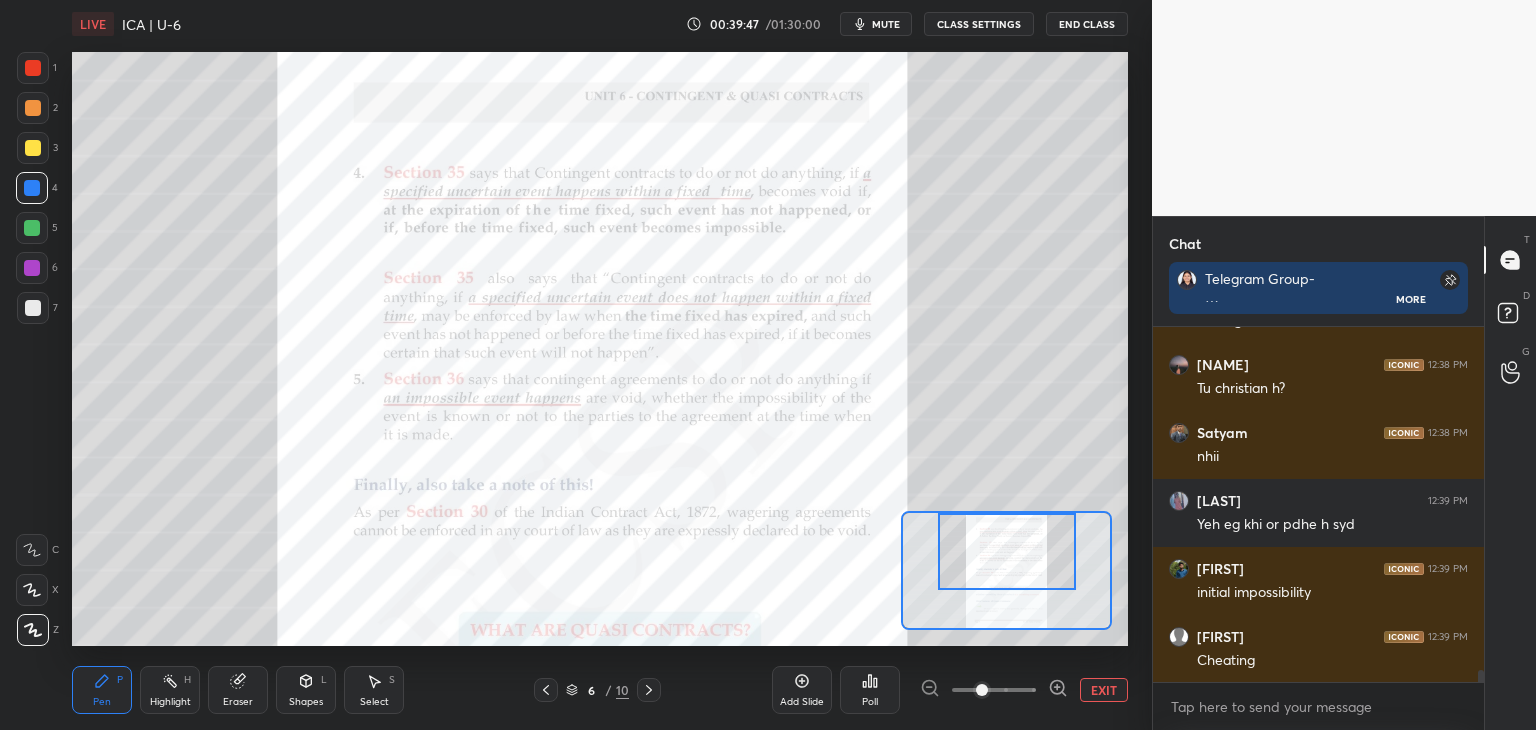 drag, startPoint x: 1036, startPoint y: 589, endPoint x: 1034, endPoint y: 568, distance: 21.095022 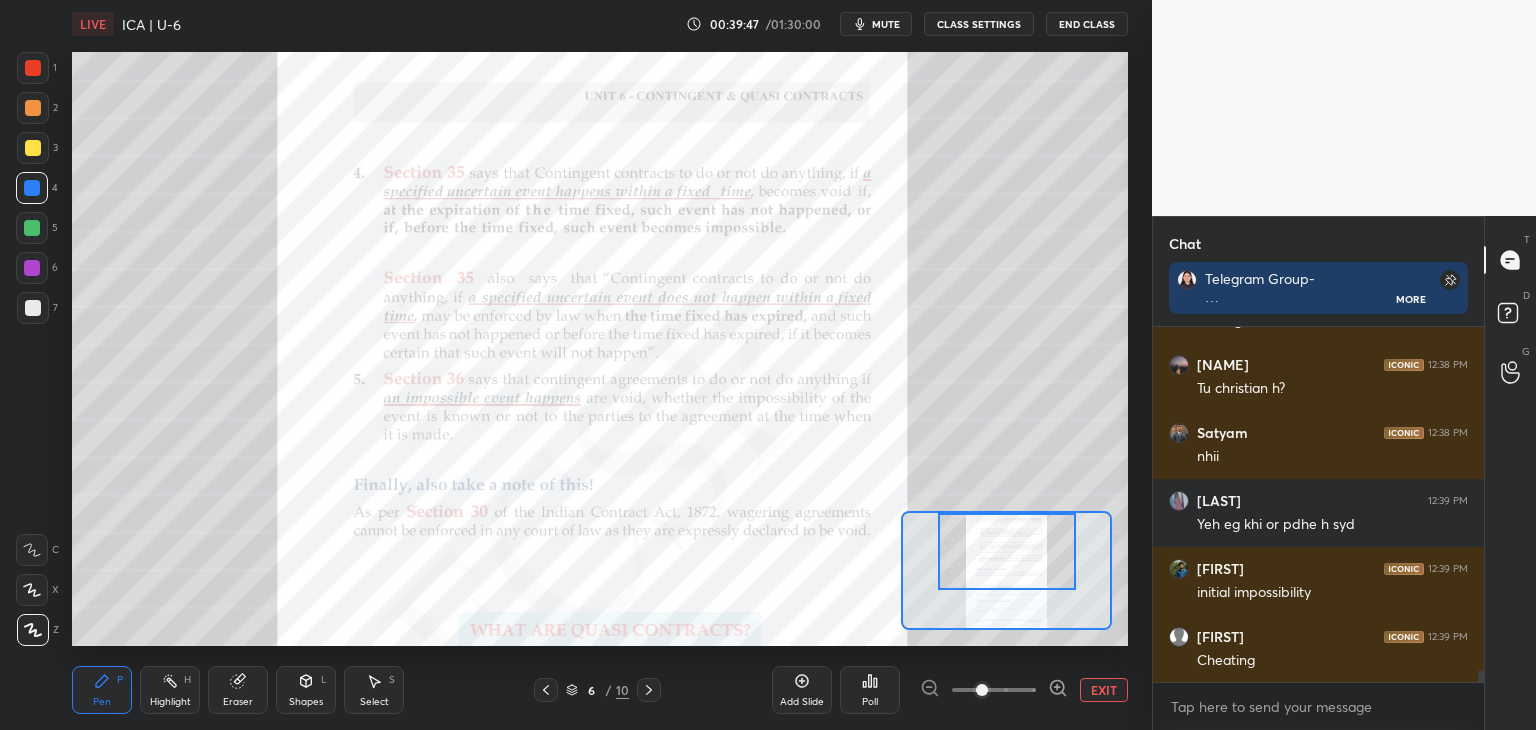 click at bounding box center [1007, 551] 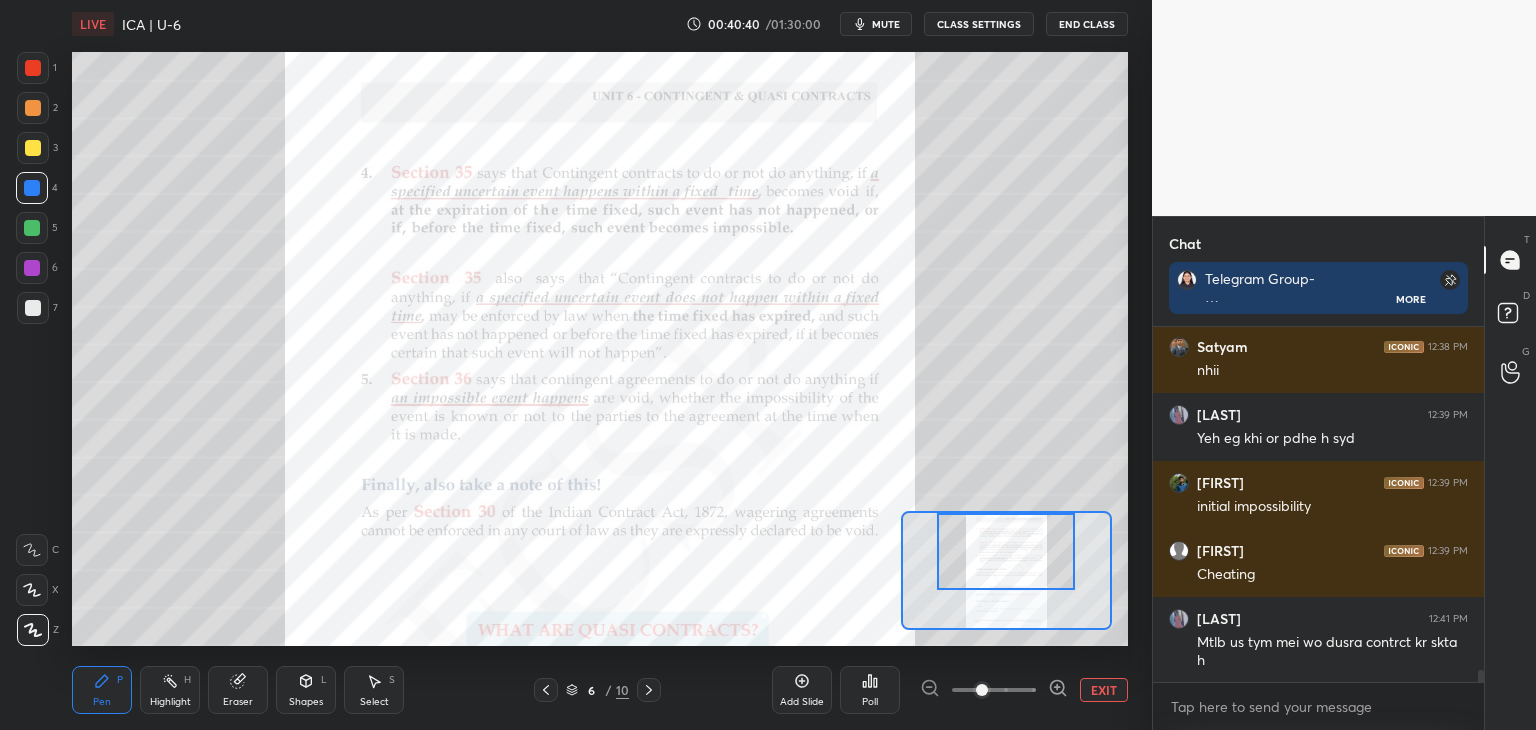 scroll, scrollTop: 10276, scrollLeft: 0, axis: vertical 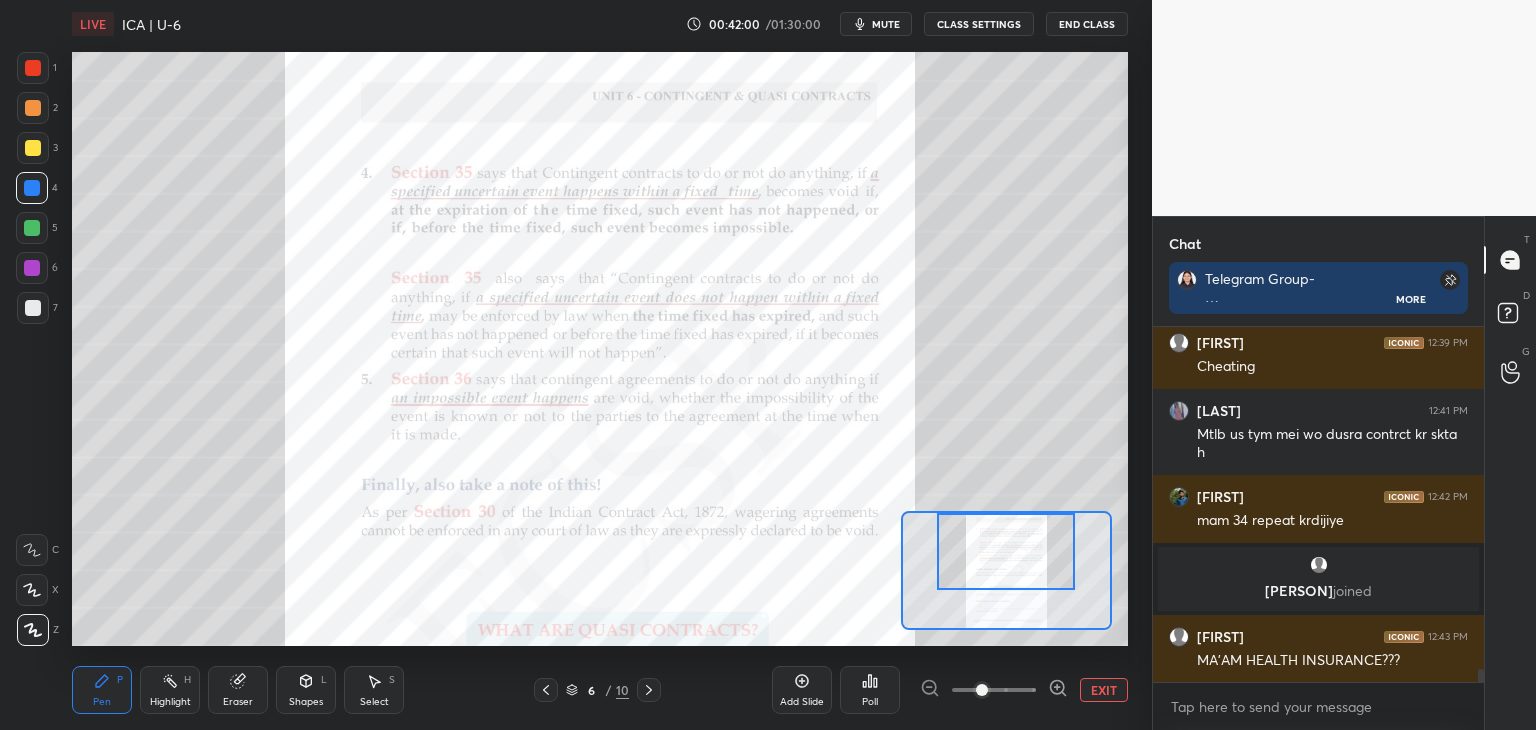 click on "EXIT" at bounding box center [1104, 690] 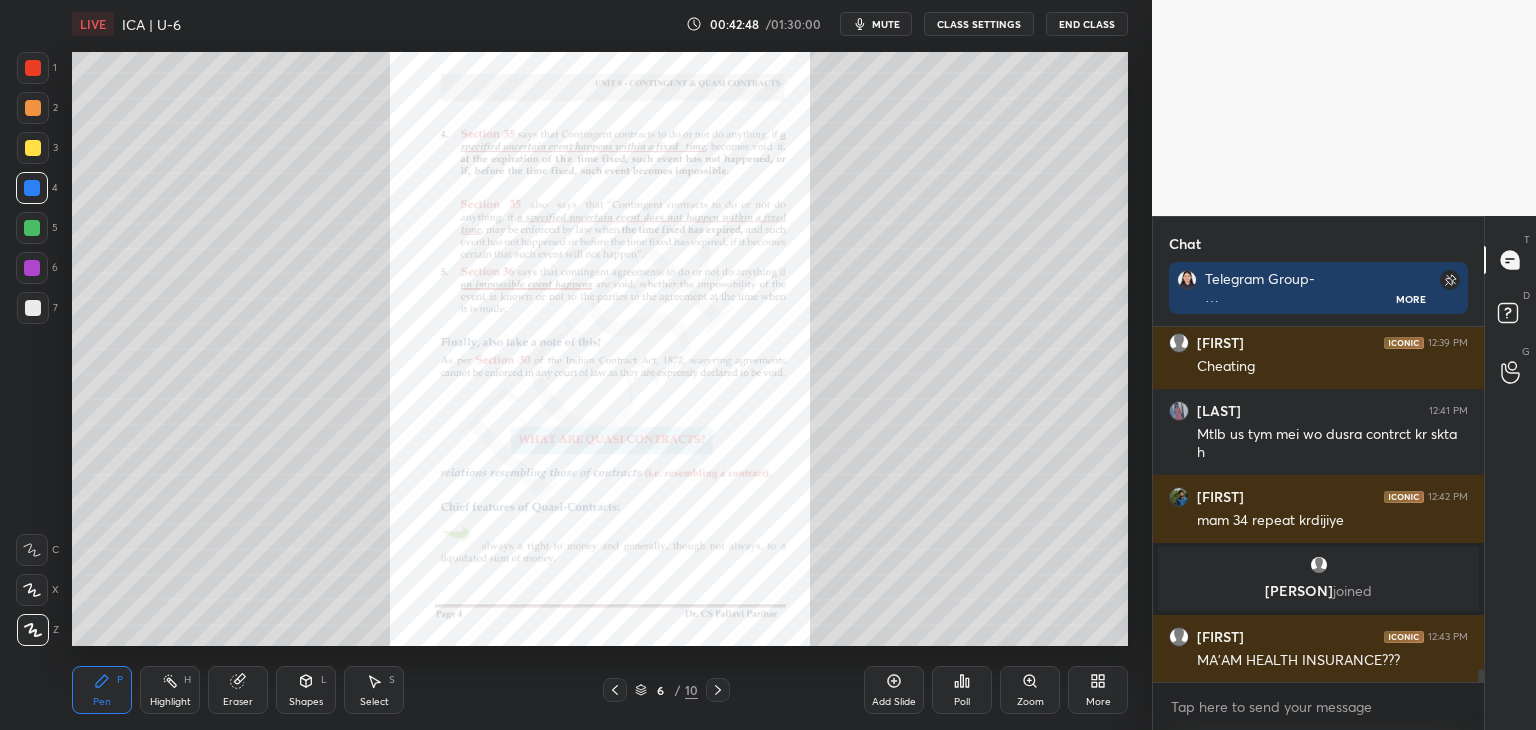 scroll, scrollTop: 9658, scrollLeft: 0, axis: vertical 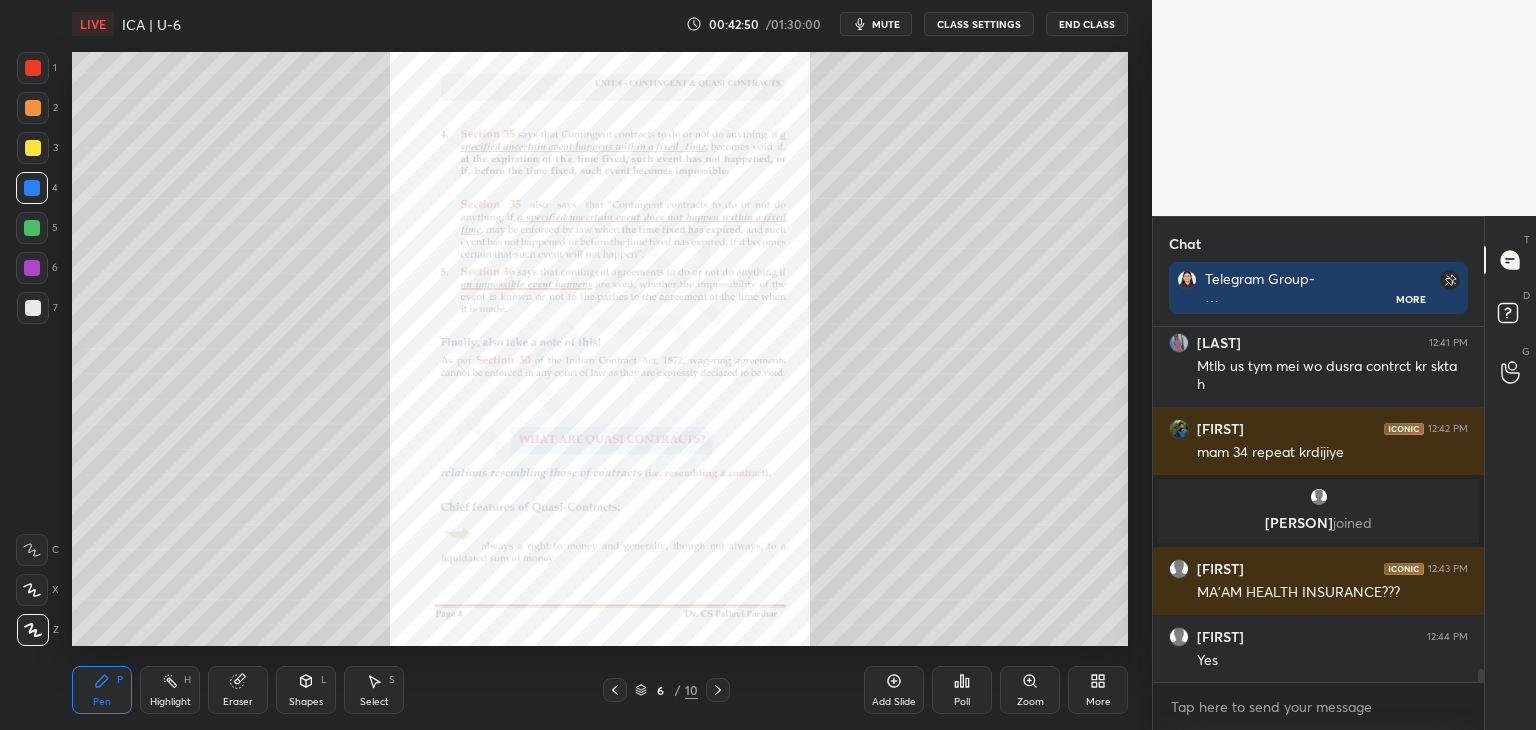 click on "Zoom" at bounding box center [1030, 702] 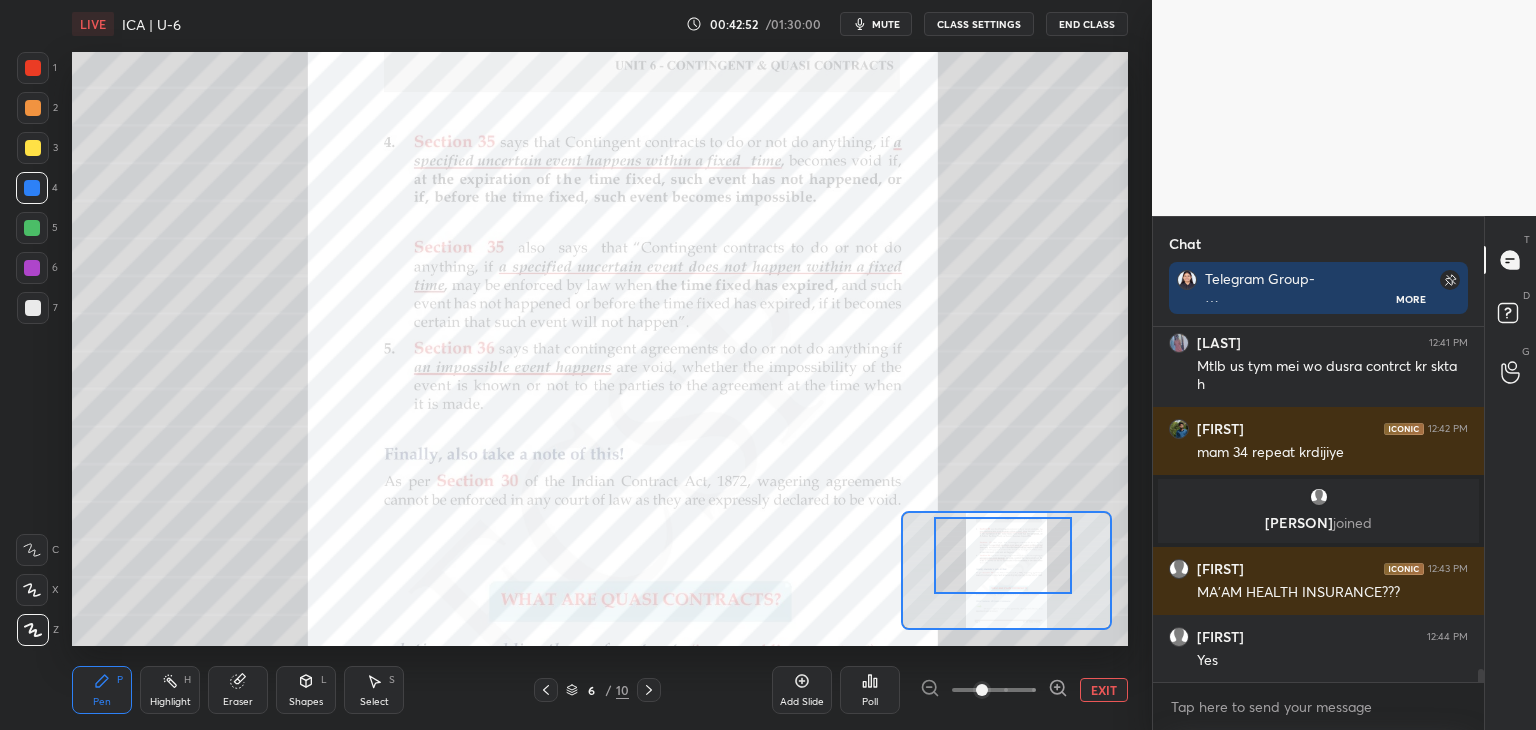 click at bounding box center [1003, 555] 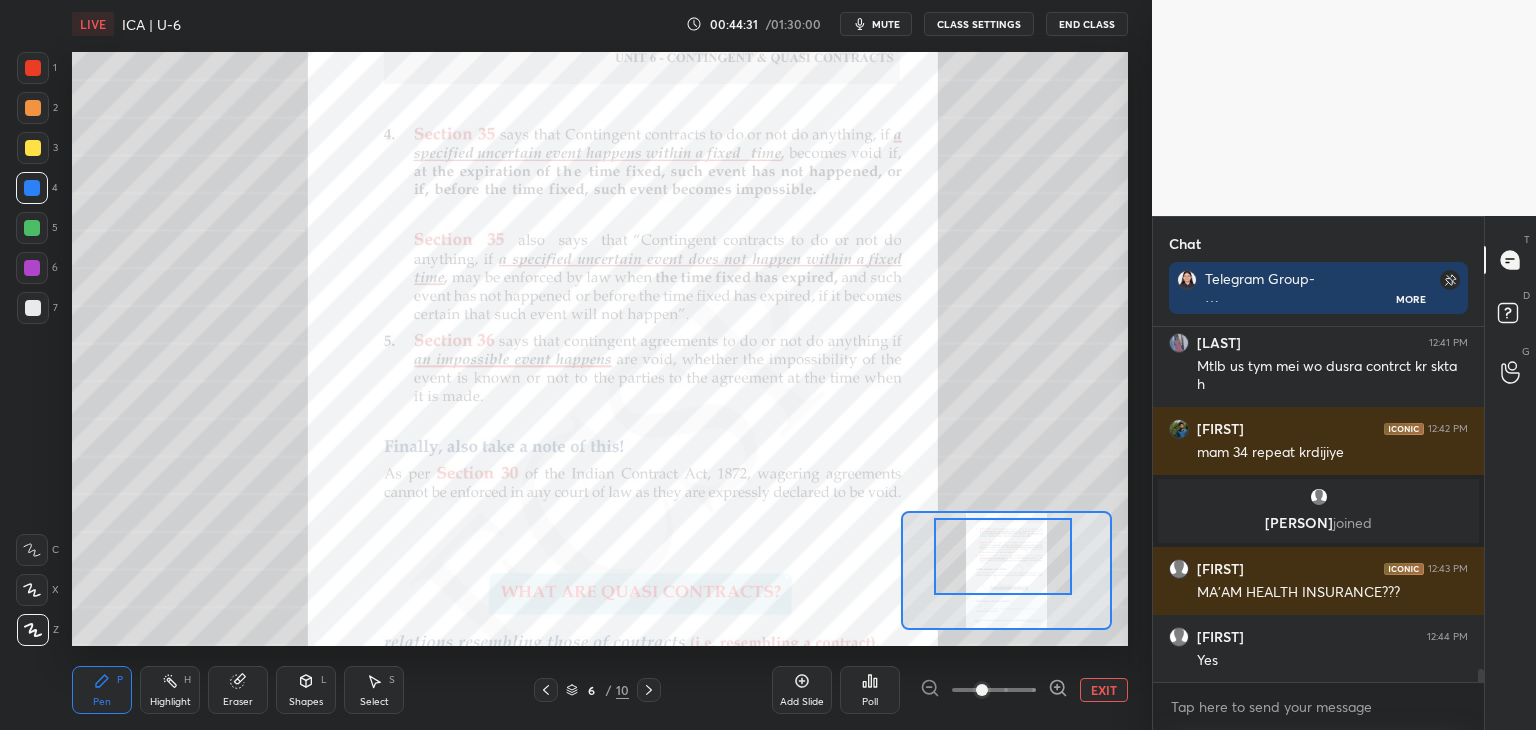 click on "EXIT" at bounding box center (1104, 690) 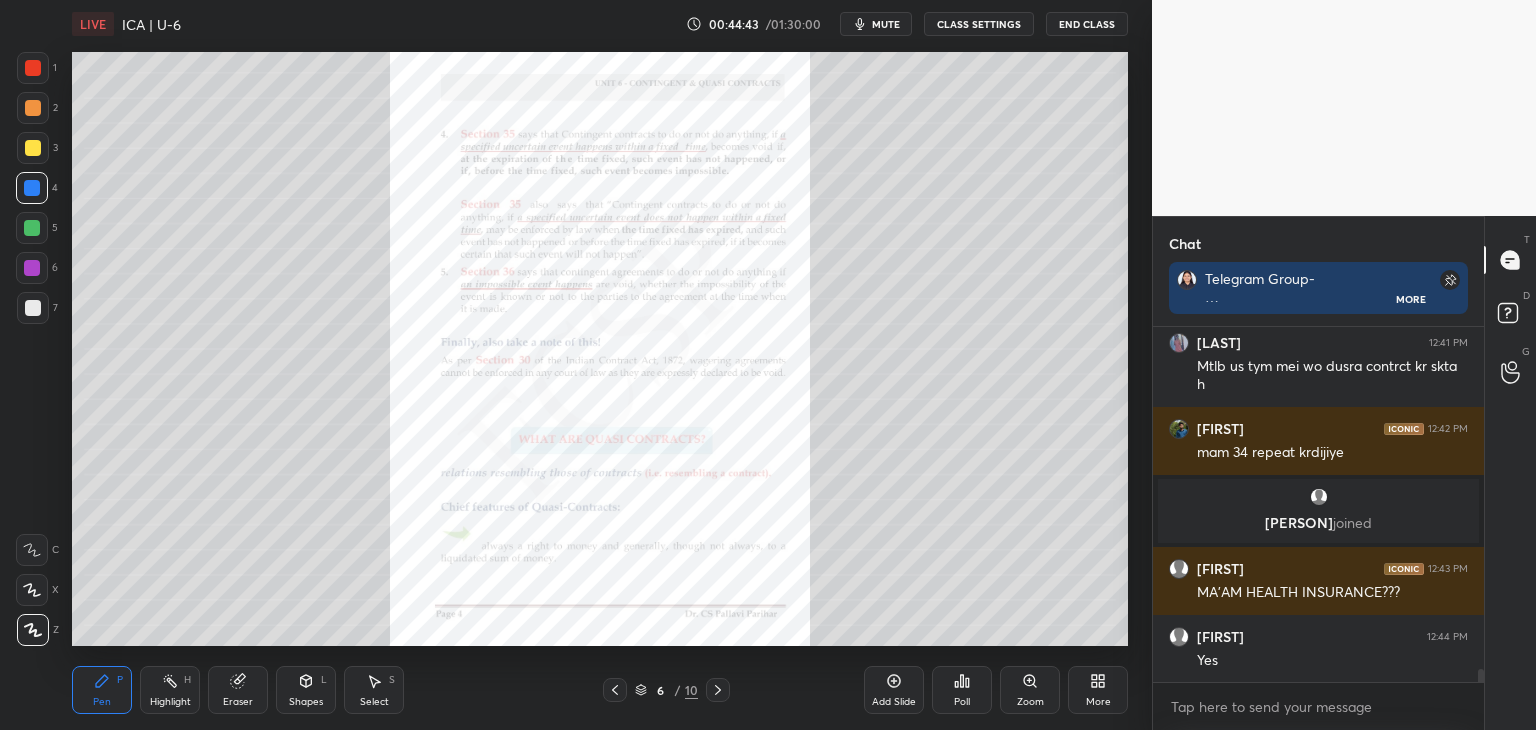click on "Zoom" at bounding box center (1030, 690) 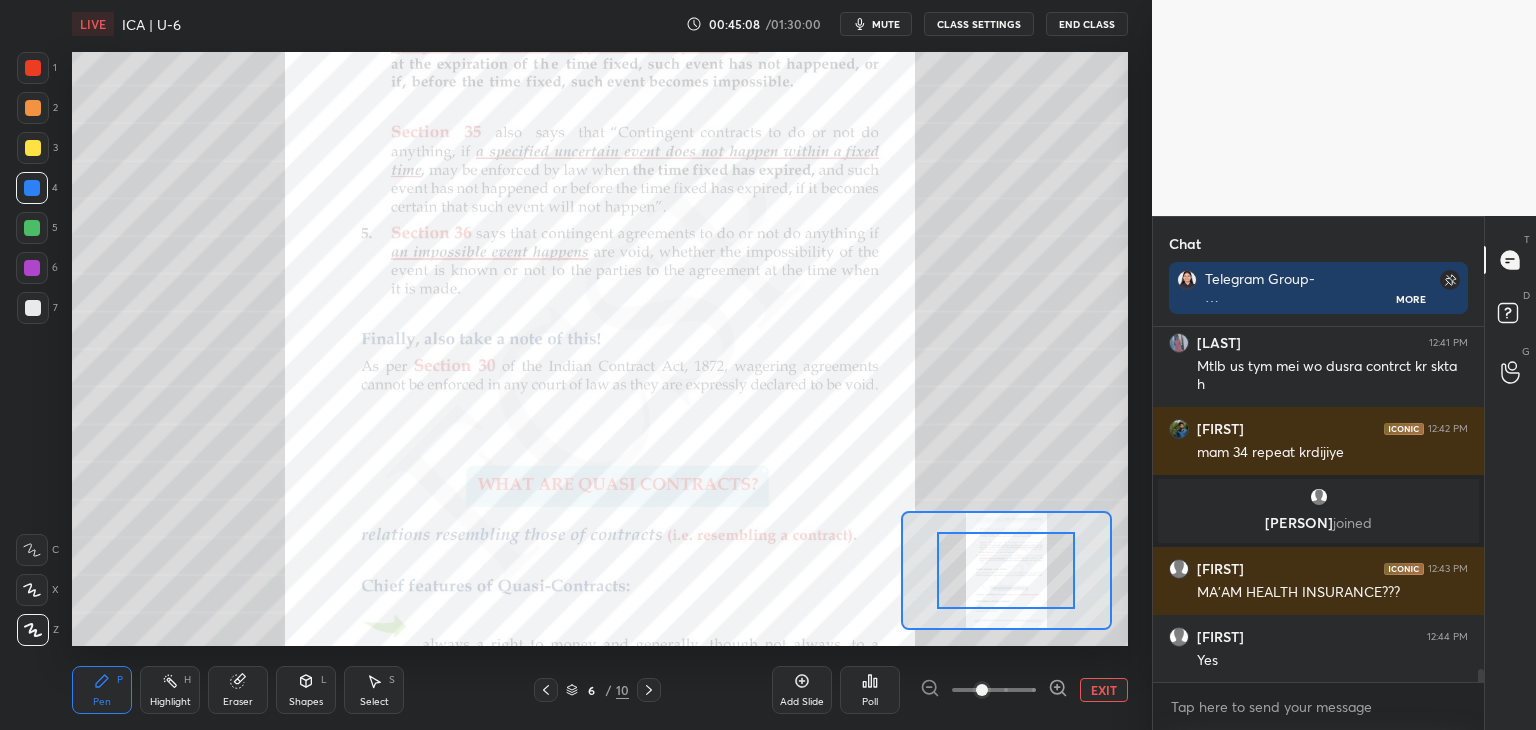 scroll, scrollTop: 9726, scrollLeft: 0, axis: vertical 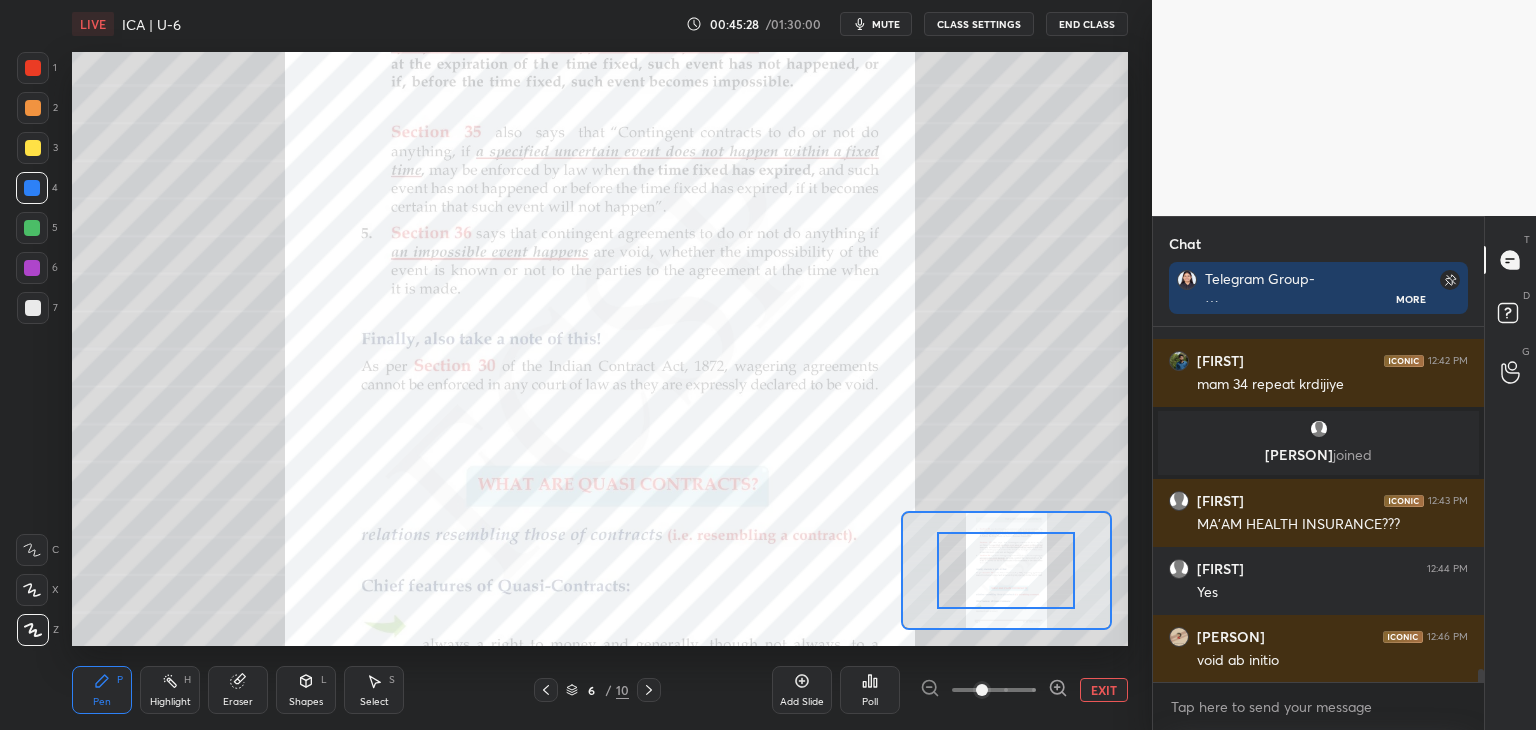 click on "EXIT" at bounding box center [1104, 690] 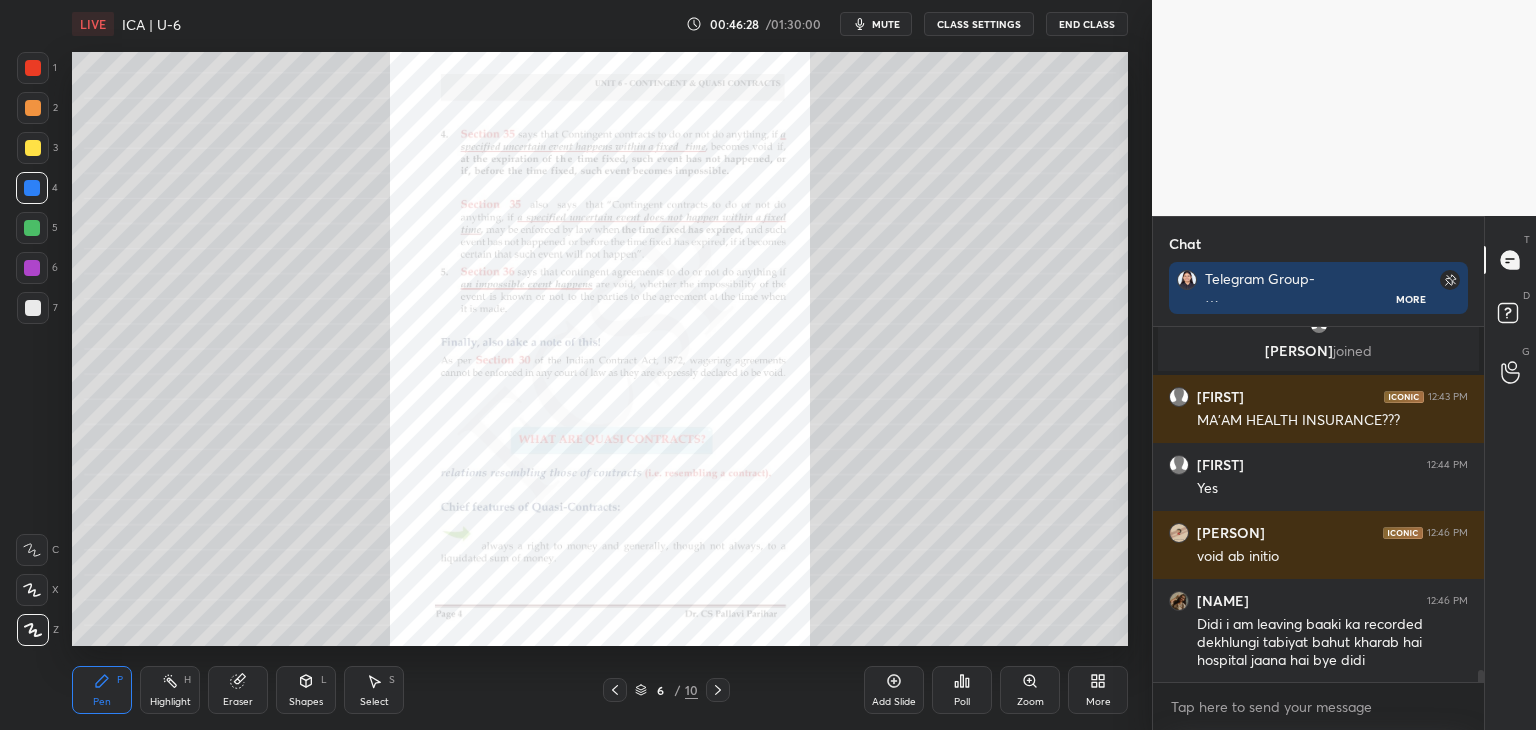 click 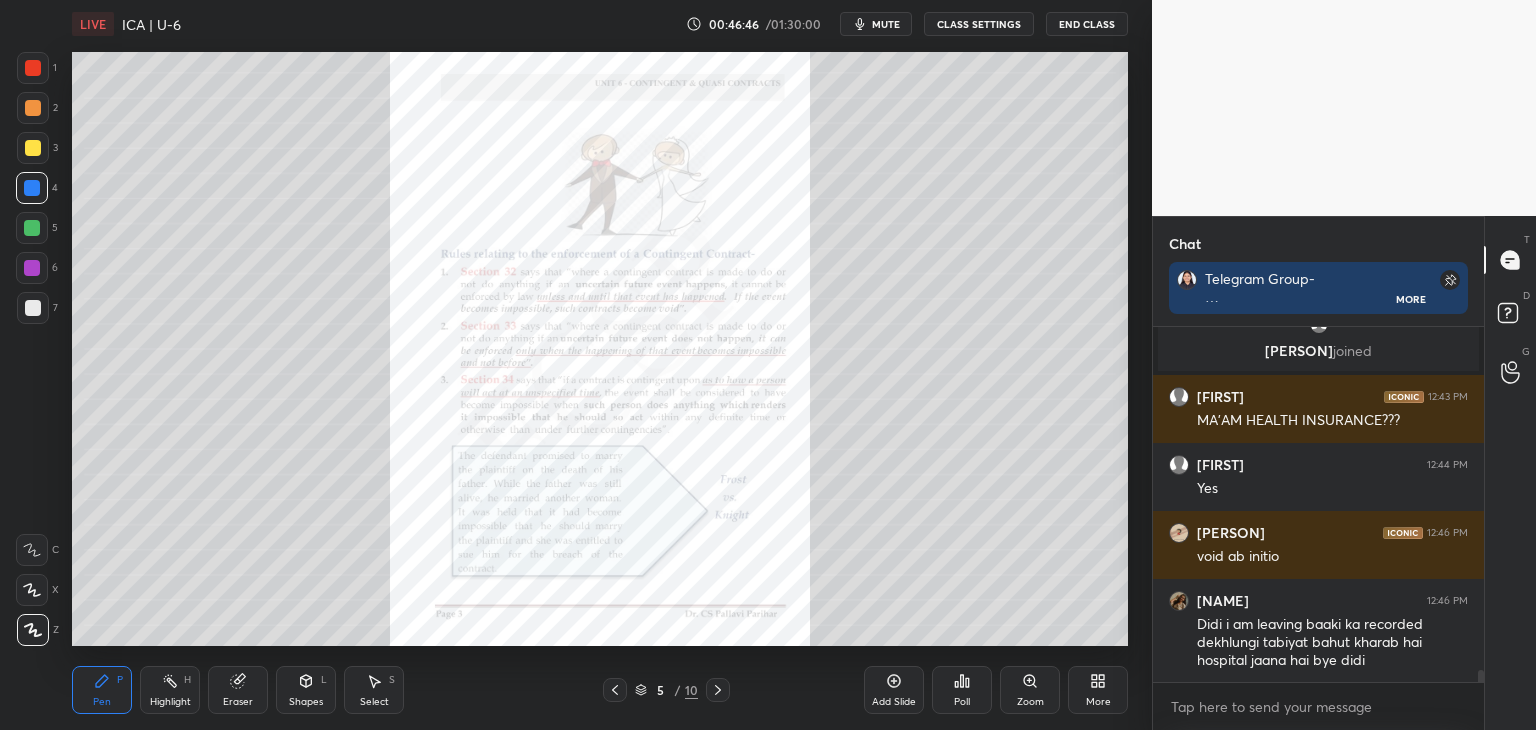 click at bounding box center (32, 228) 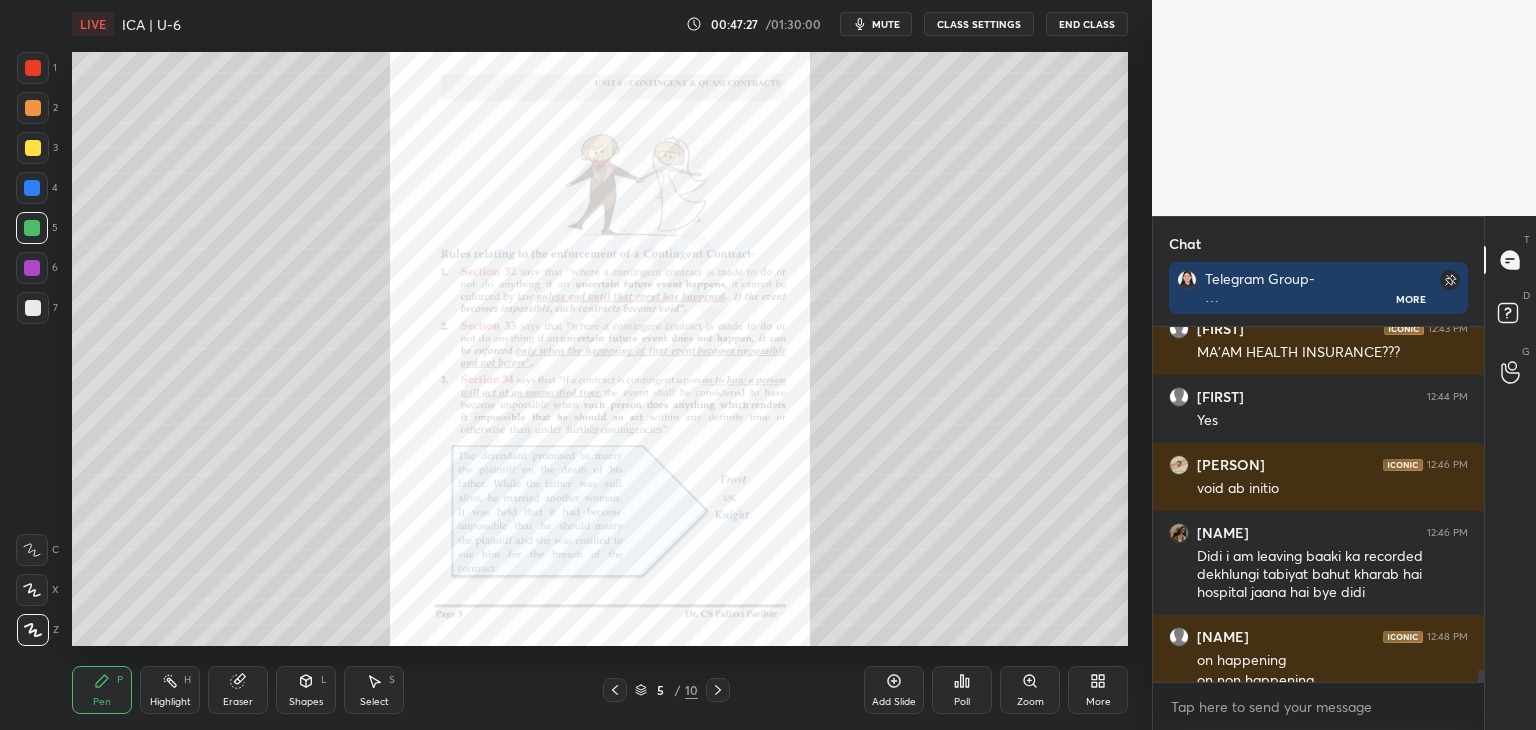 scroll, scrollTop: 9918, scrollLeft: 0, axis: vertical 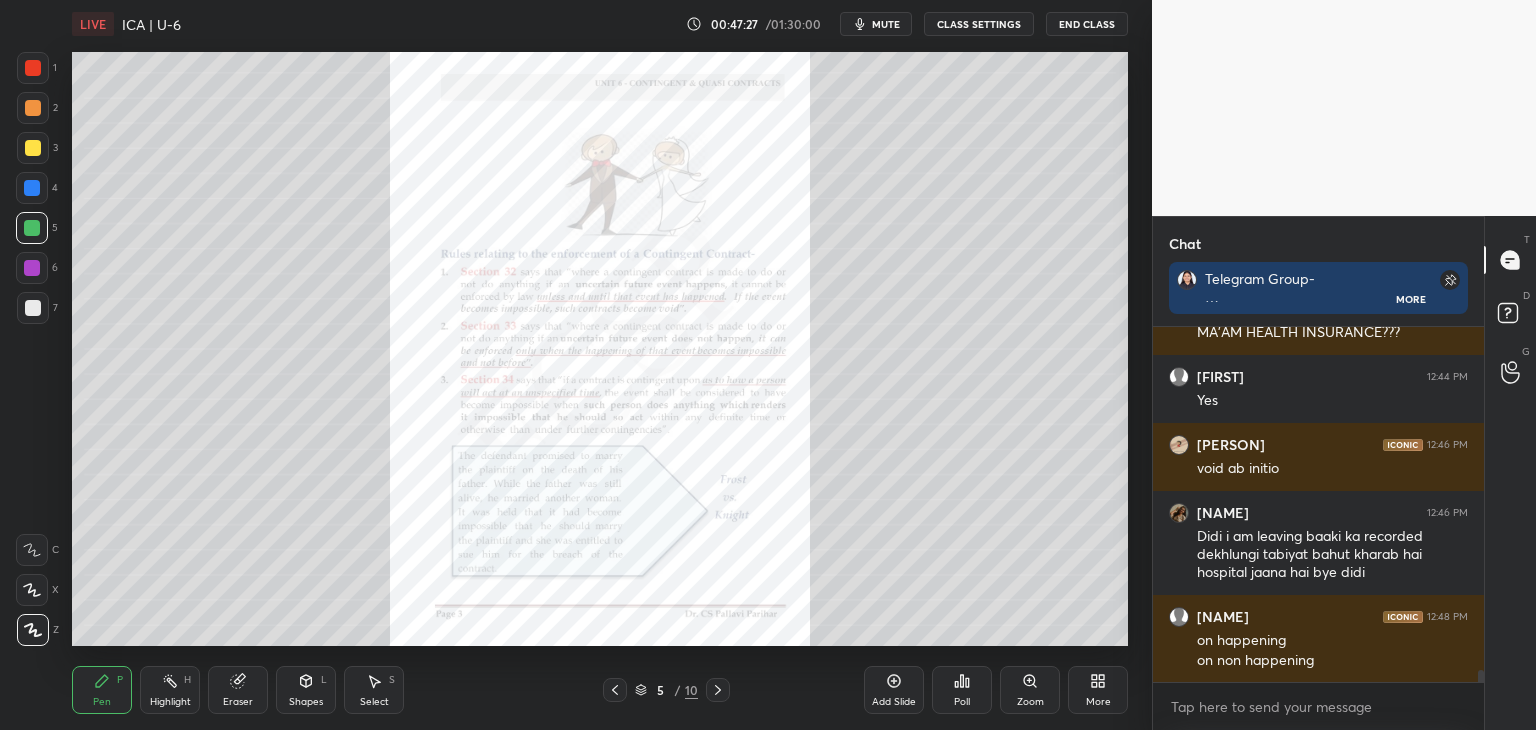 click on "Setting up your live class Poll for   secs No correct answer Start poll" at bounding box center [600, 349] 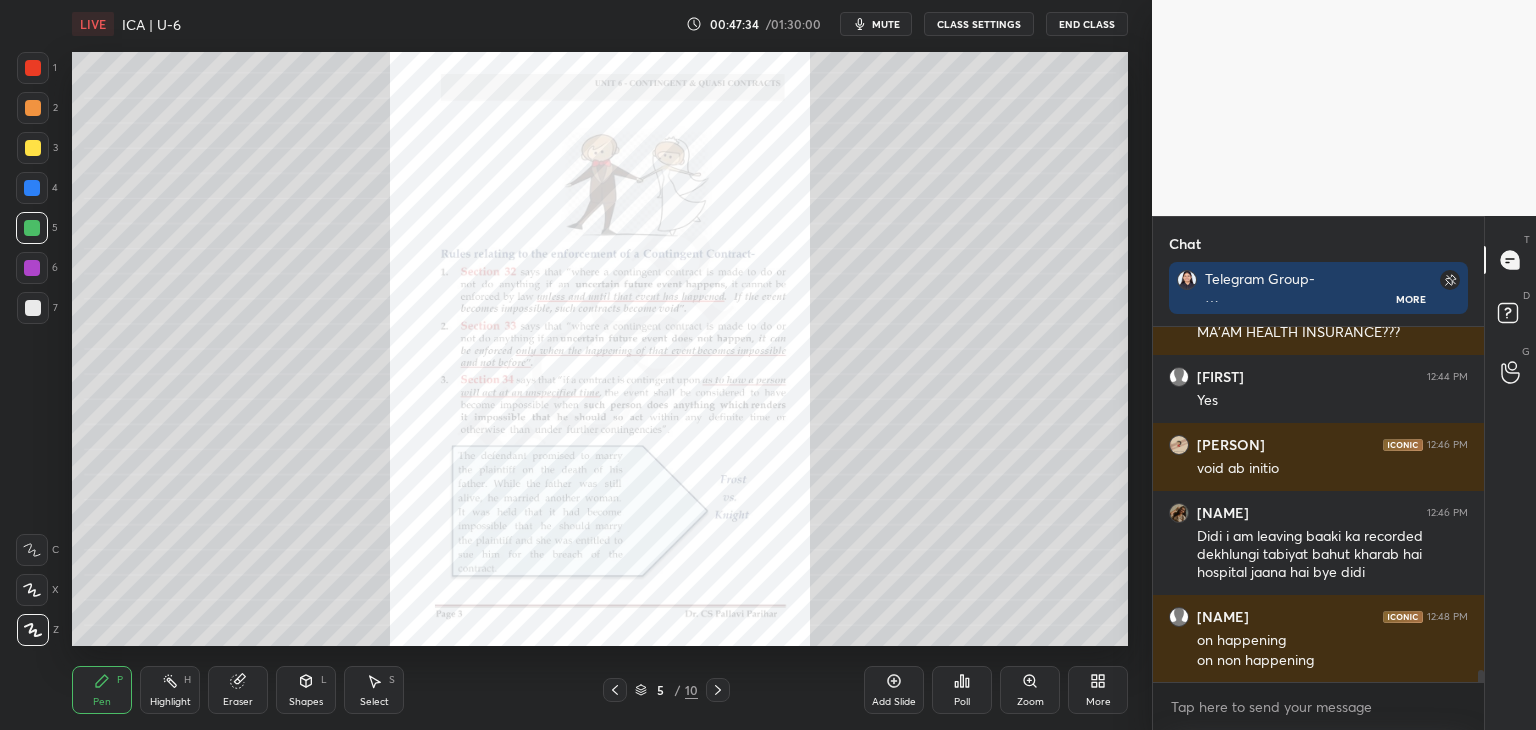 scroll, scrollTop: 9986, scrollLeft: 0, axis: vertical 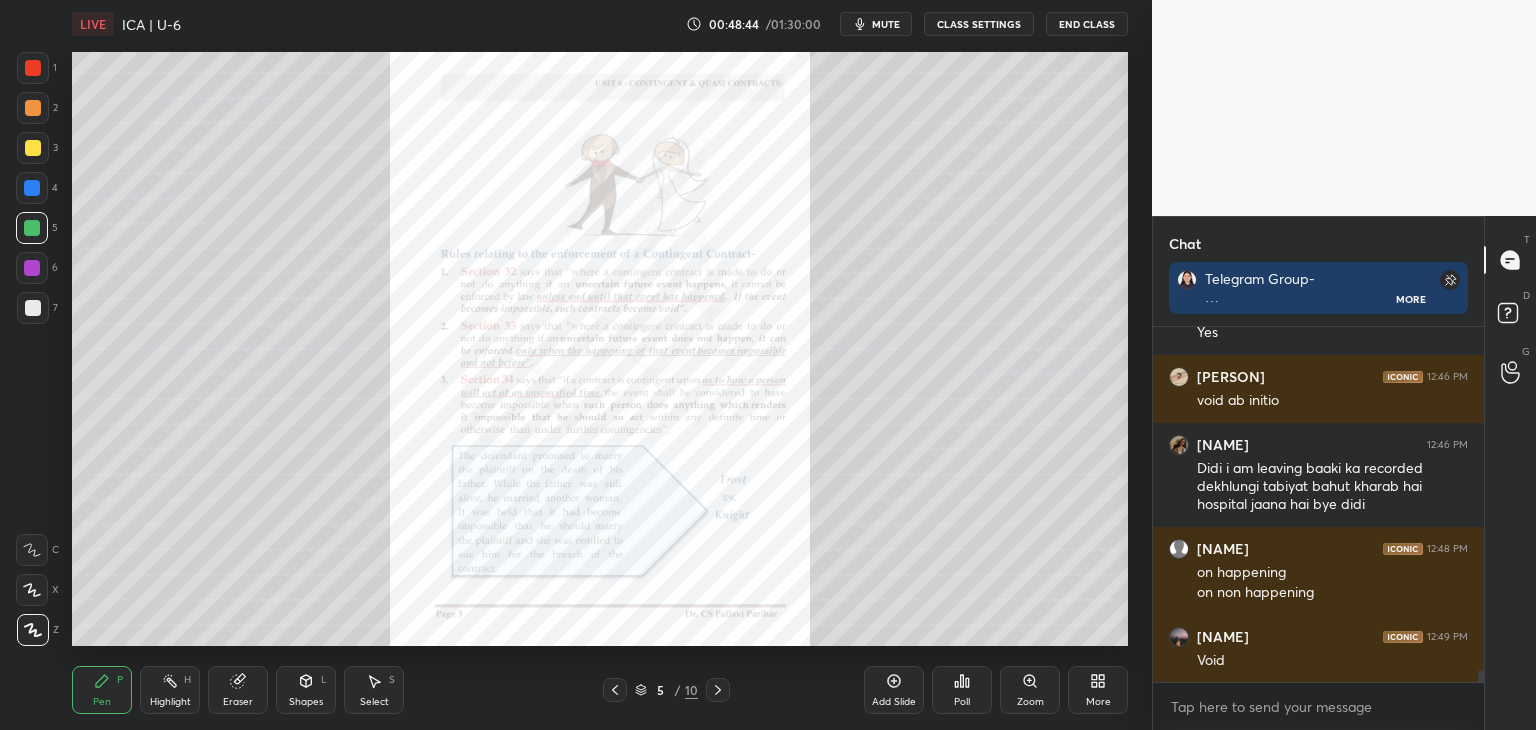 click 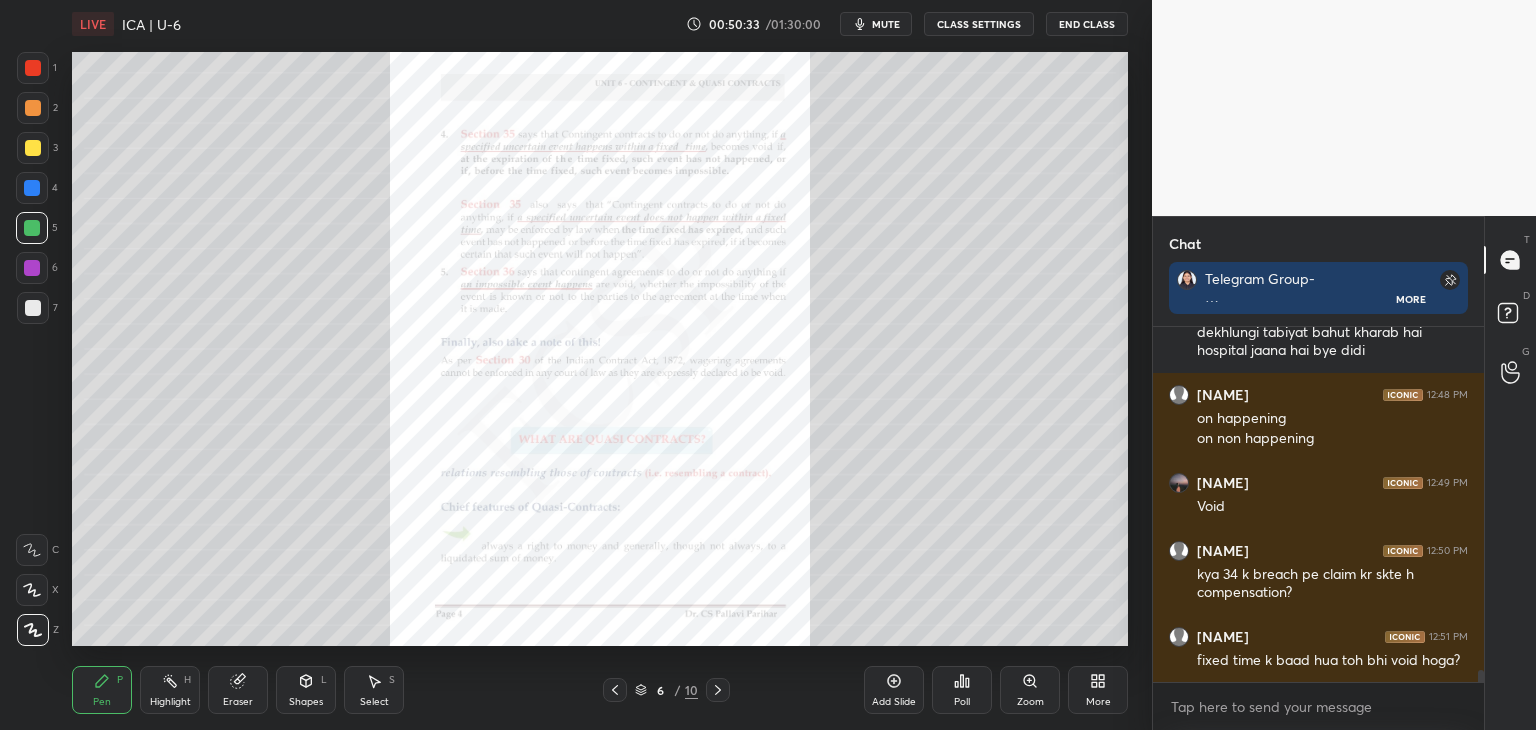 scroll, scrollTop: 10208, scrollLeft: 0, axis: vertical 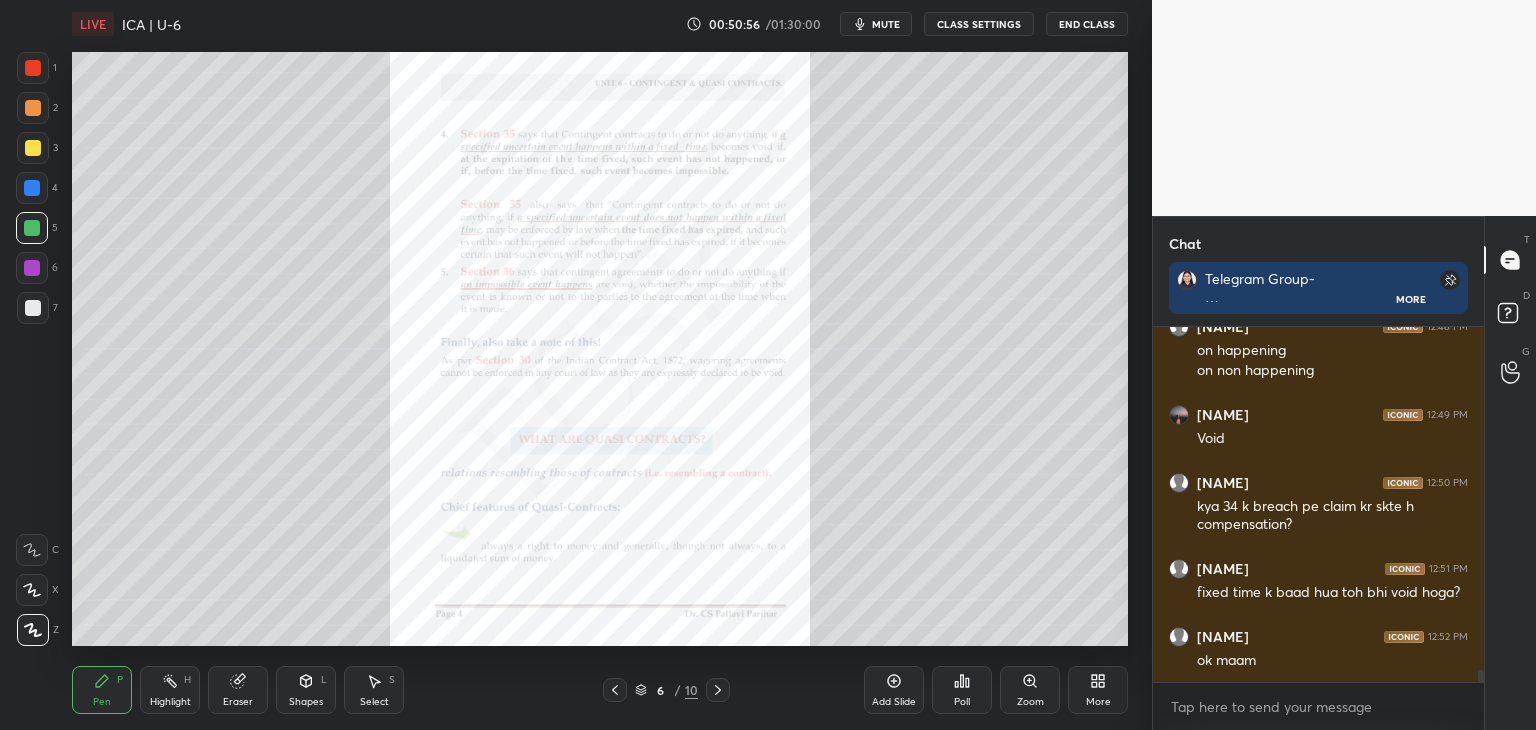 click on "Zoom" at bounding box center [1030, 690] 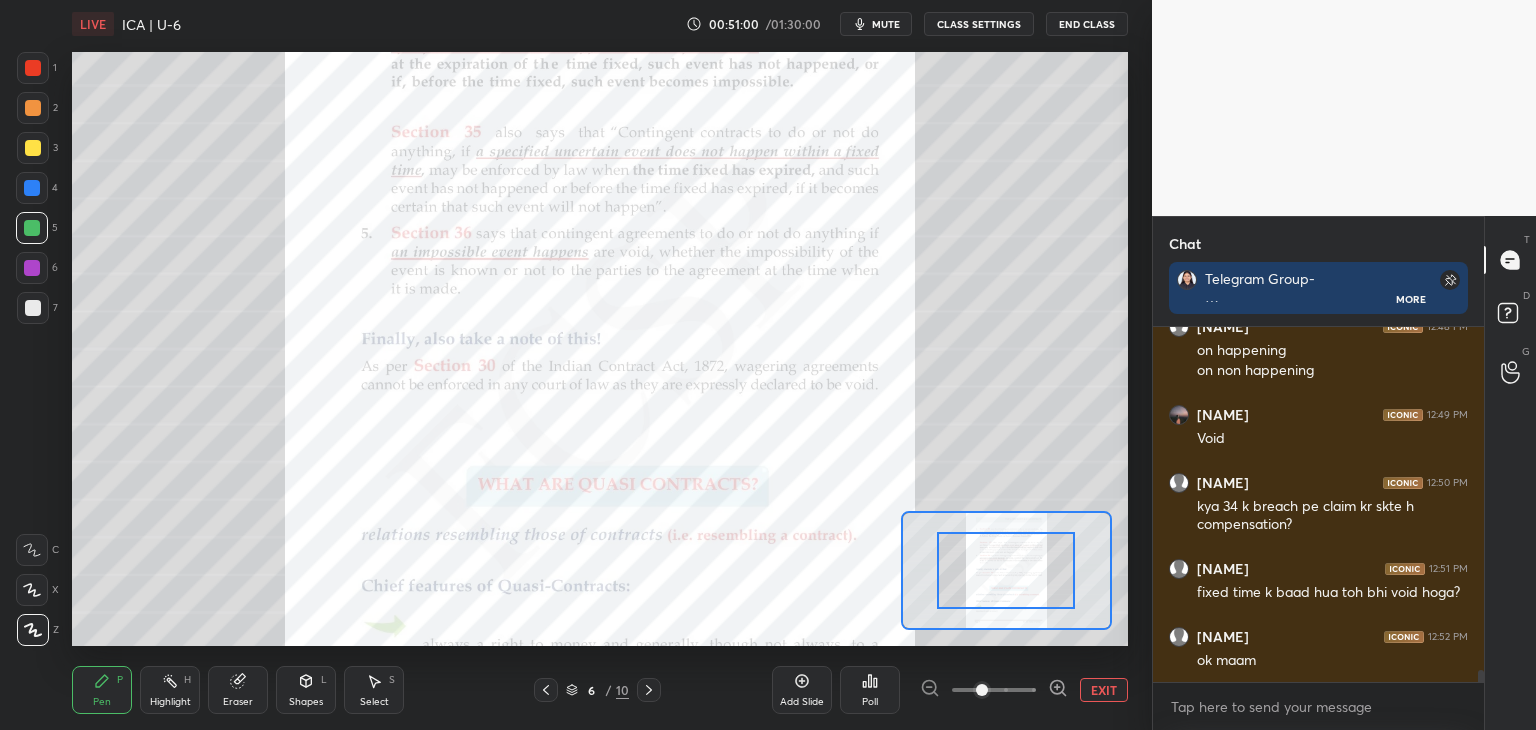 click at bounding box center [32, 268] 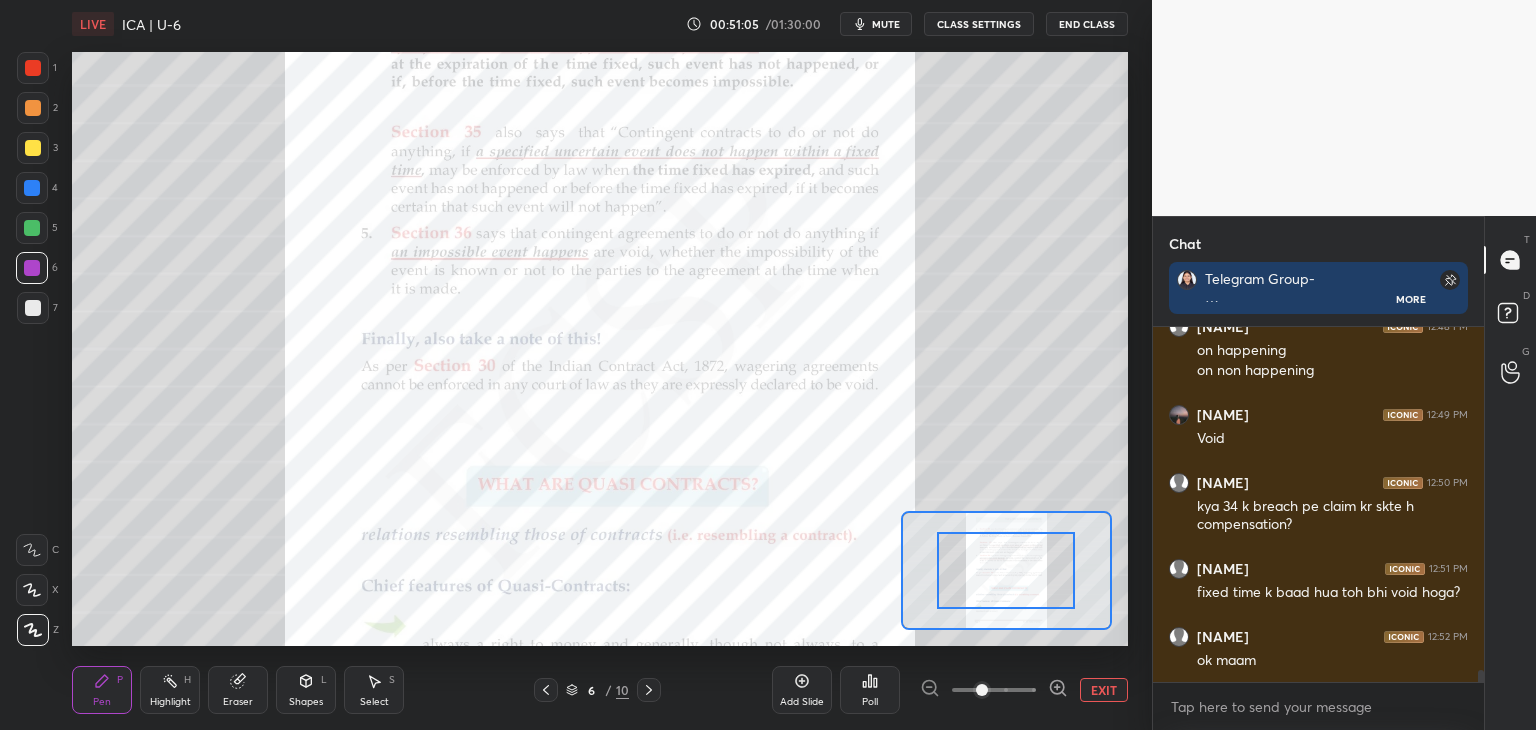 scroll, scrollTop: 10276, scrollLeft: 0, axis: vertical 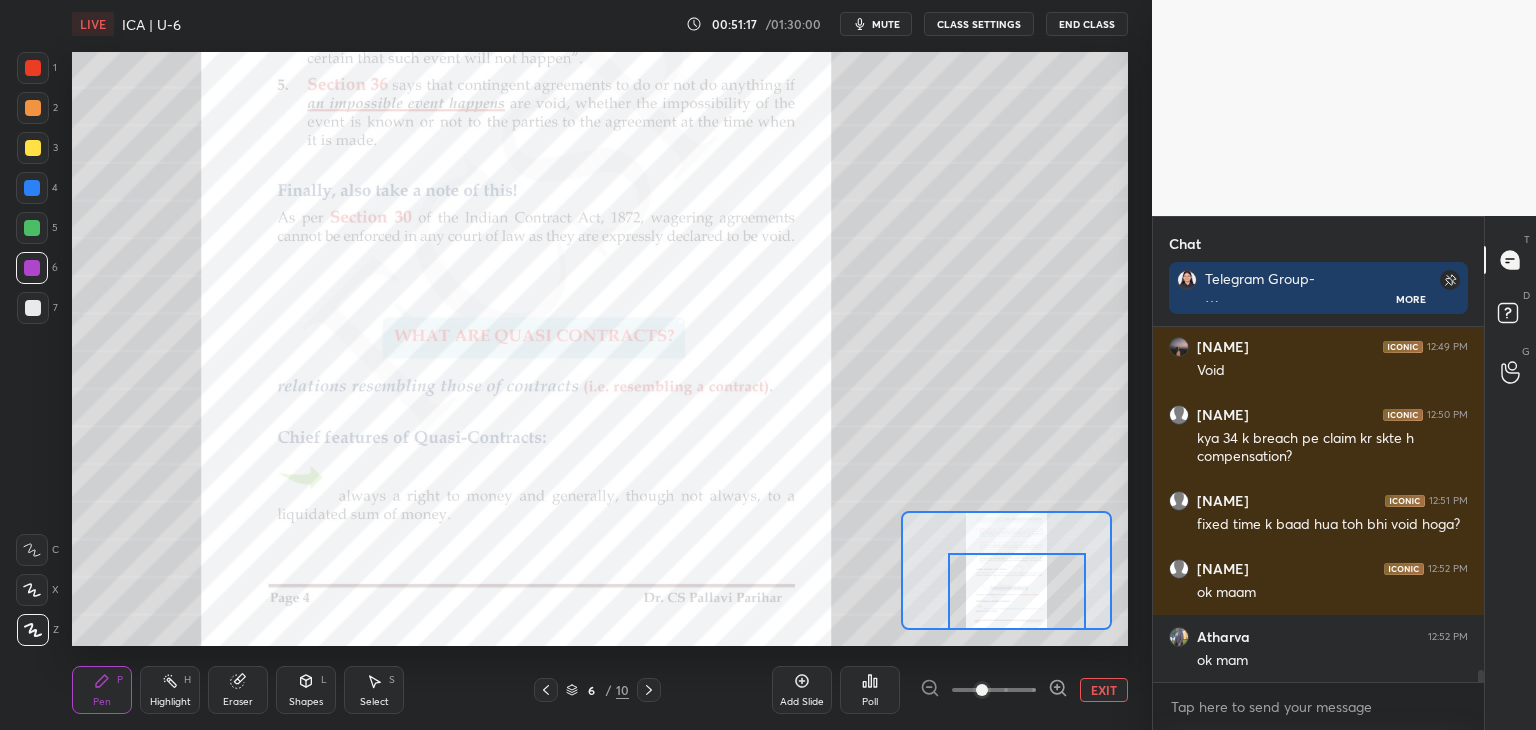 drag, startPoint x: 1036, startPoint y: 573, endPoint x: 1048, endPoint y: 593, distance: 23.323807 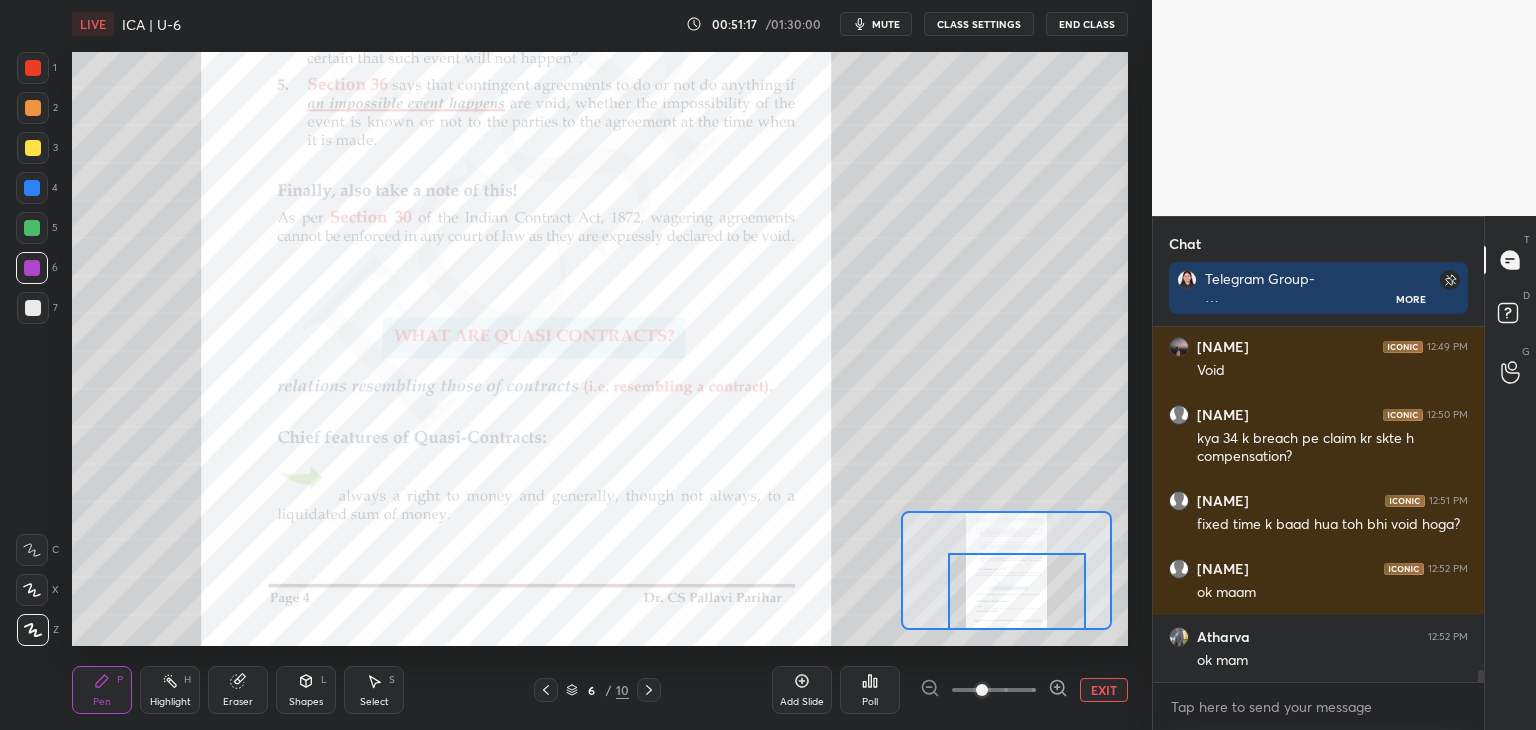 click at bounding box center [1017, 591] 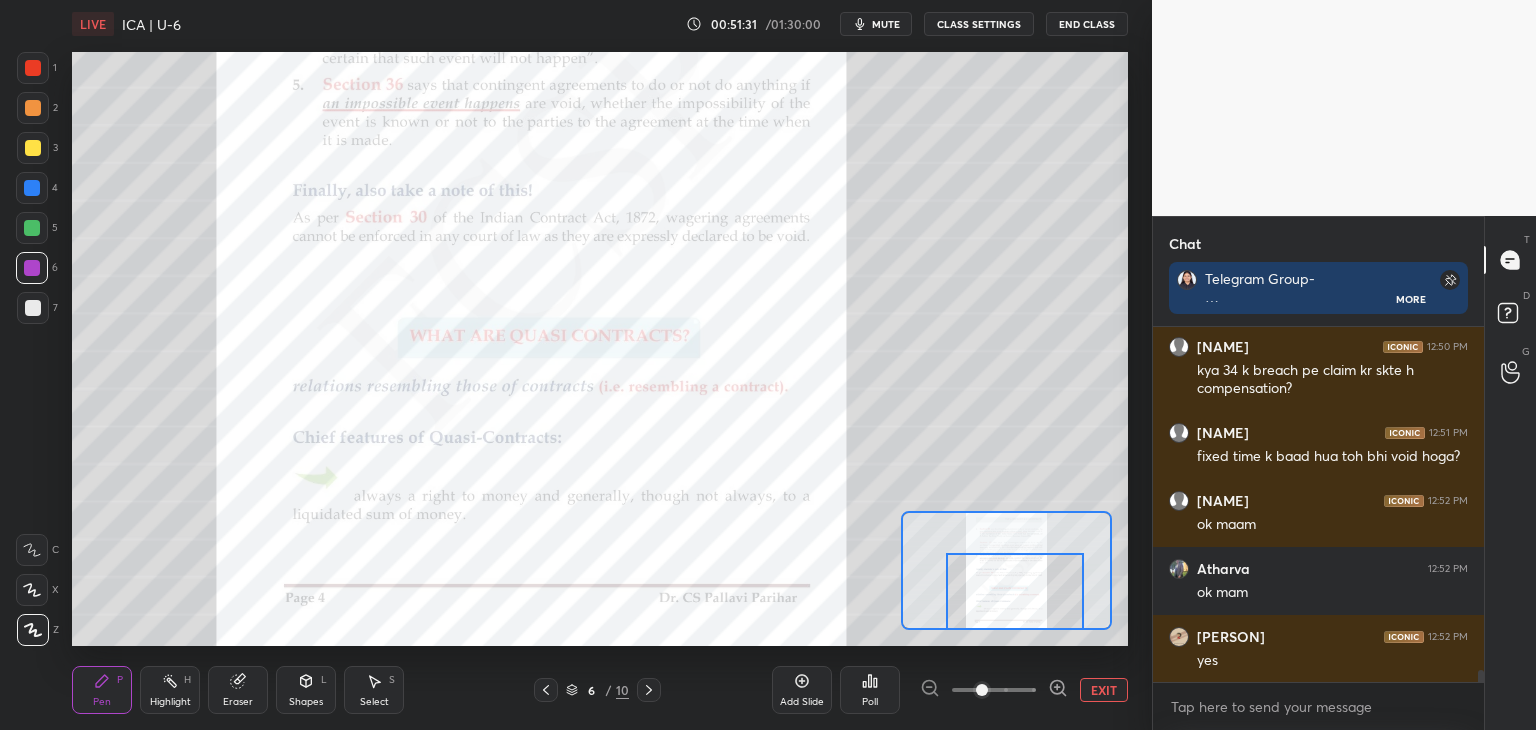 scroll, scrollTop: 10412, scrollLeft: 0, axis: vertical 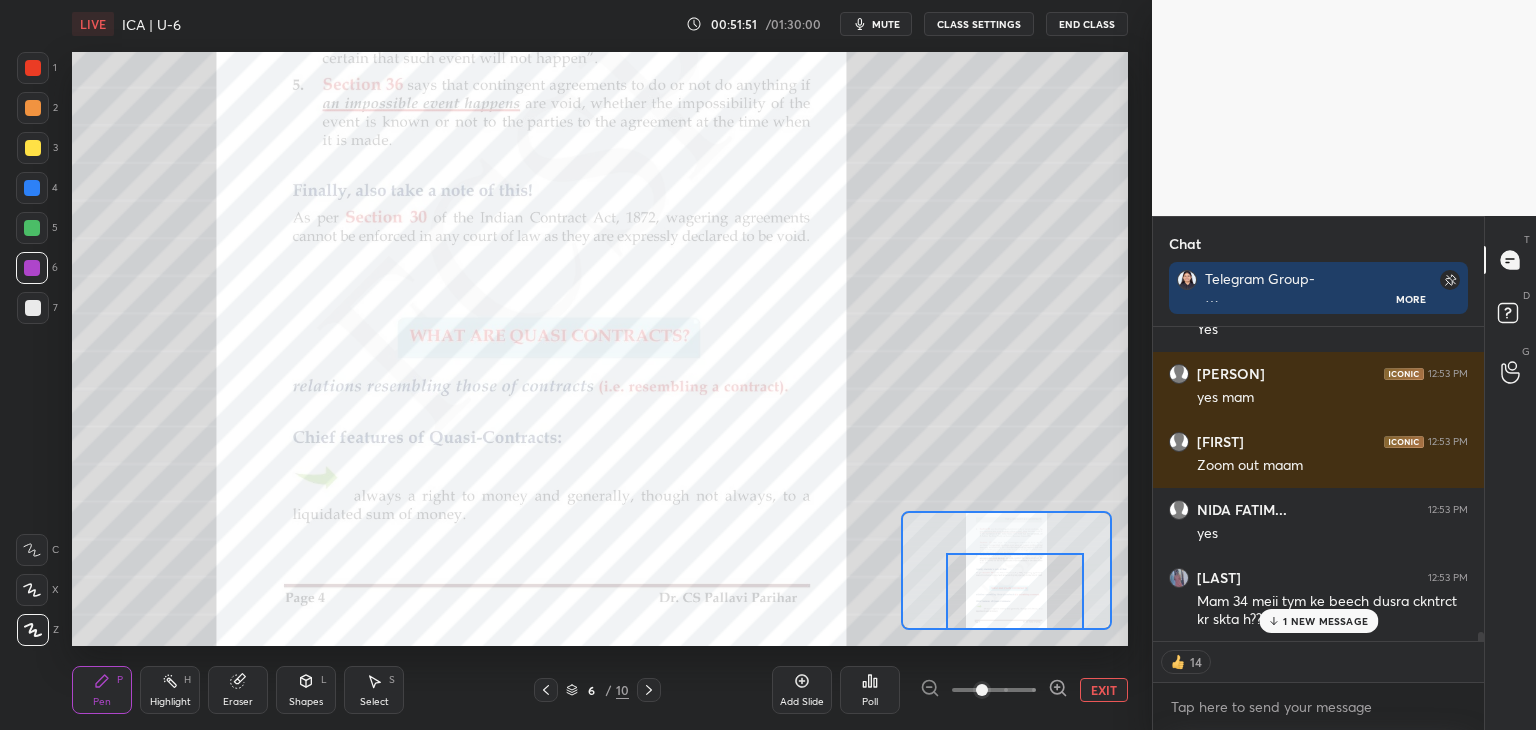 click on "EXIT" at bounding box center [1104, 690] 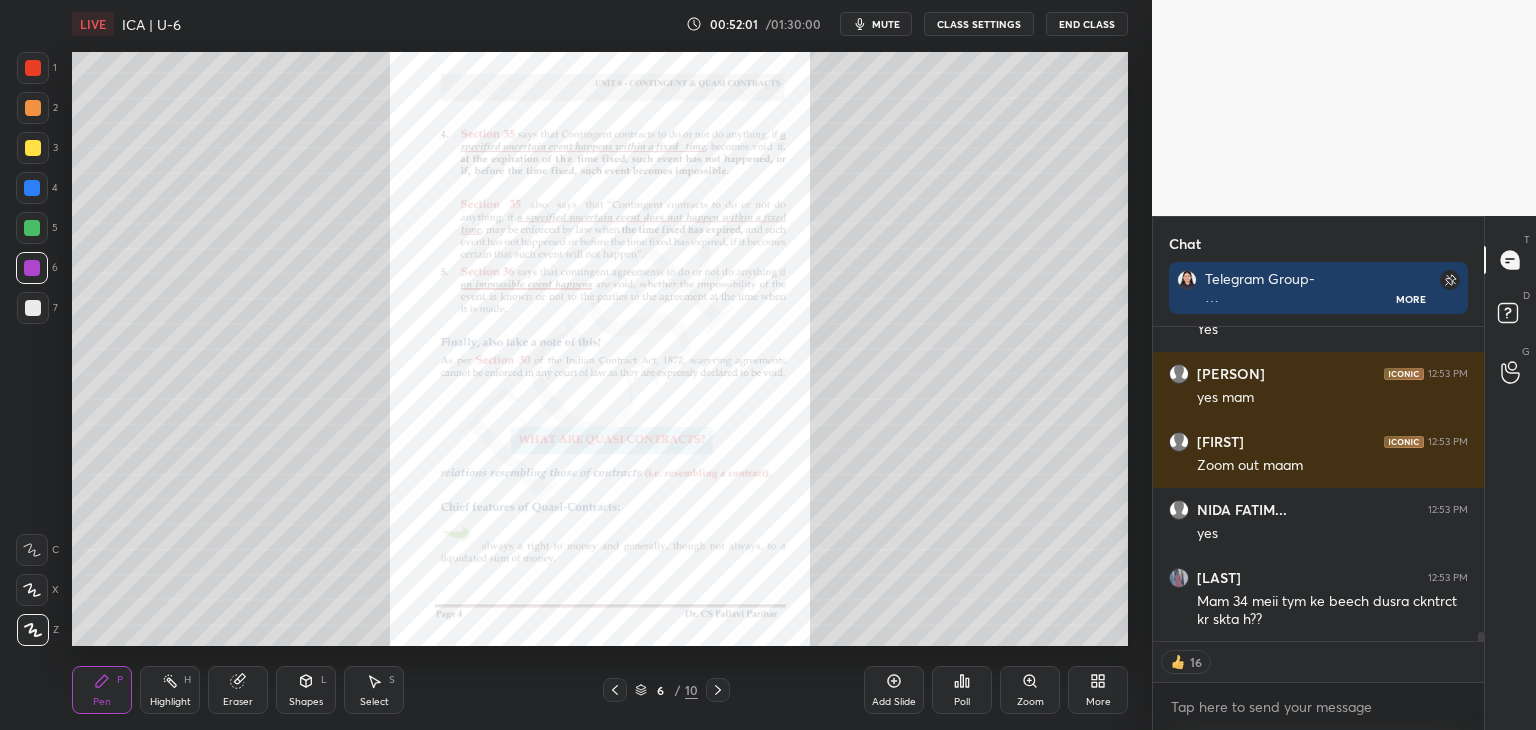 scroll, scrollTop: 11236, scrollLeft: 0, axis: vertical 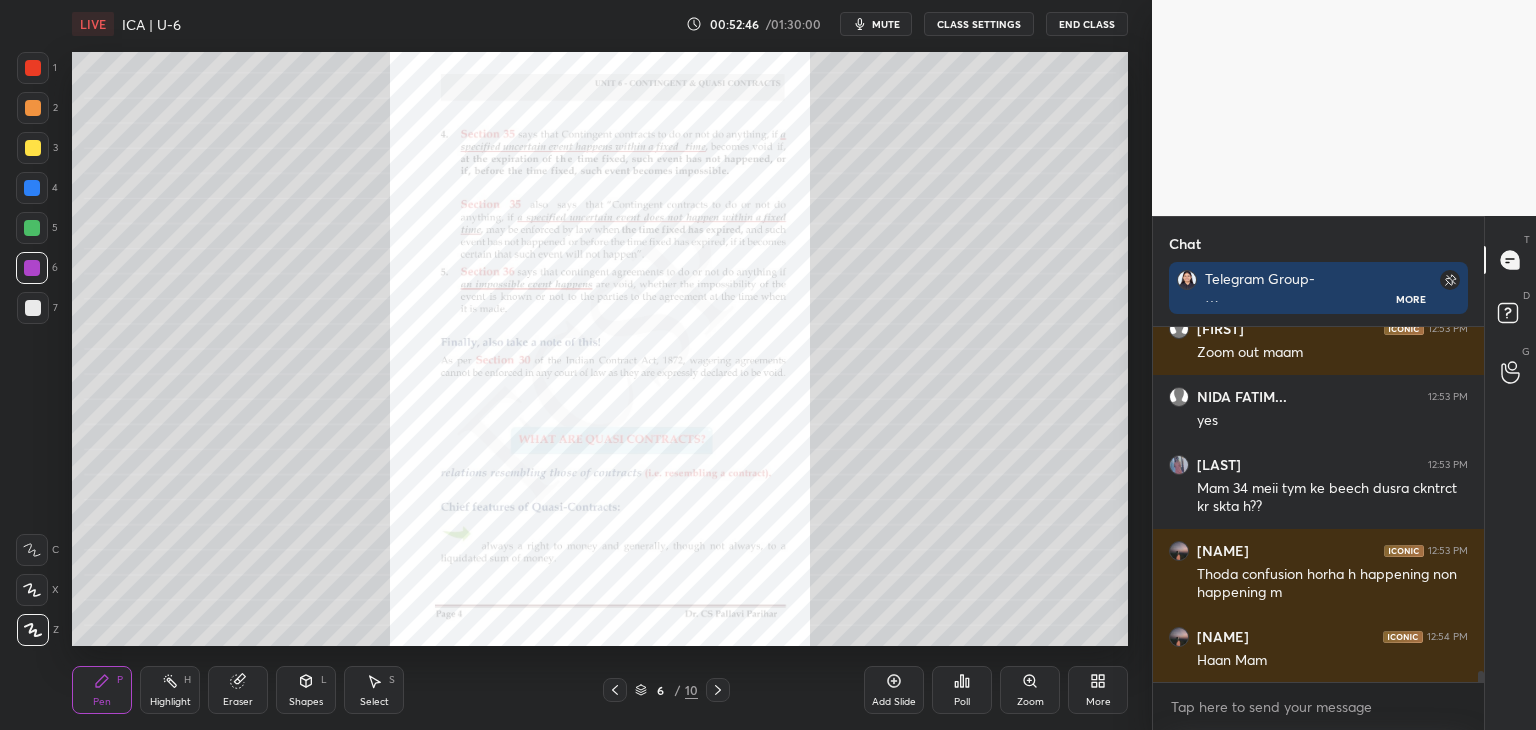 click on "Zoom" at bounding box center (1030, 690) 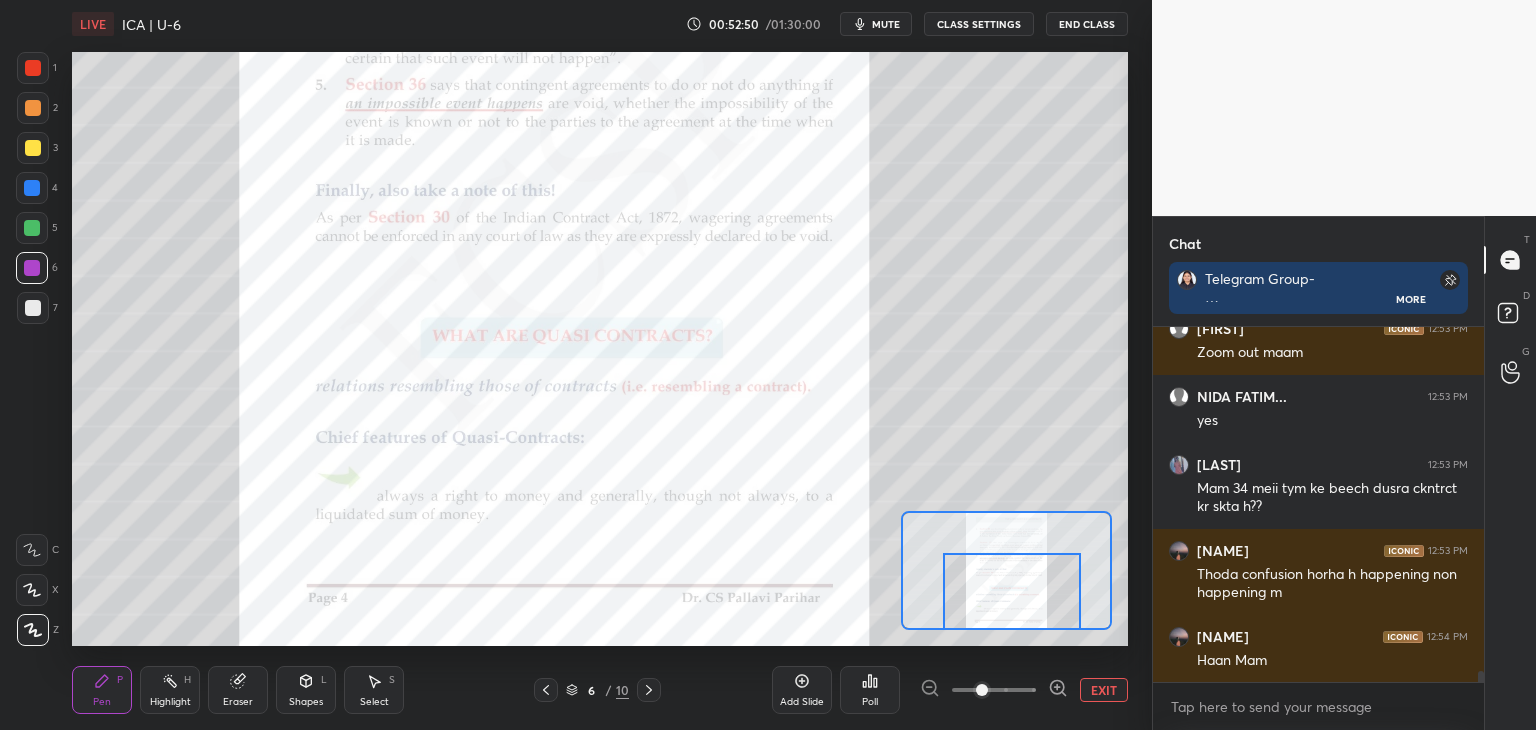drag, startPoint x: 1028, startPoint y: 585, endPoint x: 1031, endPoint y: 612, distance: 27.166155 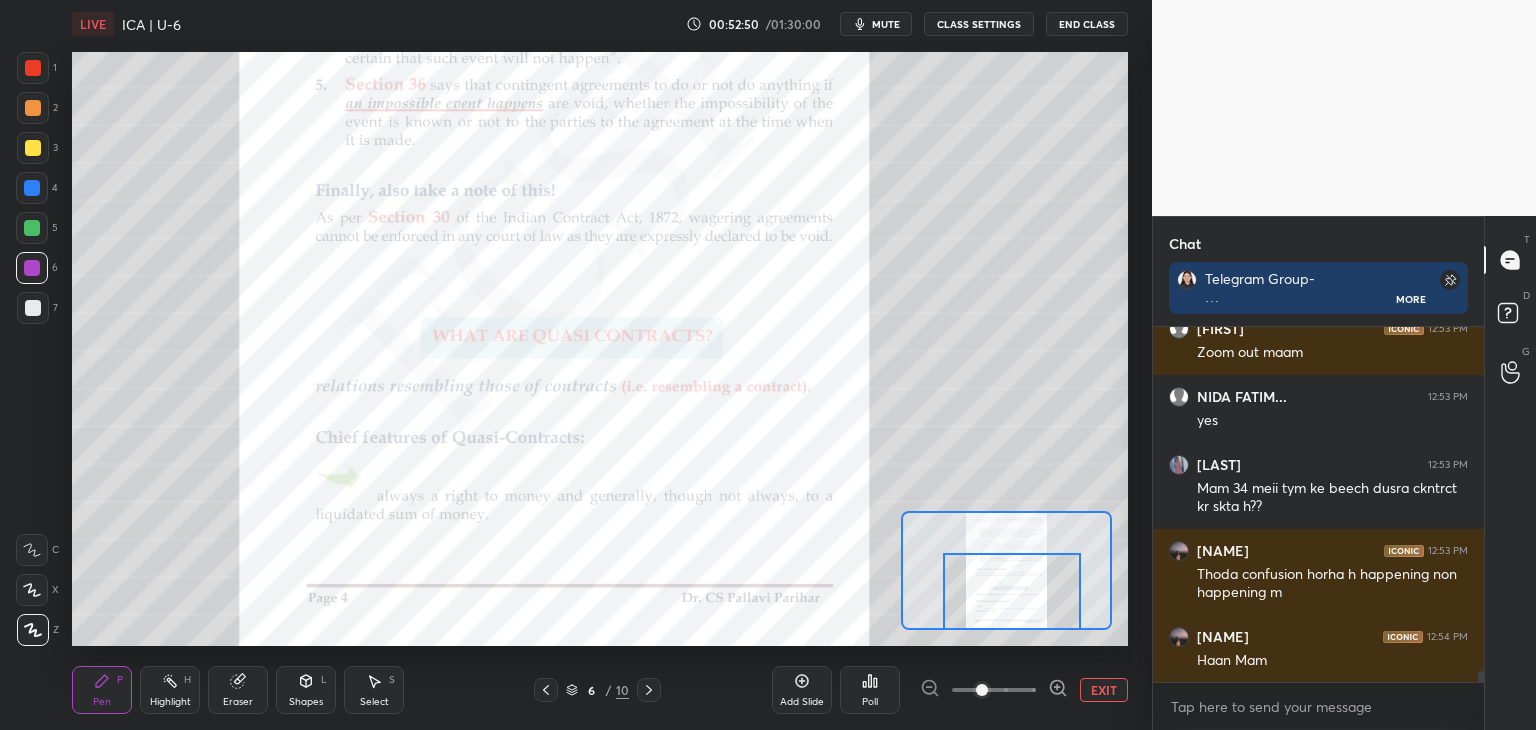click at bounding box center (1012, 591) 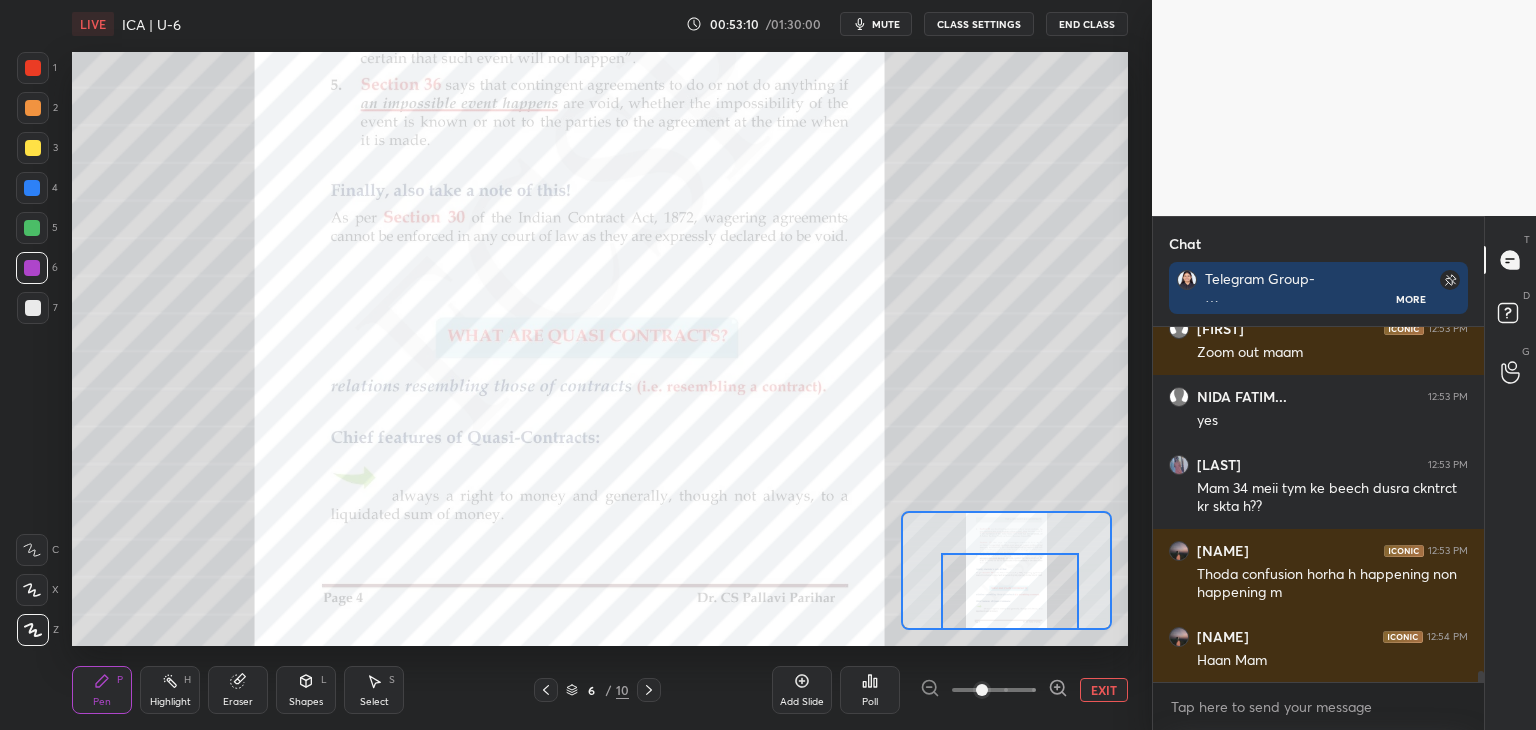 scroll, scrollTop: 11332, scrollLeft: 0, axis: vertical 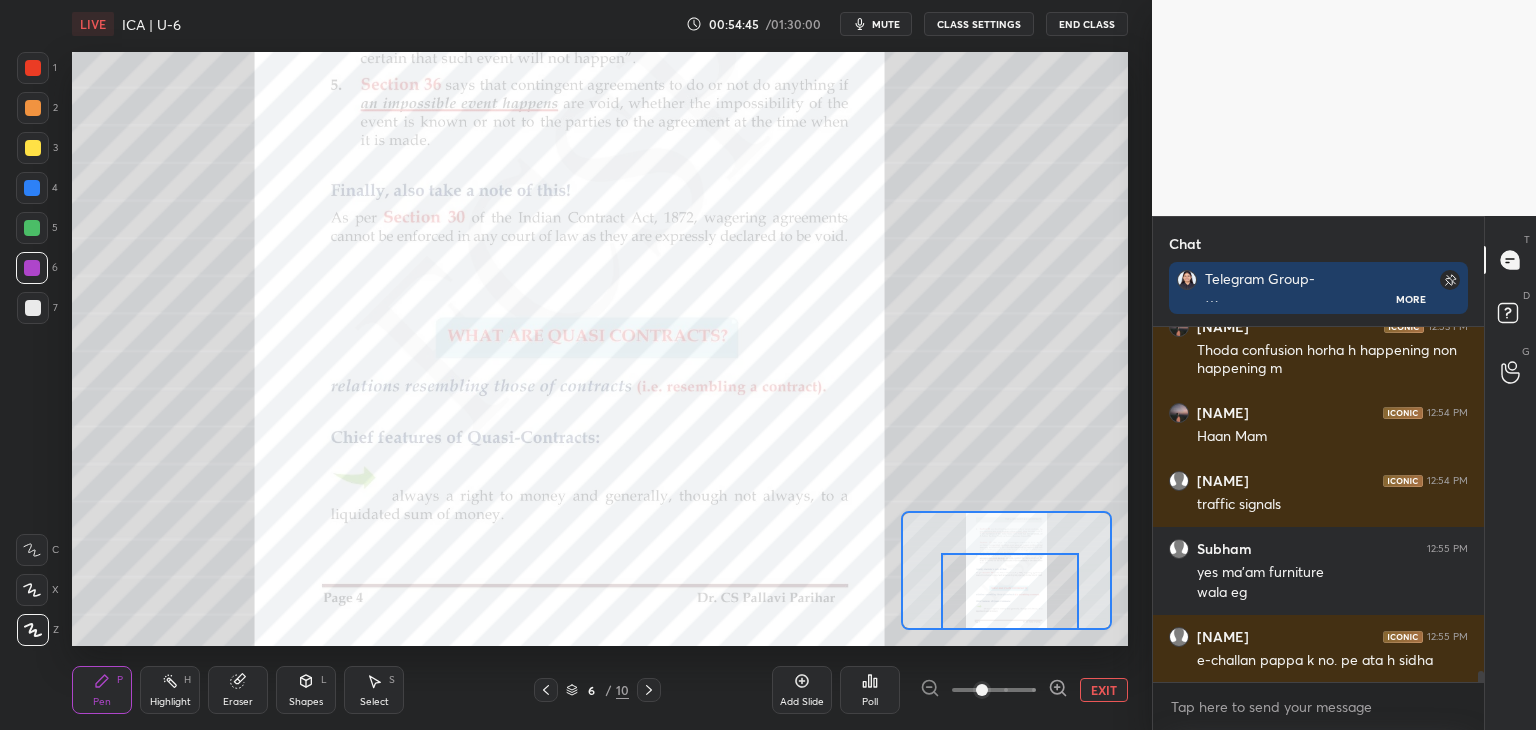 click 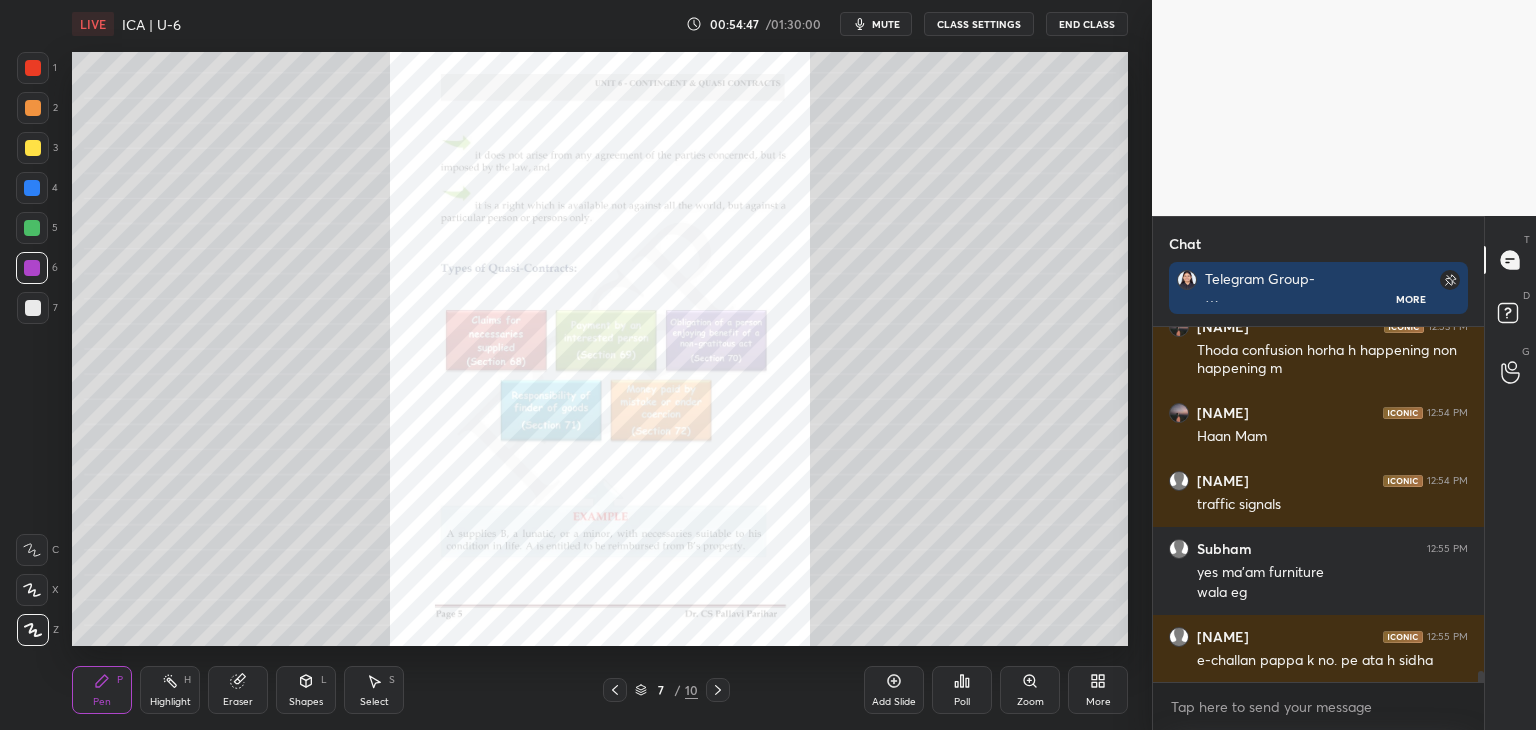 click on "Zoom" at bounding box center [1030, 690] 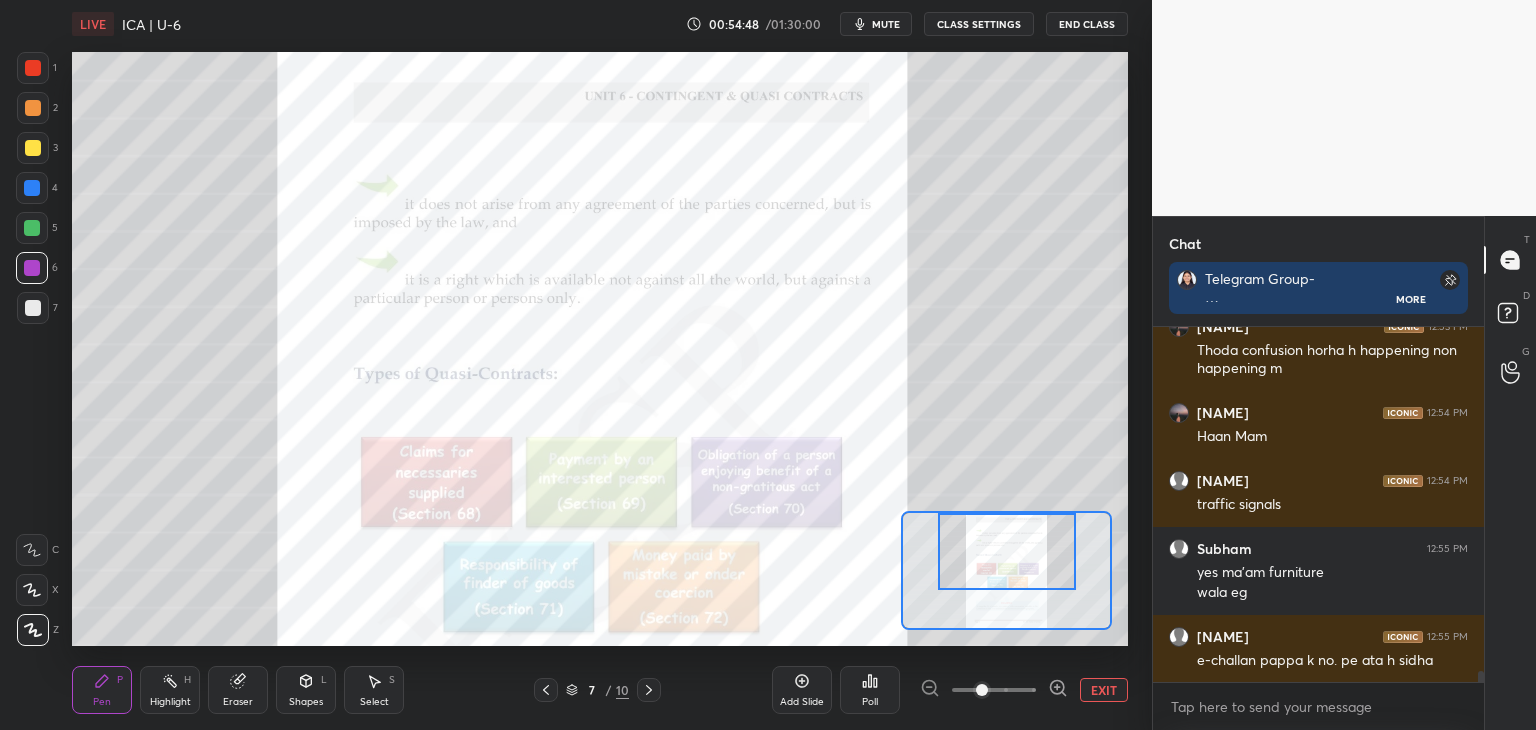 drag, startPoint x: 1011, startPoint y: 583, endPoint x: 1016, endPoint y: 566, distance: 17.720045 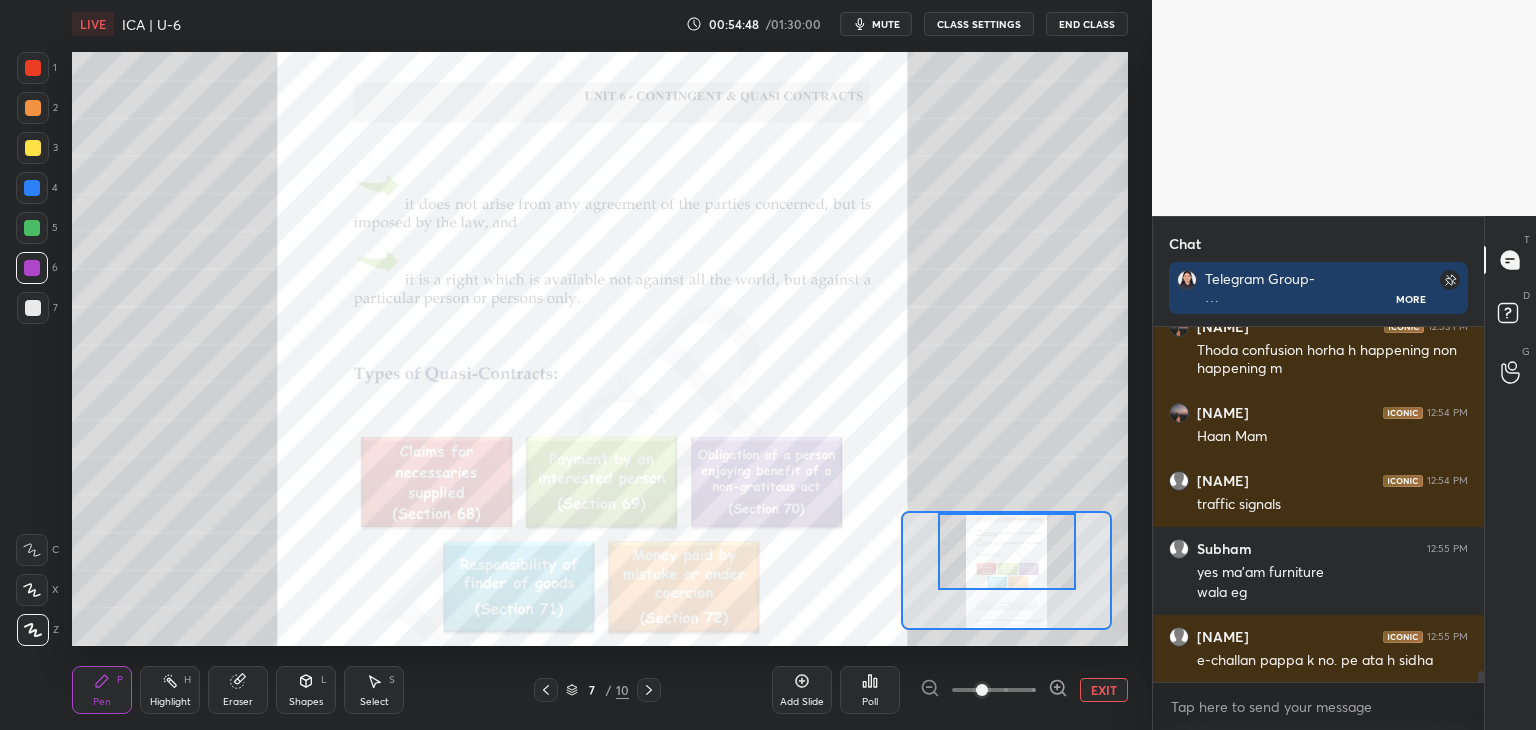 click at bounding box center [1007, 551] 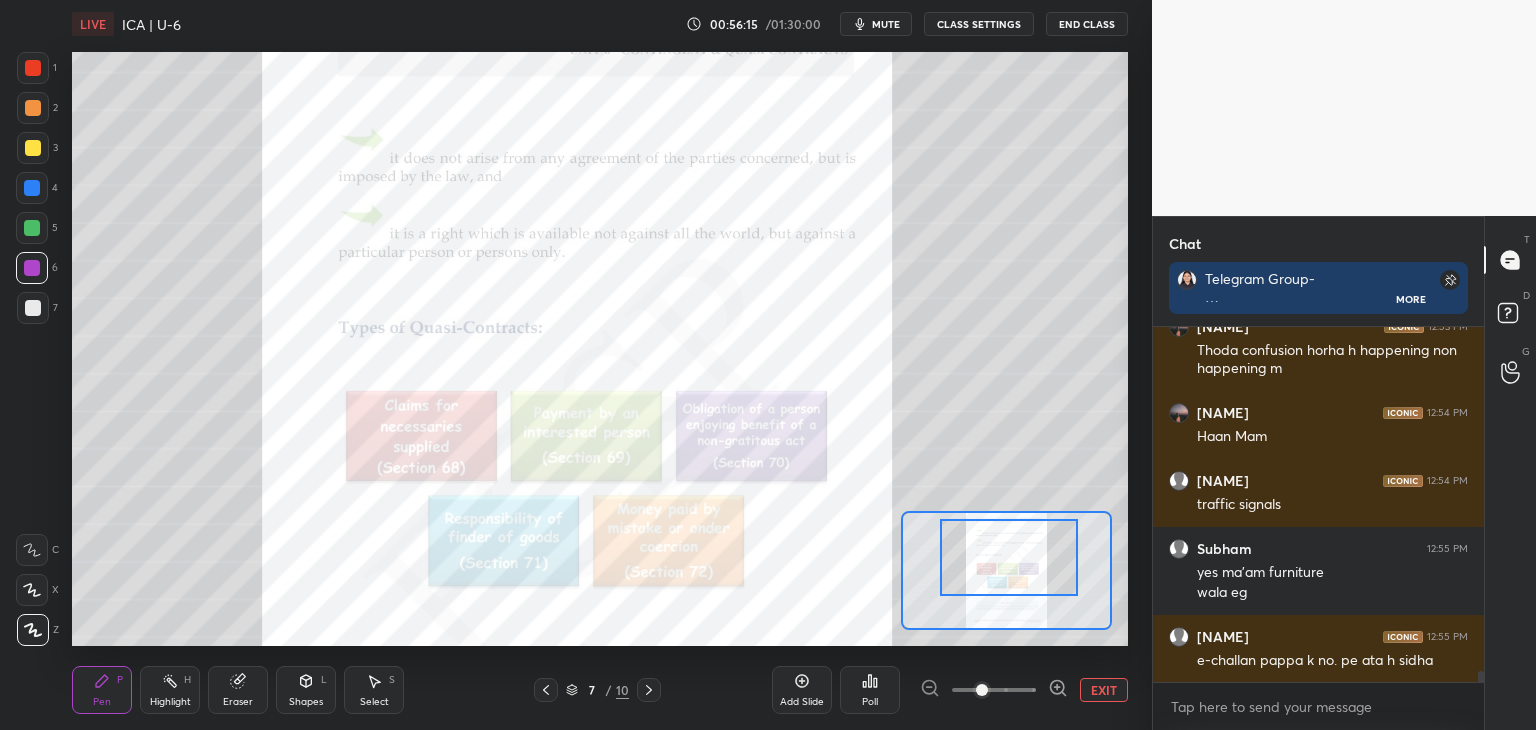 click at bounding box center (1009, 557) 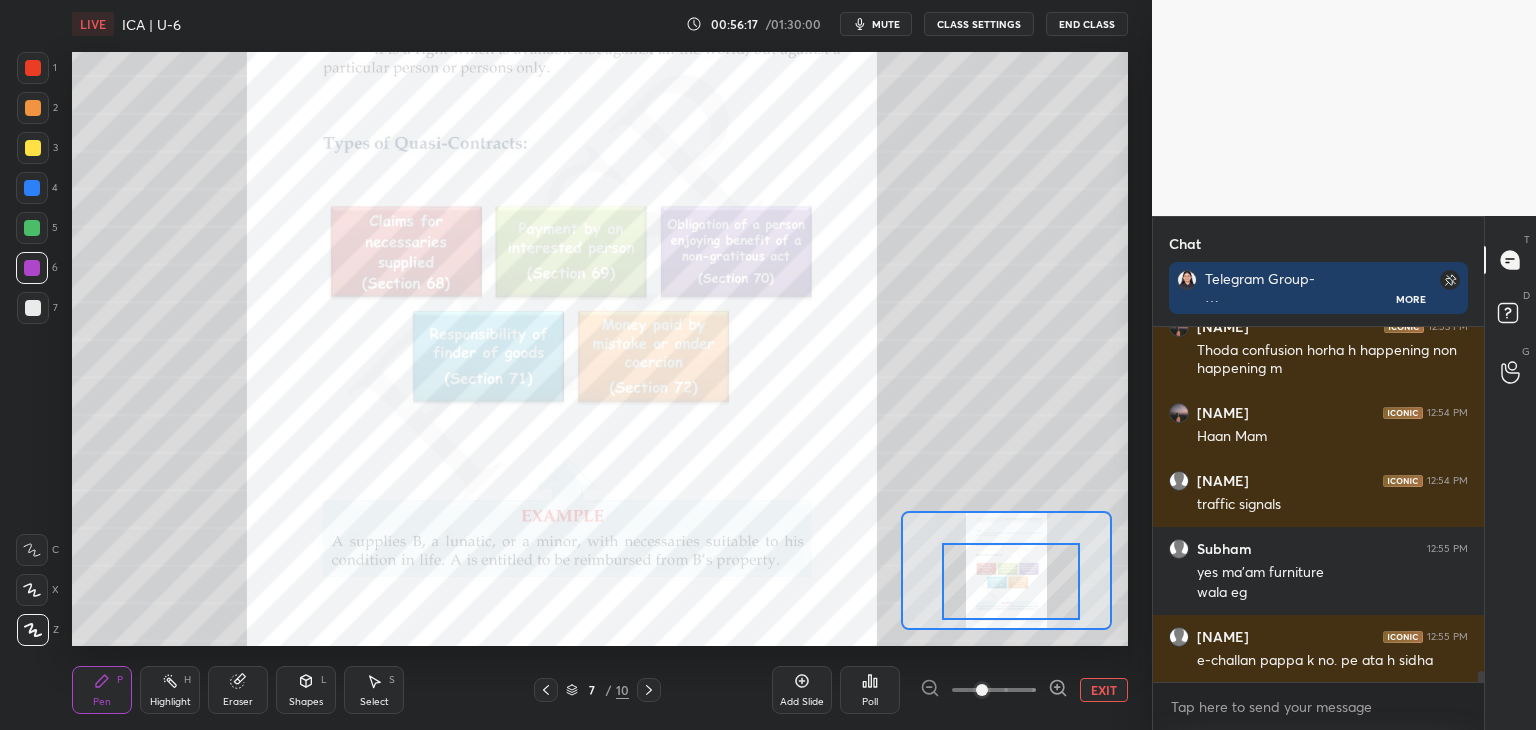 drag, startPoint x: 1051, startPoint y: 560, endPoint x: 1052, endPoint y: 575, distance: 15.033297 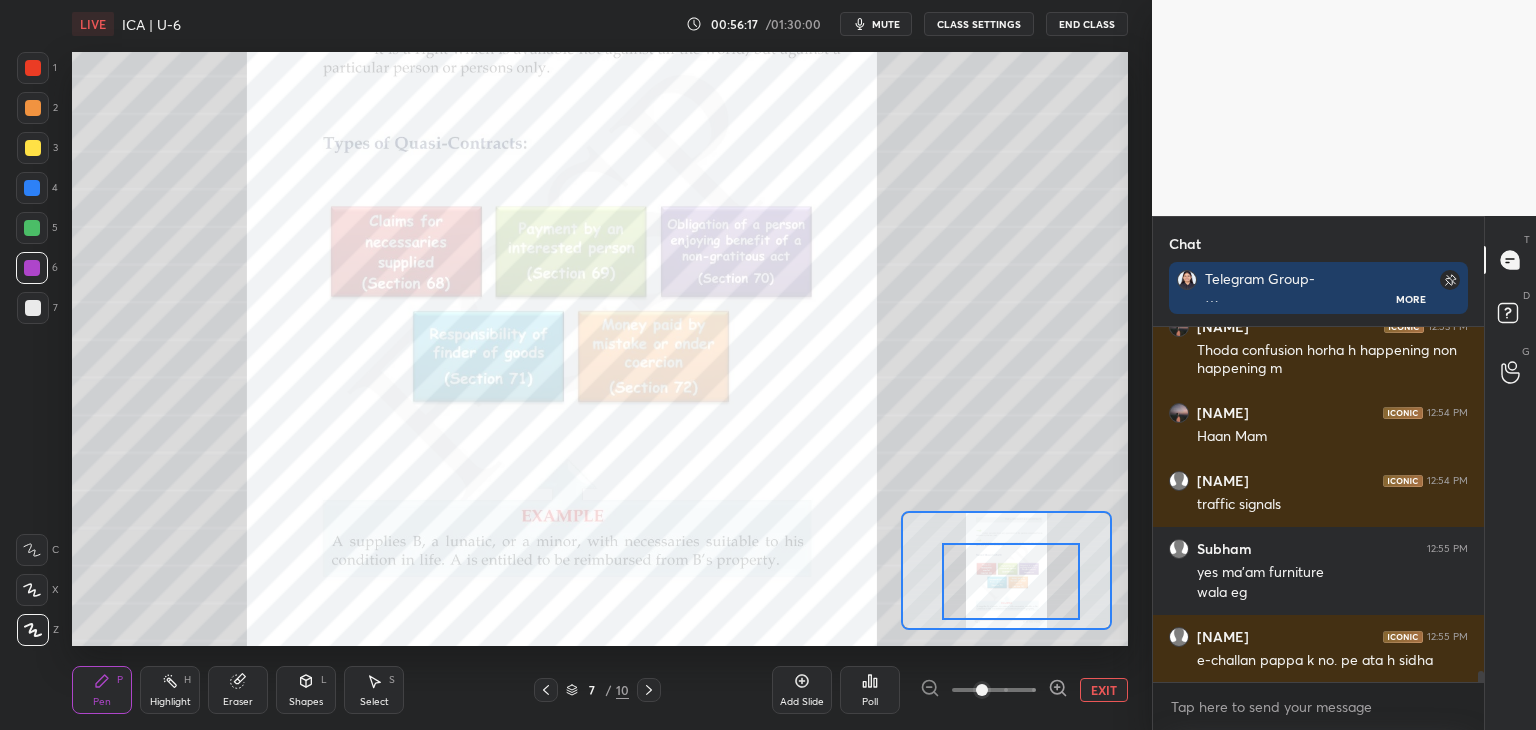 click at bounding box center (1011, 581) 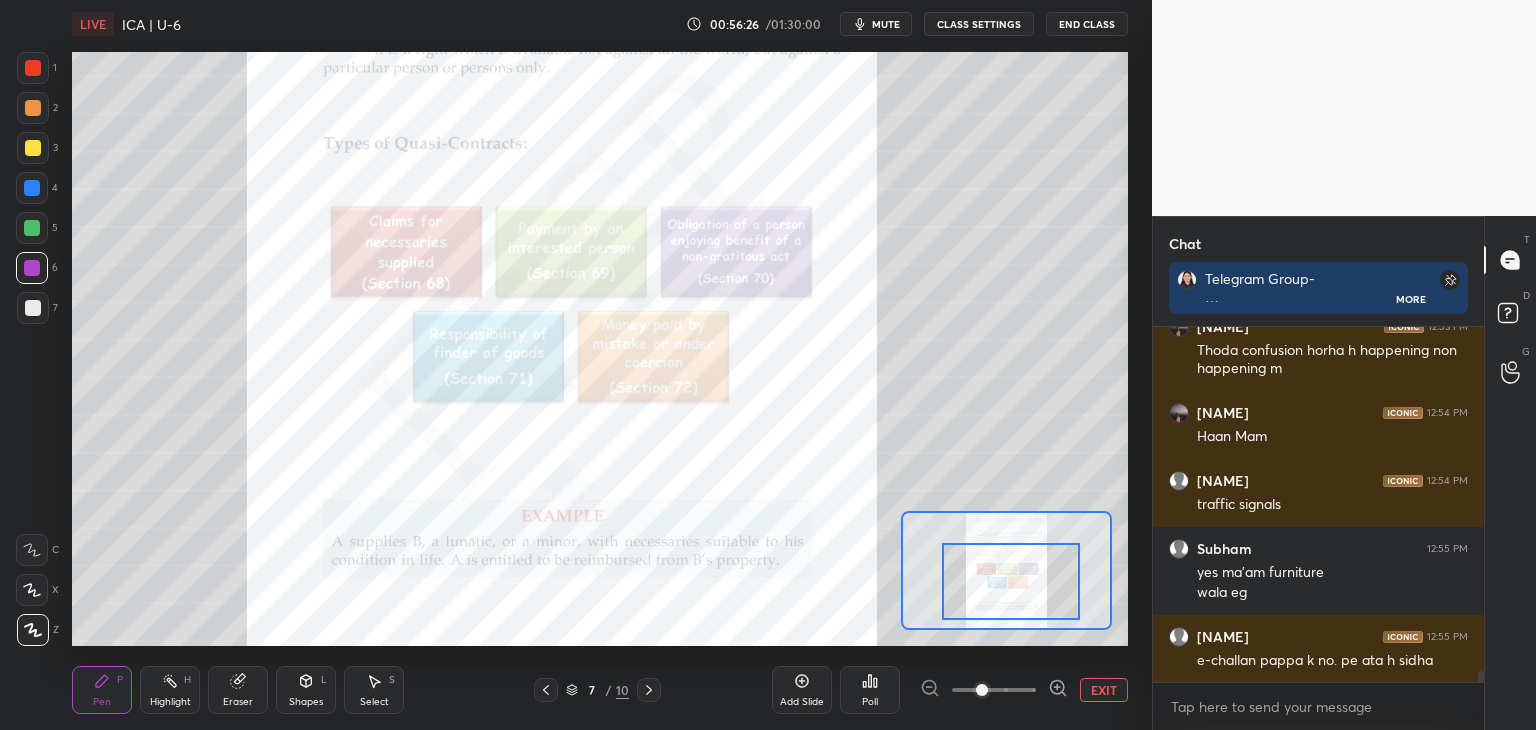 scroll, scrollTop: 11556, scrollLeft: 0, axis: vertical 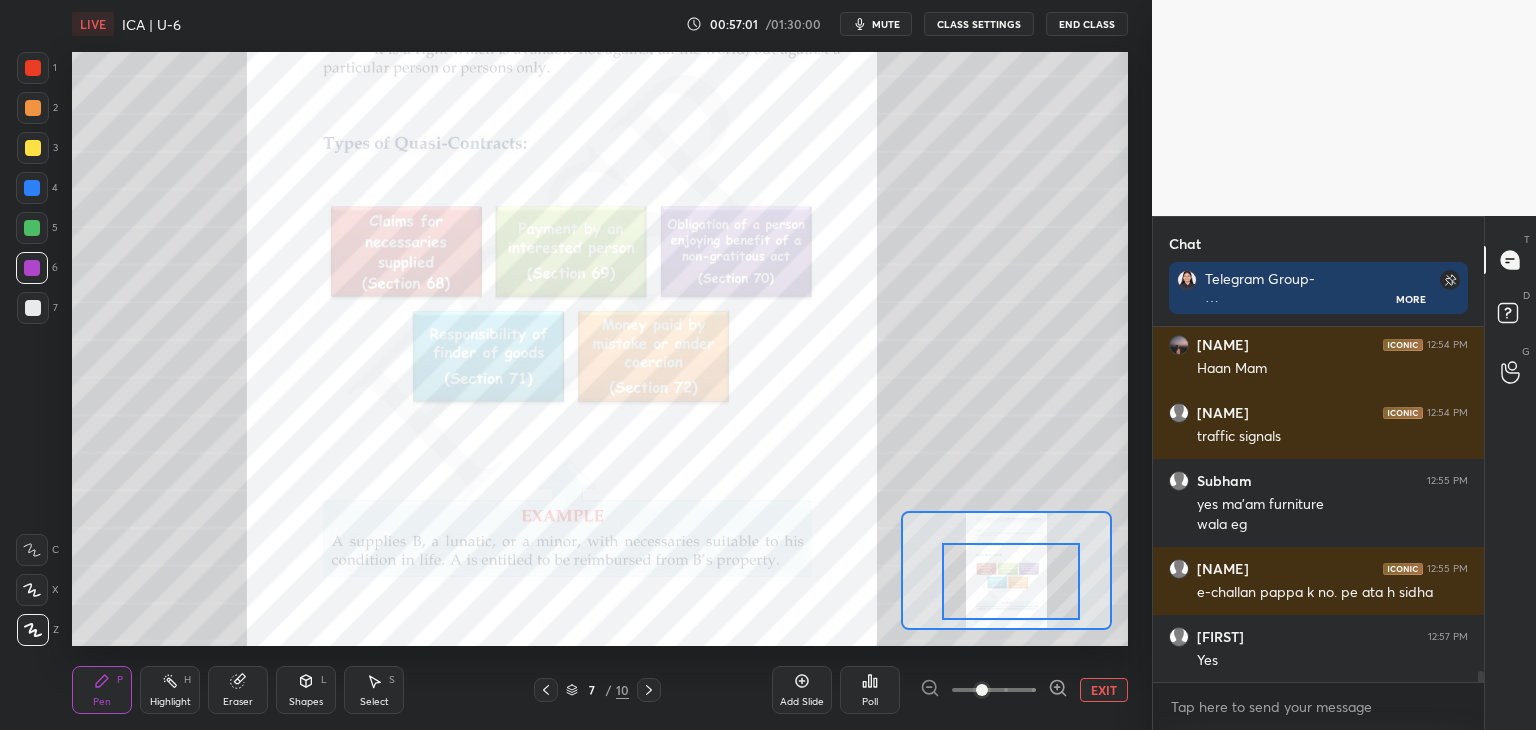click at bounding box center (32, 188) 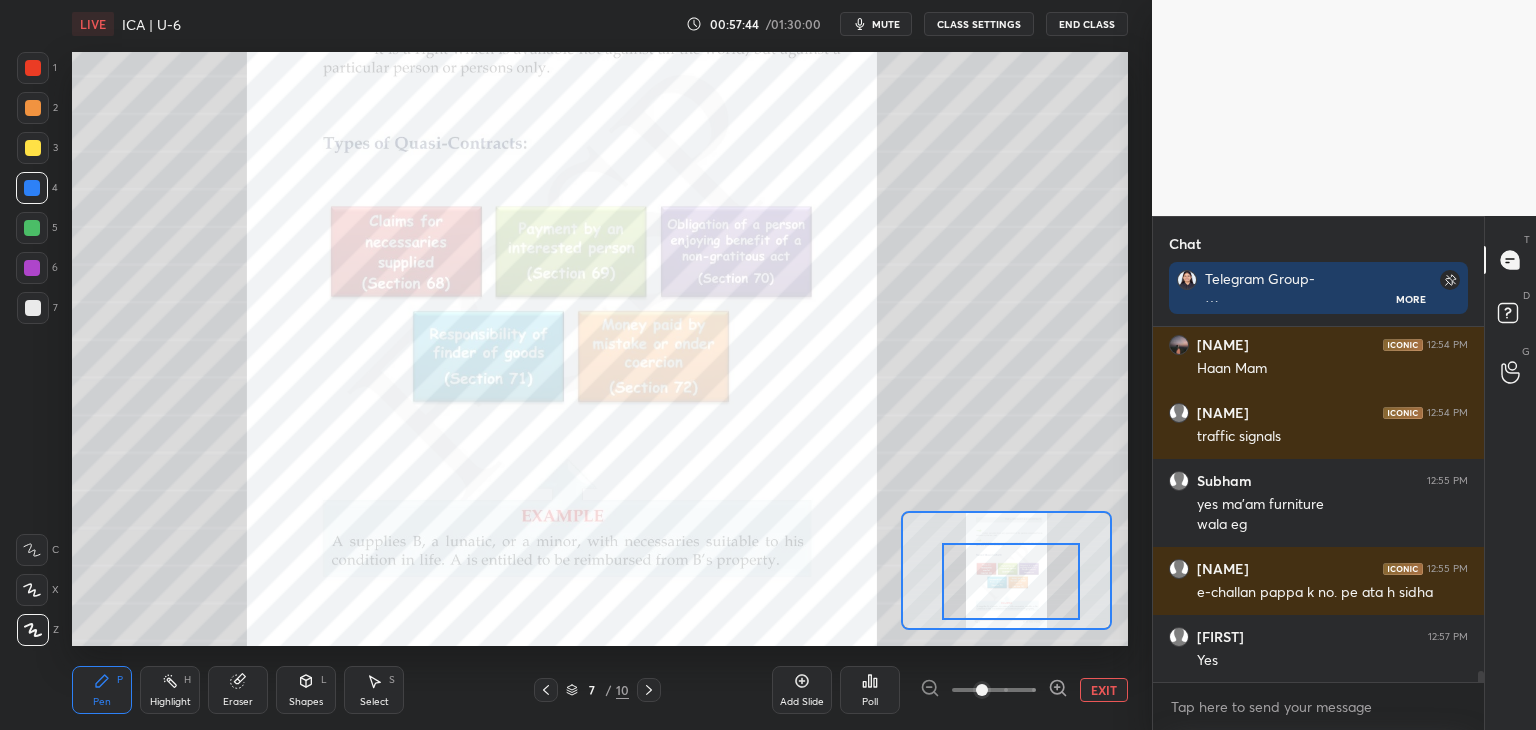 click at bounding box center (33, 68) 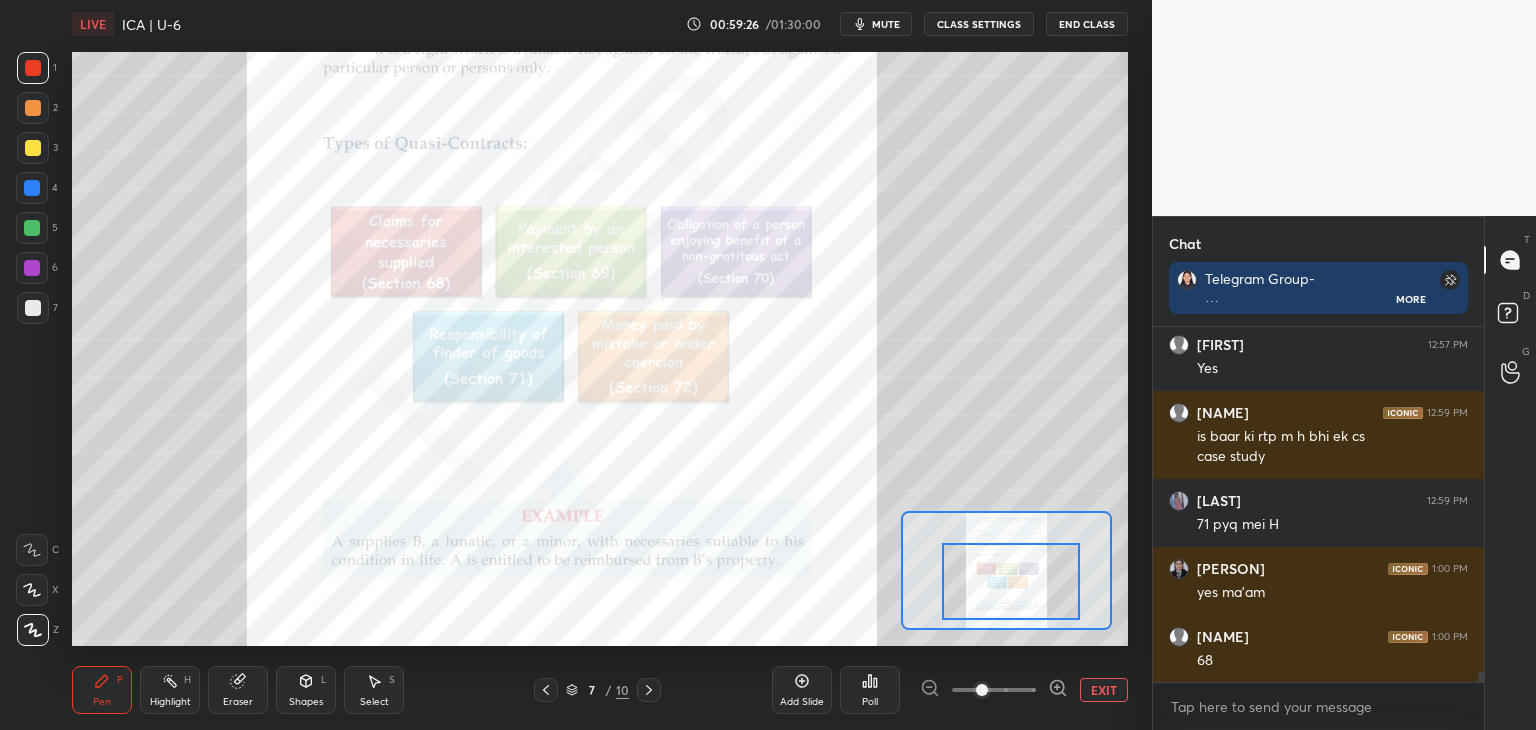 scroll, scrollTop: 11868, scrollLeft: 0, axis: vertical 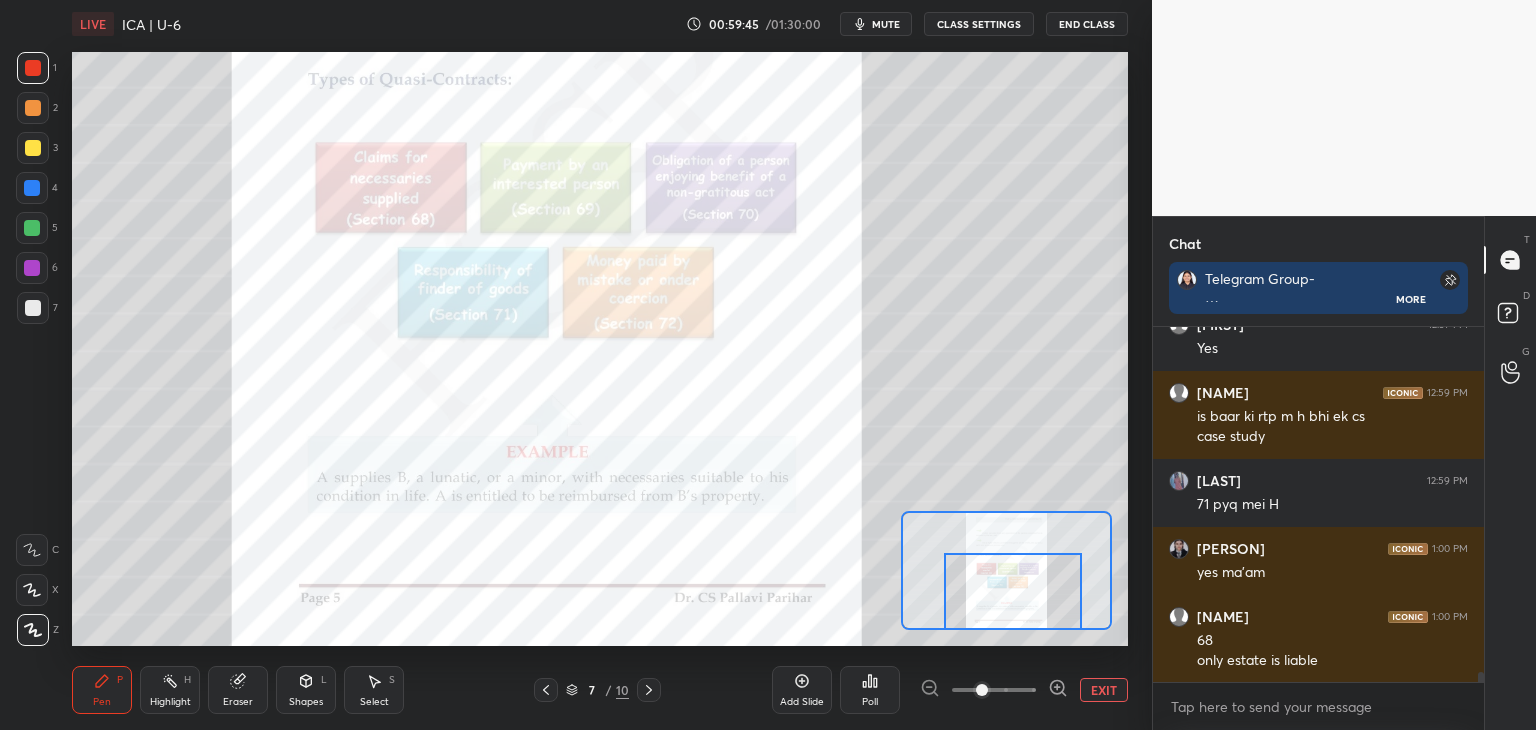 drag, startPoint x: 1025, startPoint y: 581, endPoint x: 1027, endPoint y: 597, distance: 16.124516 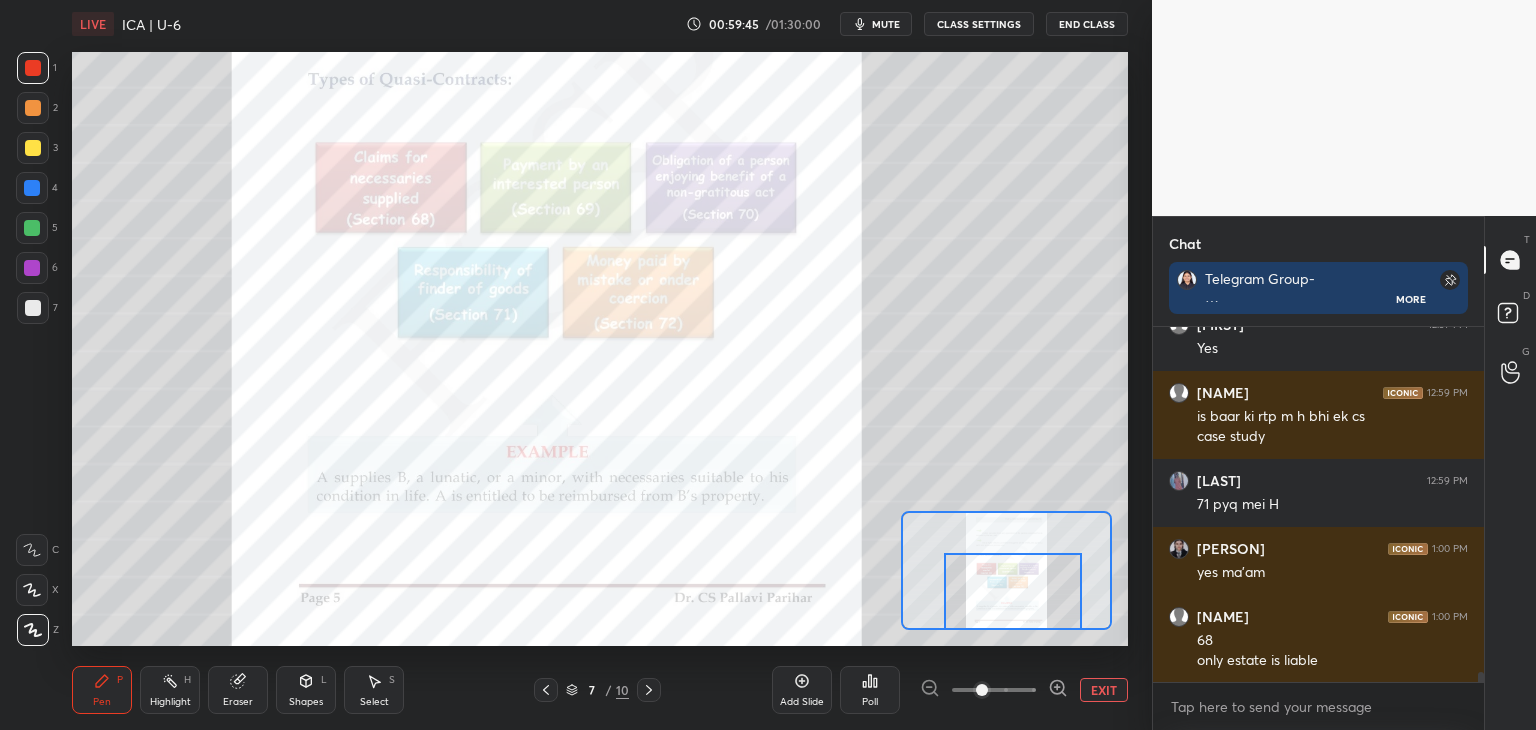 click at bounding box center (1013, 591) 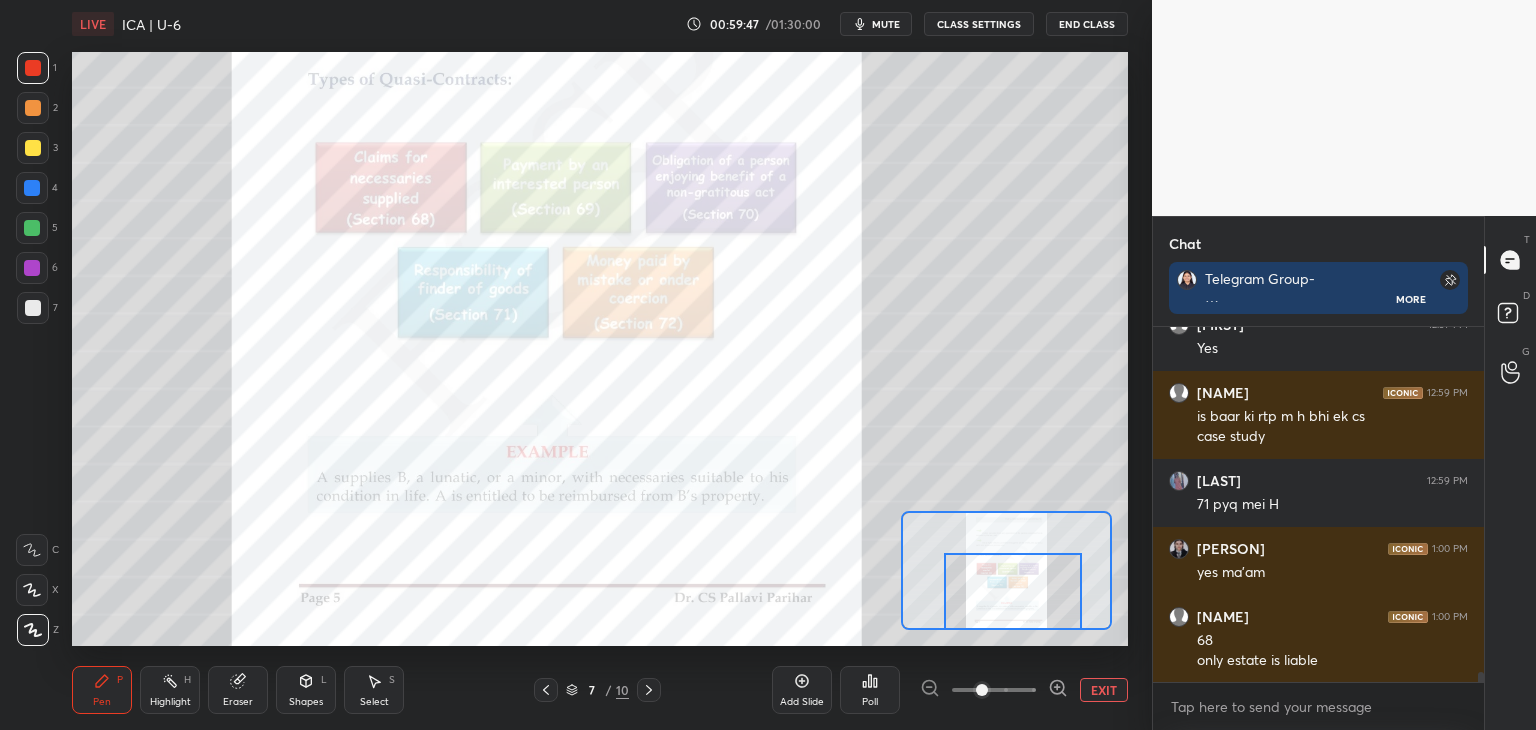 click at bounding box center [32, 188] 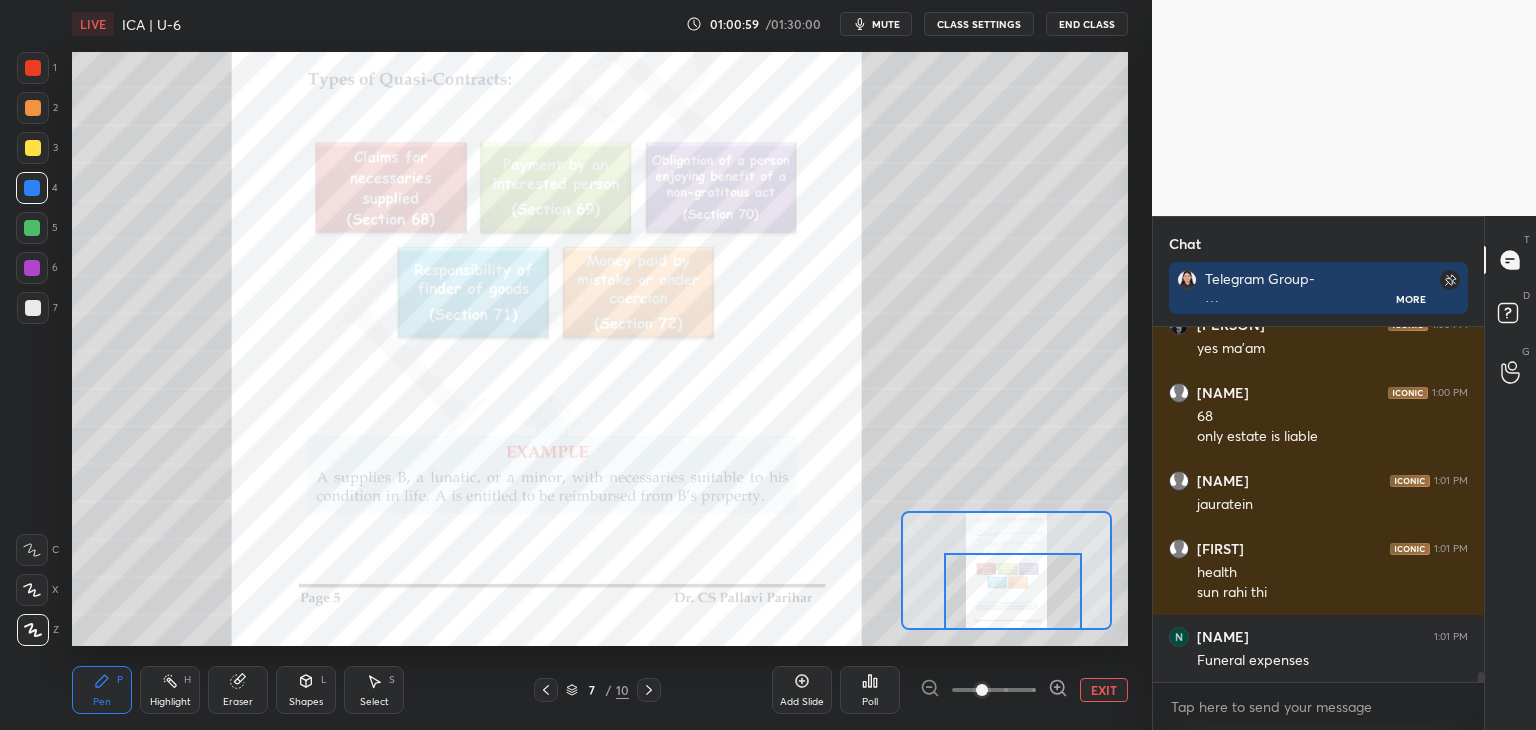 scroll, scrollTop: 12160, scrollLeft: 0, axis: vertical 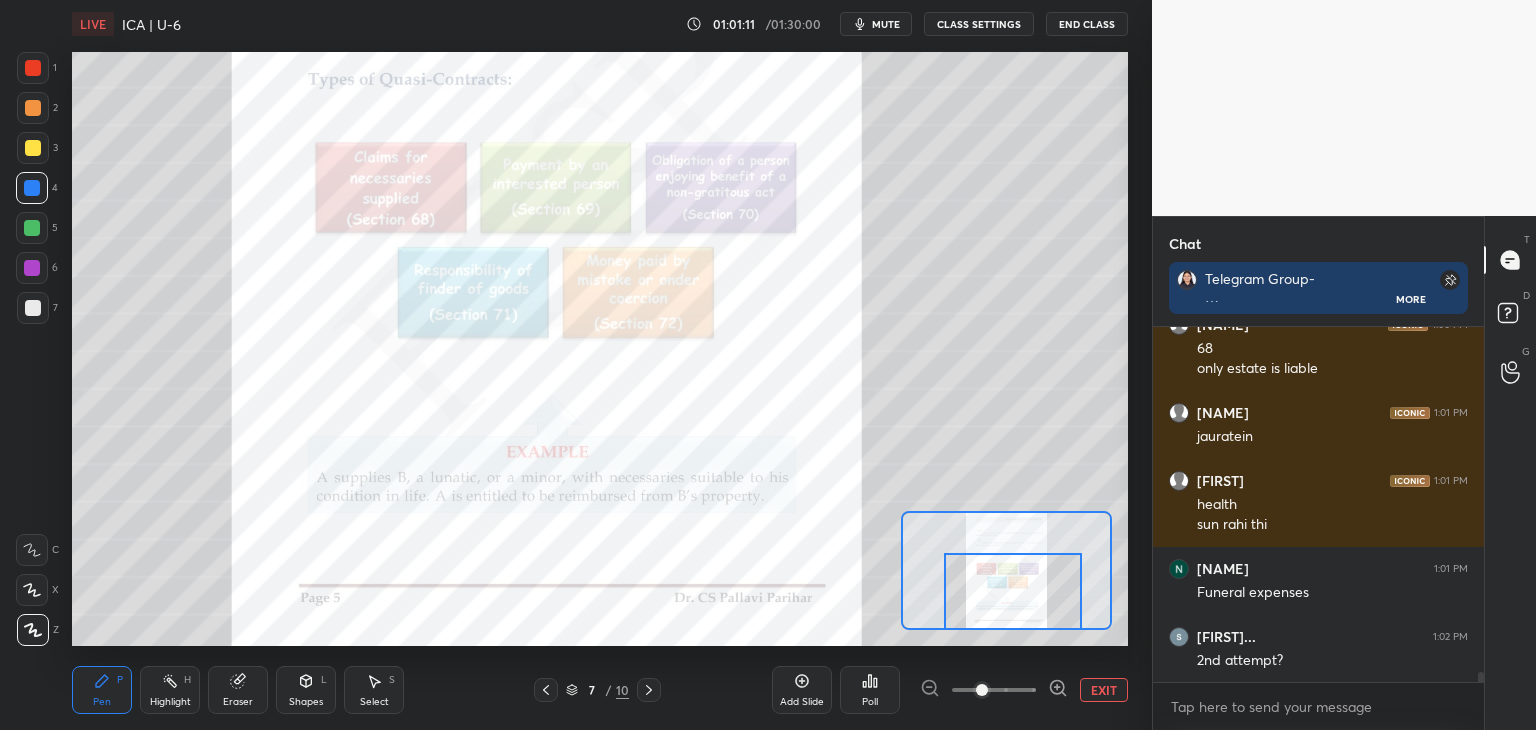 click on "EXIT" at bounding box center (1104, 690) 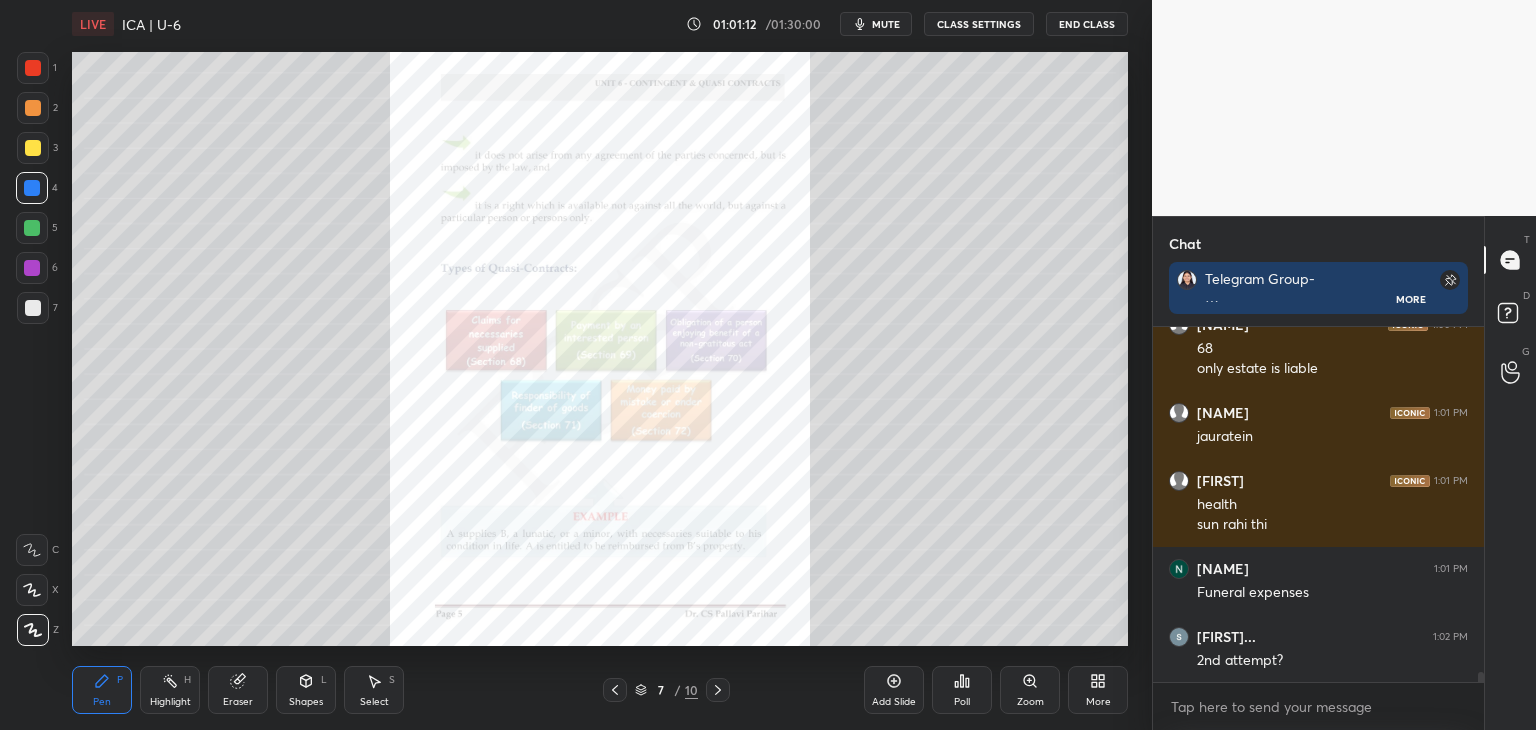 drag, startPoint x: 36, startPoint y: 226, endPoint x: 50, endPoint y: 233, distance: 15.652476 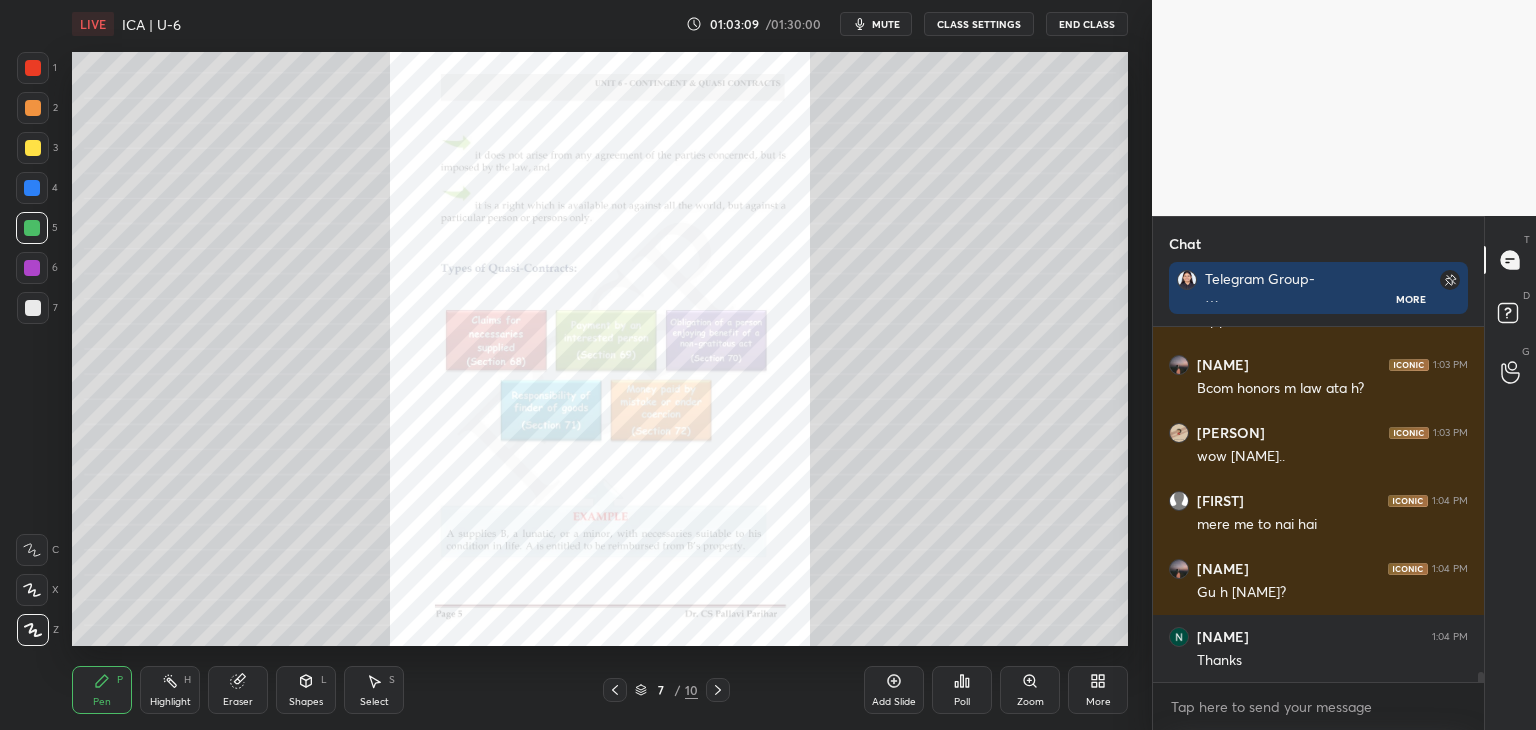 scroll, scrollTop: 12908, scrollLeft: 0, axis: vertical 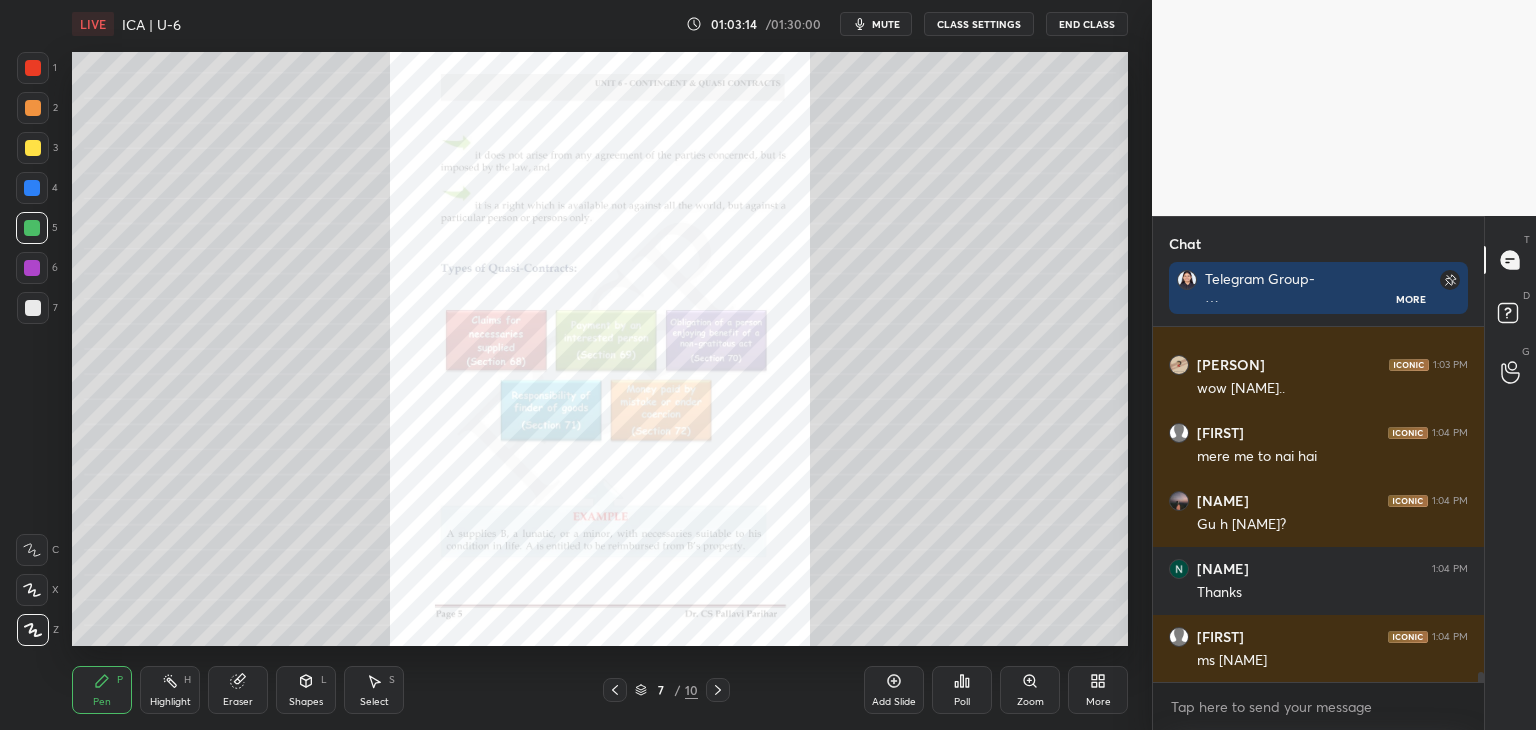 click 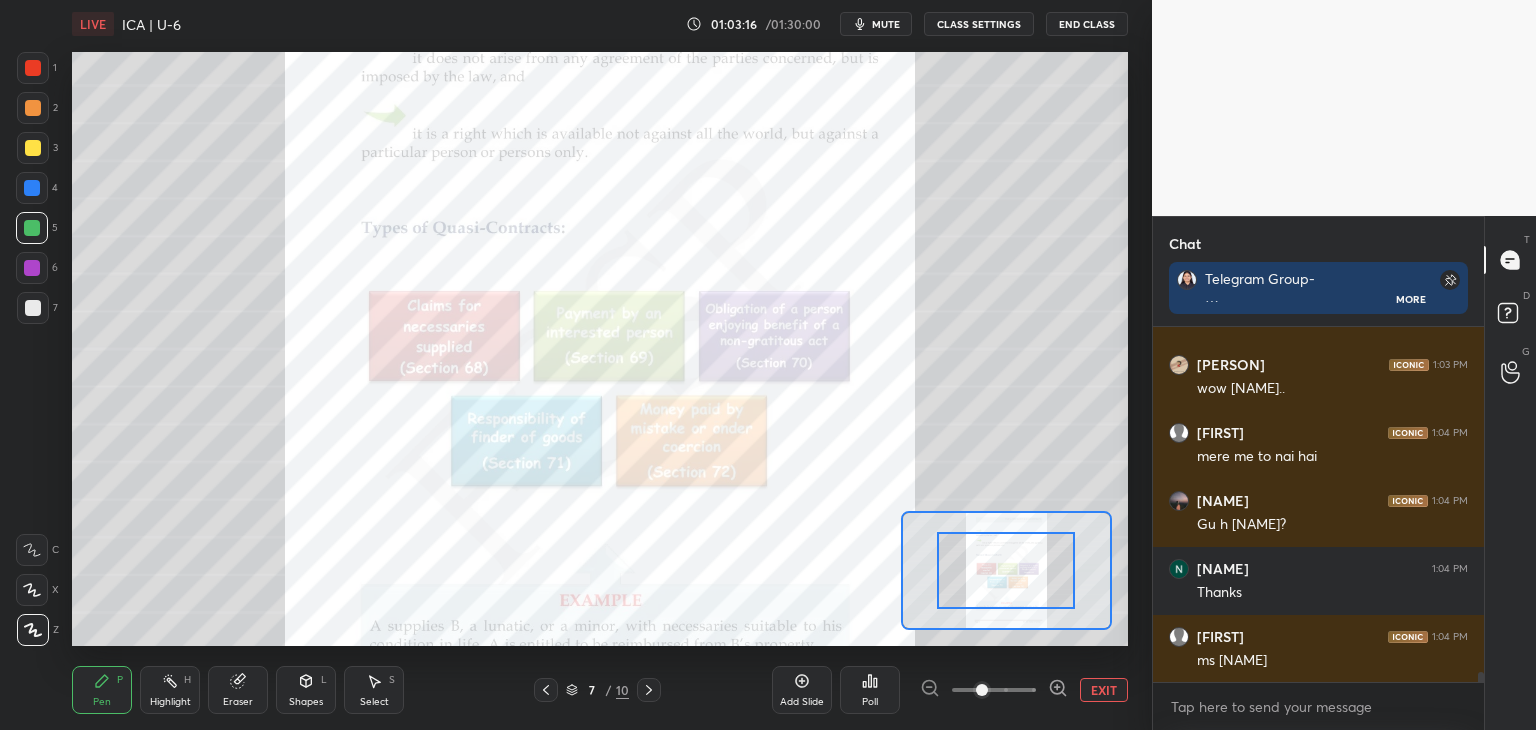 click at bounding box center (32, 188) 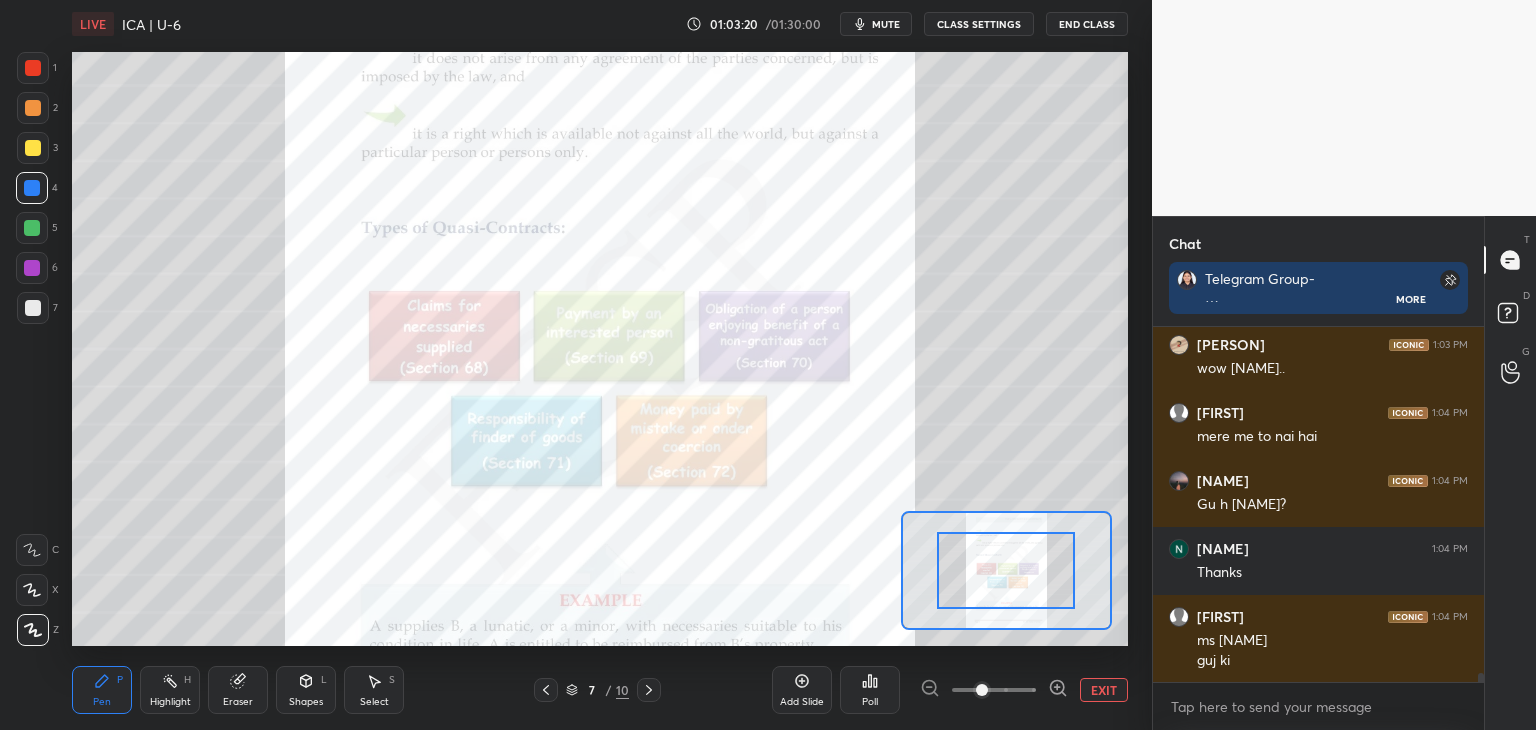 scroll, scrollTop: 12996, scrollLeft: 0, axis: vertical 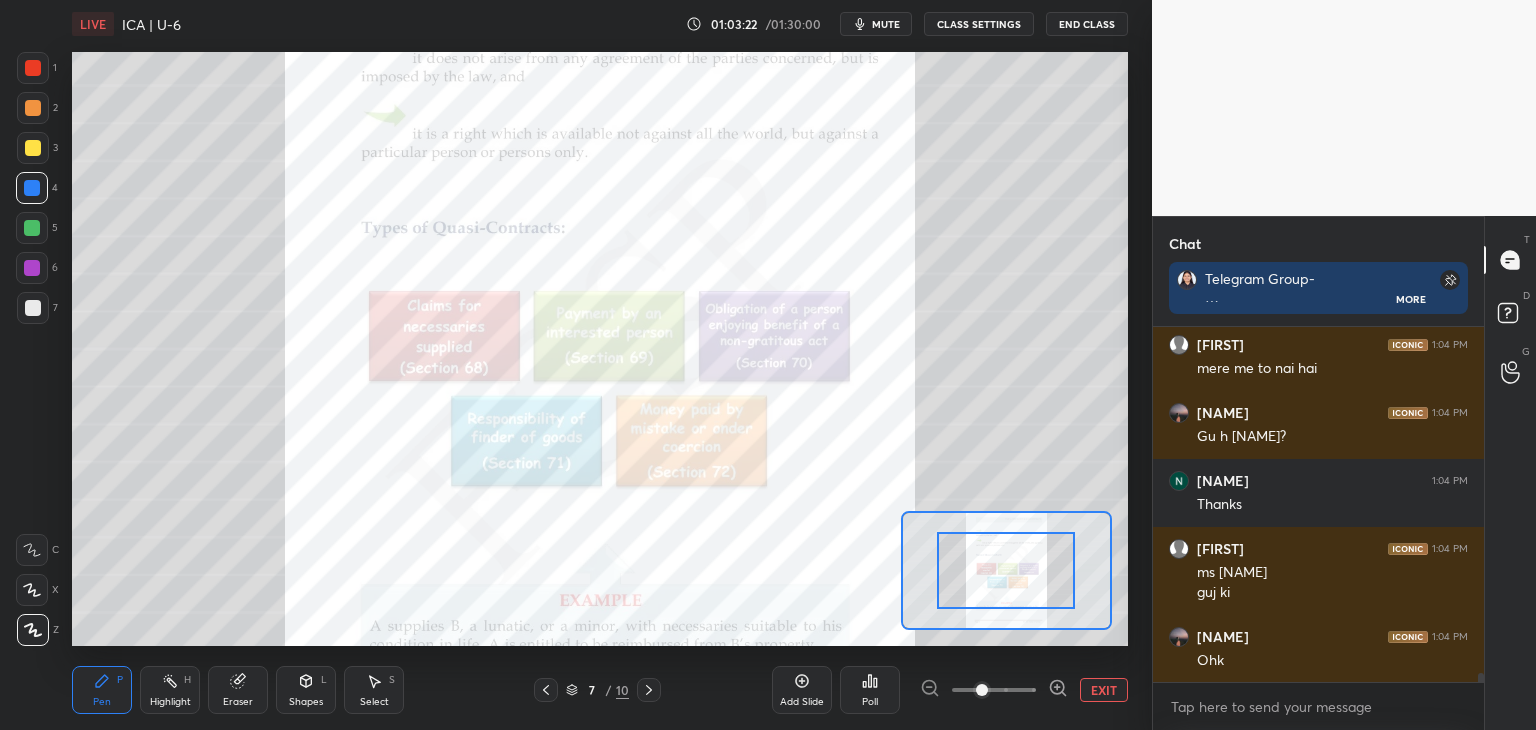 click 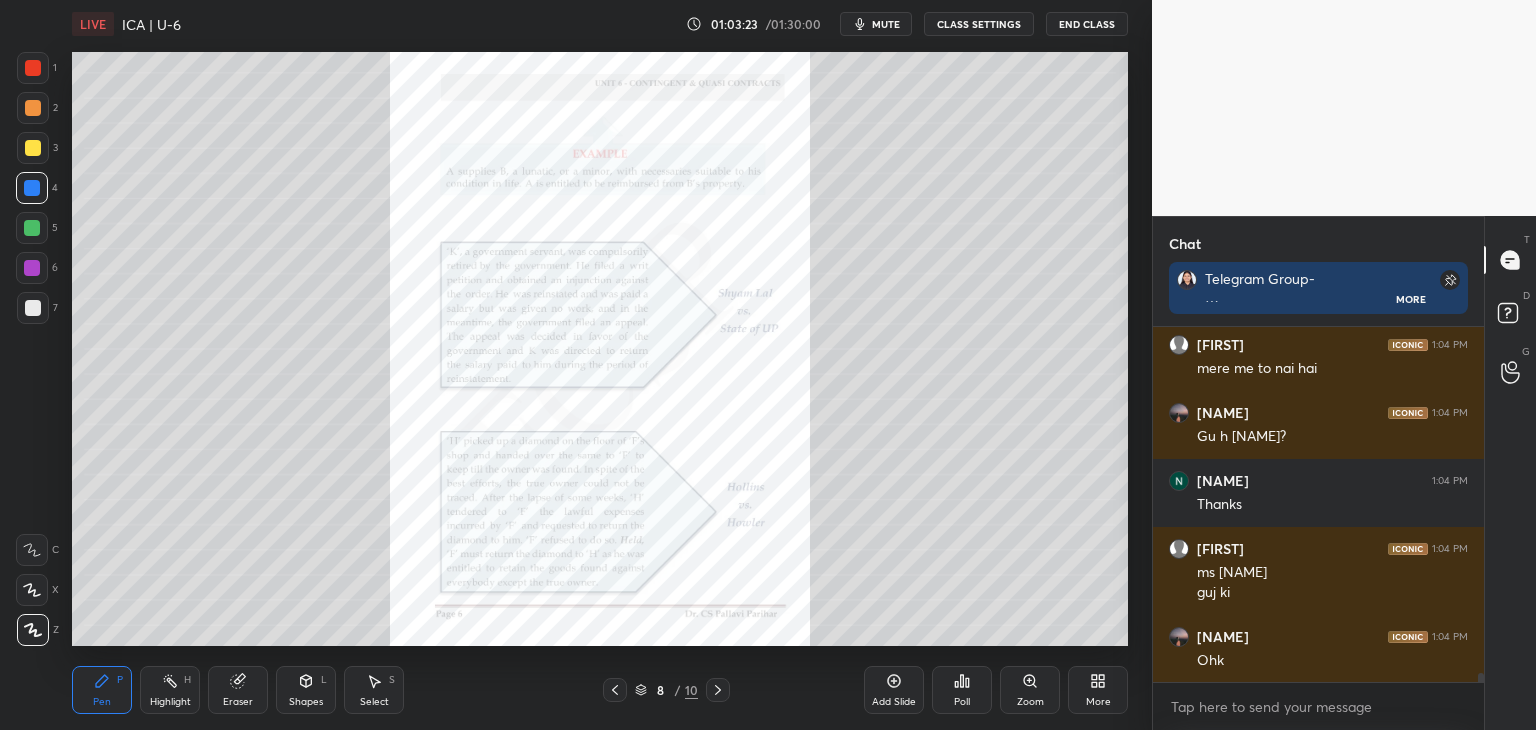 click 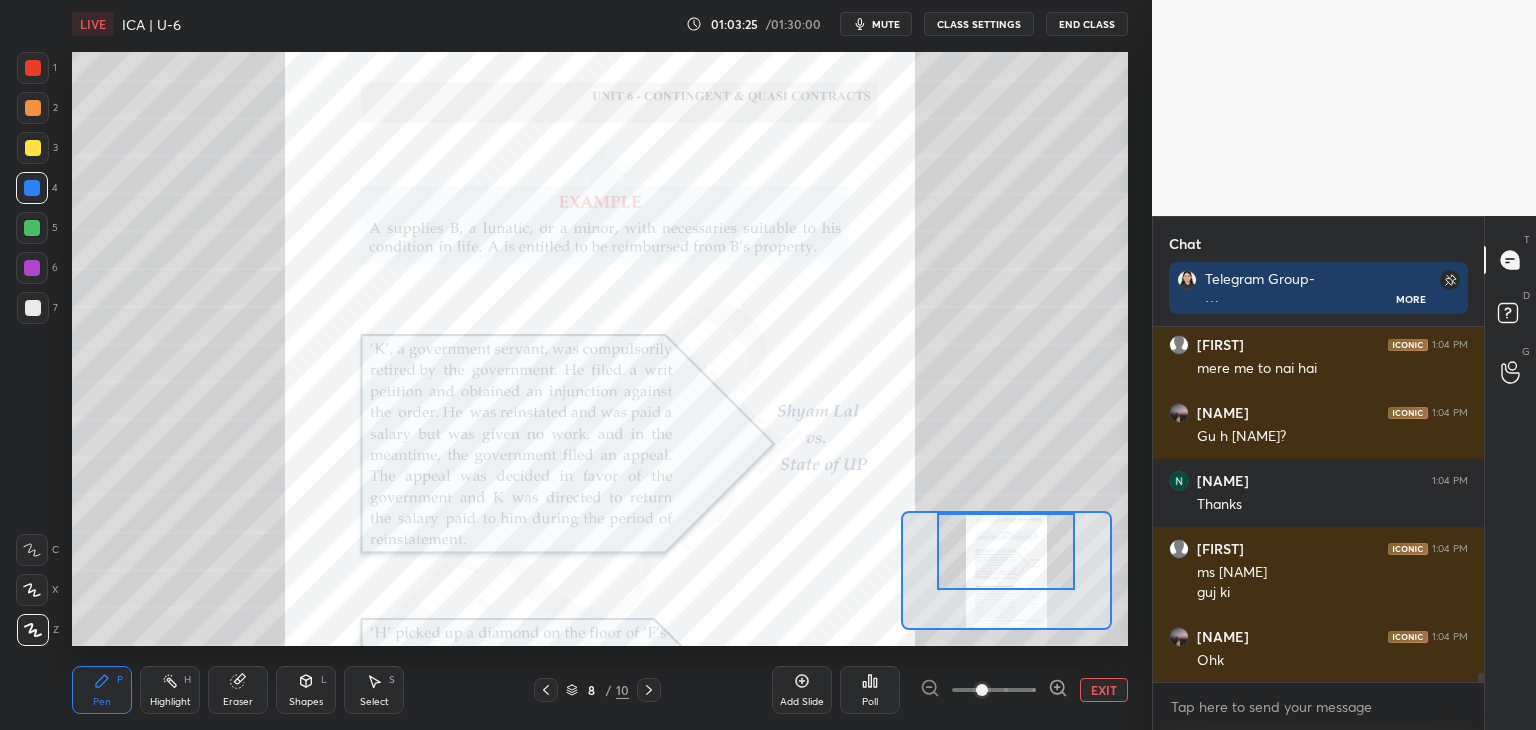 drag, startPoint x: 1029, startPoint y: 588, endPoint x: 1029, endPoint y: 571, distance: 17 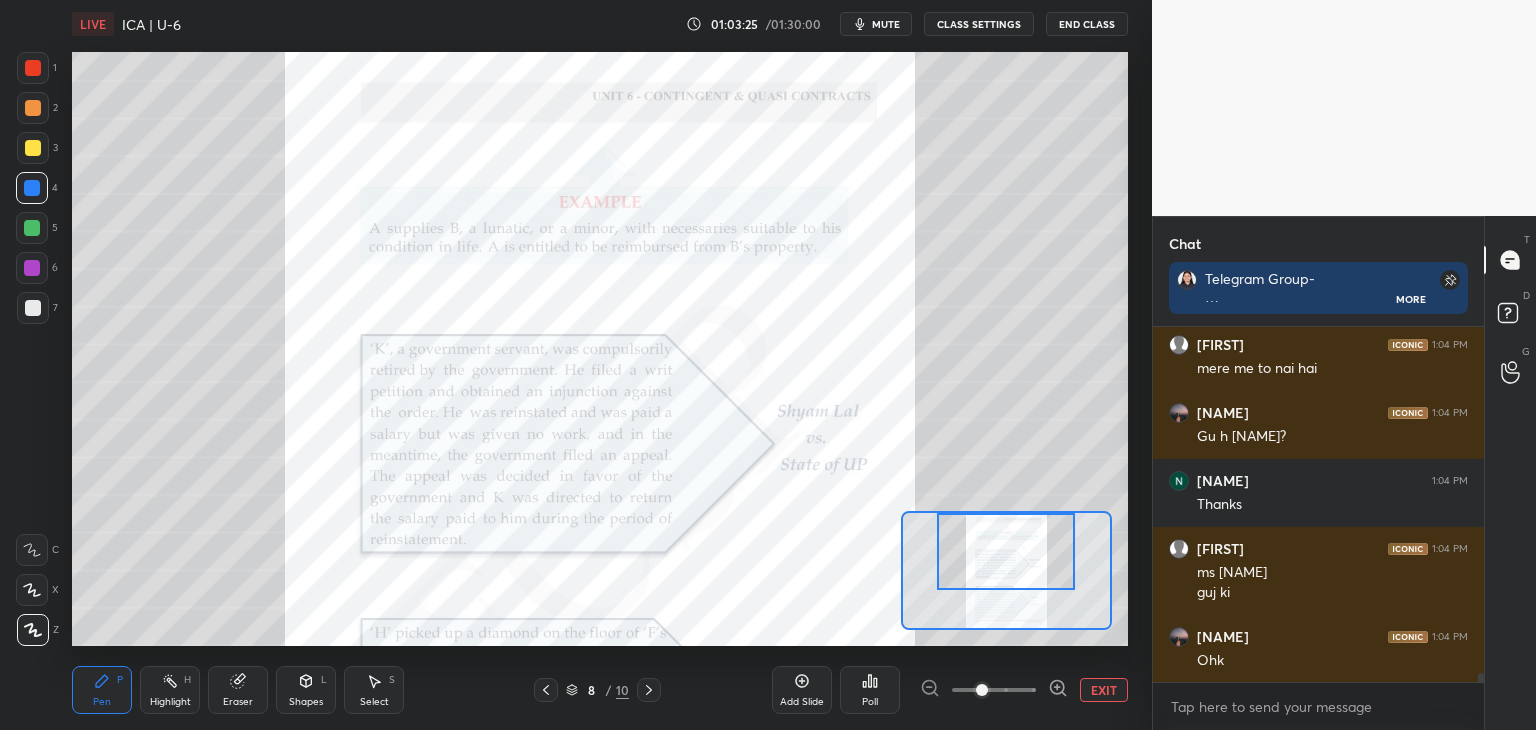 click at bounding box center [1006, 551] 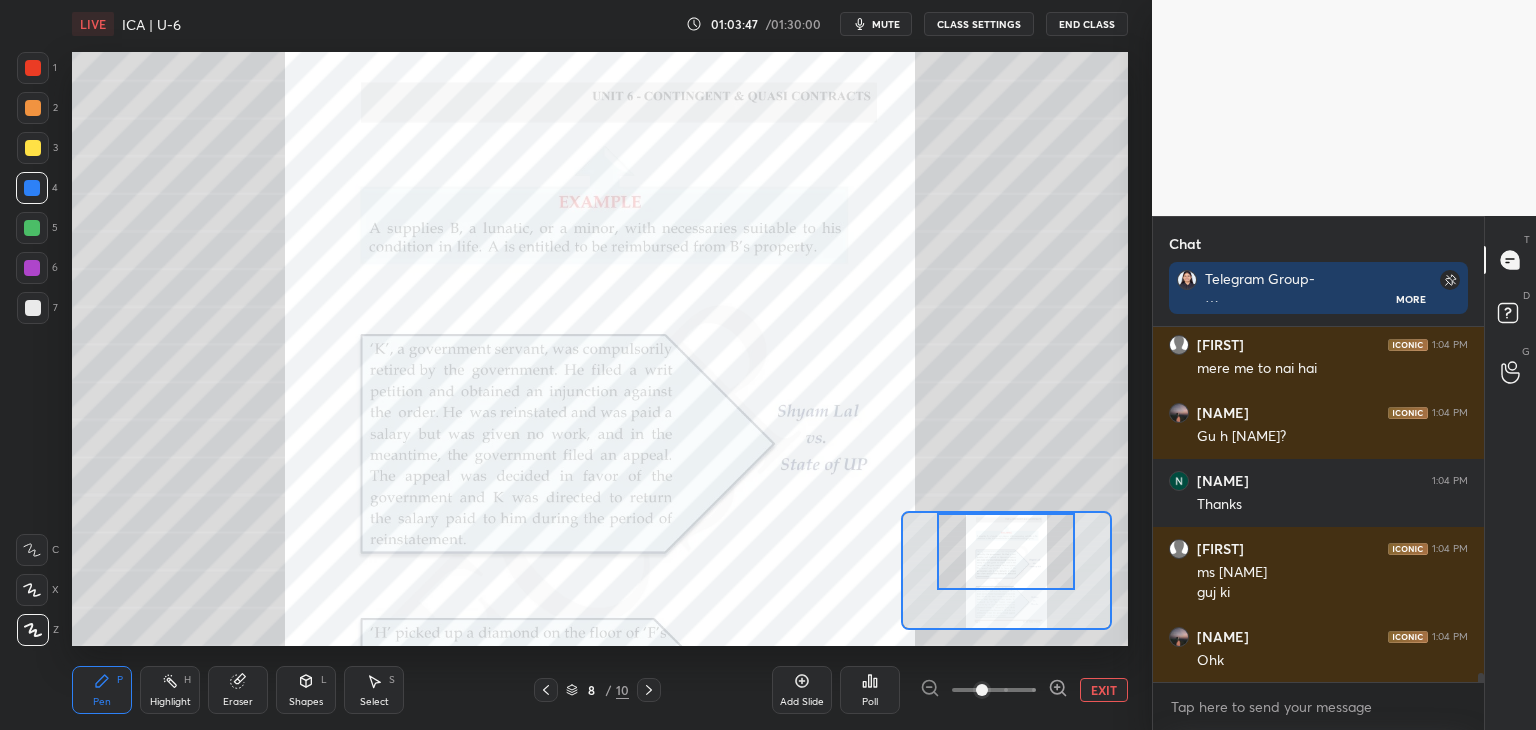 click 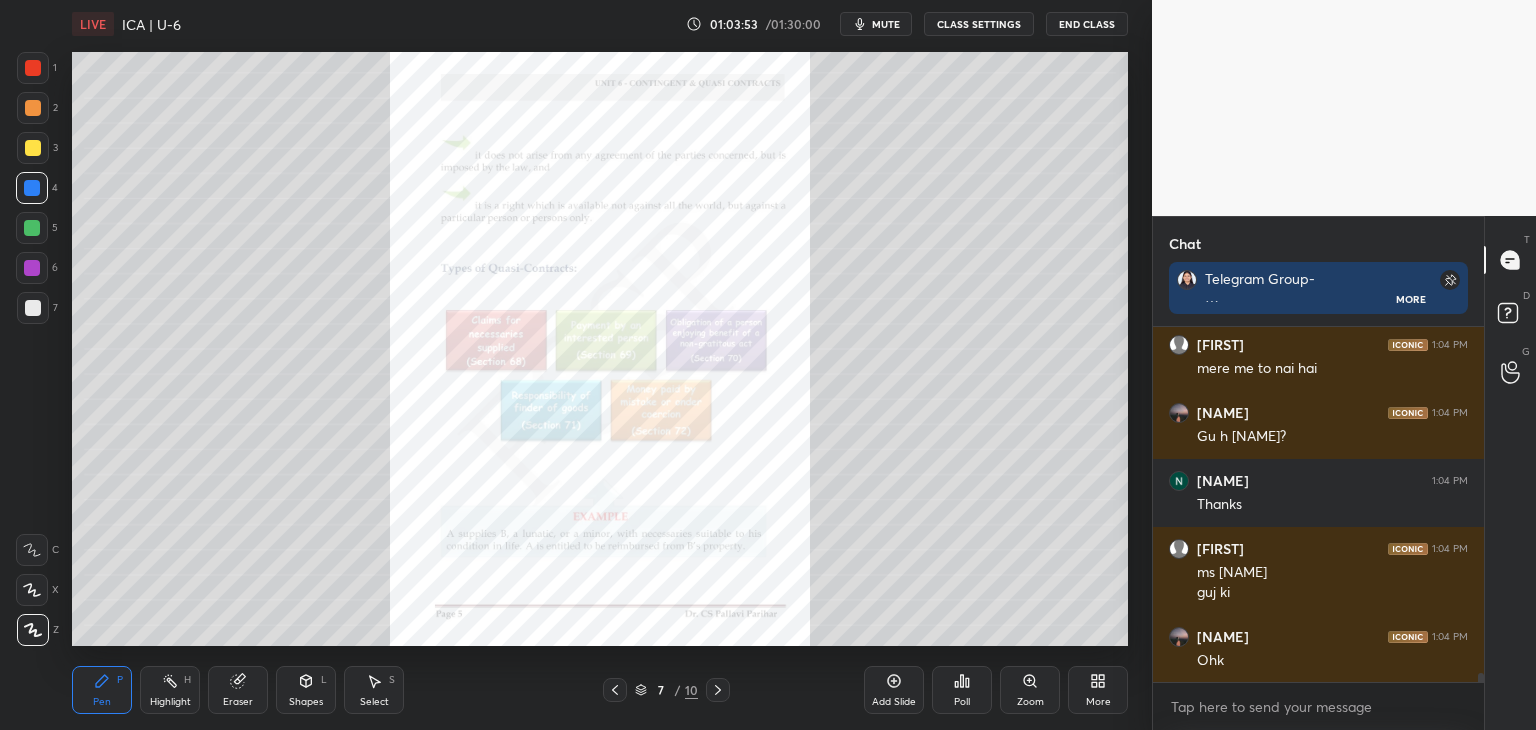 click at bounding box center [33, 148] 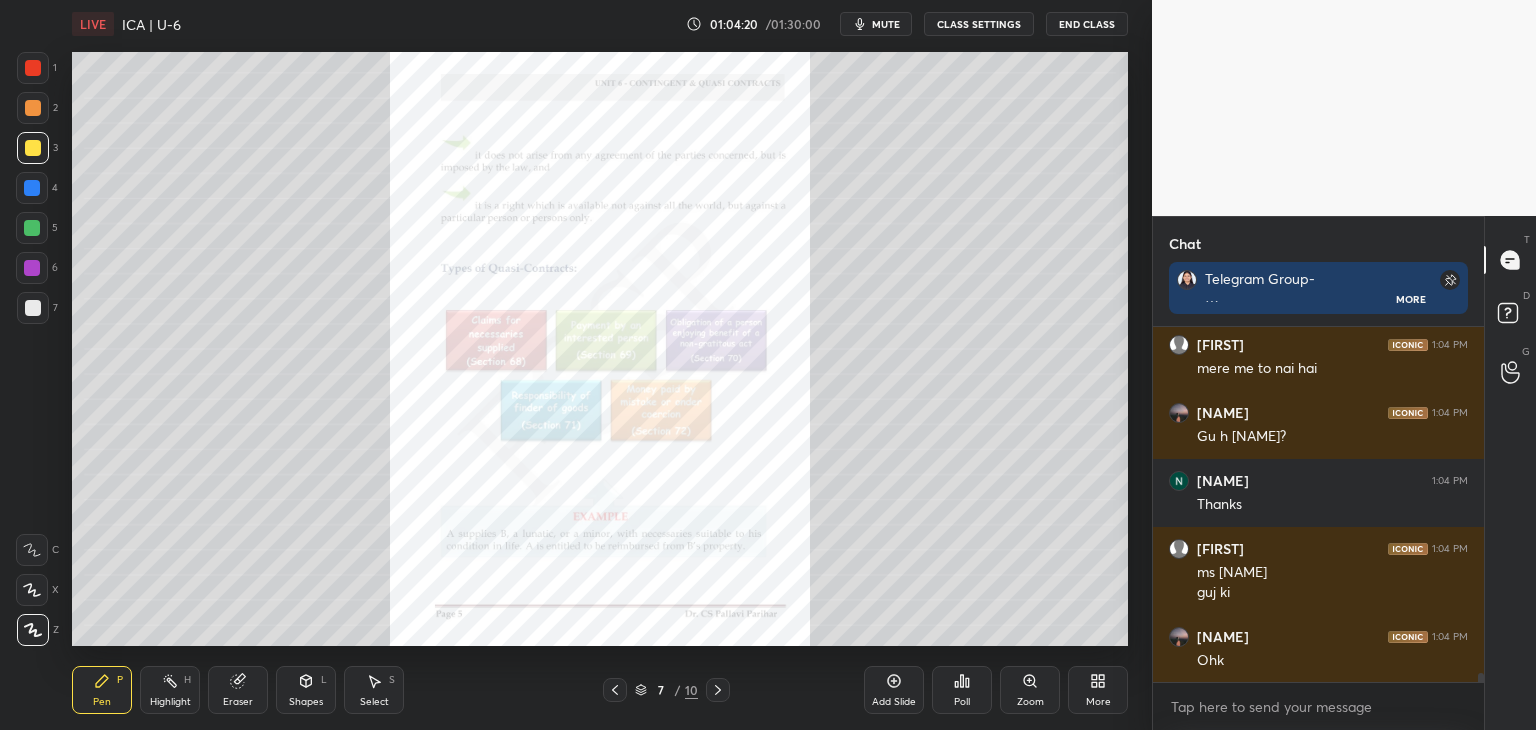 scroll, scrollTop: 13064, scrollLeft: 0, axis: vertical 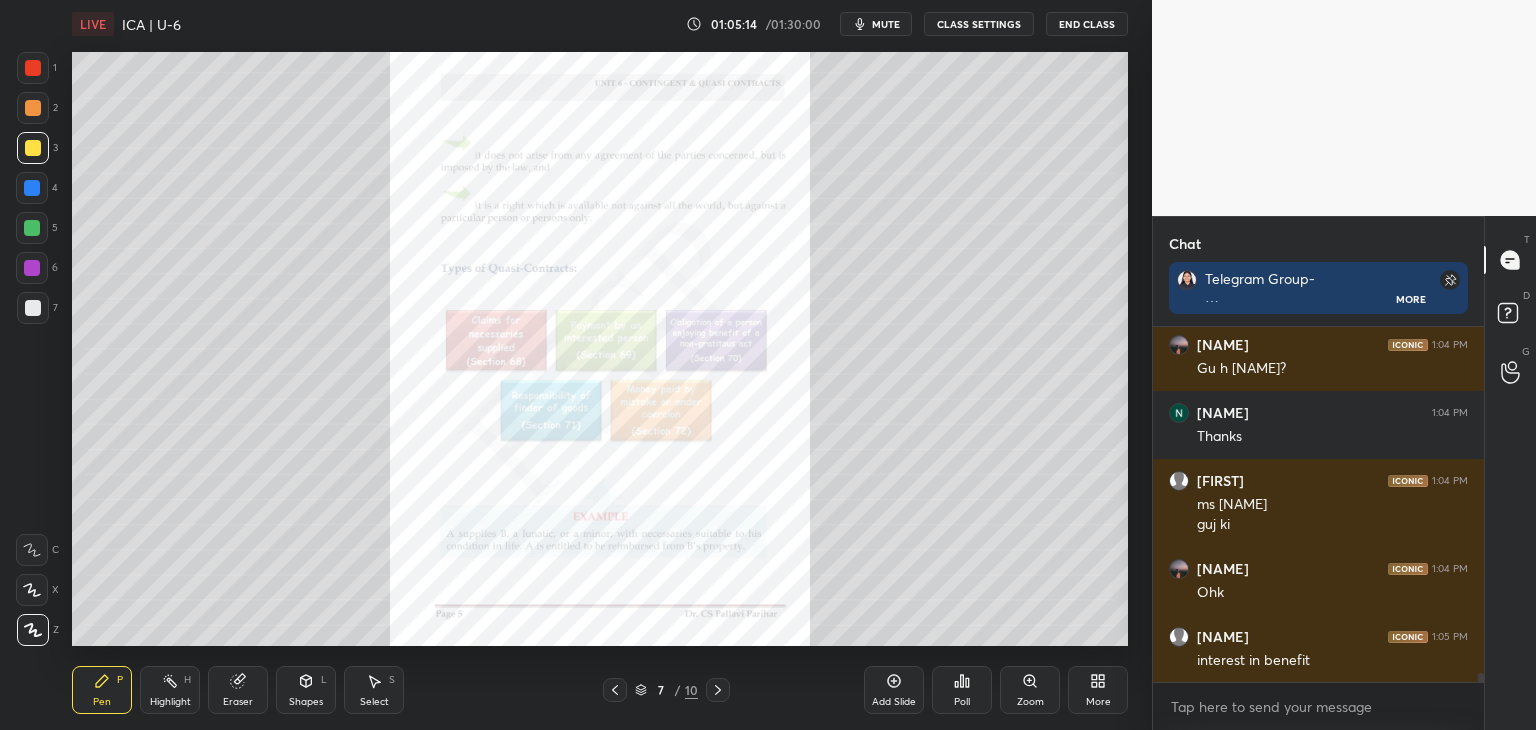 drag, startPoint x: 28, startPoint y: 189, endPoint x: 68, endPoint y: 198, distance: 41 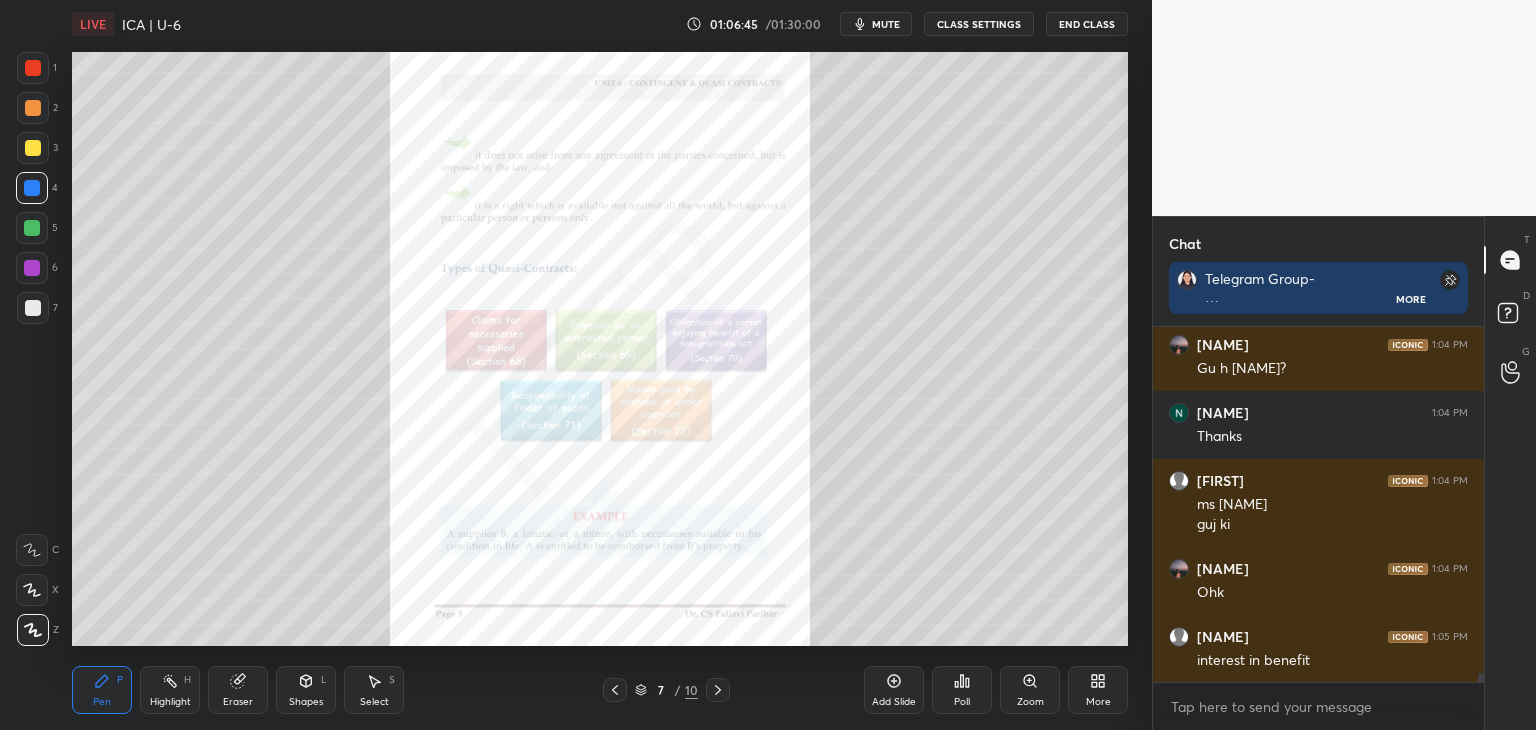scroll, scrollTop: 13132, scrollLeft: 0, axis: vertical 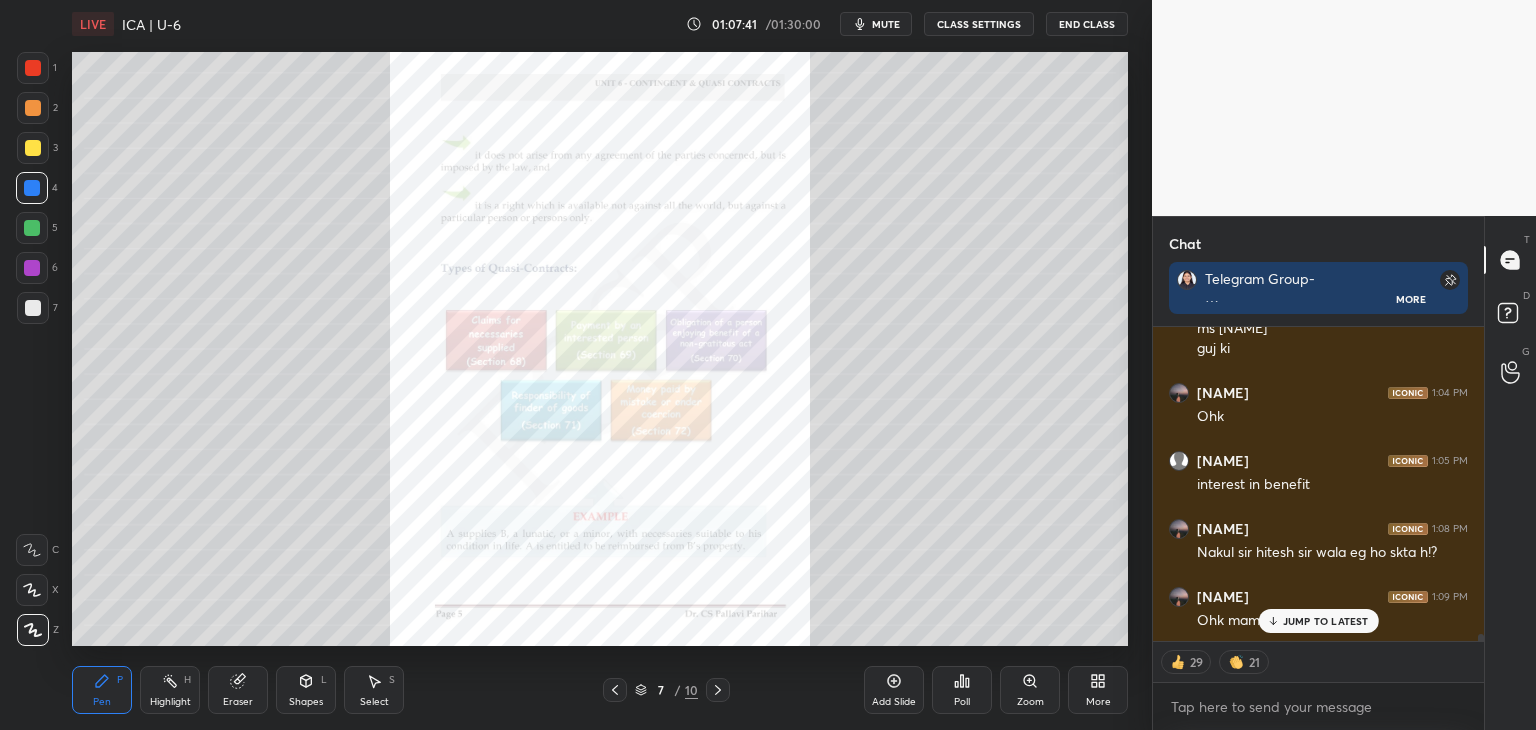 click 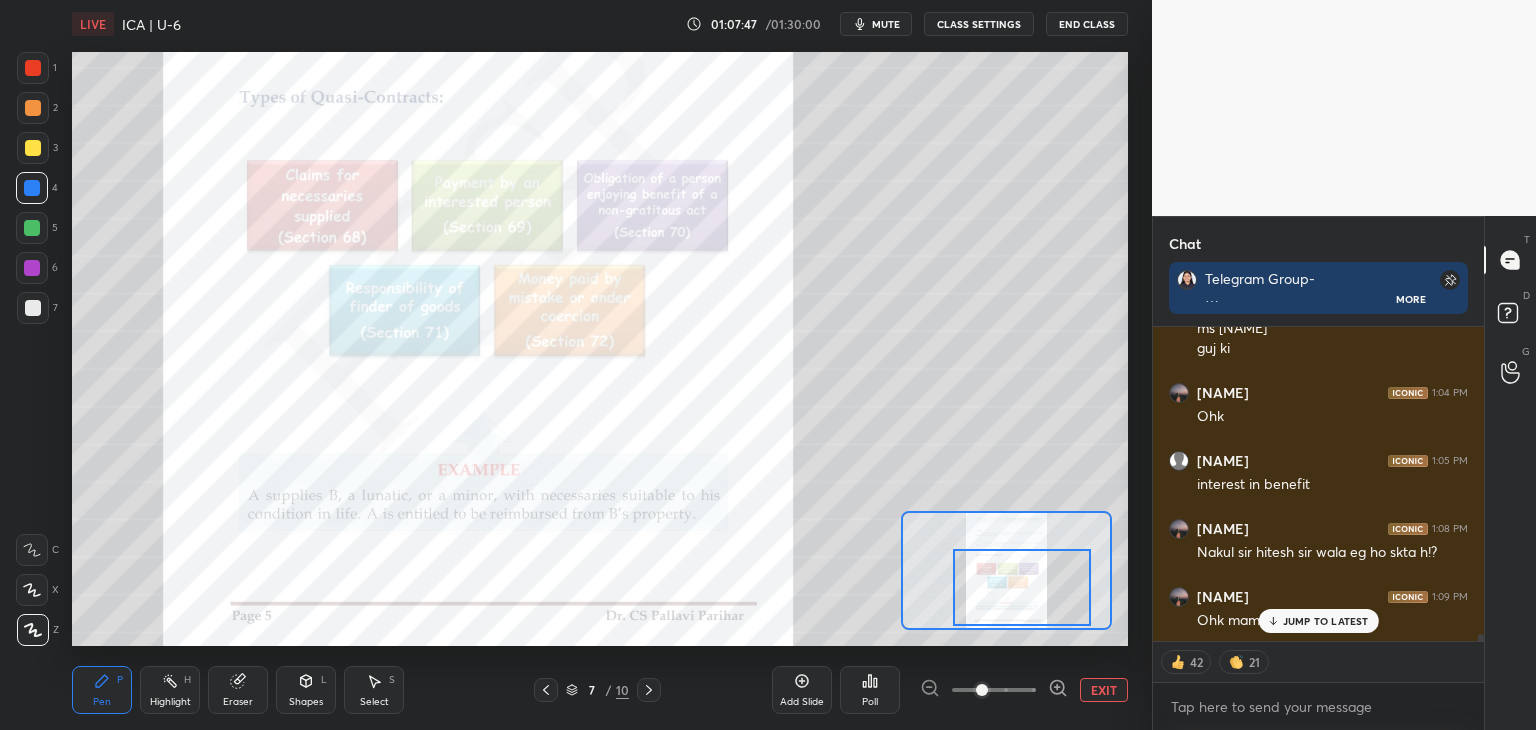 drag, startPoint x: 1028, startPoint y: 590, endPoint x: 1044, endPoint y: 608, distance: 24.083189 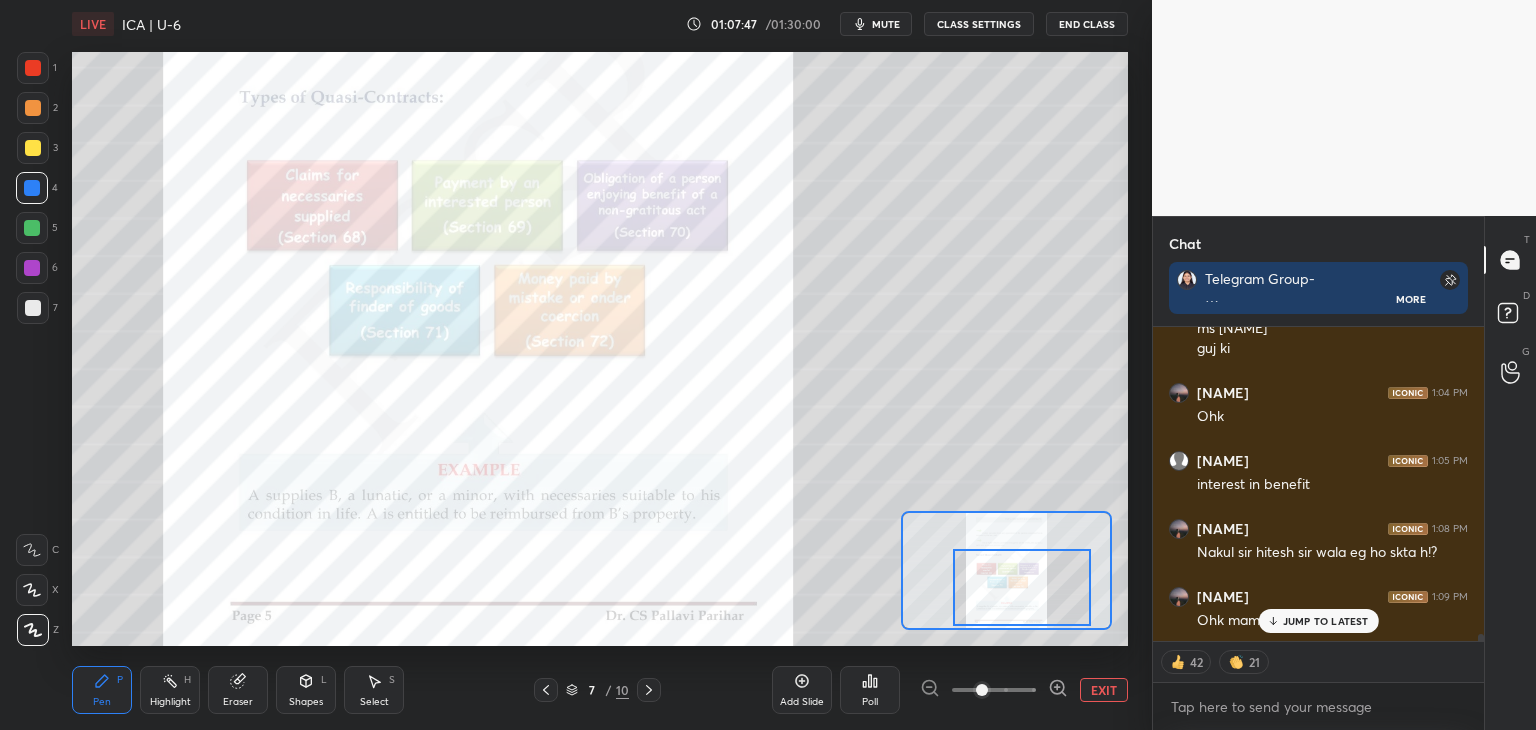 click at bounding box center [1022, 587] 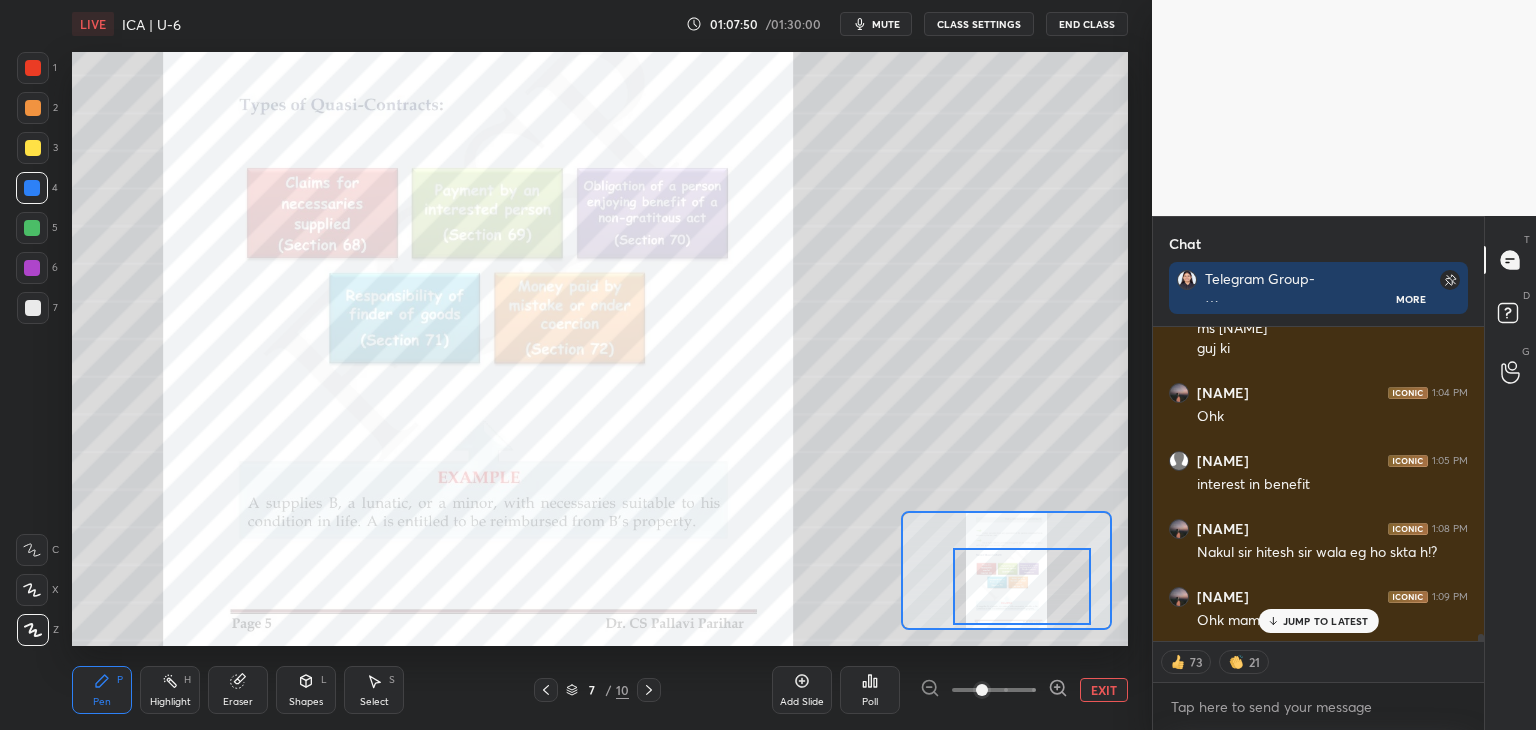 click at bounding box center [32, 228] 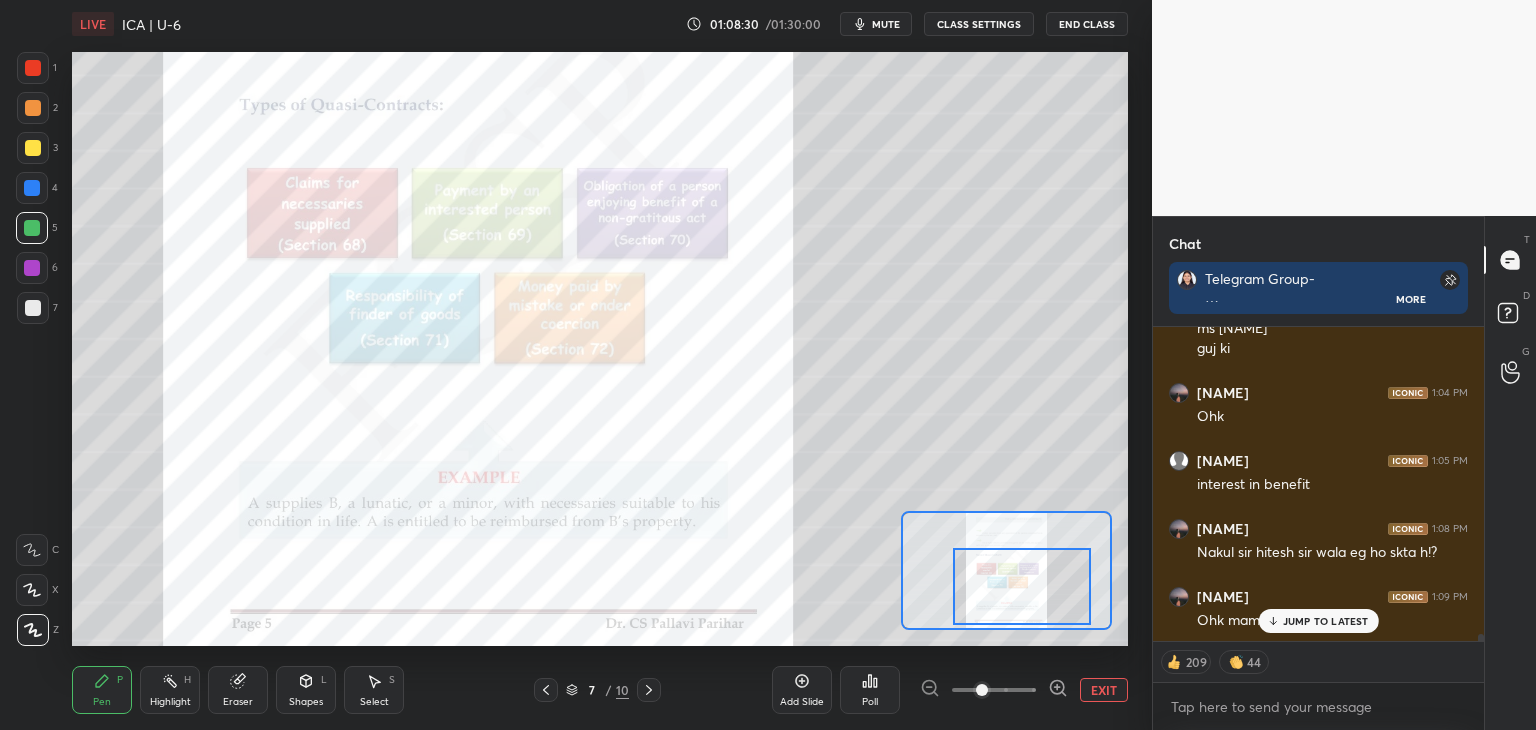 click 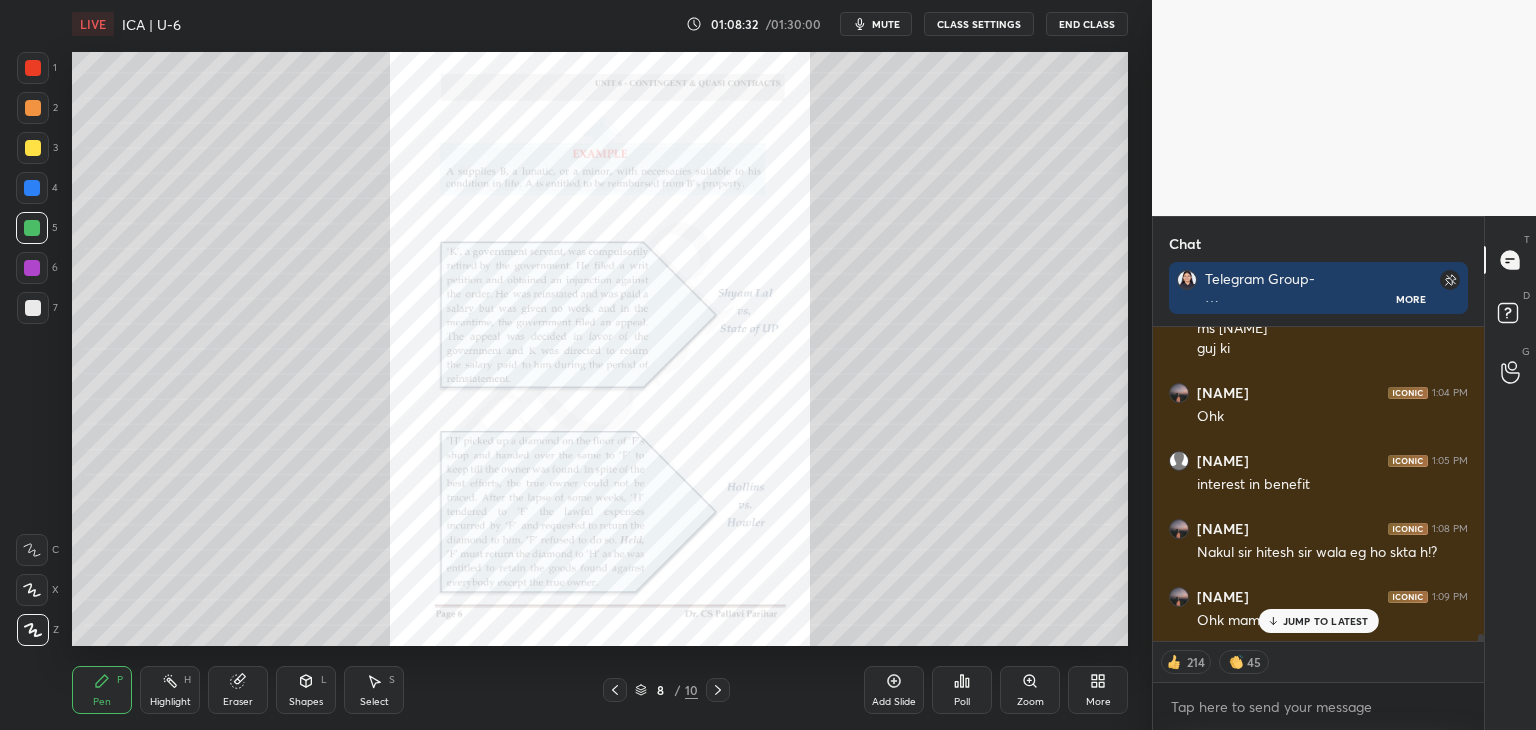 drag, startPoint x: 1030, startPoint y: 694, endPoint x: 1032, endPoint y: 665, distance: 29.068884 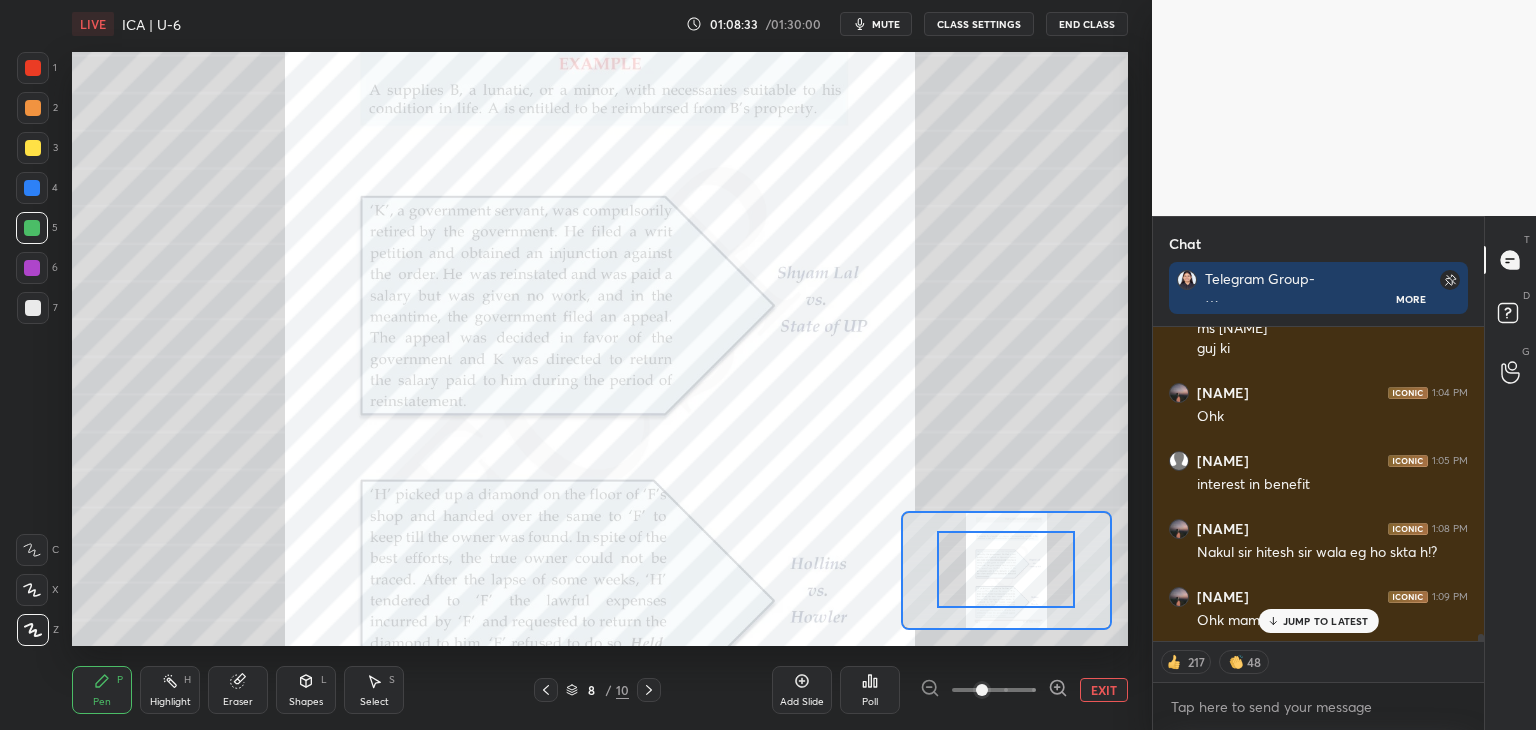 drag, startPoint x: 1017, startPoint y: 581, endPoint x: 1019, endPoint y: 570, distance: 11.18034 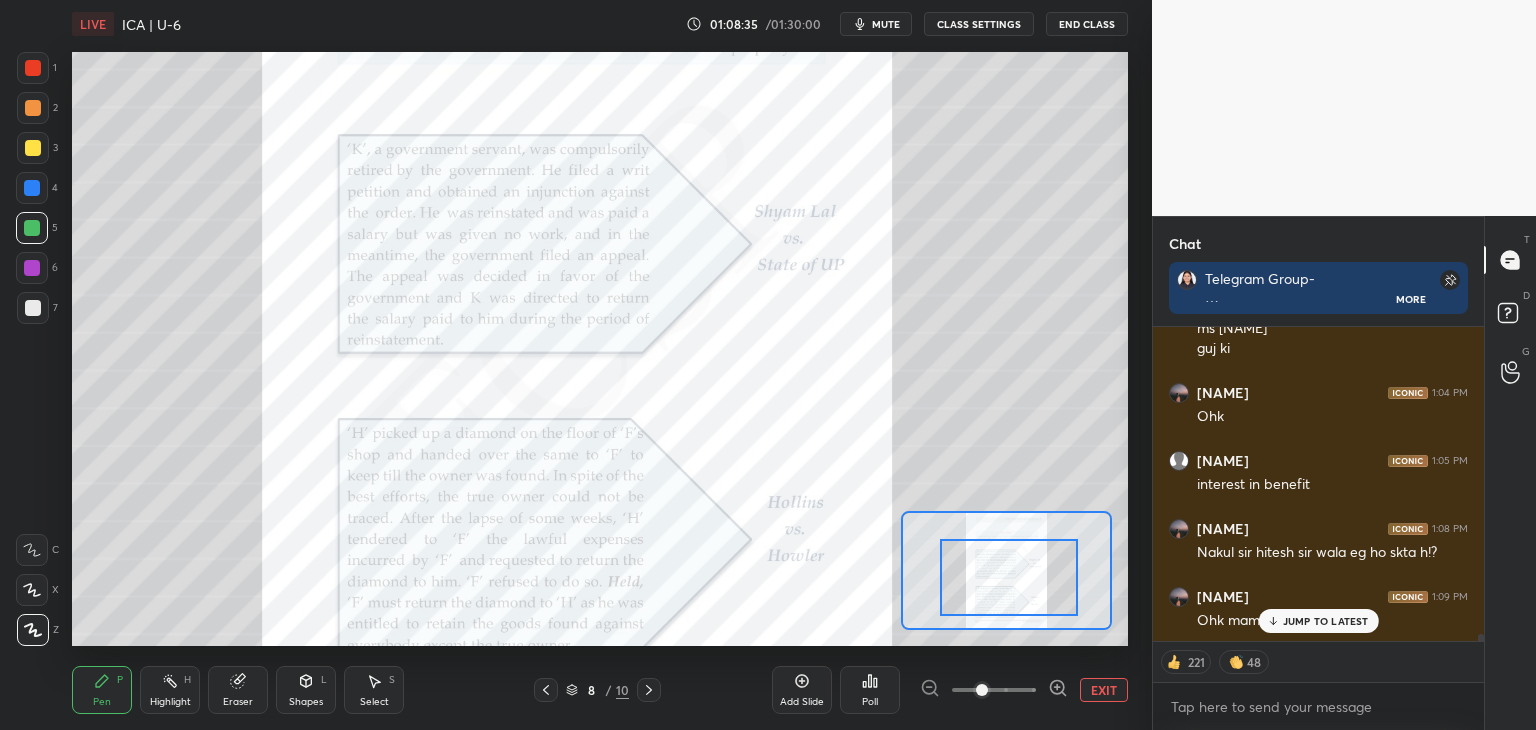 click at bounding box center (1009, 577) 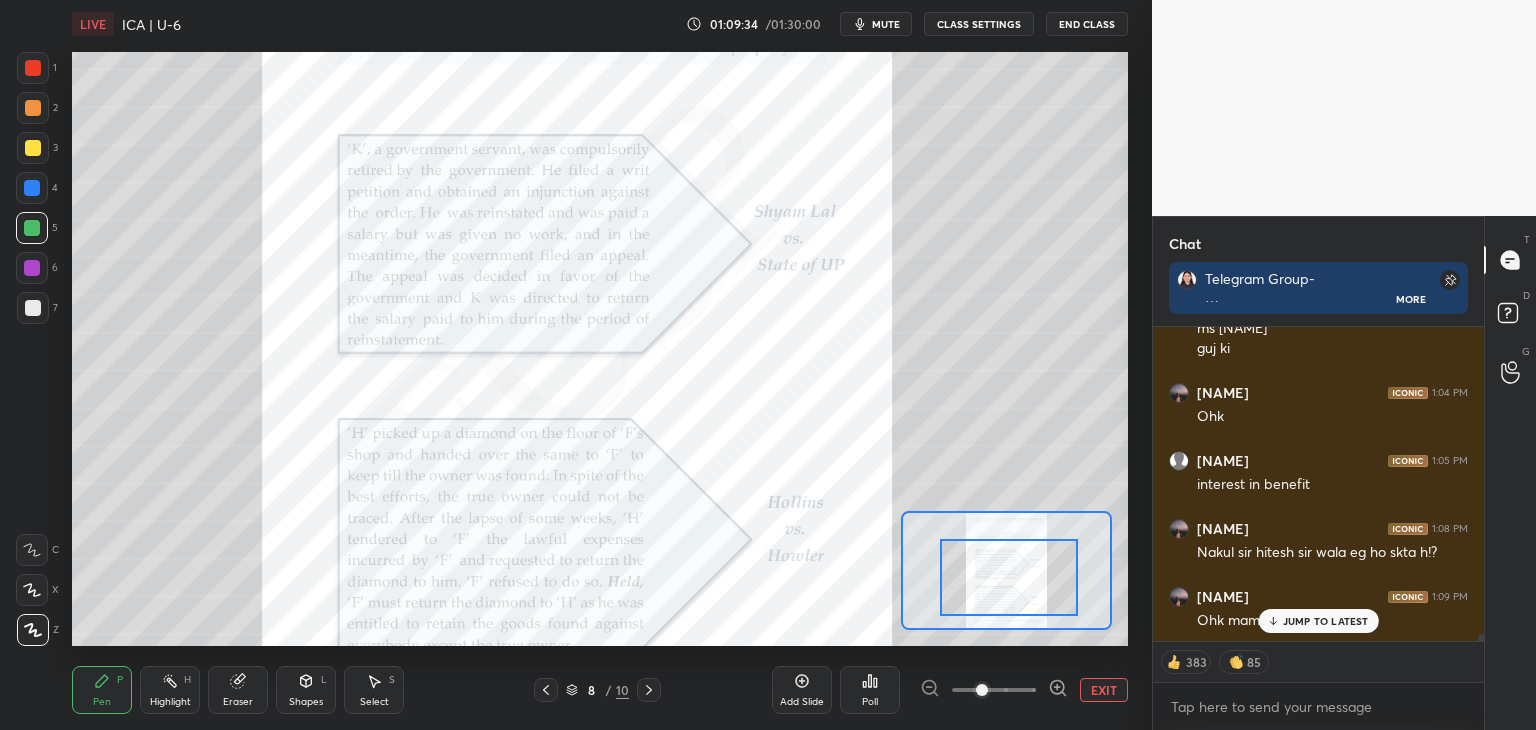scroll, scrollTop: 13308, scrollLeft: 0, axis: vertical 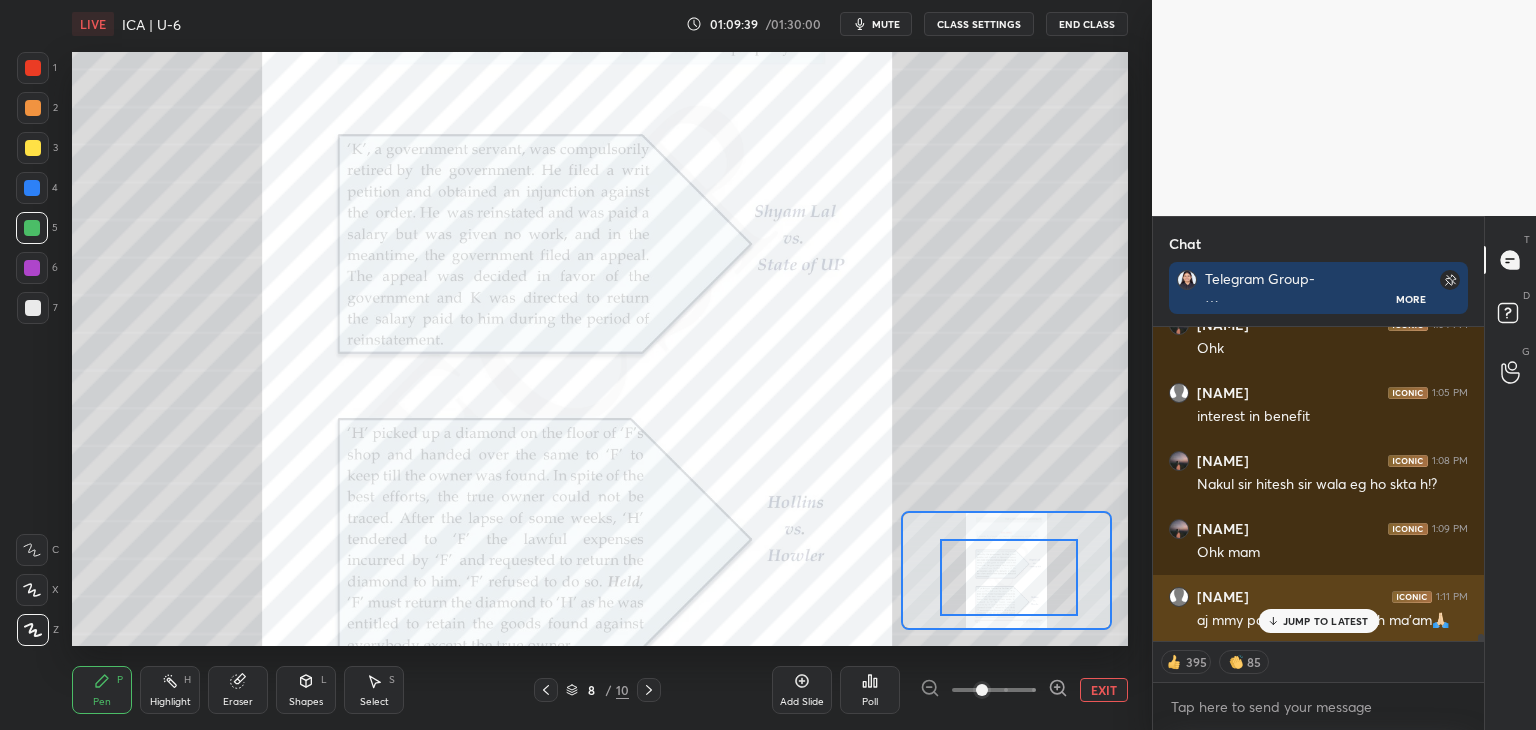 click on "JUMP TO LATEST" at bounding box center [1326, 621] 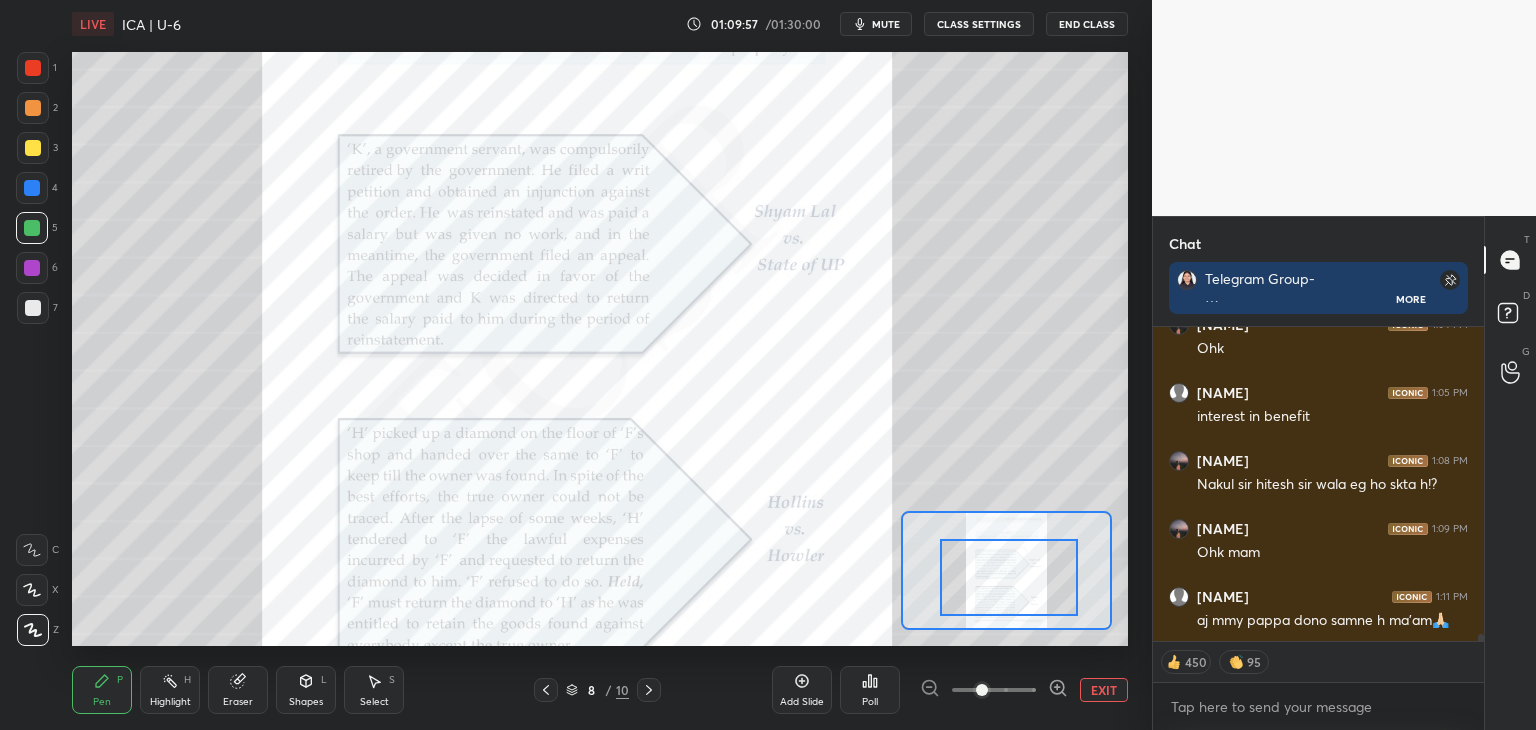 scroll, scrollTop: 13376, scrollLeft: 0, axis: vertical 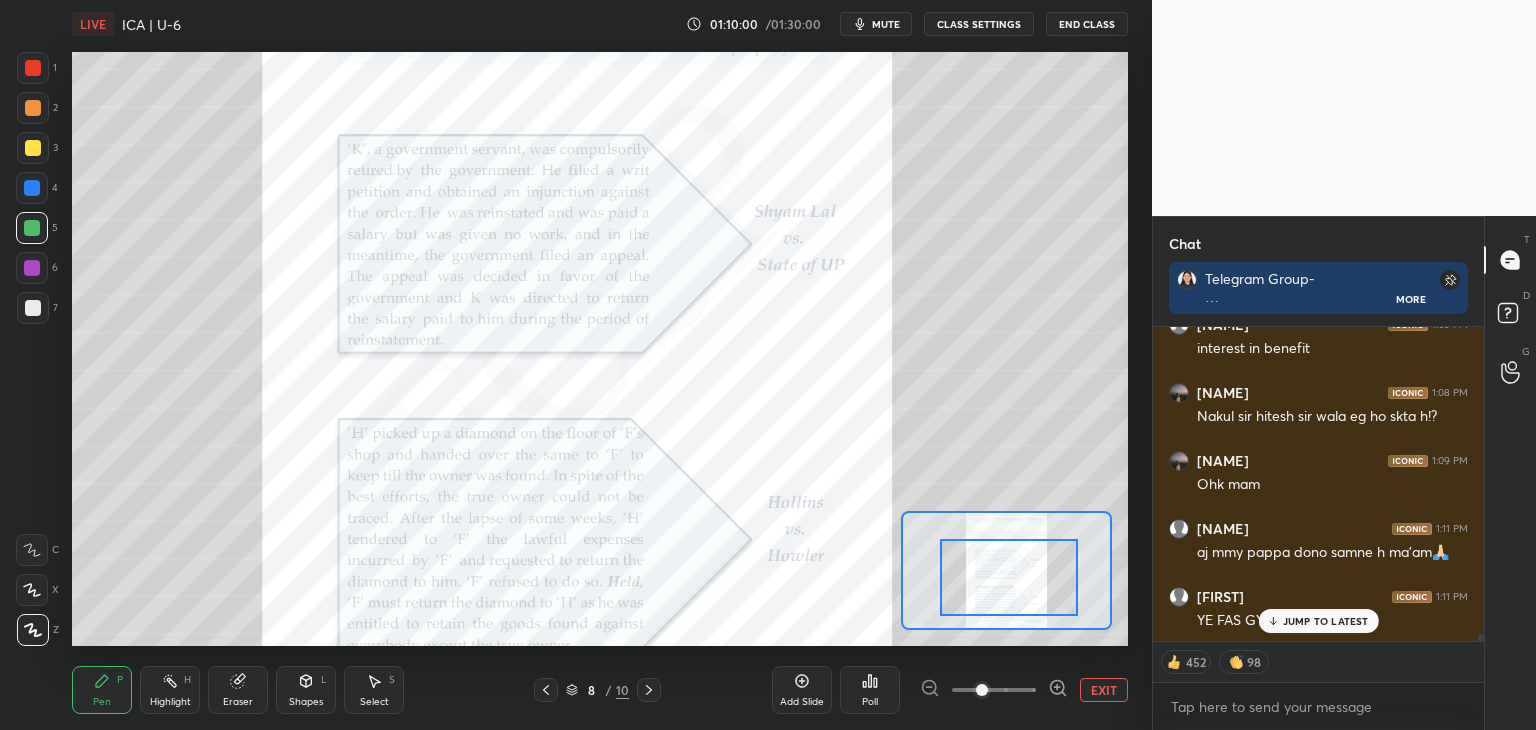 click on "JUMP TO LATEST" at bounding box center [1326, 621] 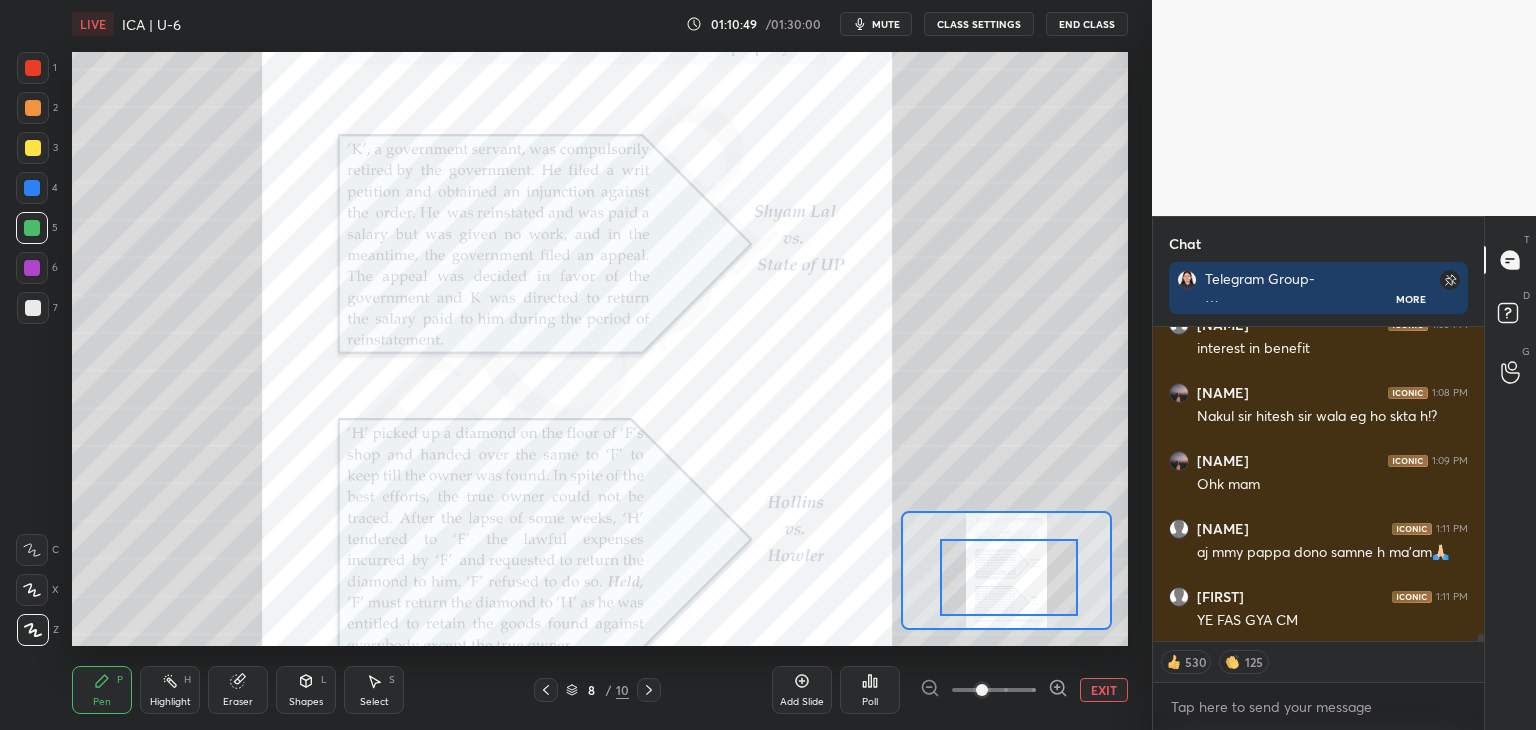 click at bounding box center [32, 188] 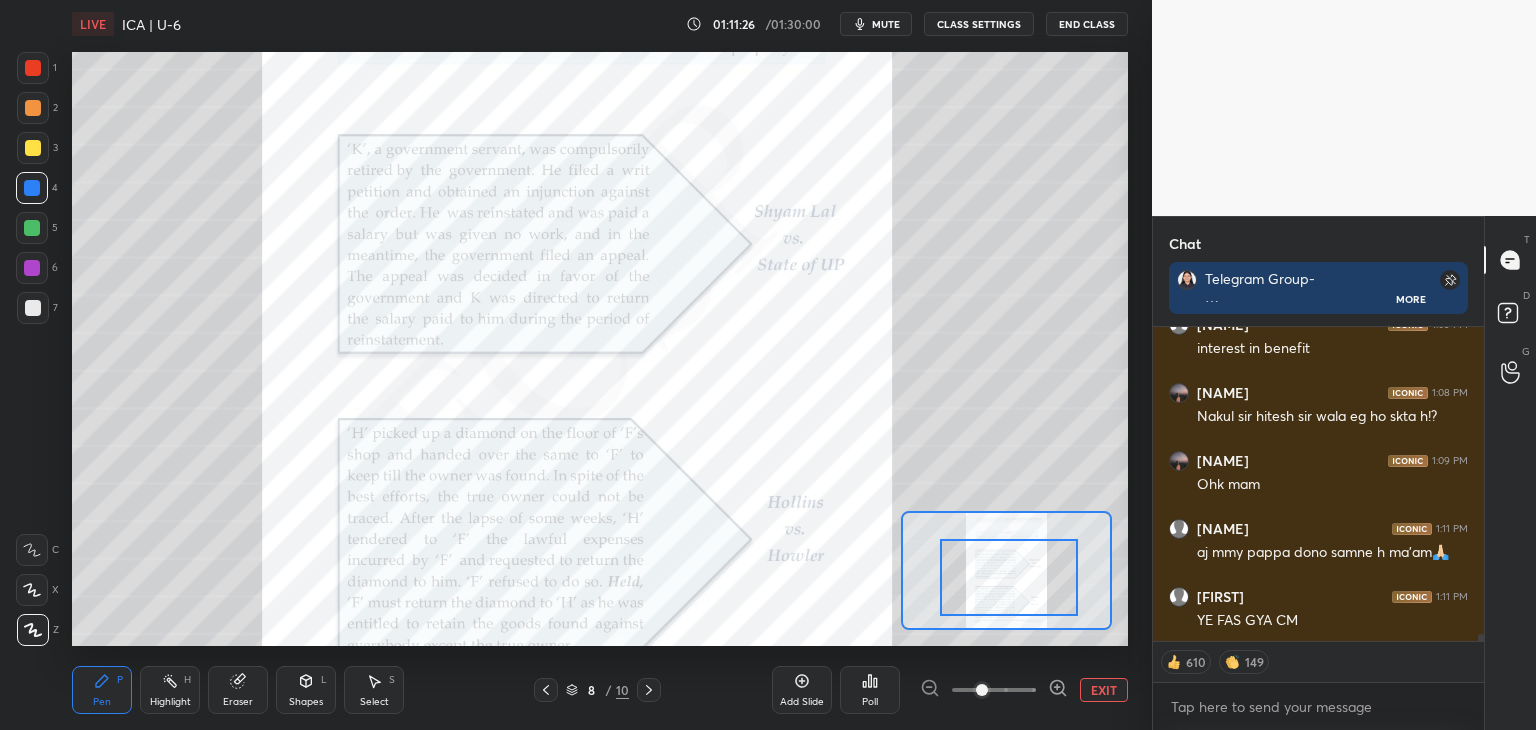 scroll, scrollTop: 13463, scrollLeft: 0, axis: vertical 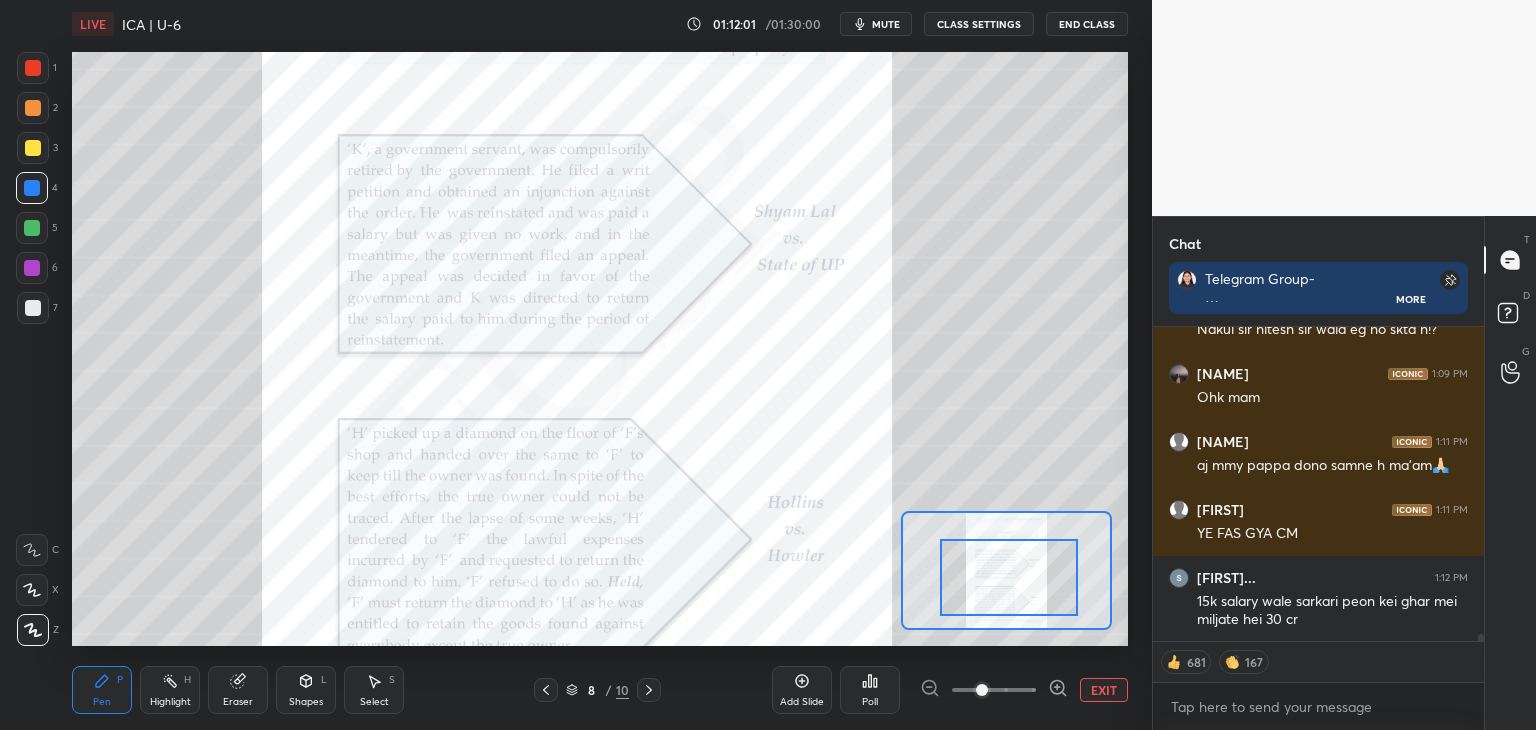 click 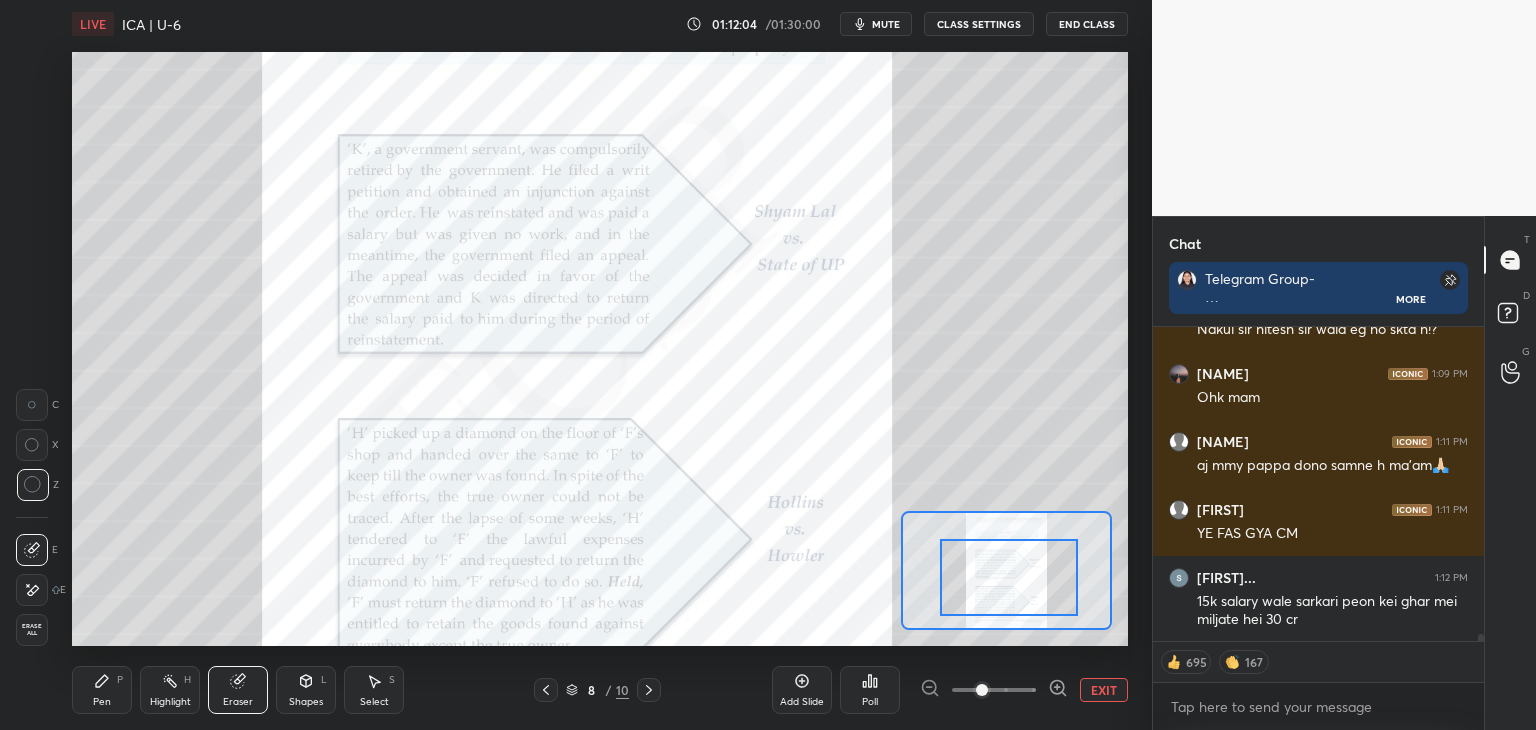 click 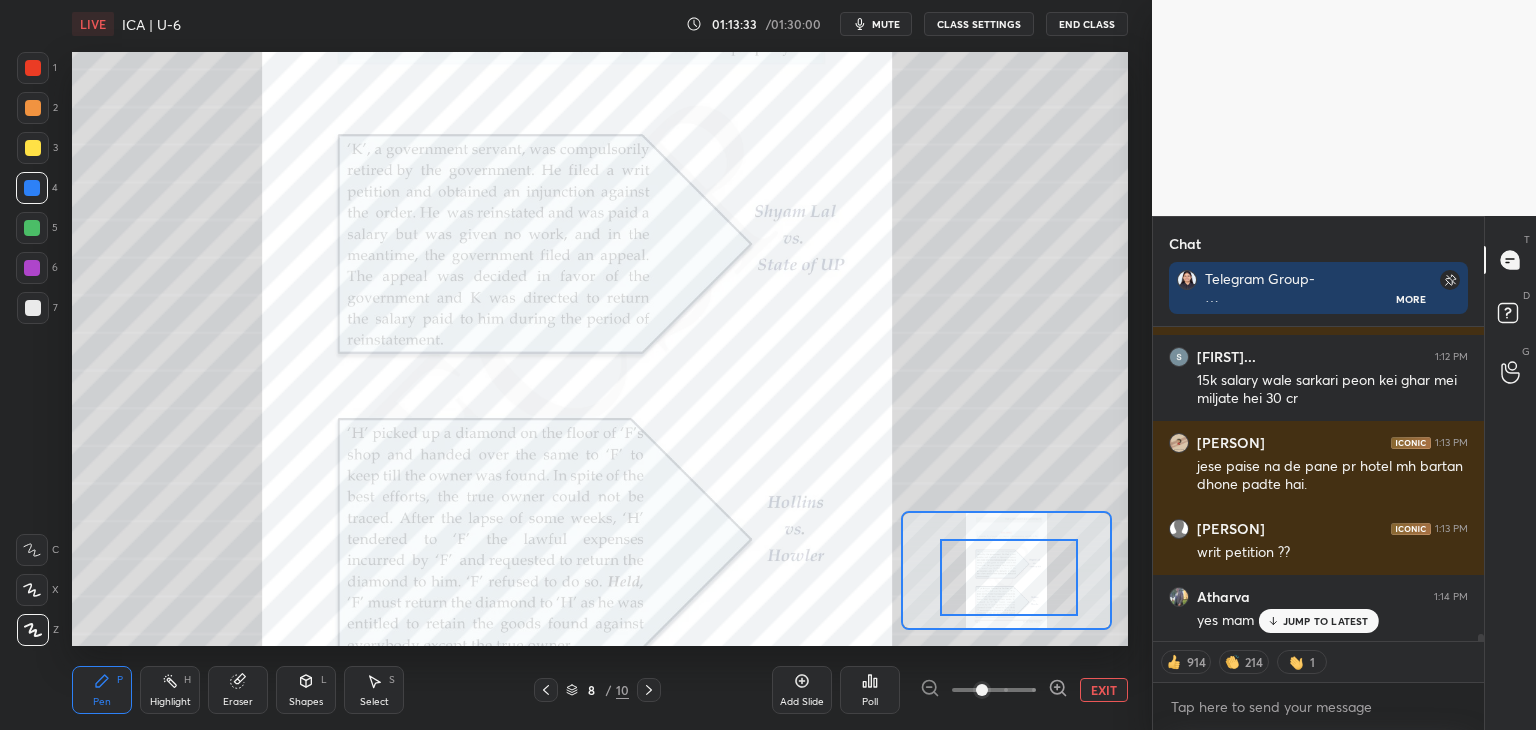 scroll, scrollTop: 13752, scrollLeft: 0, axis: vertical 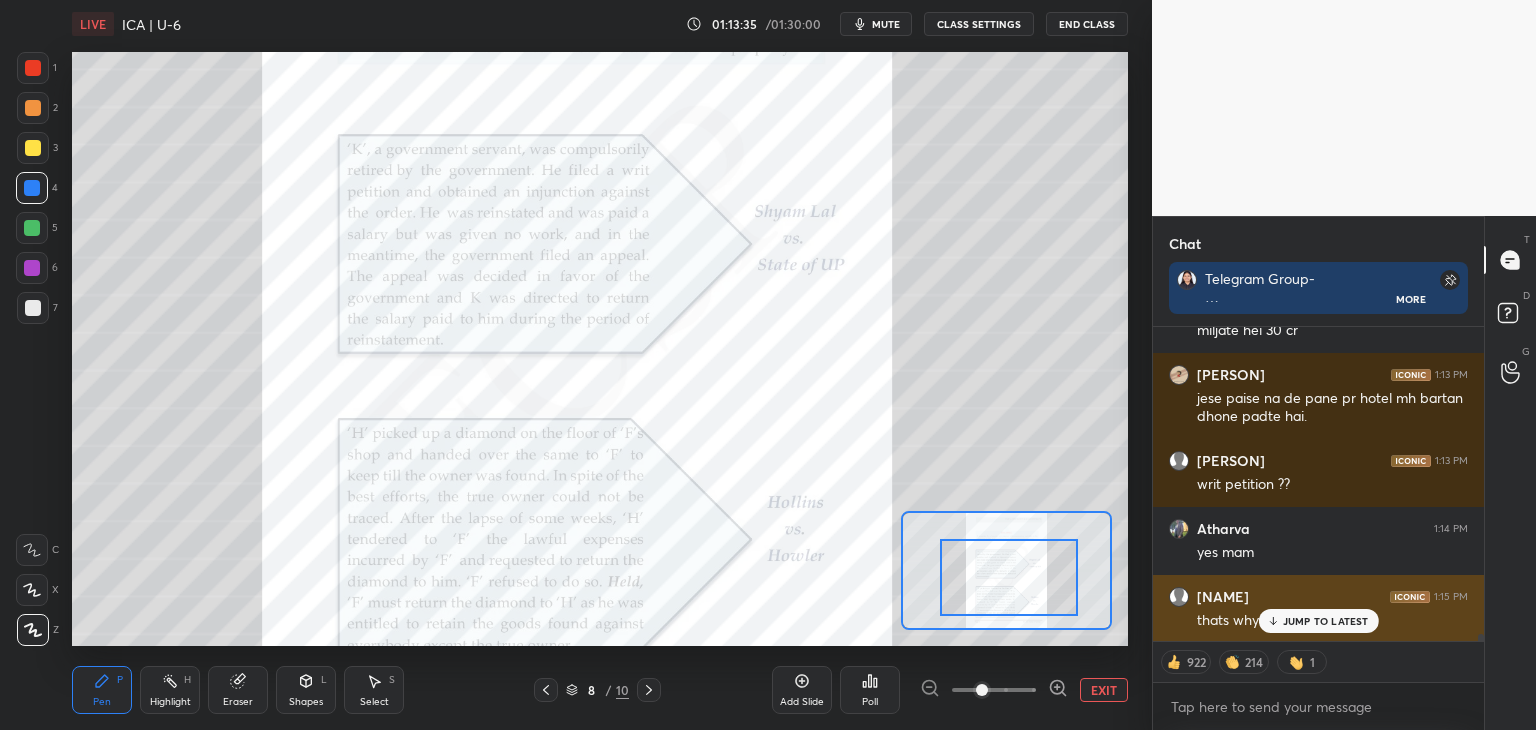 click on "JUMP TO LATEST" at bounding box center (1318, 621) 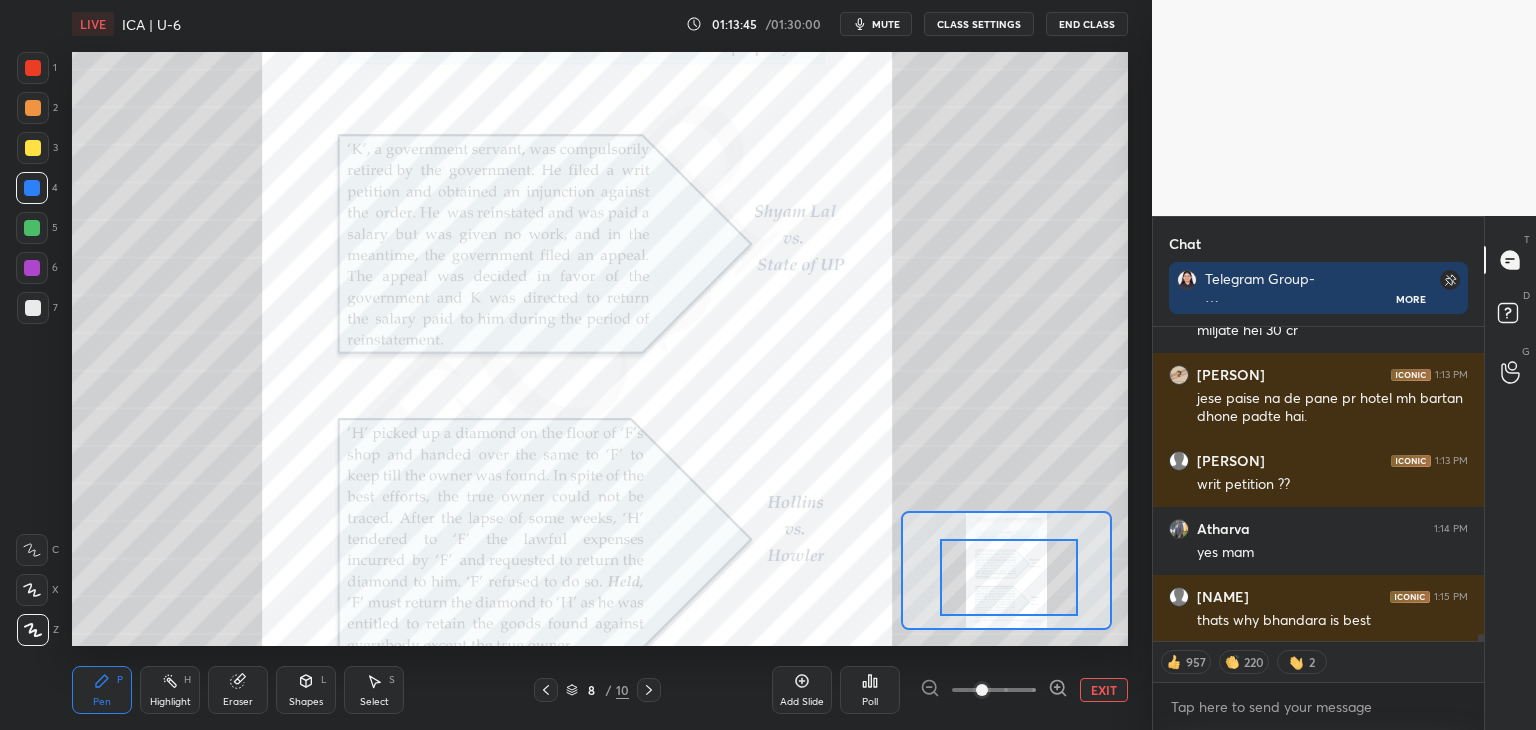 scroll, scrollTop: 13772, scrollLeft: 0, axis: vertical 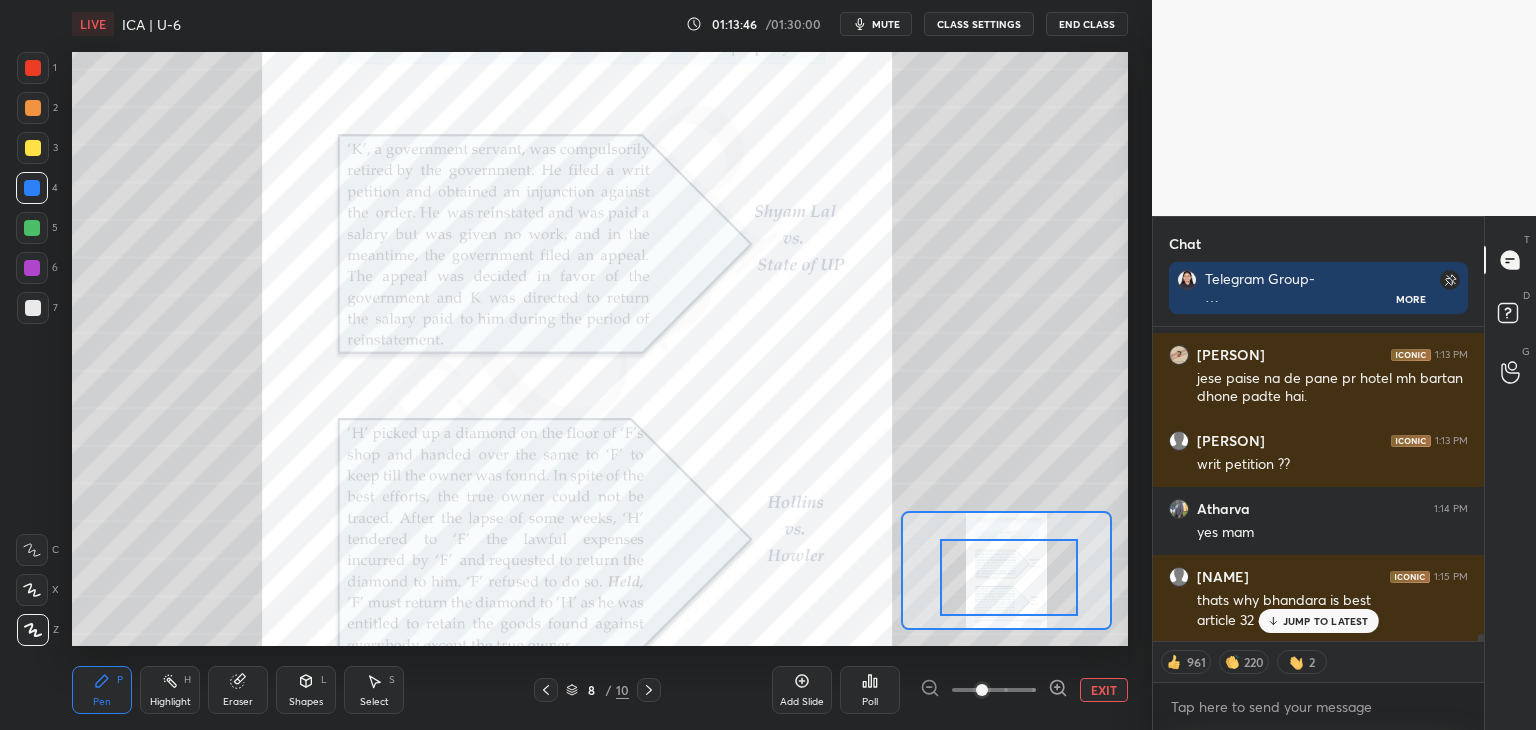click on "JUMP TO LATEST" at bounding box center (1318, 621) 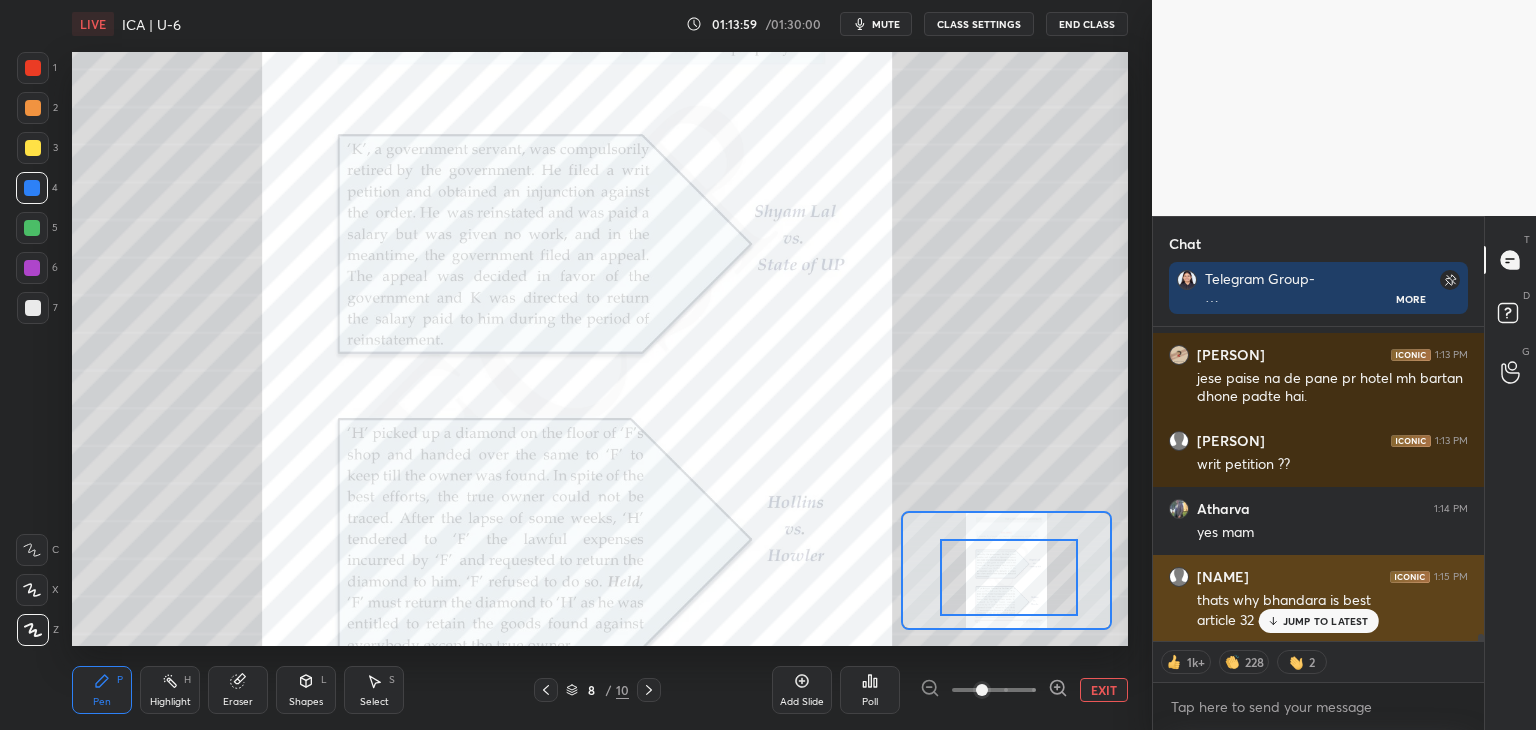 scroll, scrollTop: 13840, scrollLeft: 0, axis: vertical 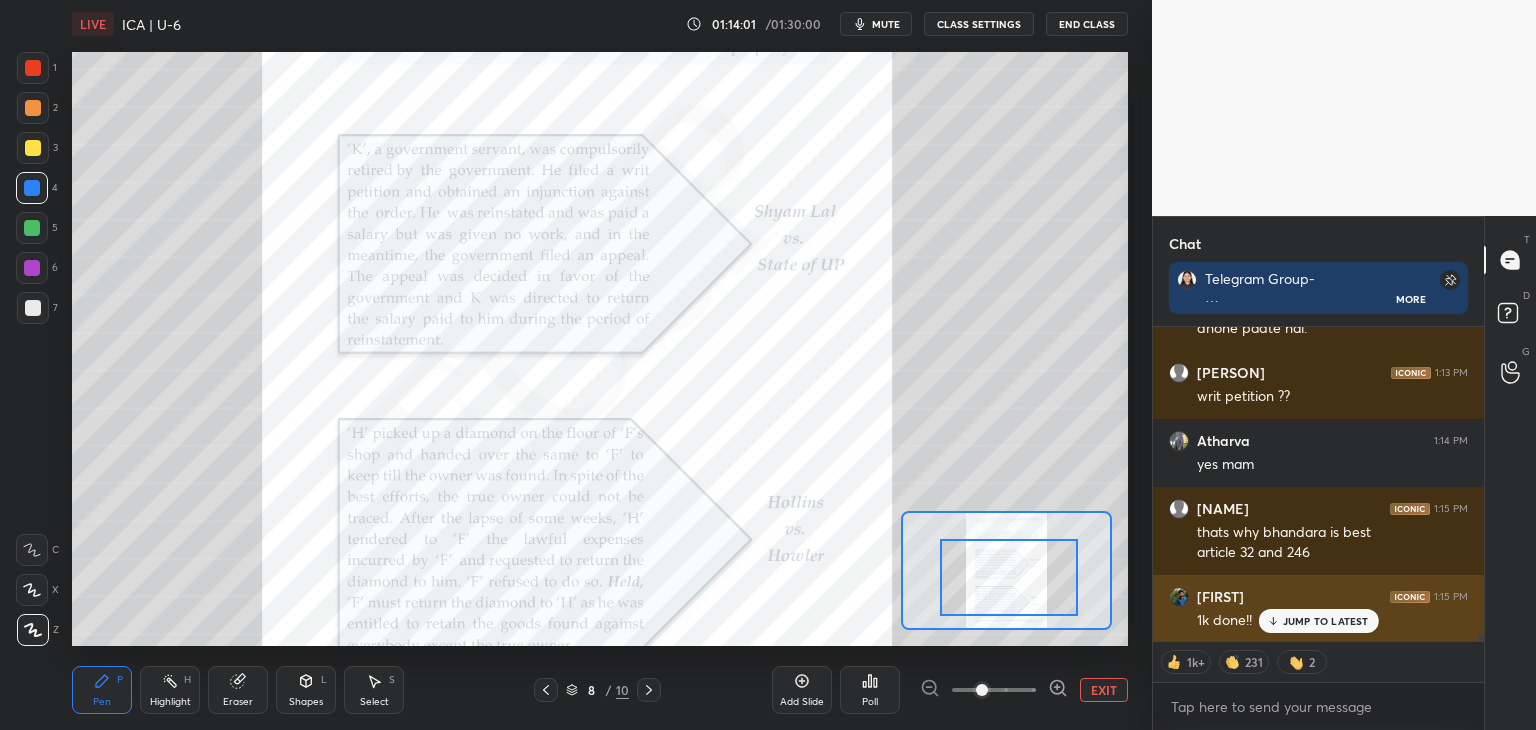 click on "JUMP TO LATEST" at bounding box center (1326, 621) 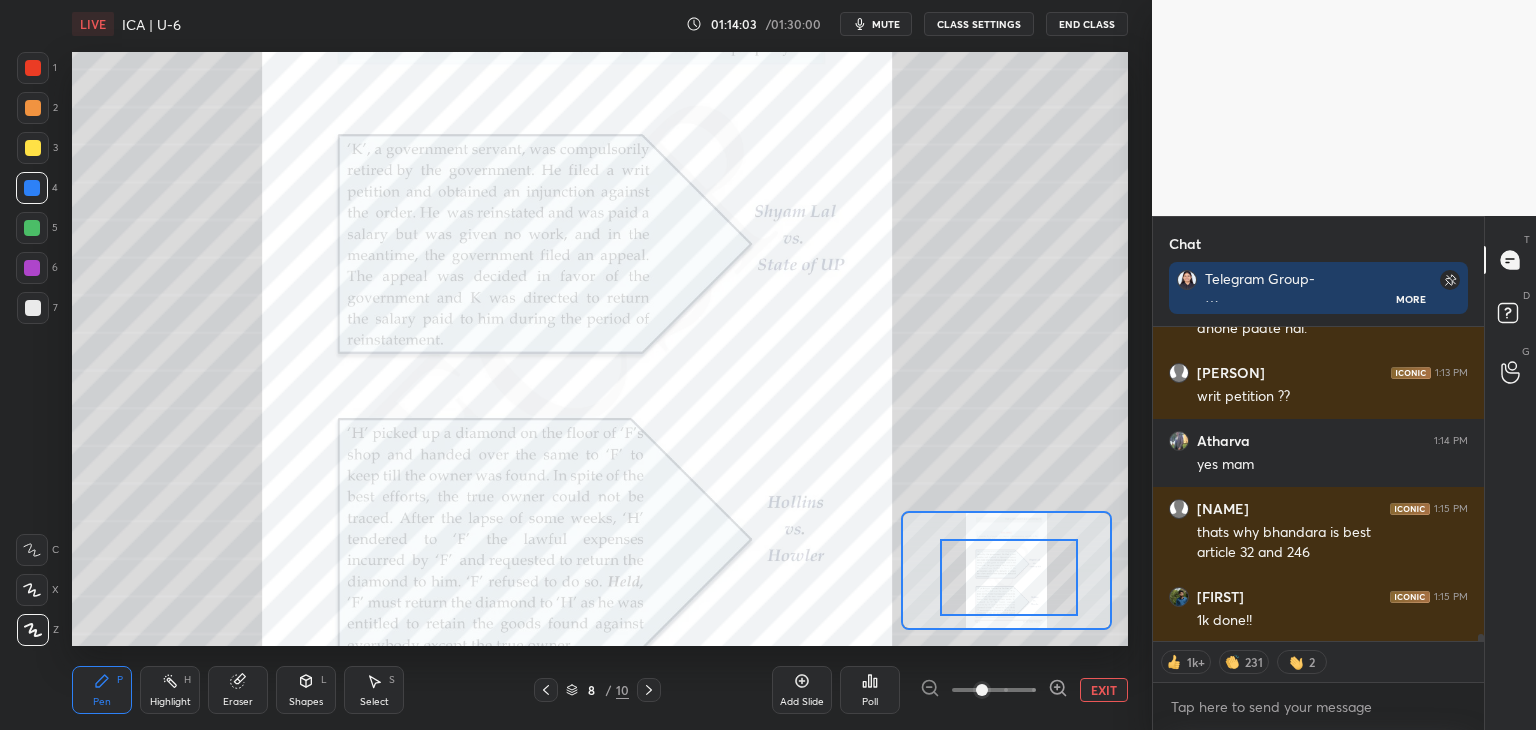 scroll, scrollTop: 13908, scrollLeft: 0, axis: vertical 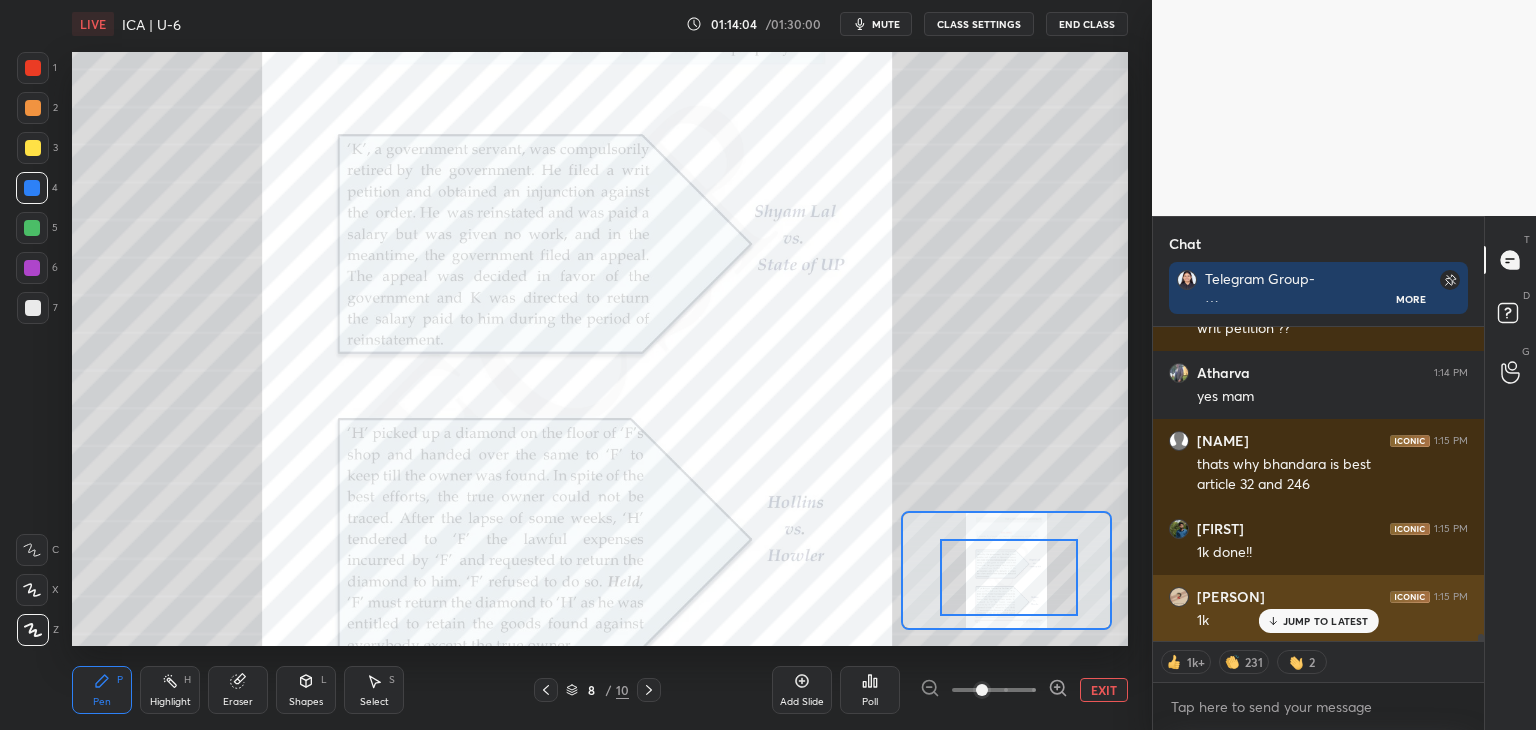 click on "JUMP TO LATEST" at bounding box center [1326, 621] 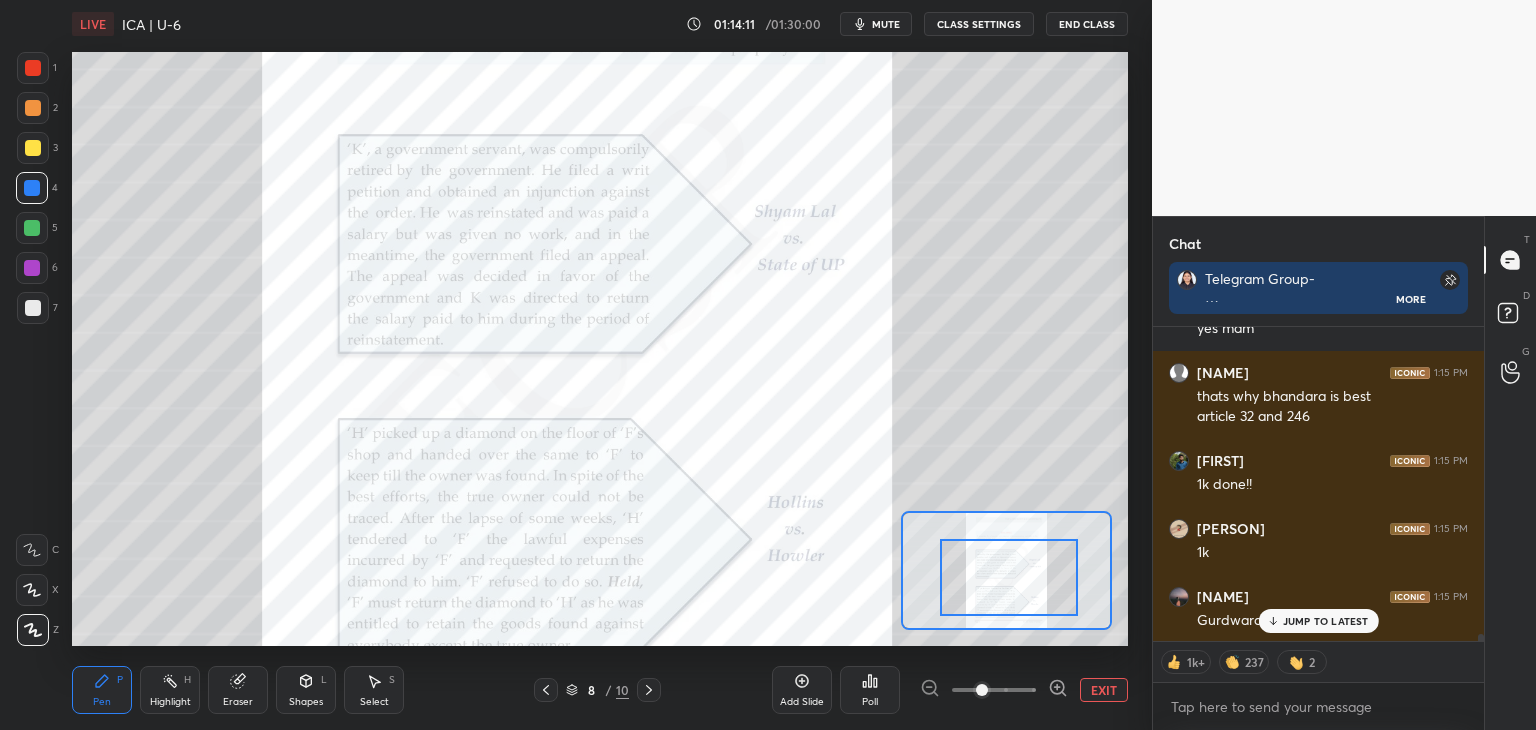 click on "EXIT" at bounding box center [1104, 690] 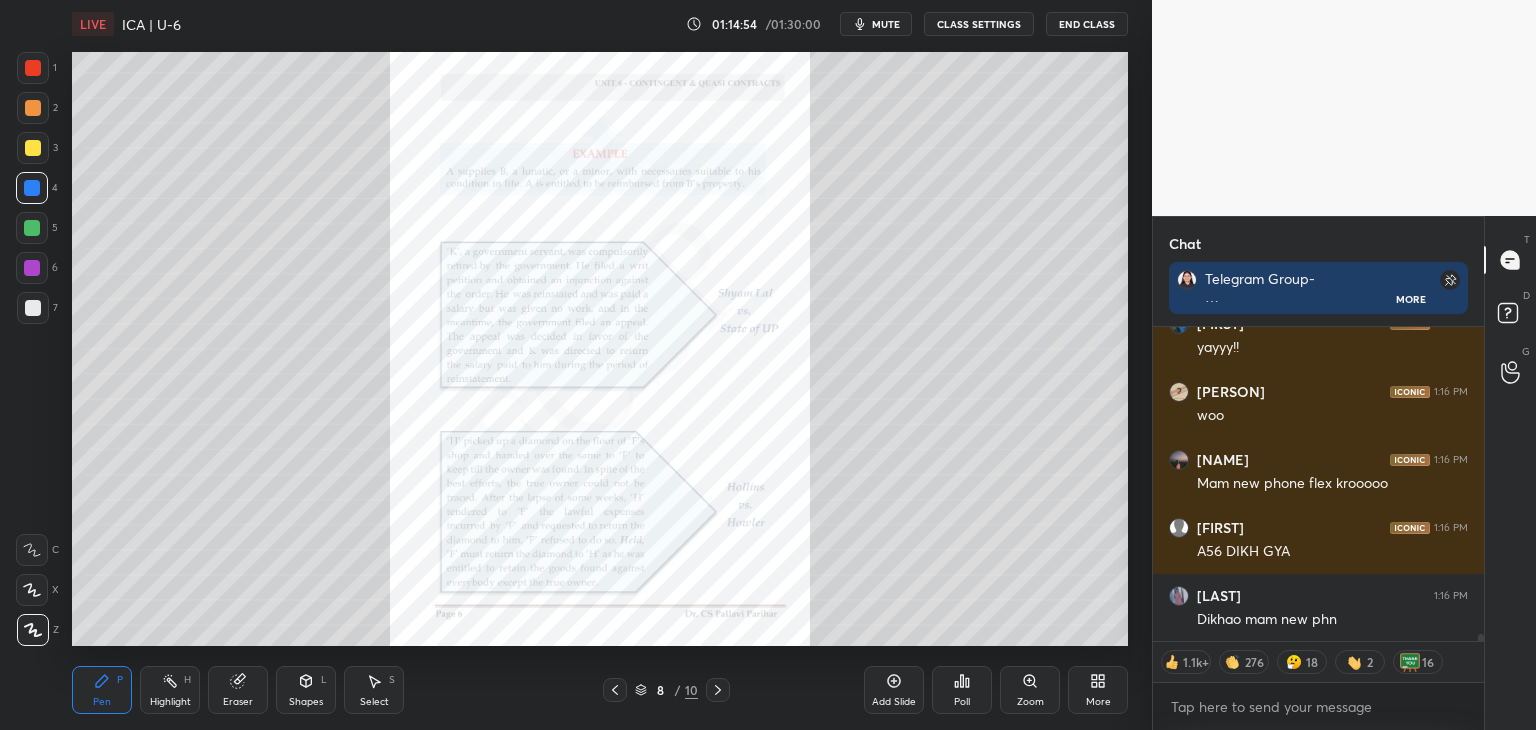 scroll, scrollTop: 14743, scrollLeft: 0, axis: vertical 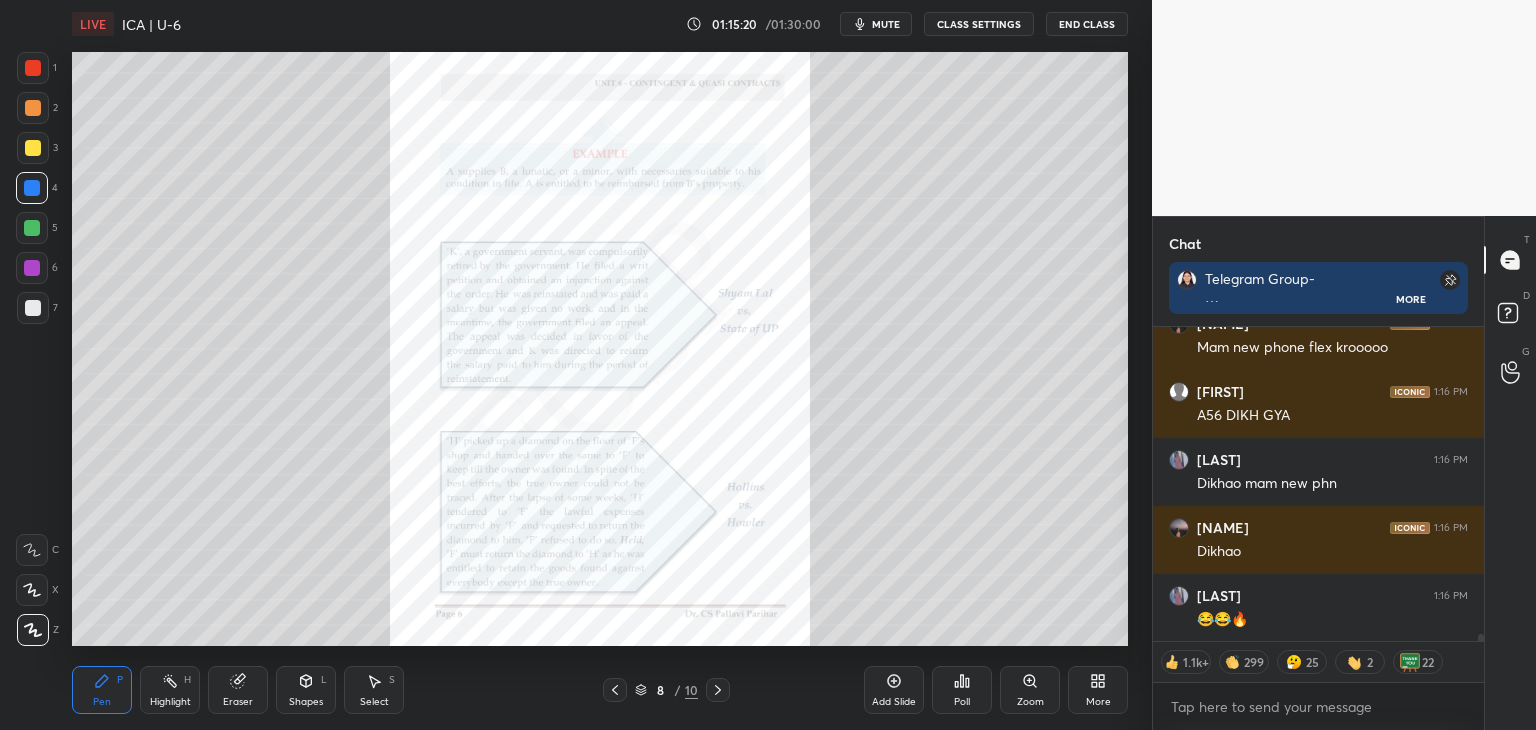 drag, startPoint x: 1480, startPoint y: 636, endPoint x: 1478, endPoint y: 675, distance: 39.051247 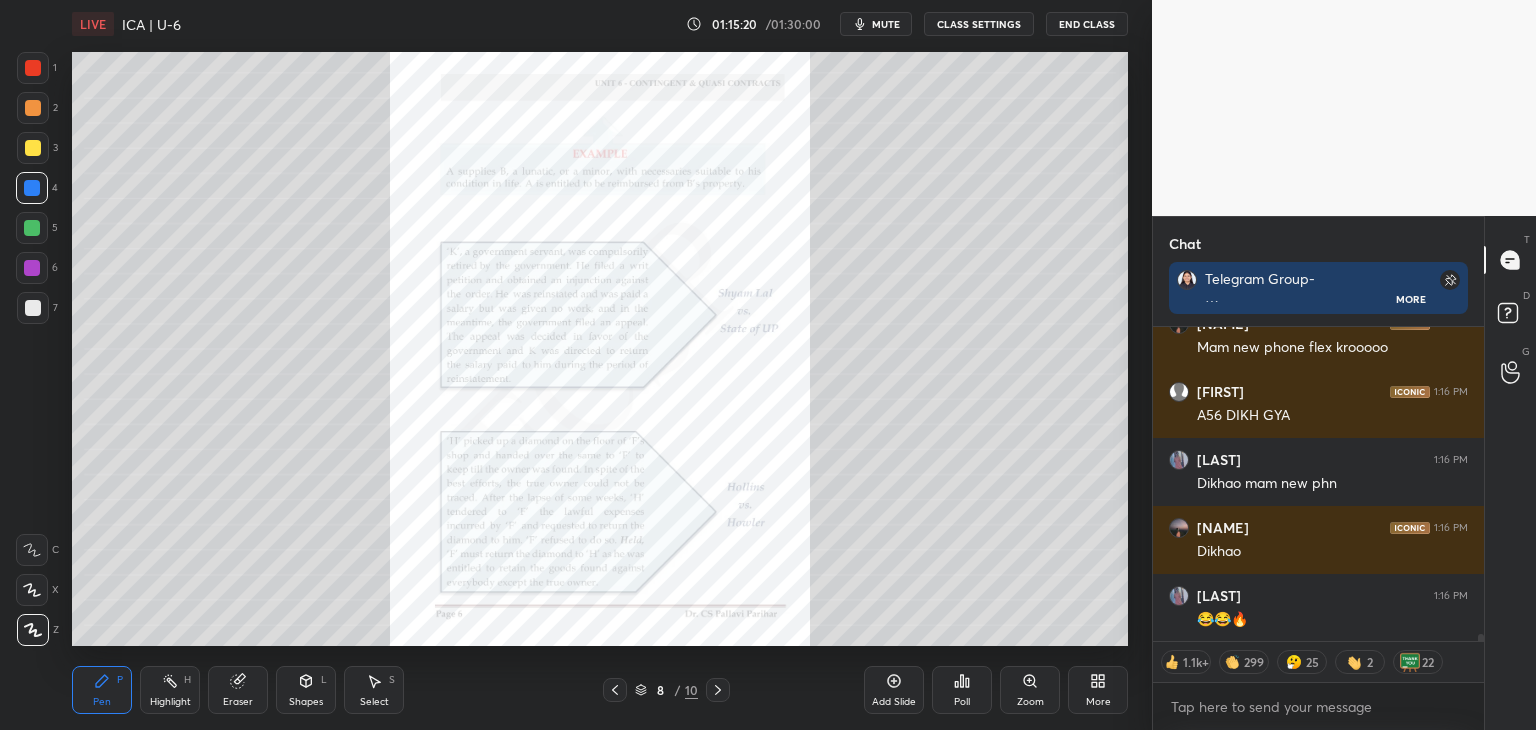 click on "[FIRST] 1:16 PM woo [FIRST] 1:16 PM Mam new phone flex krooooo [FIRST] 1:16 PM A56 DIKH GYA [LAST] 1:16 PM Dikhao mam new phn [FIRST] 1:16 PM Dikhao [LAST] 1:16 PM 😂😂🔥 JUMP TO LATEST 1.1k+ 299 25 2 22 Enable hand raising Enable raise hand to speak to learners. Once enabled, chat will be turned off temporarily. Enable x" at bounding box center (1318, 528) 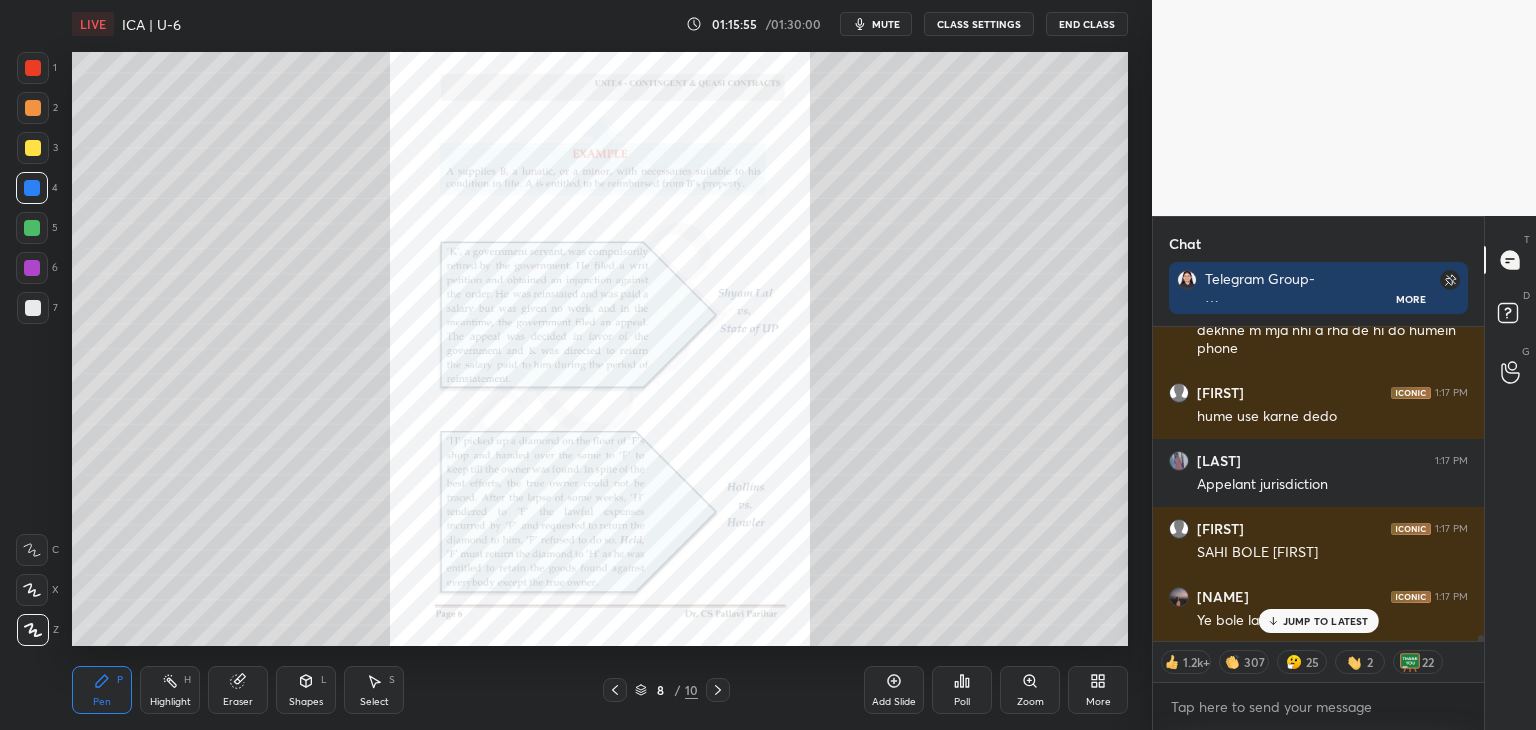 scroll, scrollTop: 15236, scrollLeft: 0, axis: vertical 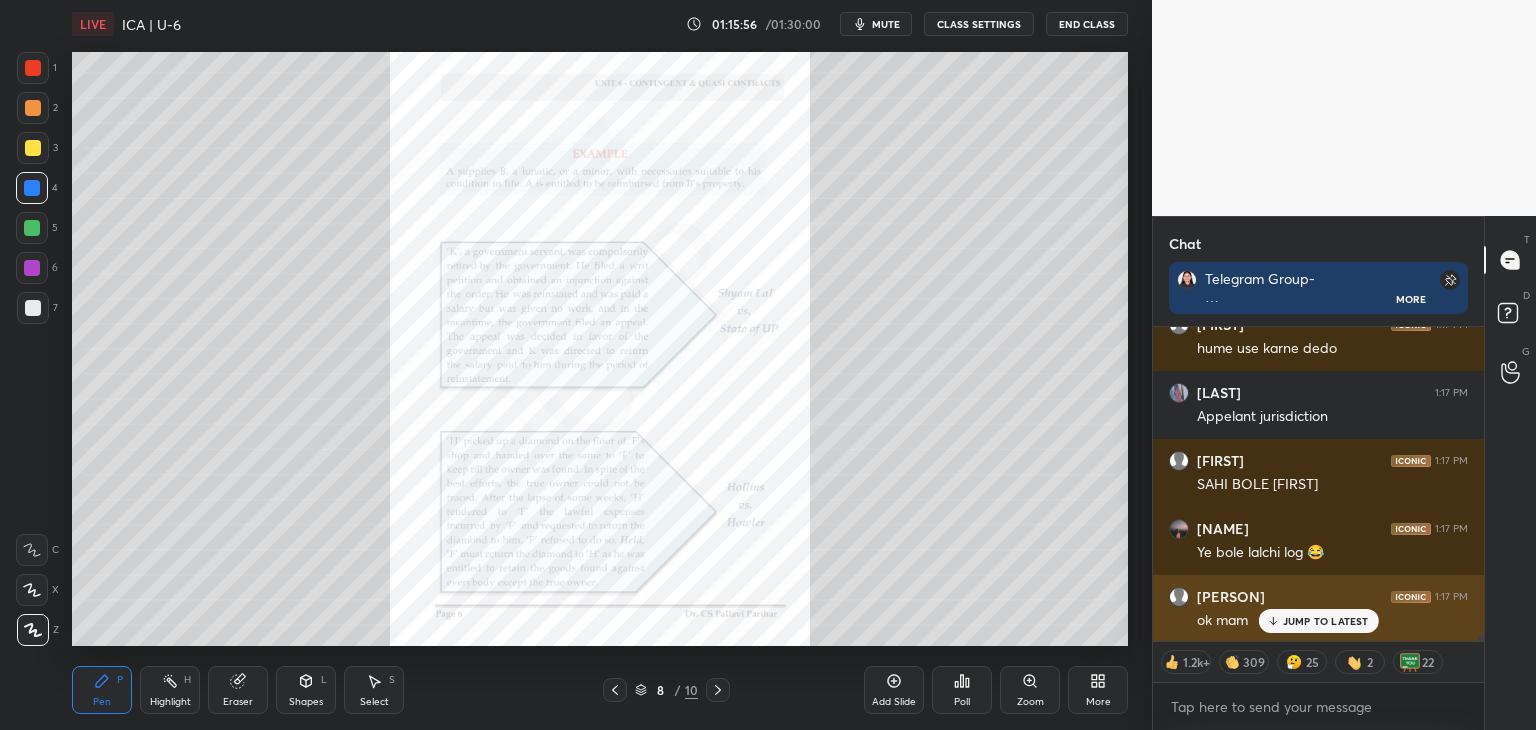 click on "JUMP TO LATEST" at bounding box center (1326, 621) 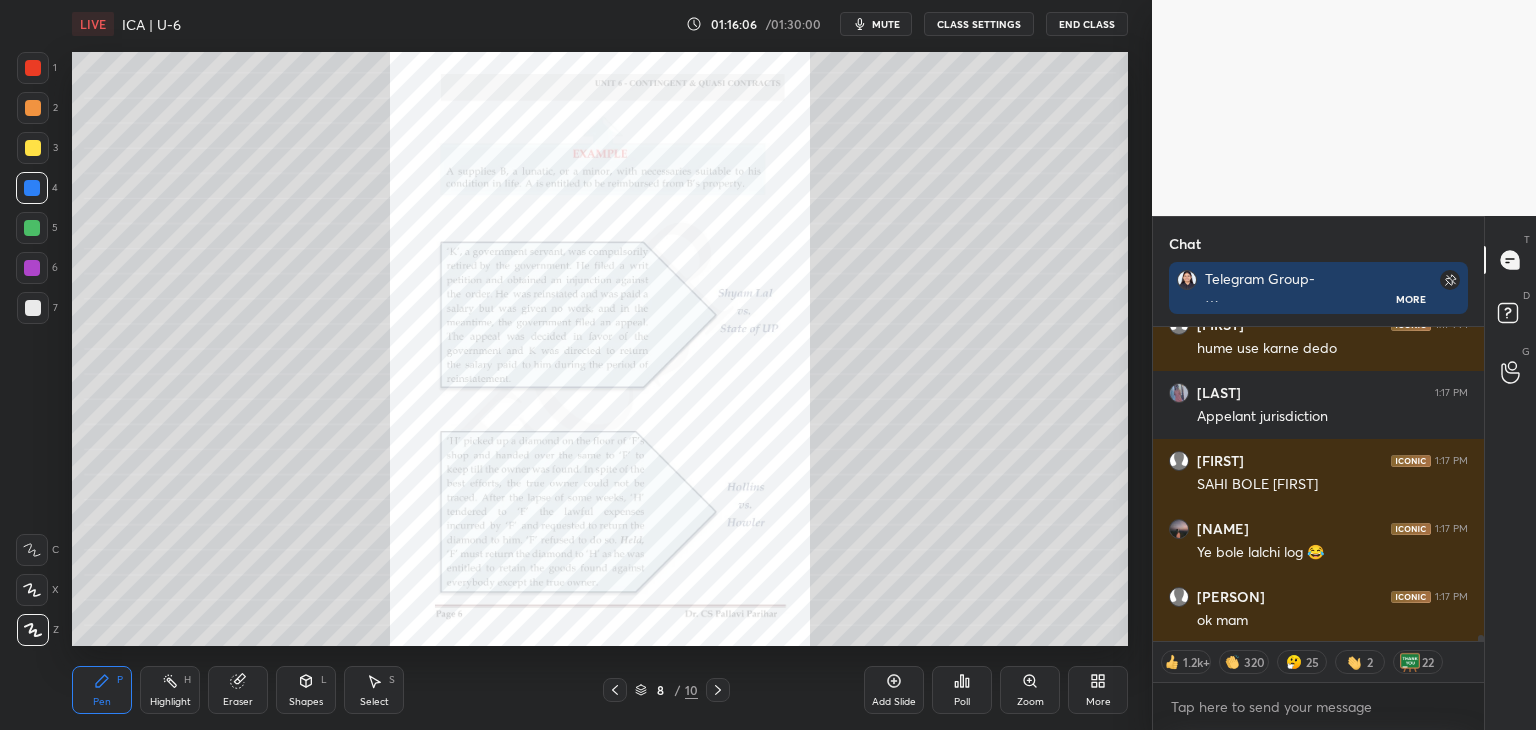click 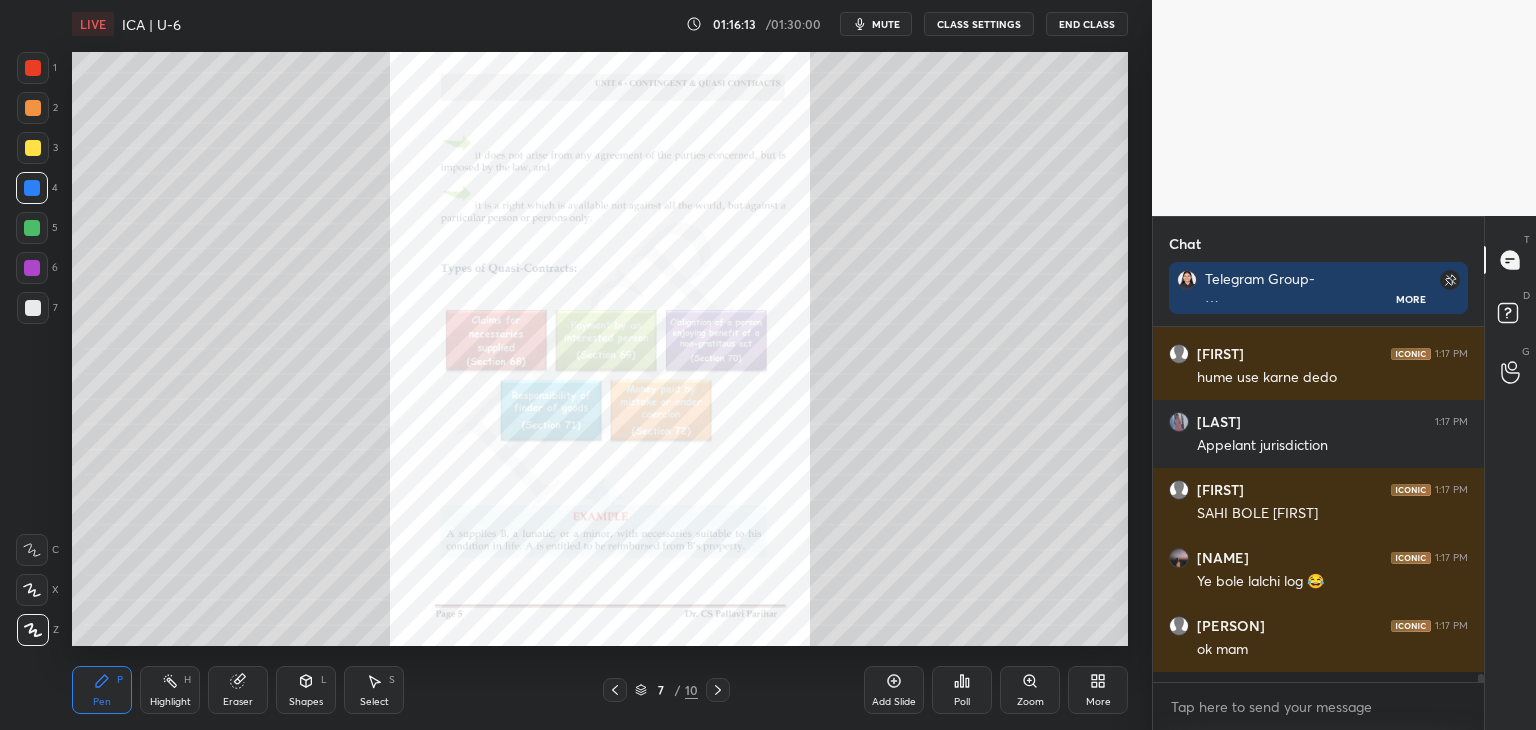scroll, scrollTop: 7, scrollLeft: 6, axis: both 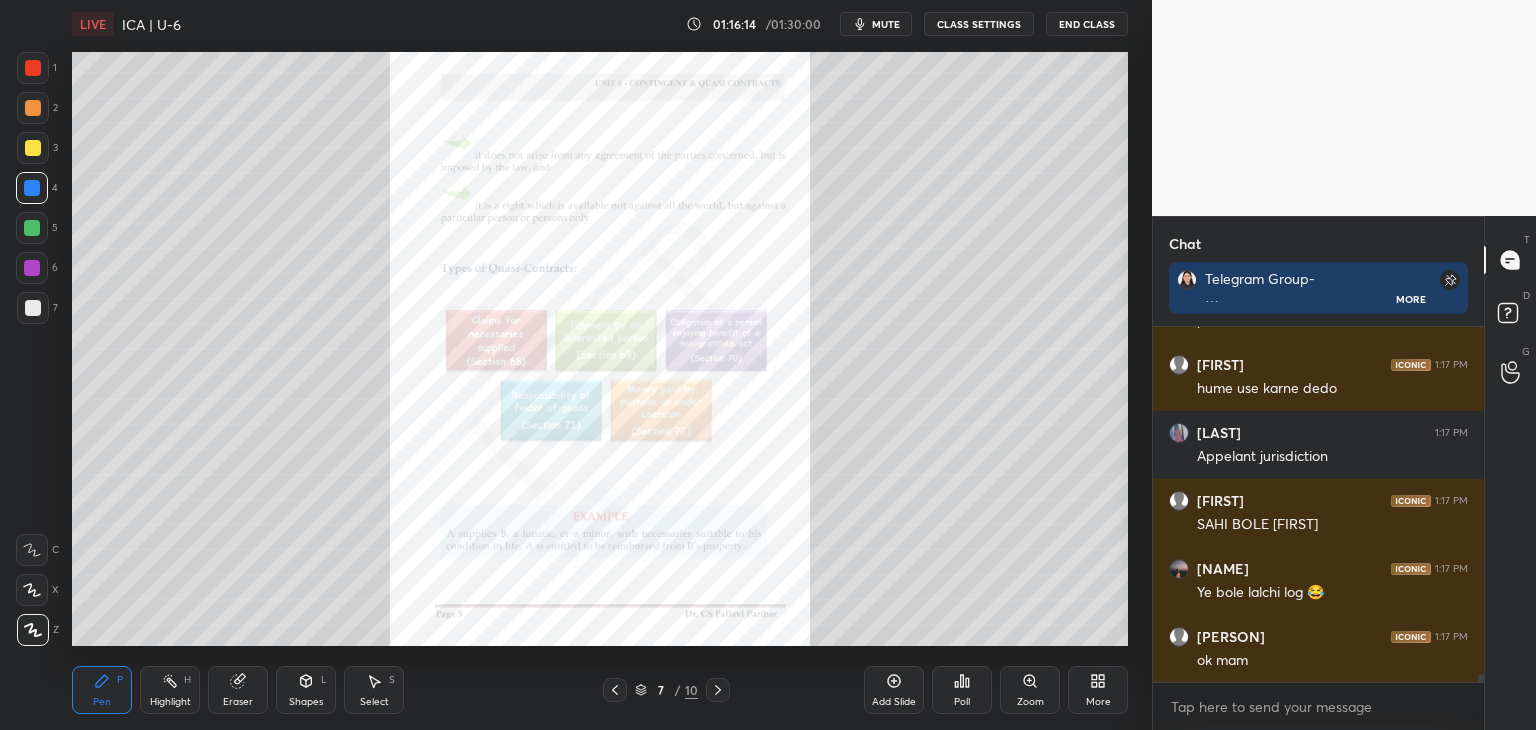 click on "Zoom" at bounding box center (1030, 702) 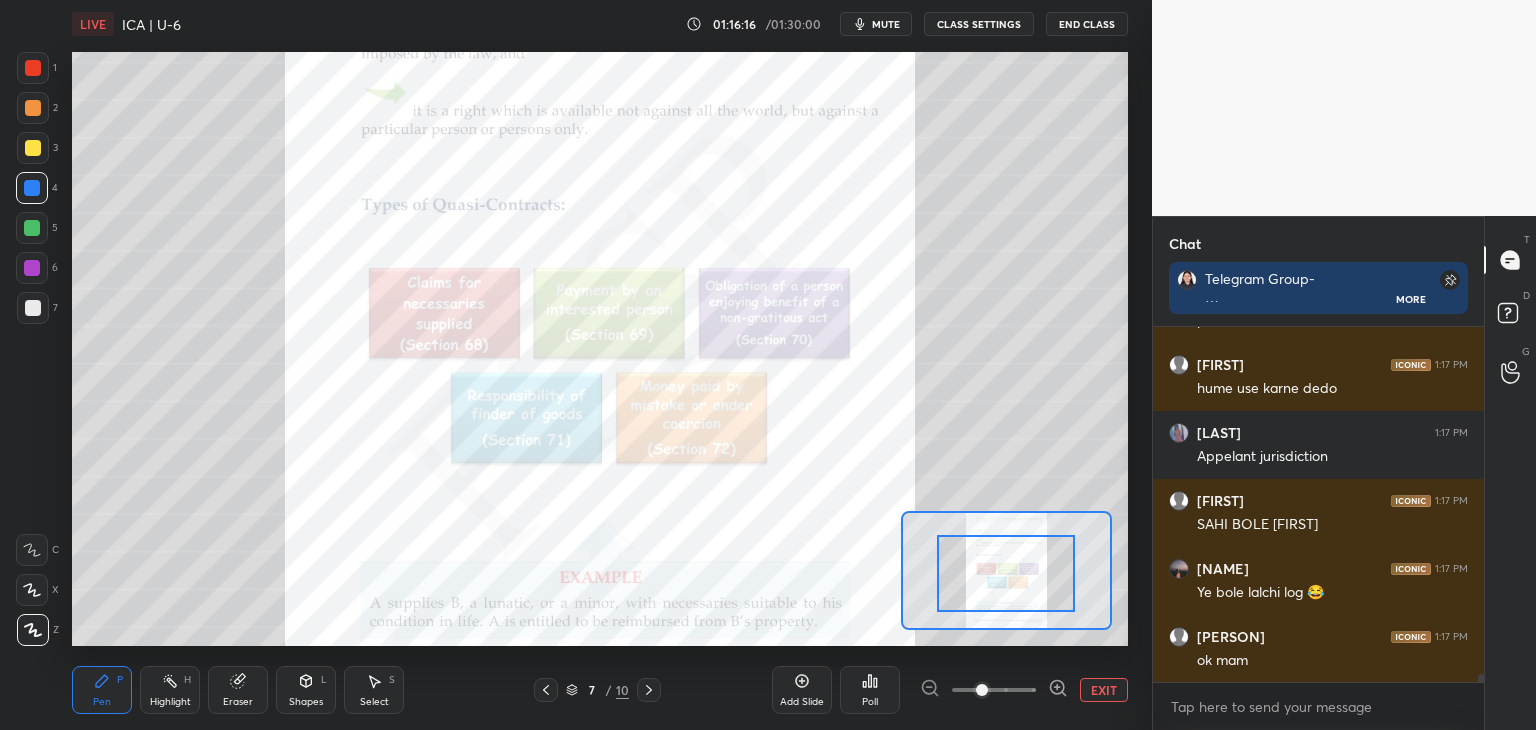 drag, startPoint x: 1012, startPoint y: 577, endPoint x: 1022, endPoint y: 594, distance: 19.723083 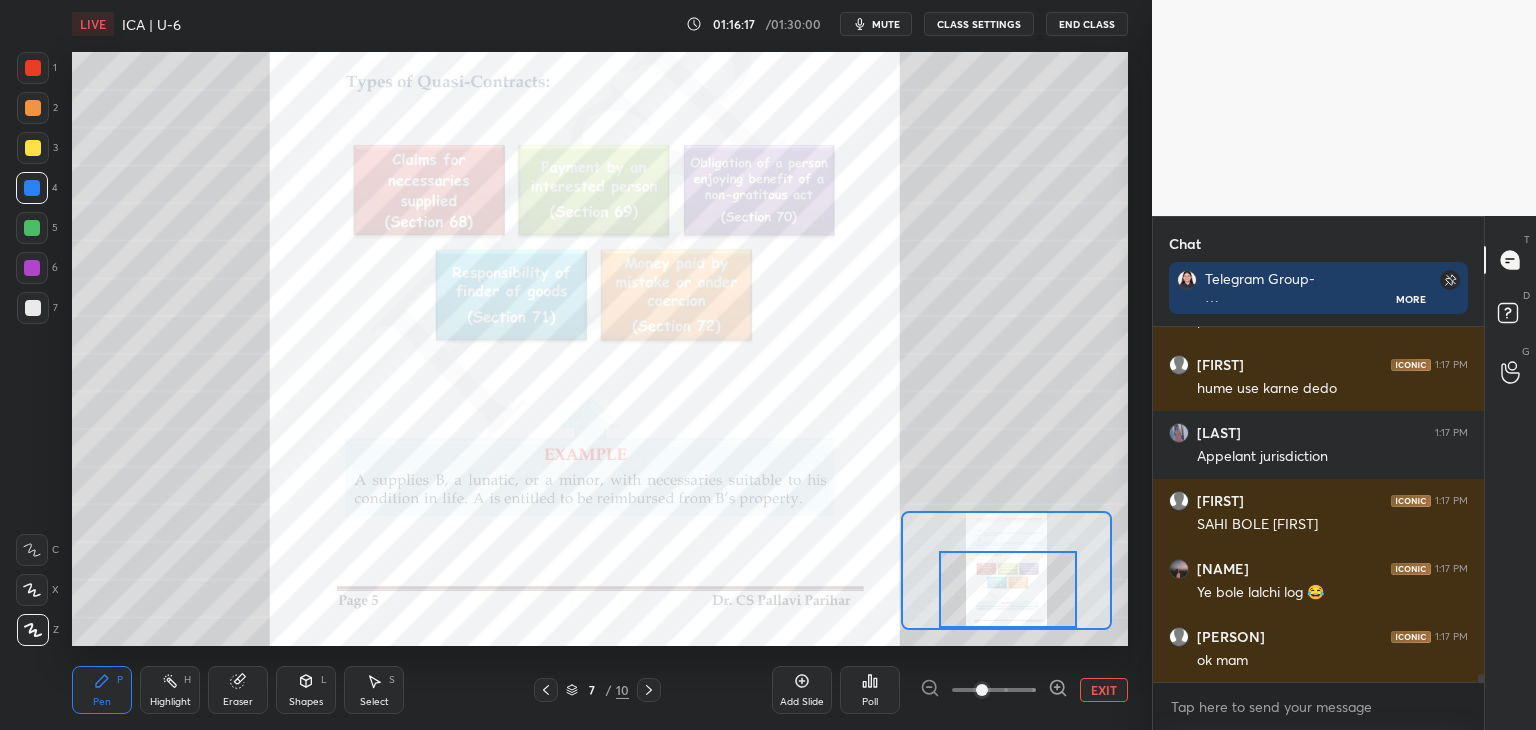 drag, startPoint x: 1024, startPoint y: 591, endPoint x: 1025, endPoint y: 603, distance: 12.0415945 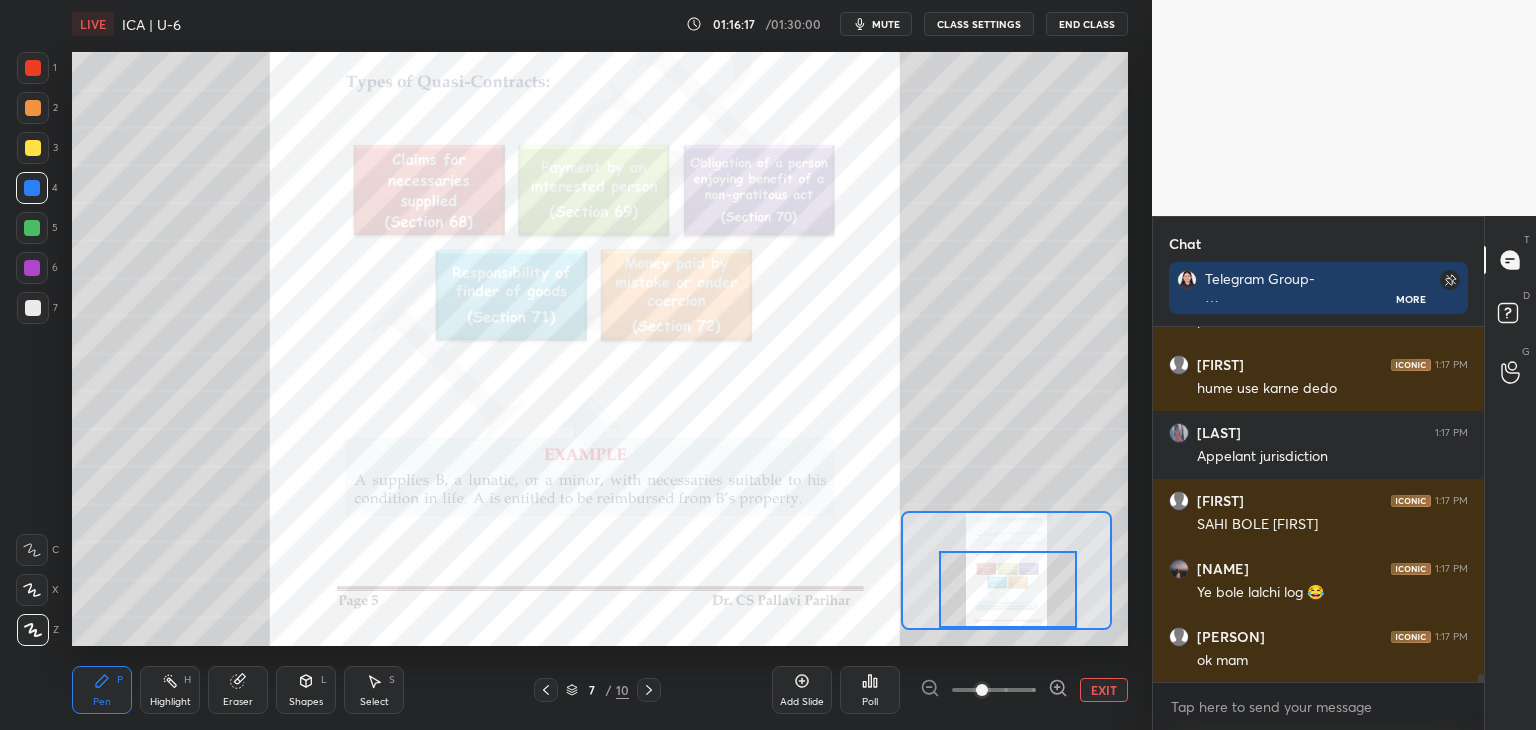 click at bounding box center [1008, 589] 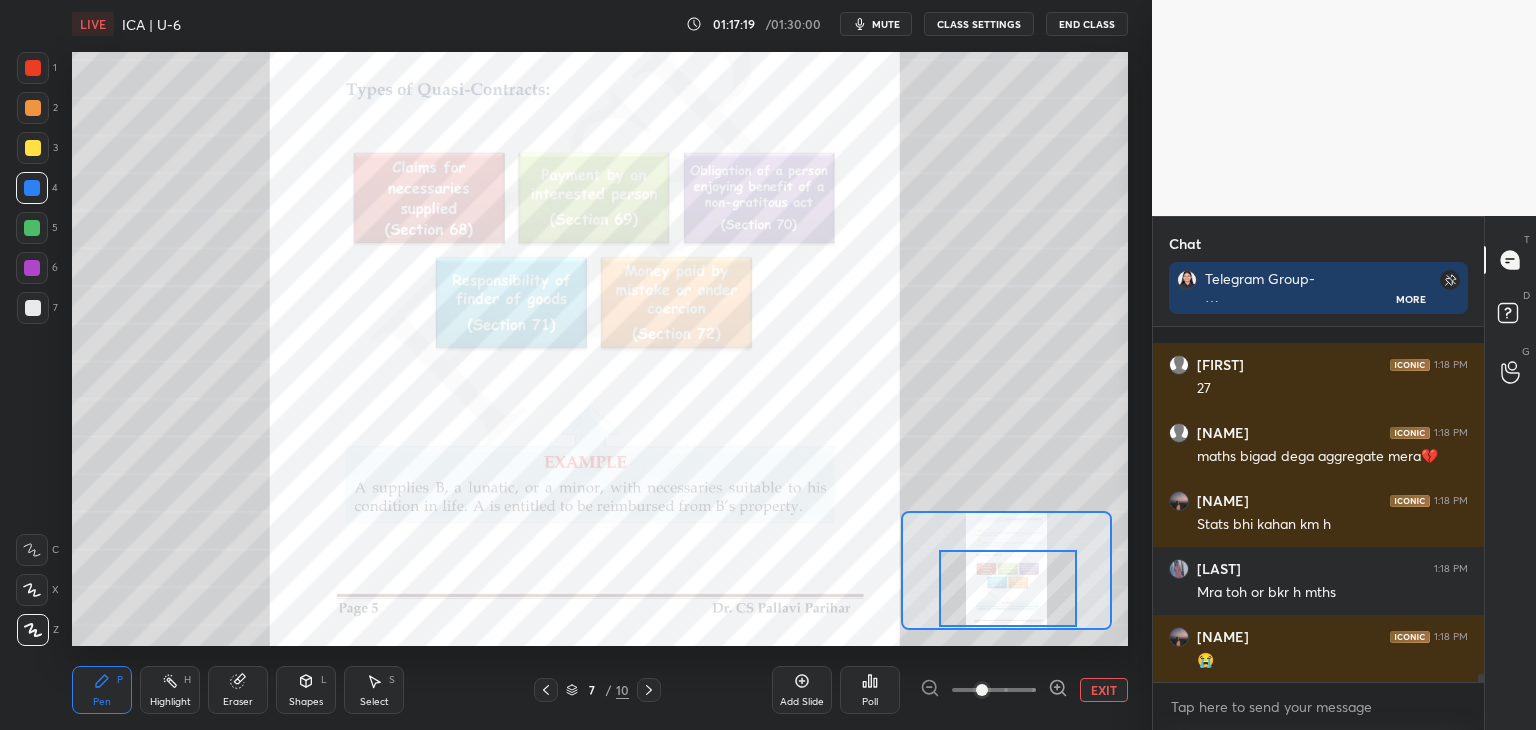 scroll, scrollTop: 15708, scrollLeft: 0, axis: vertical 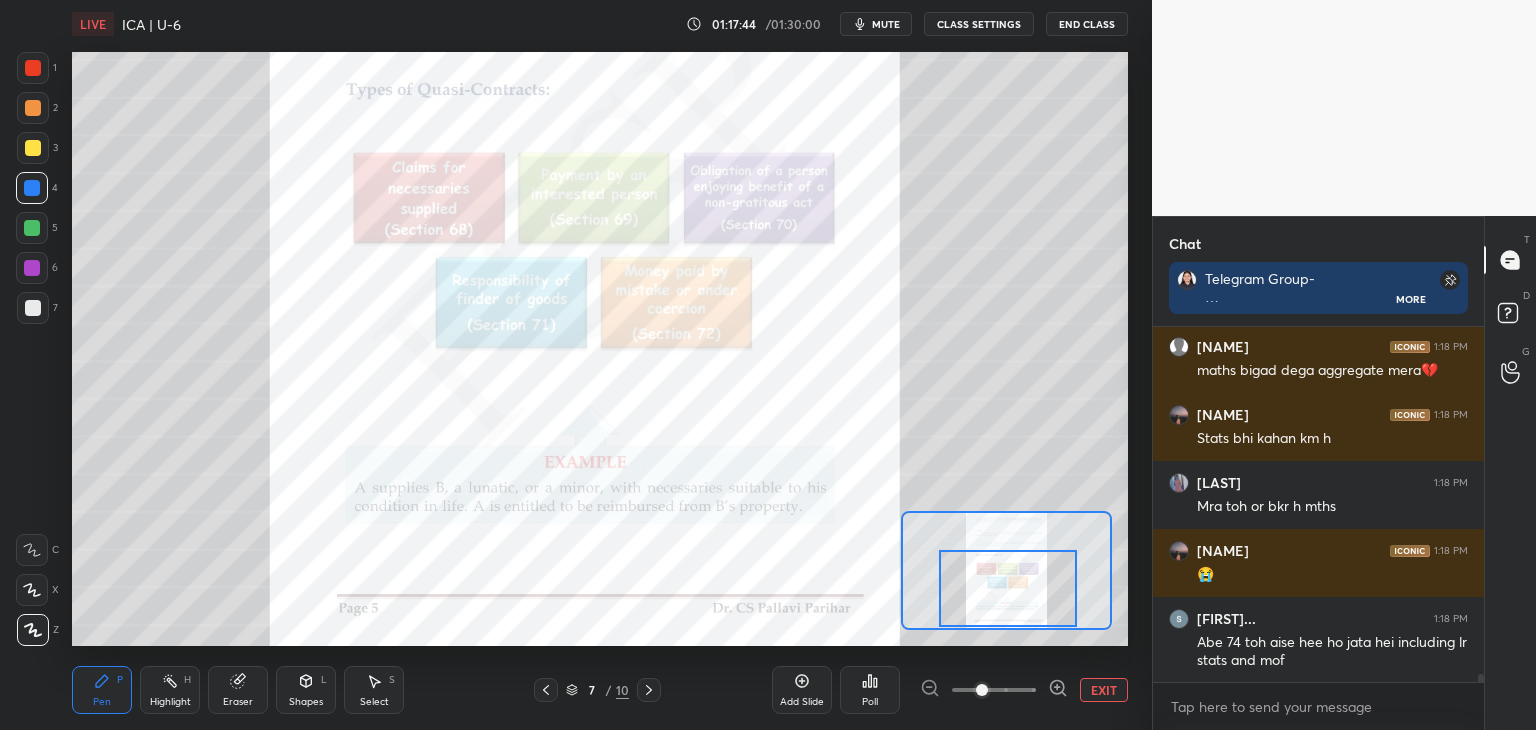 click at bounding box center (649, 690) 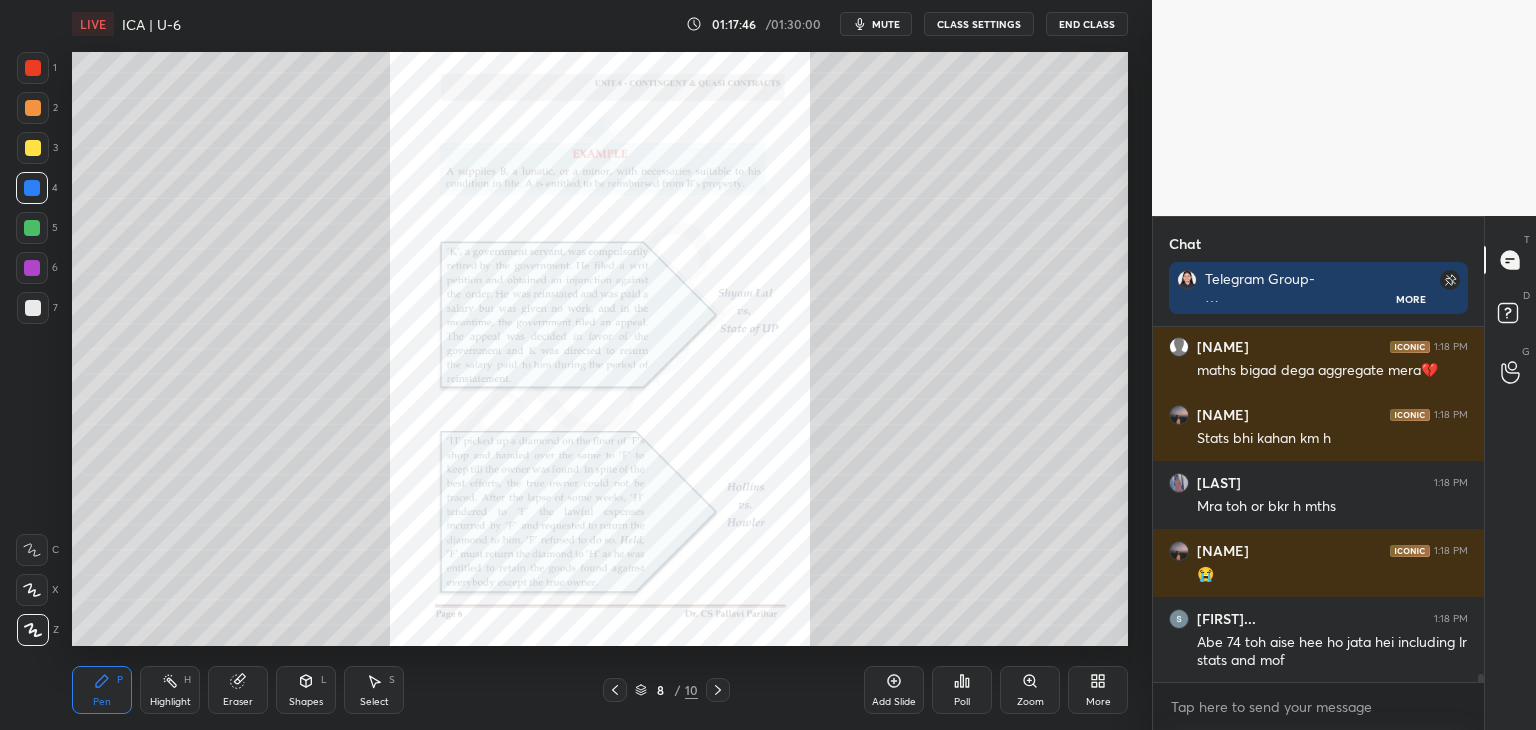 click 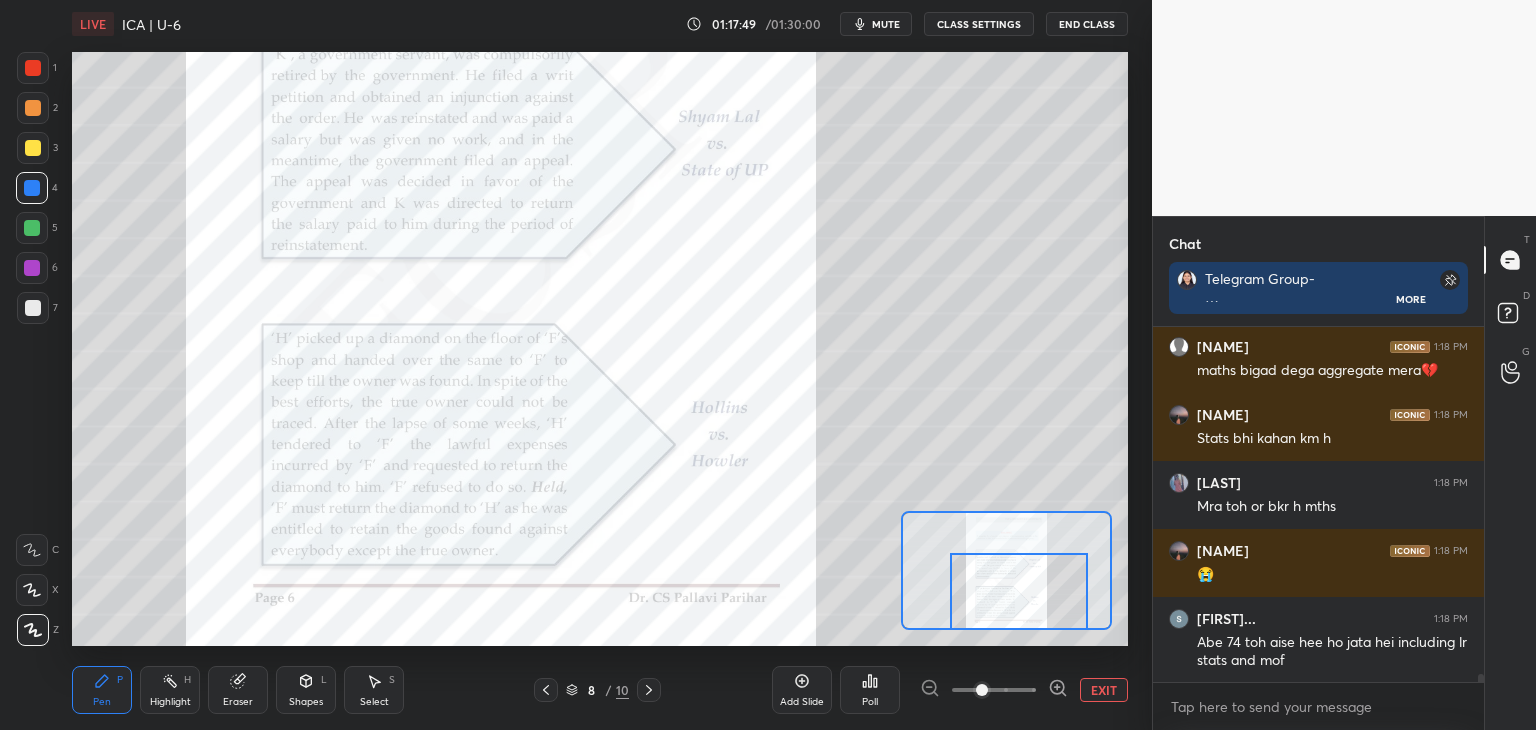 drag, startPoint x: 1036, startPoint y: 575, endPoint x: 1044, endPoint y: 601, distance: 27.202942 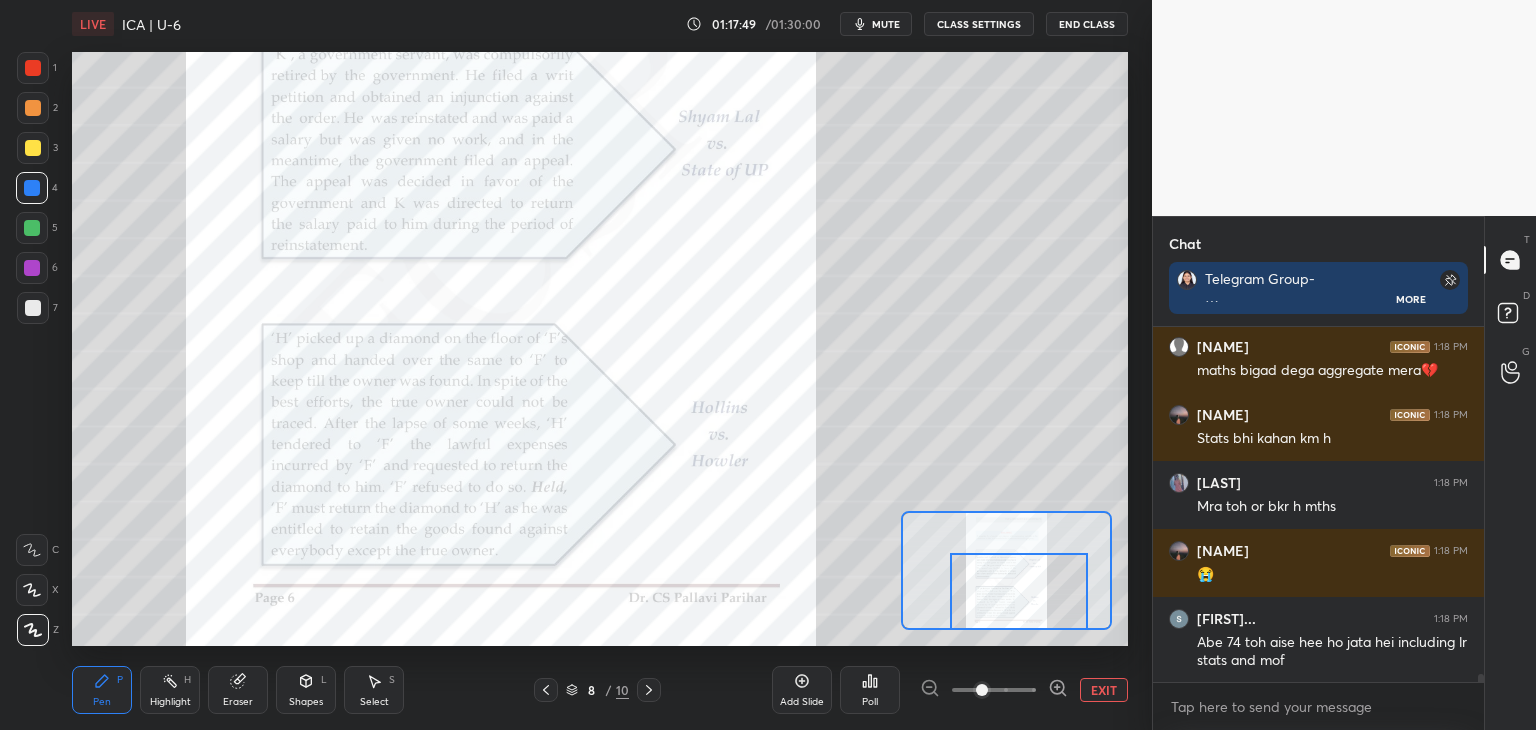 click at bounding box center [1019, 591] 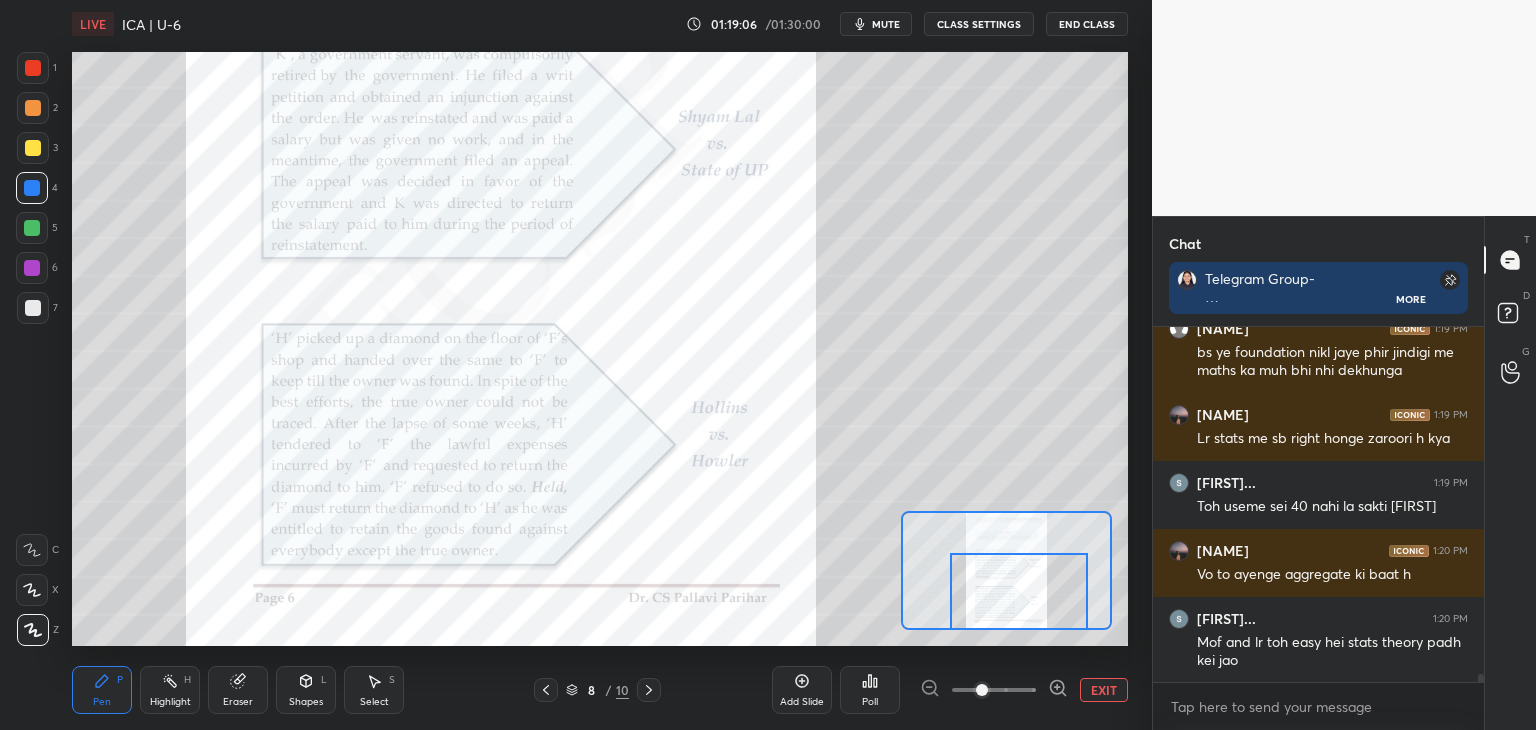 scroll, scrollTop: 16152, scrollLeft: 0, axis: vertical 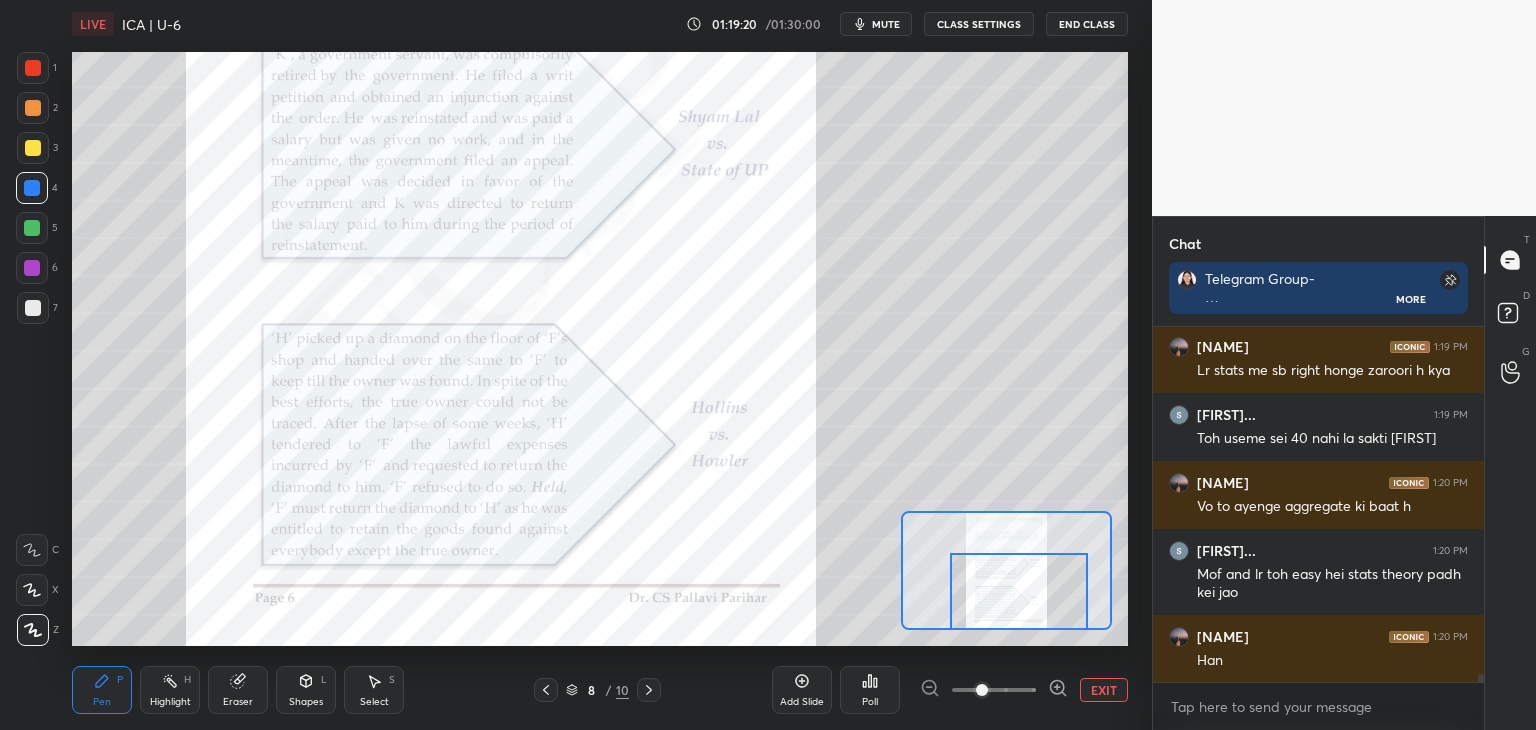 drag, startPoint x: 239, startPoint y: 689, endPoint x: 236, endPoint y: 653, distance: 36.124783 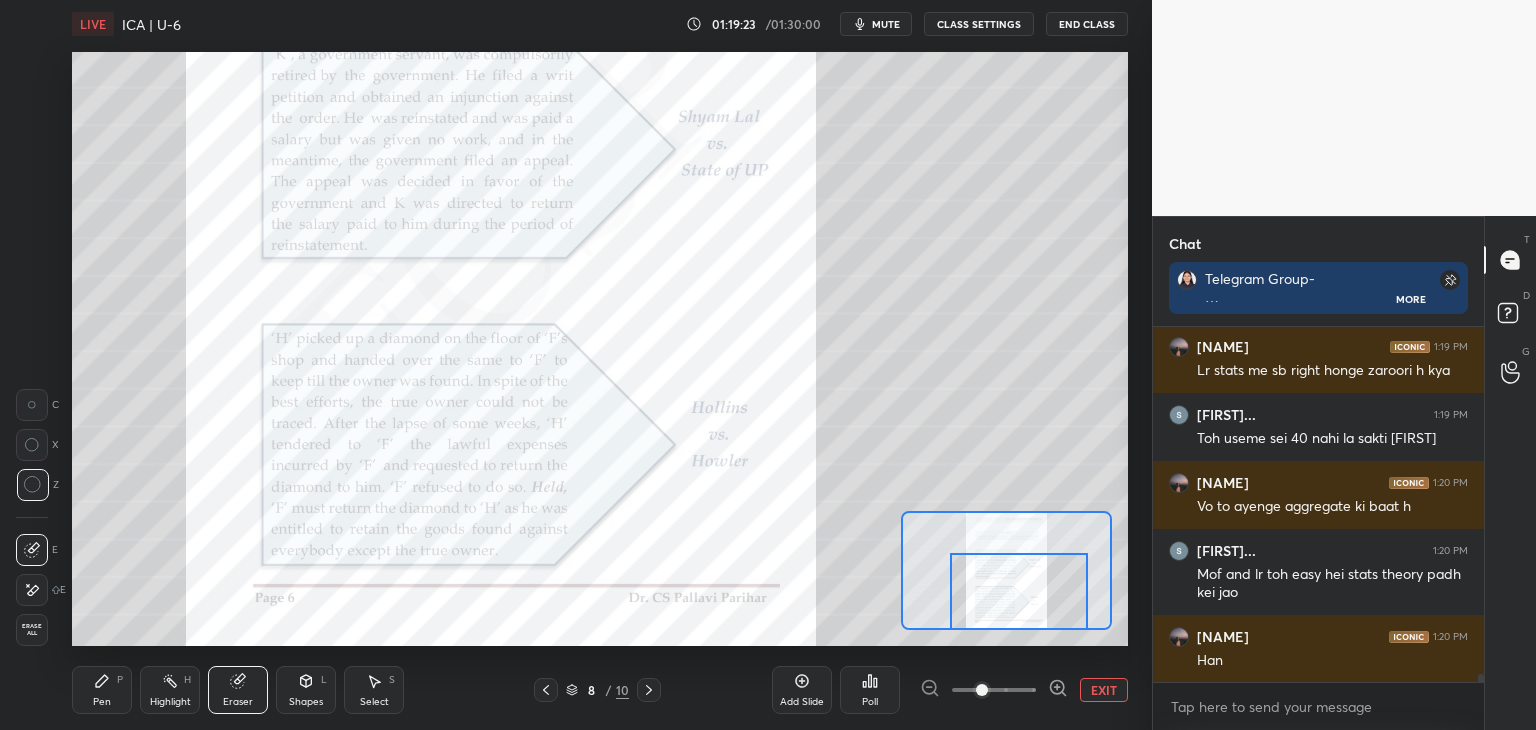 click on "Pen P" at bounding box center [102, 690] 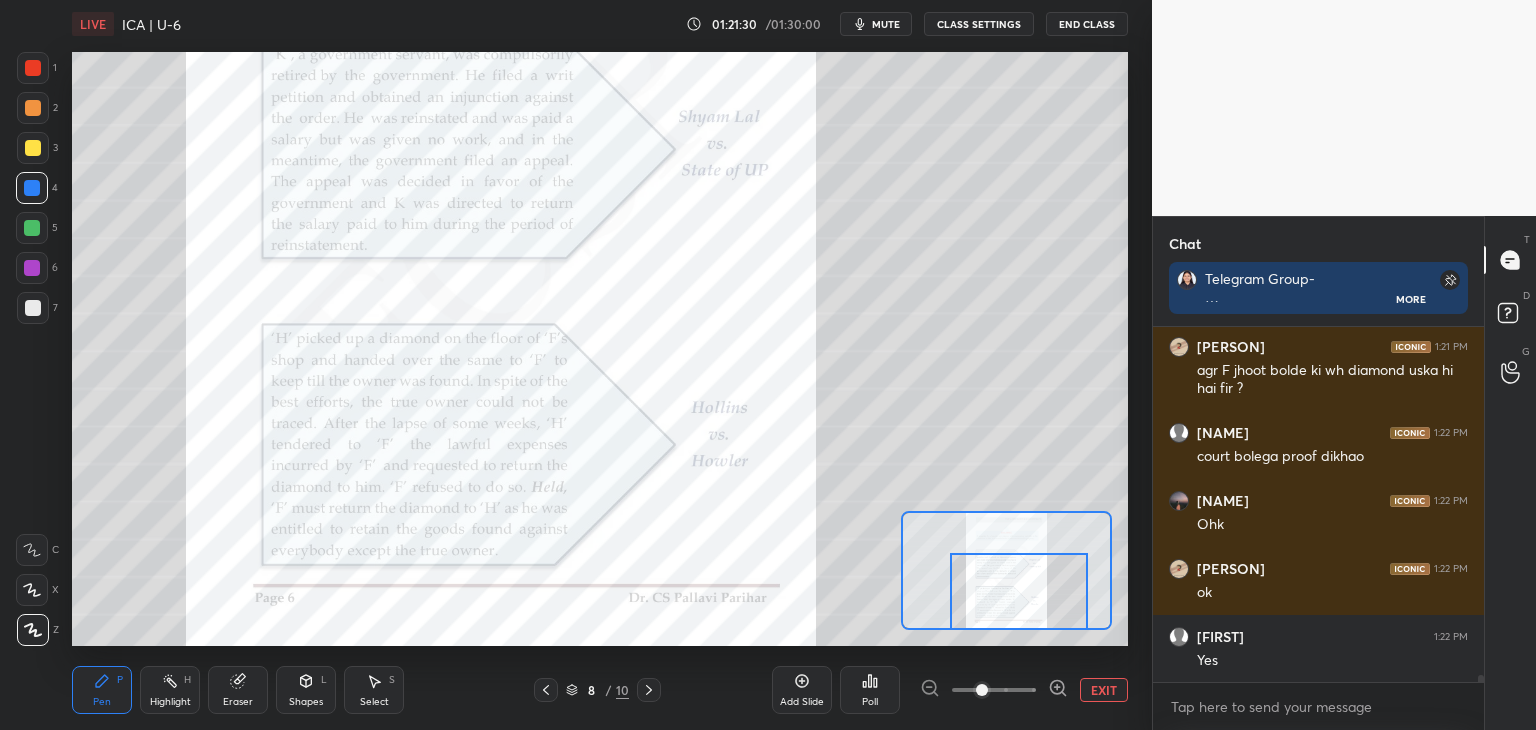 scroll, scrollTop: 16850, scrollLeft: 0, axis: vertical 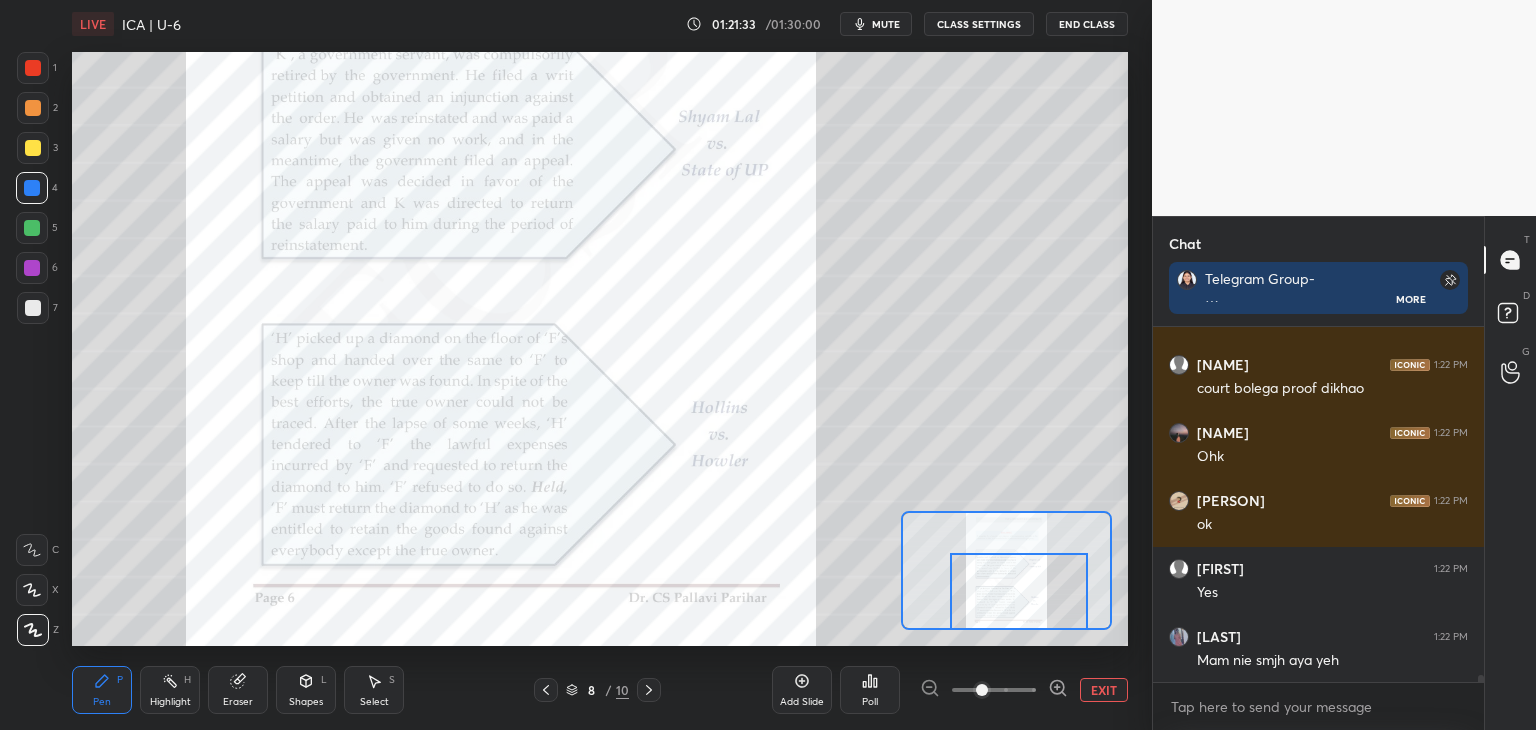 click at bounding box center (546, 690) 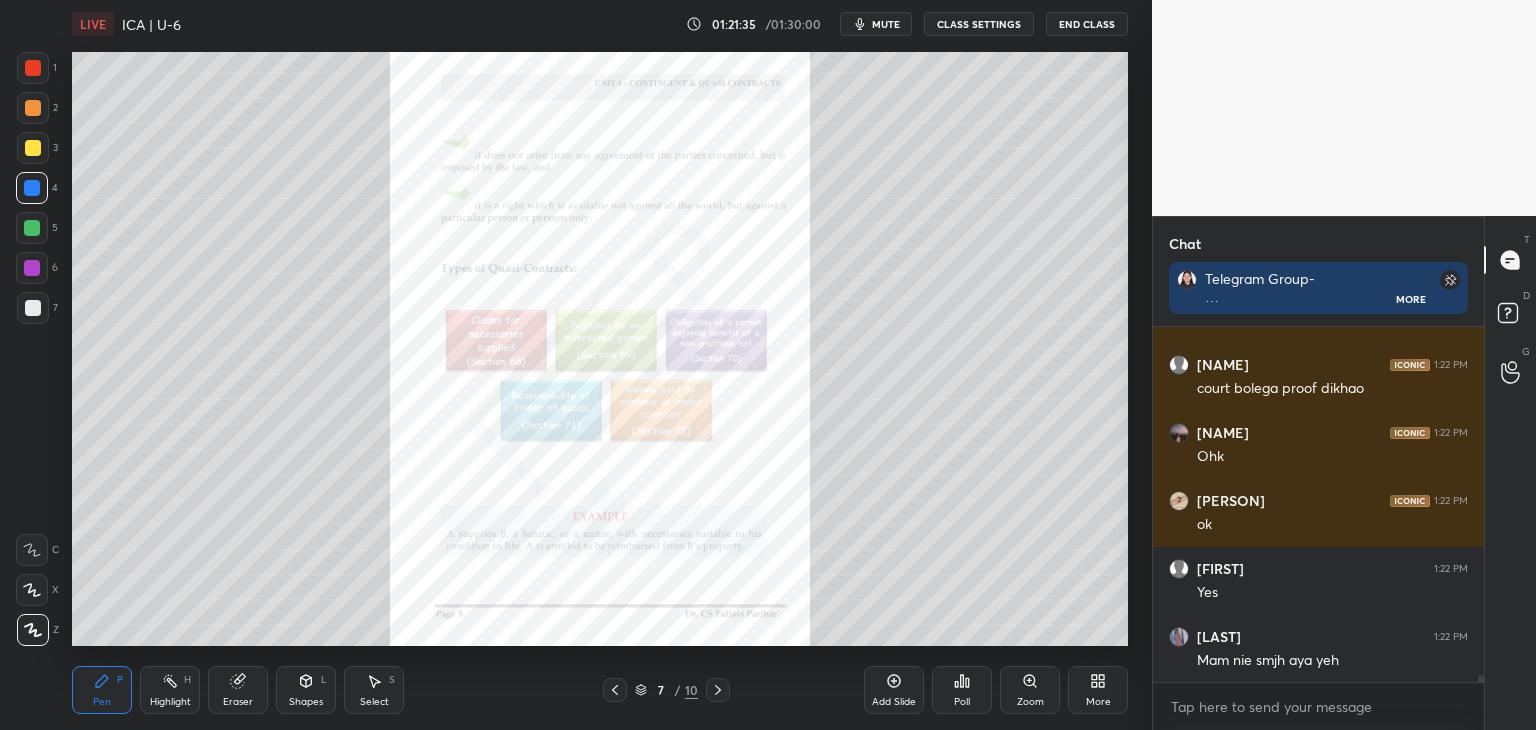 scroll, scrollTop: 16918, scrollLeft: 0, axis: vertical 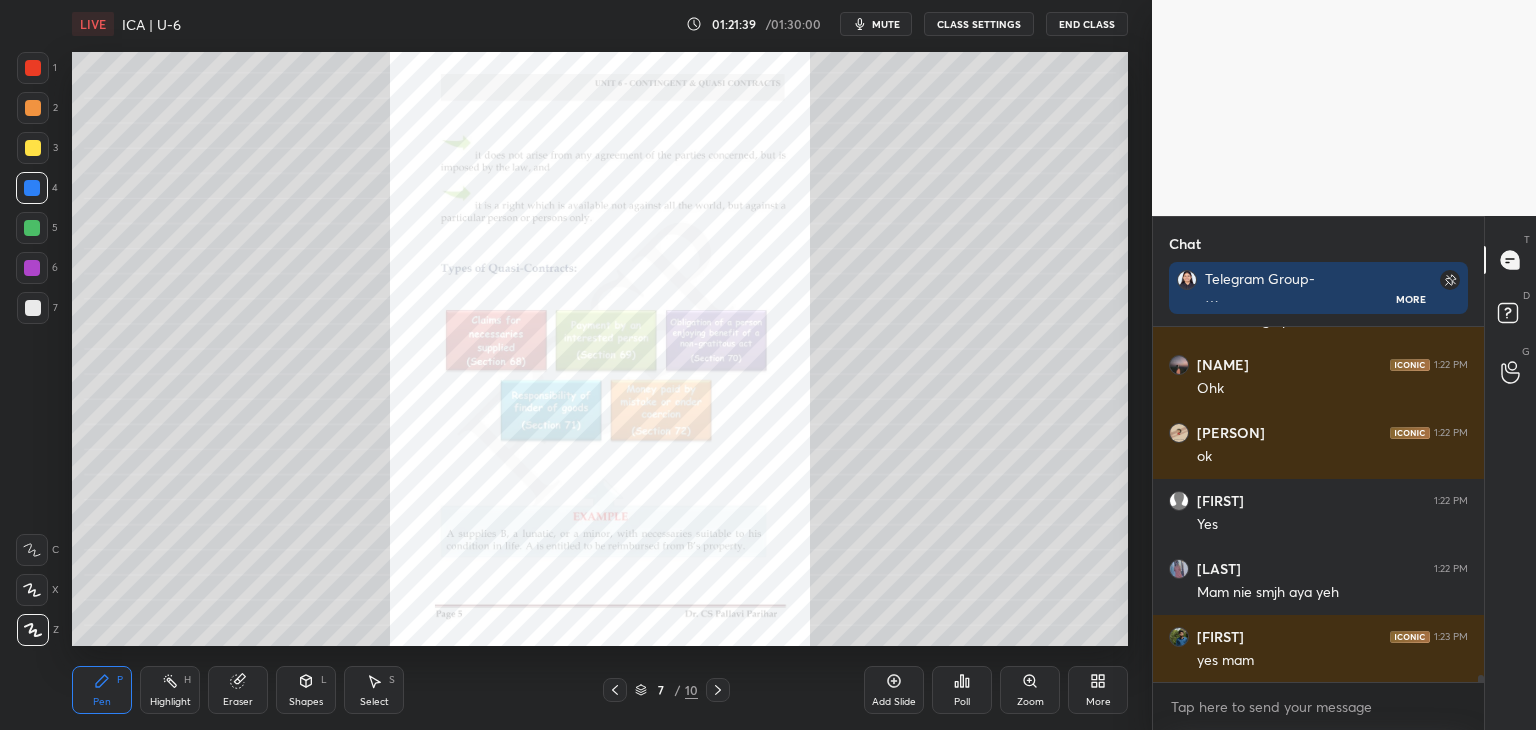 drag, startPoint x: 30, startPoint y: 65, endPoint x: 46, endPoint y: 85, distance: 25.612497 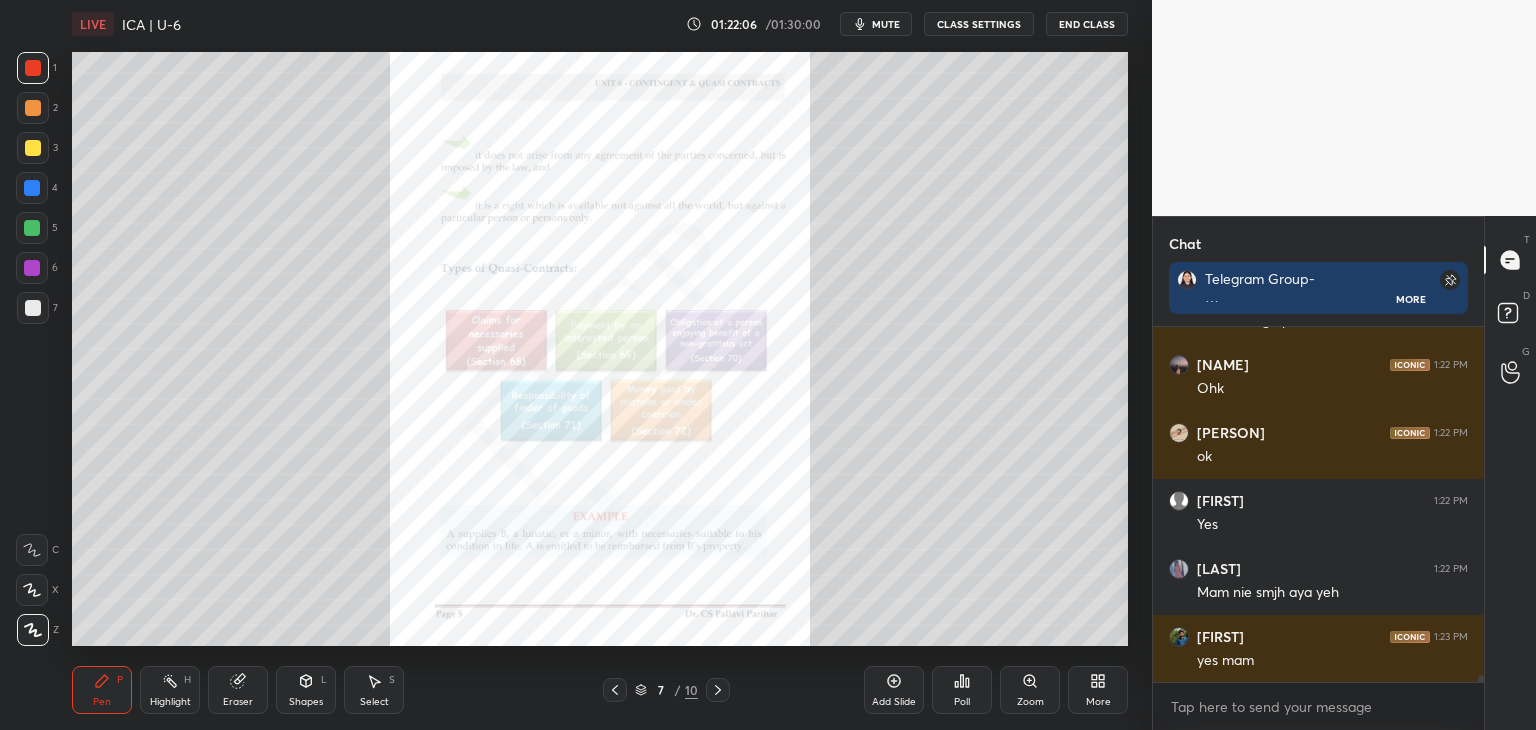 scroll, scrollTop: 7, scrollLeft: 6, axis: both 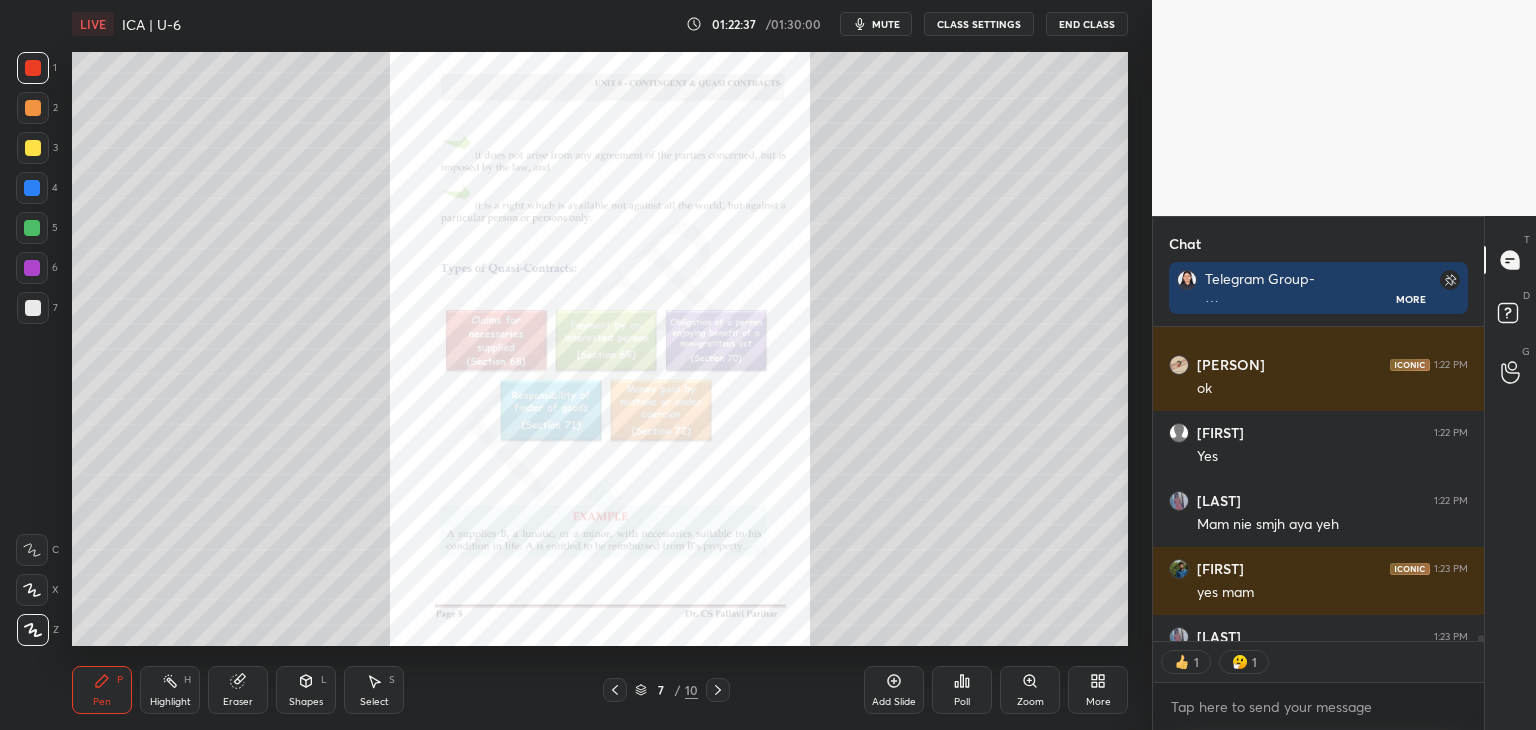 click at bounding box center [33, 148] 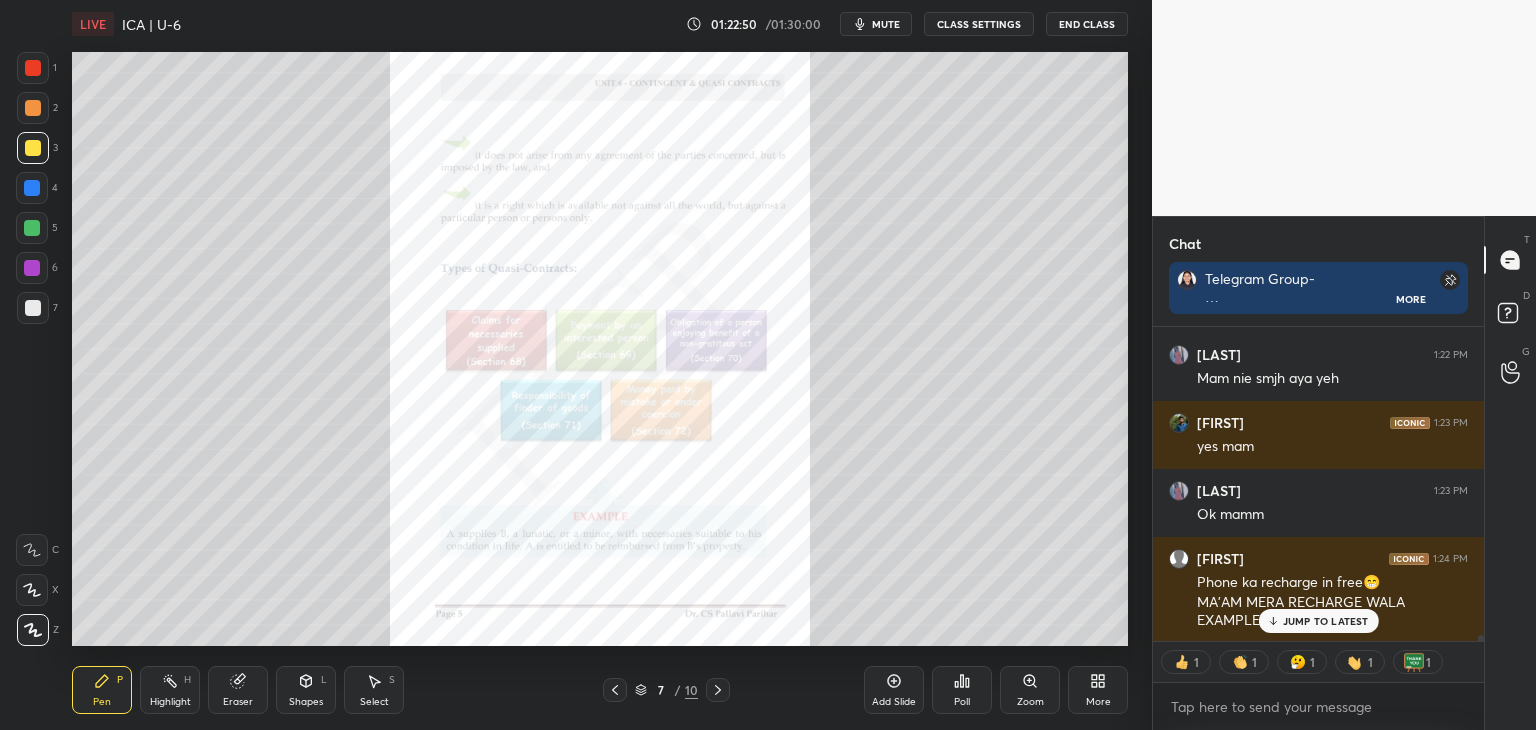 scroll, scrollTop: 17200, scrollLeft: 0, axis: vertical 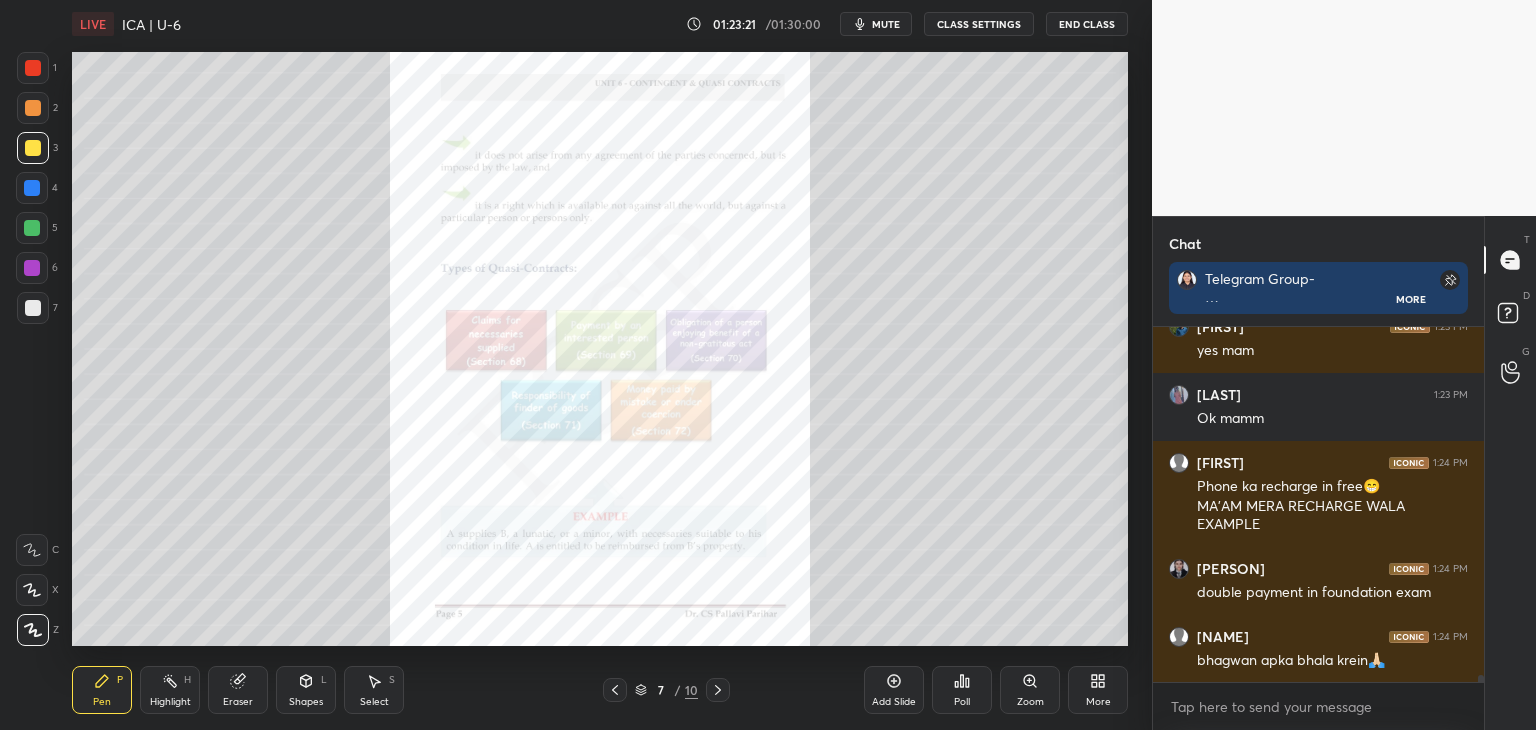 click on "Zoom" at bounding box center (1030, 690) 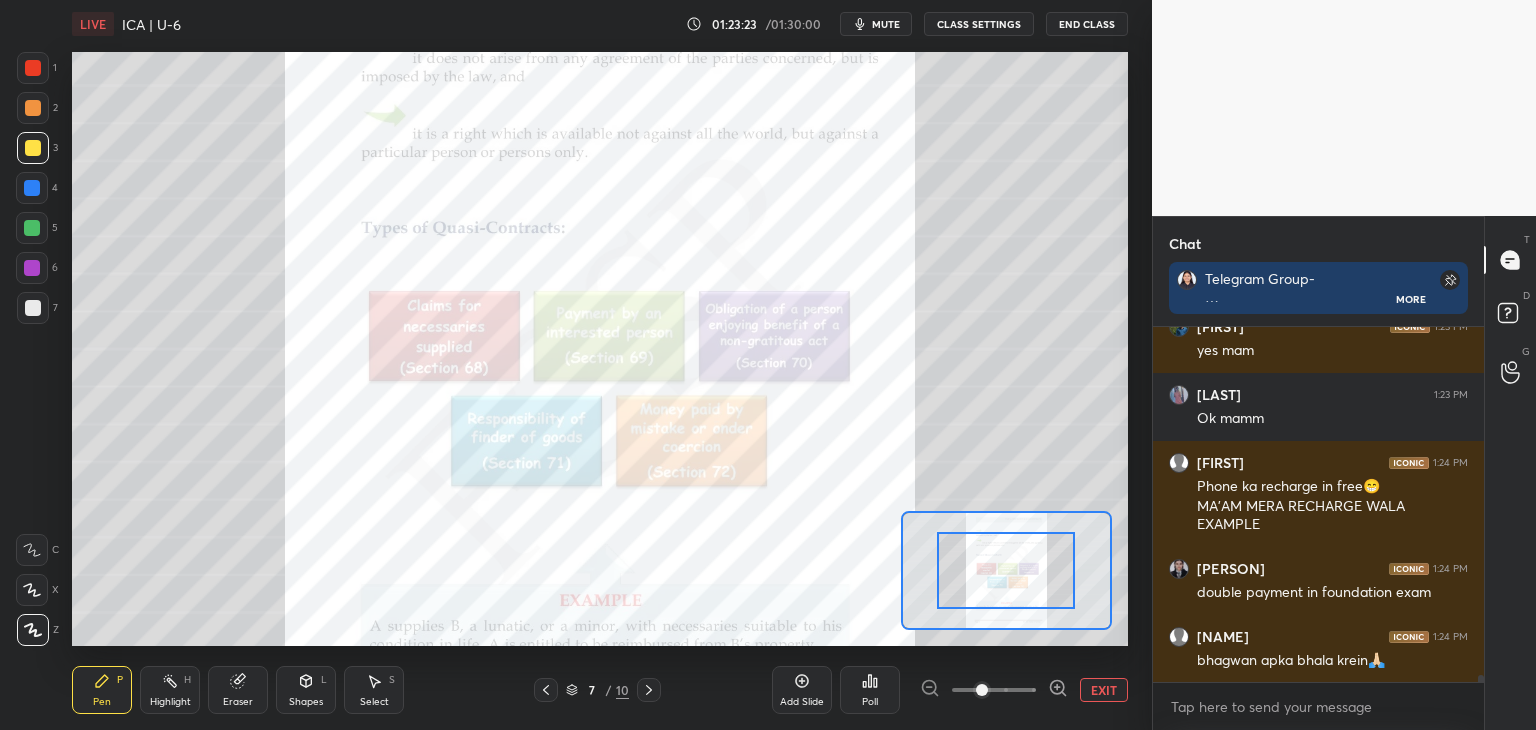 click at bounding box center [32, 188] 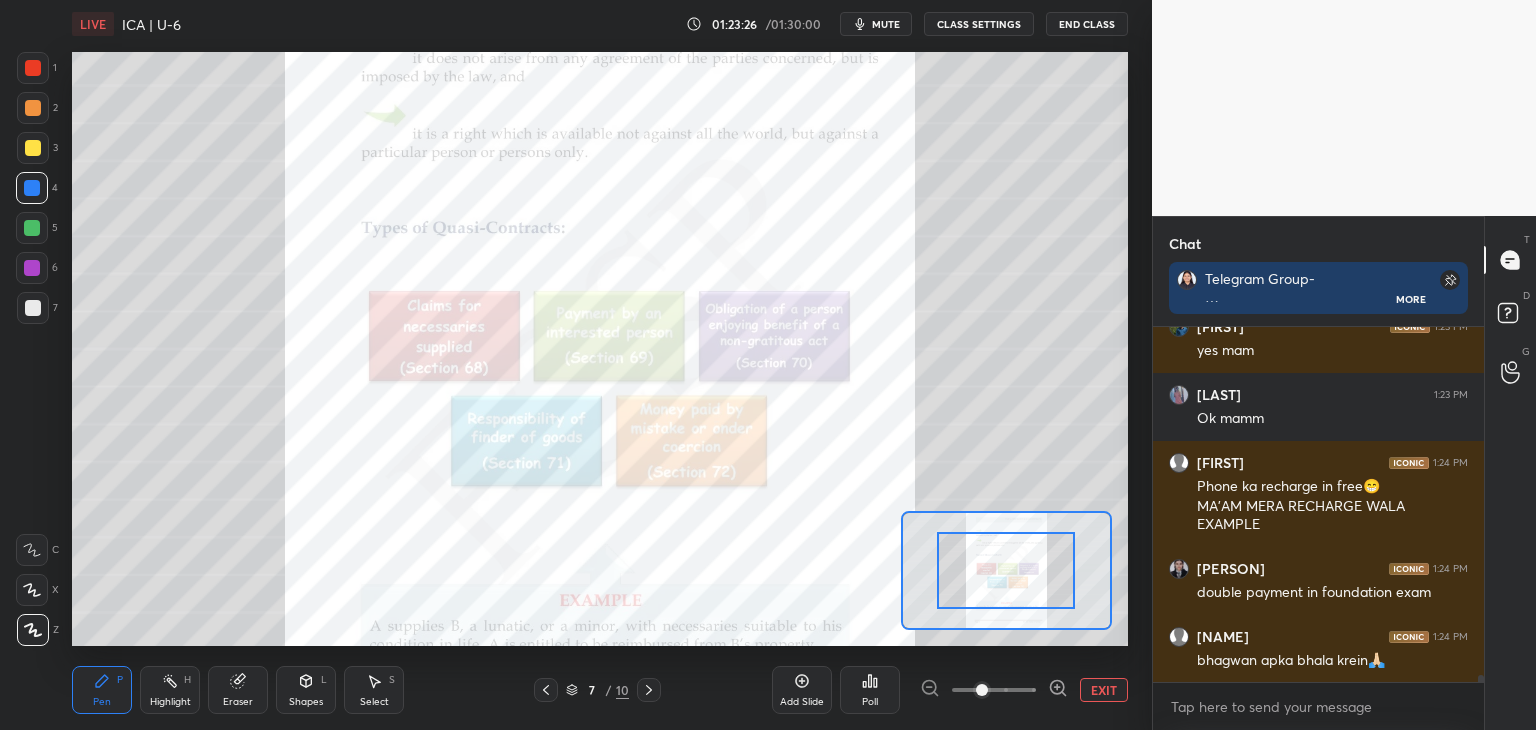 scroll, scrollTop: 309, scrollLeft: 325, axis: both 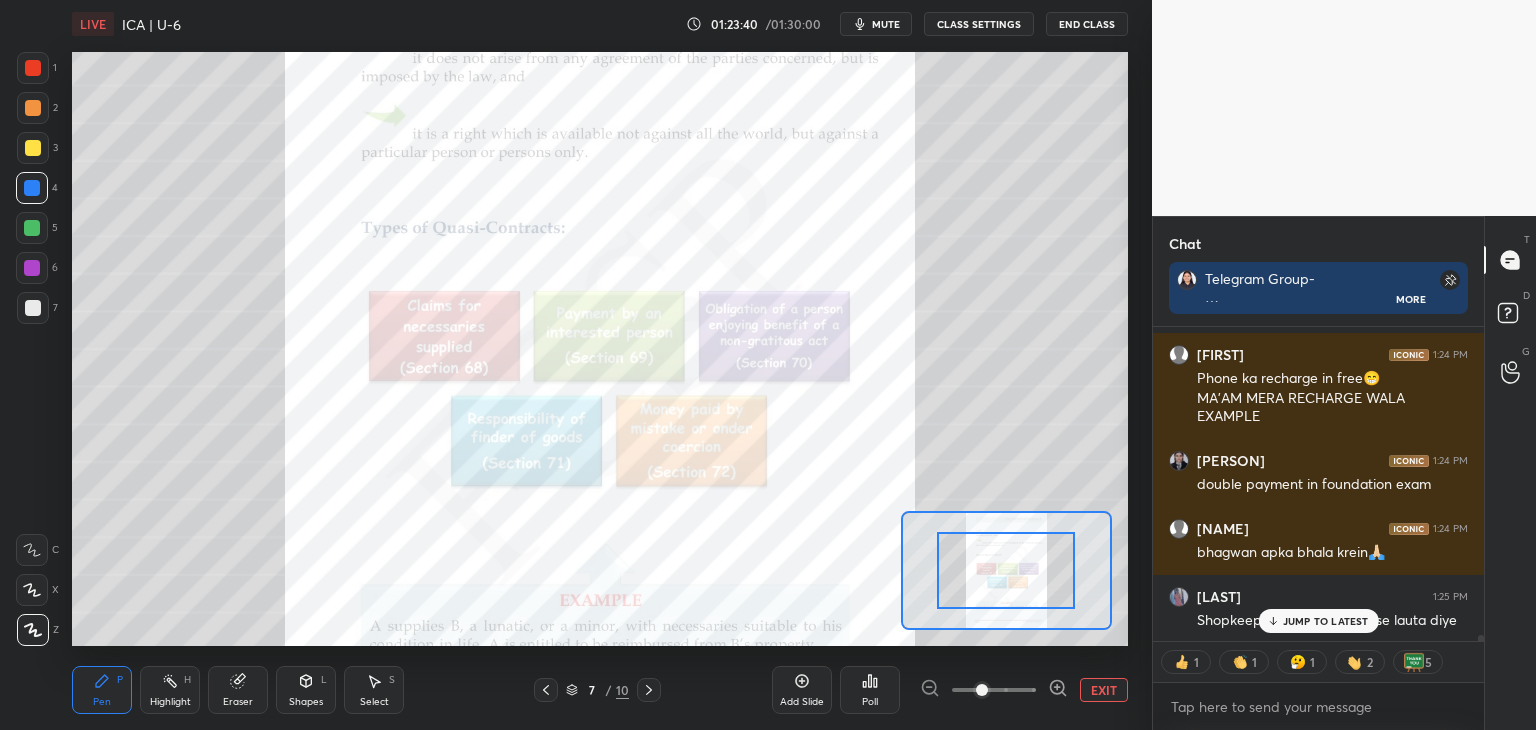 click on "JUMP TO LATEST" at bounding box center [1326, 621] 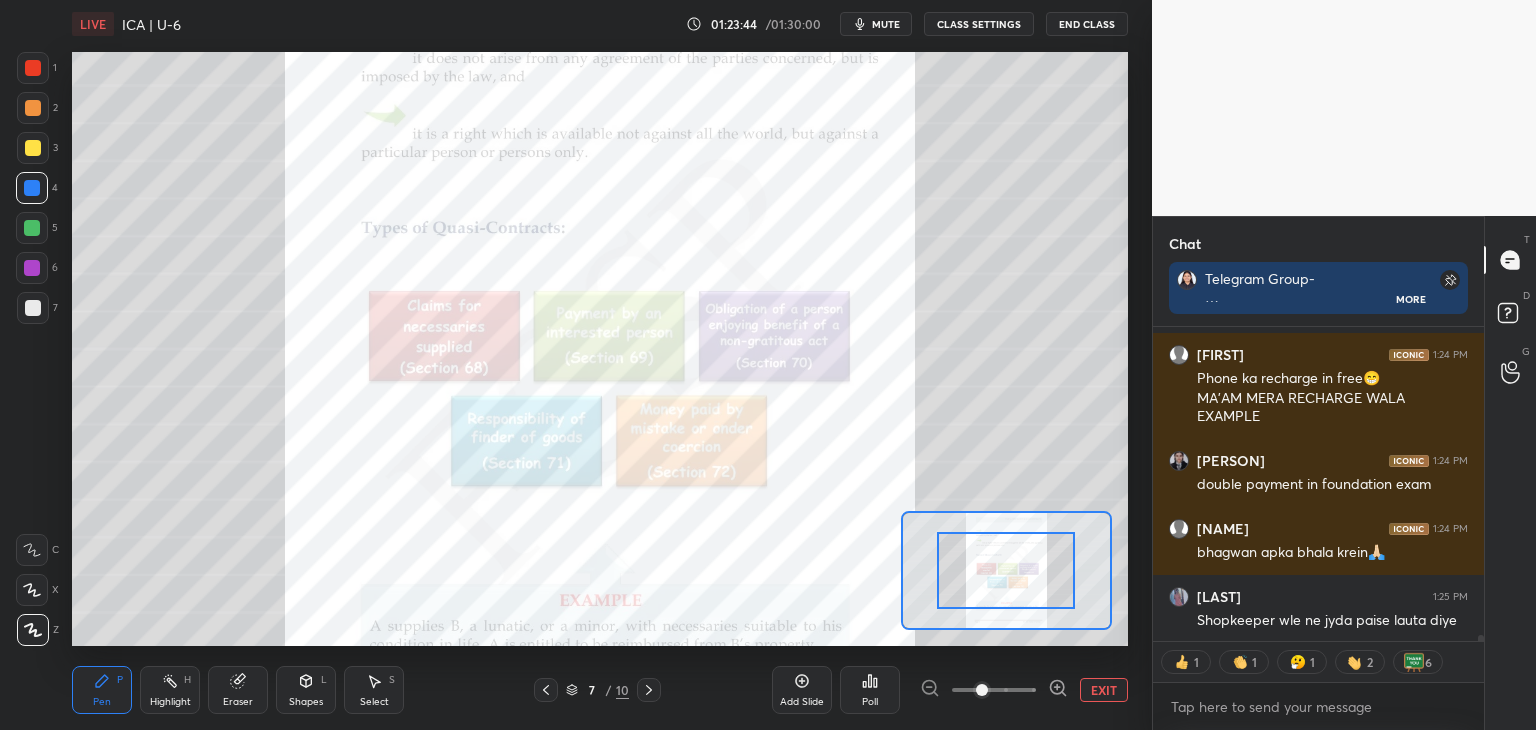 scroll, scrollTop: 17404, scrollLeft: 0, axis: vertical 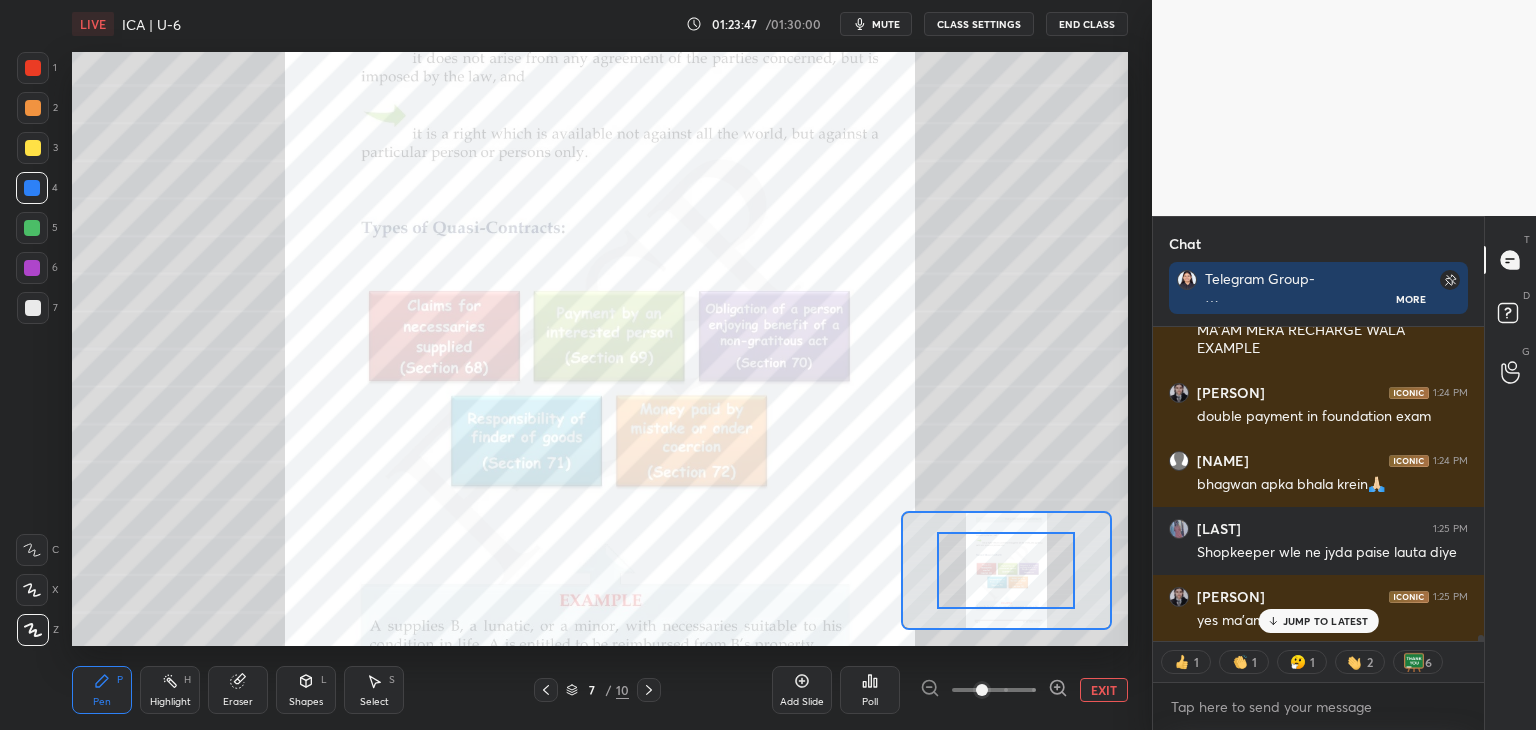 click 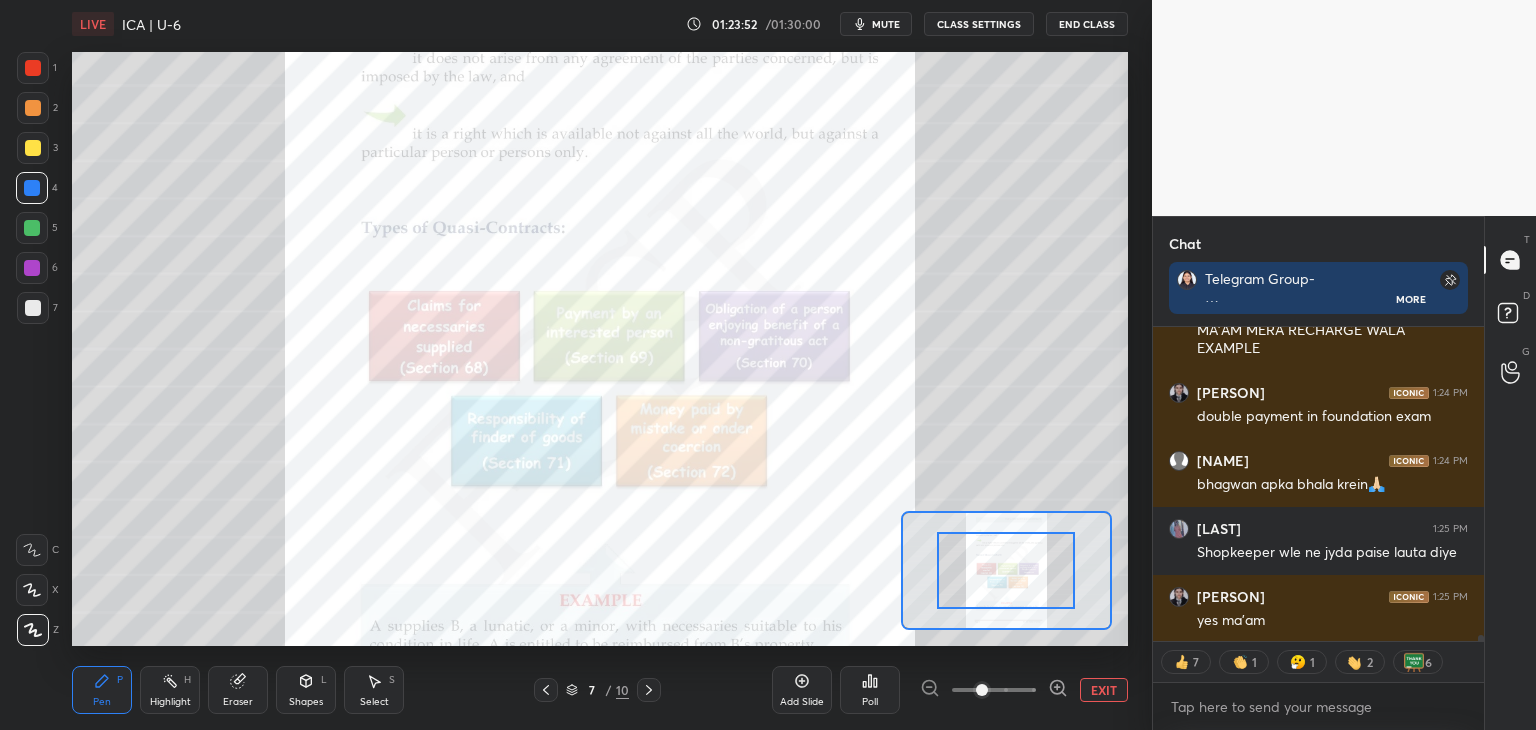 click on "EXIT" at bounding box center (1104, 690) 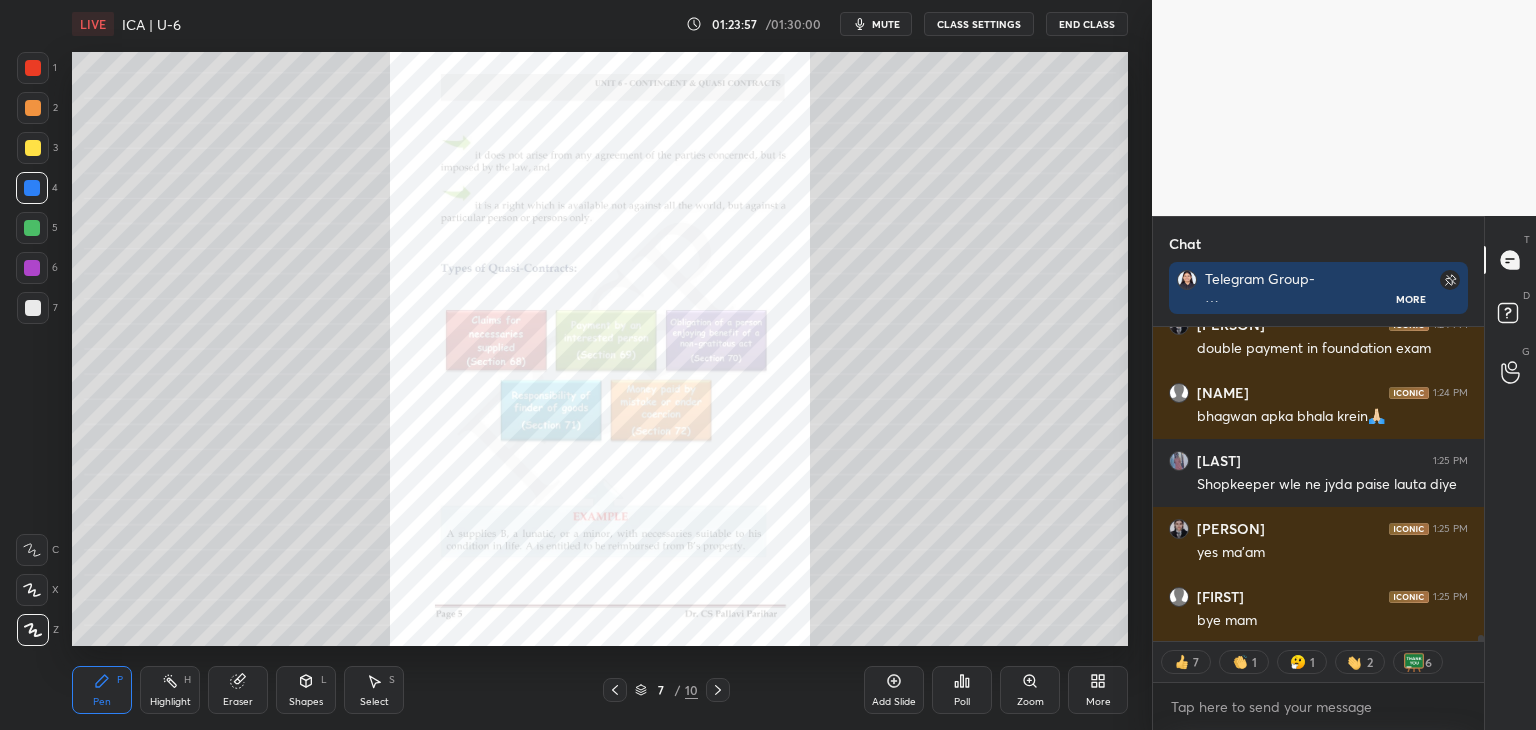 scroll, scrollTop: 17559, scrollLeft: 0, axis: vertical 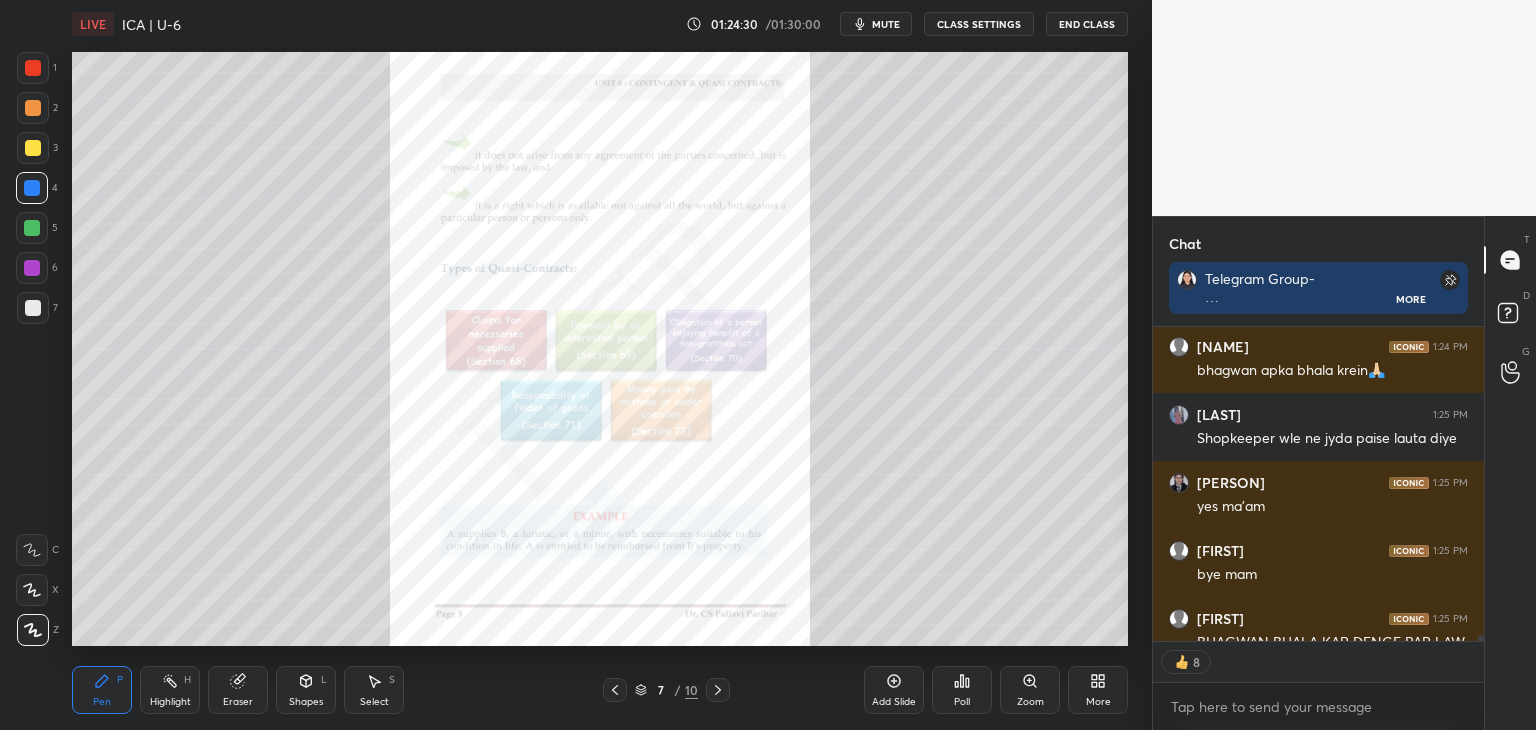 click 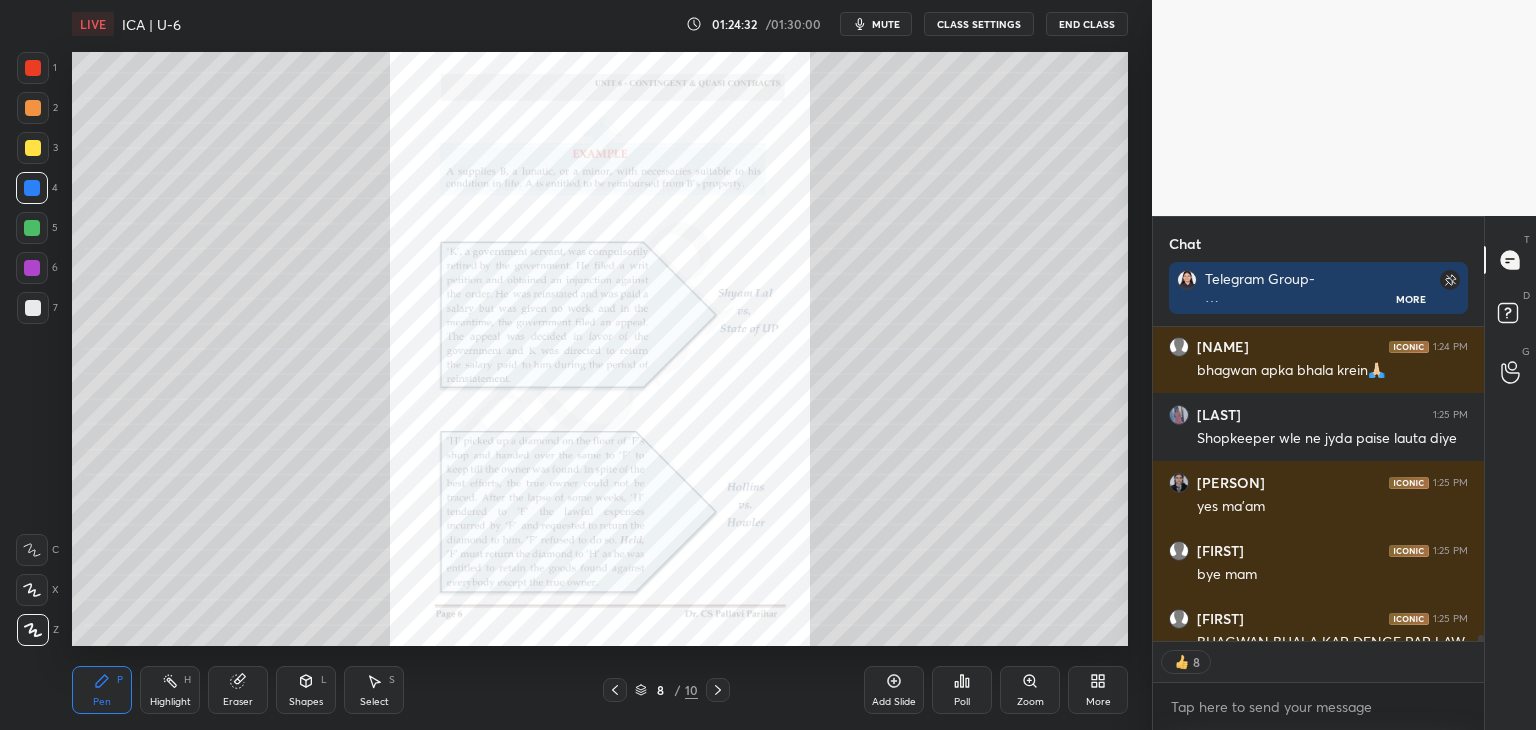 click 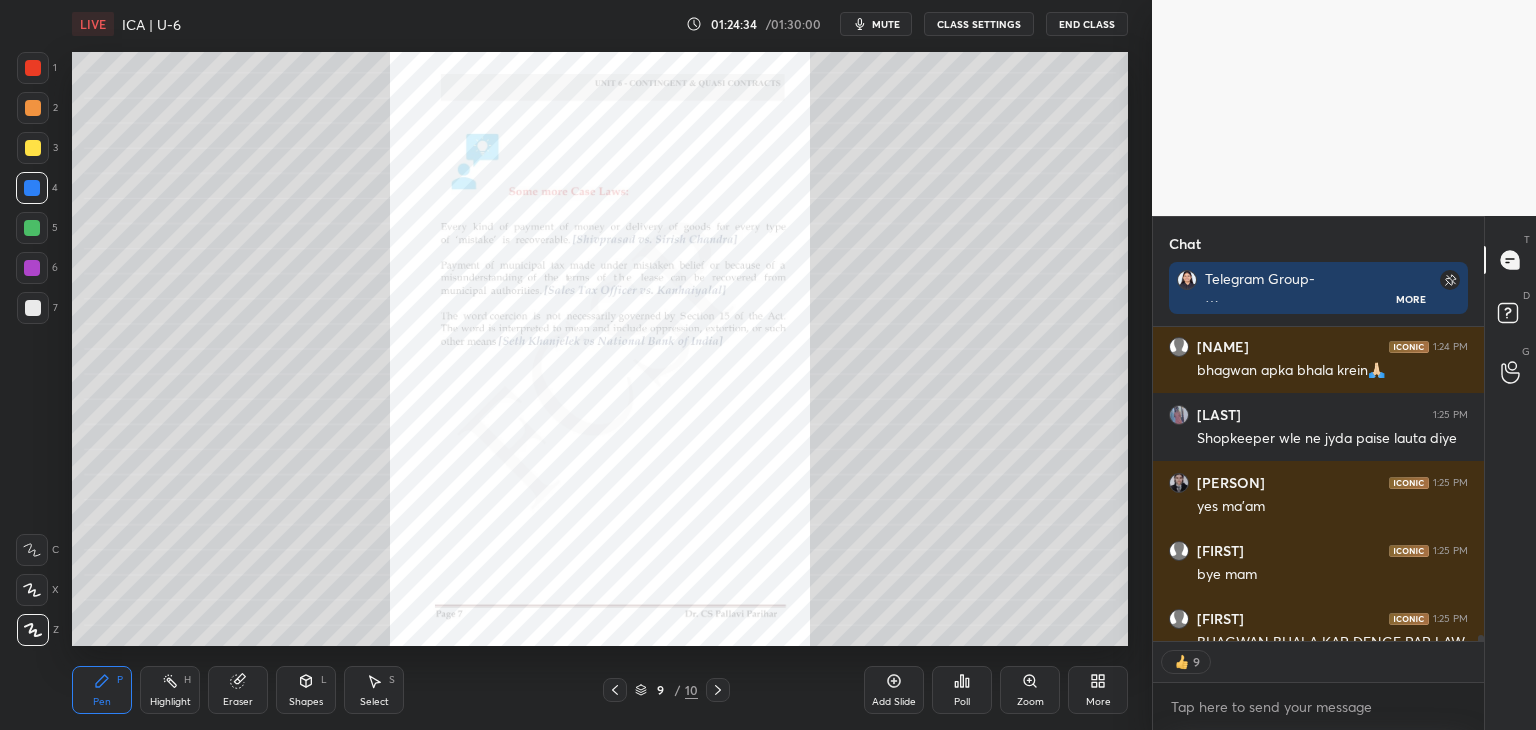 click on "Zoom" at bounding box center (1030, 702) 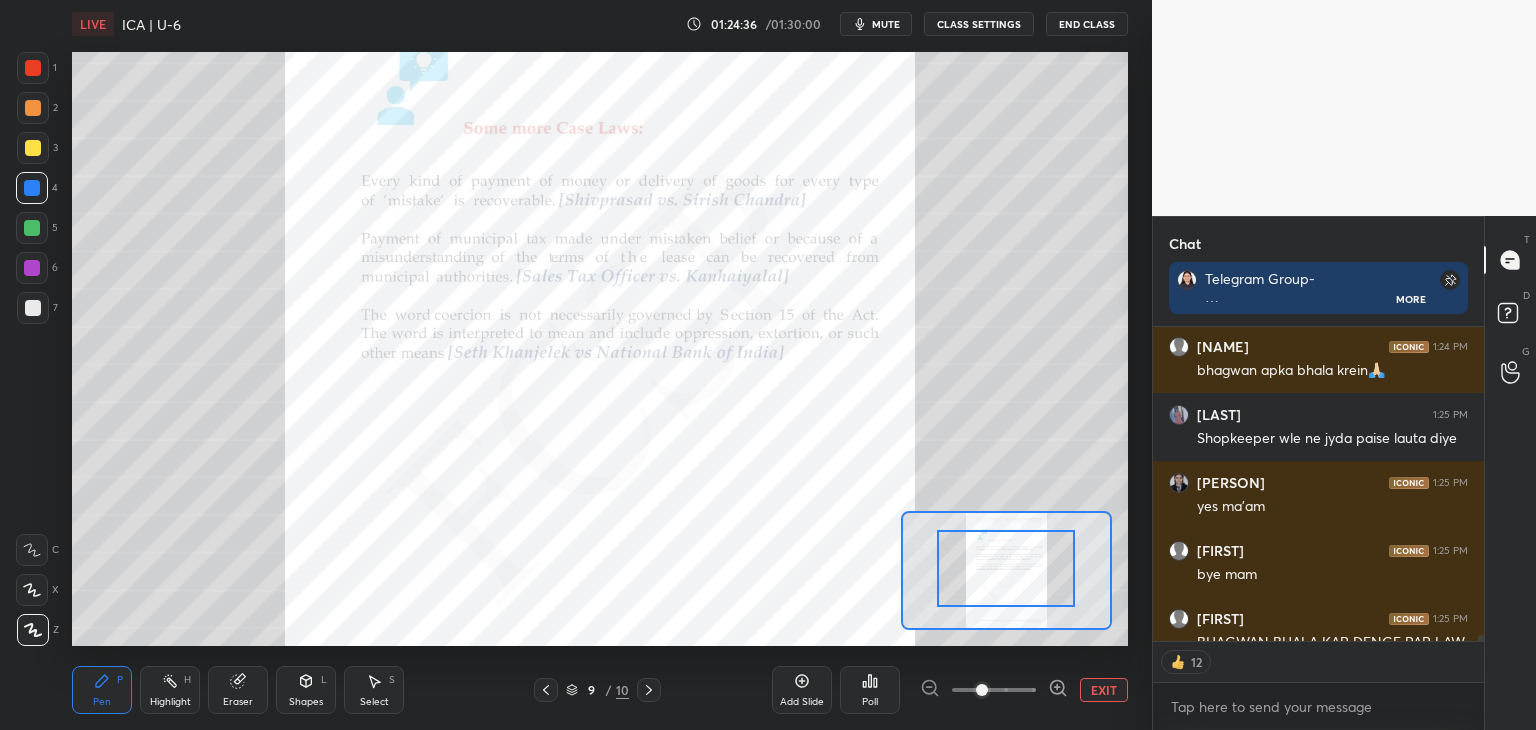 drag, startPoint x: 1018, startPoint y: 596, endPoint x: 1020, endPoint y: 561, distance: 35.057095 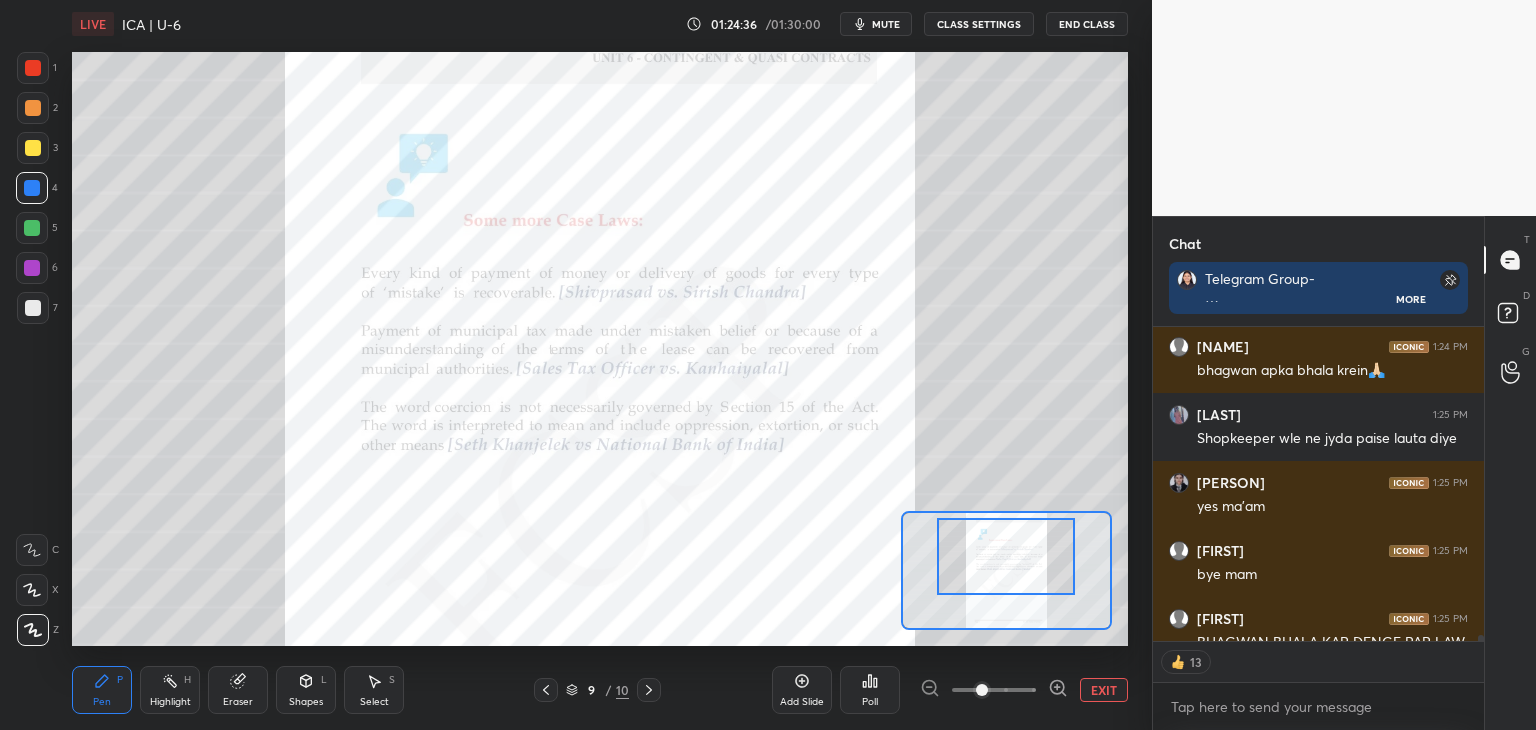 drag, startPoint x: 1021, startPoint y: 585, endPoint x: 1020, endPoint y: 574, distance: 11.045361 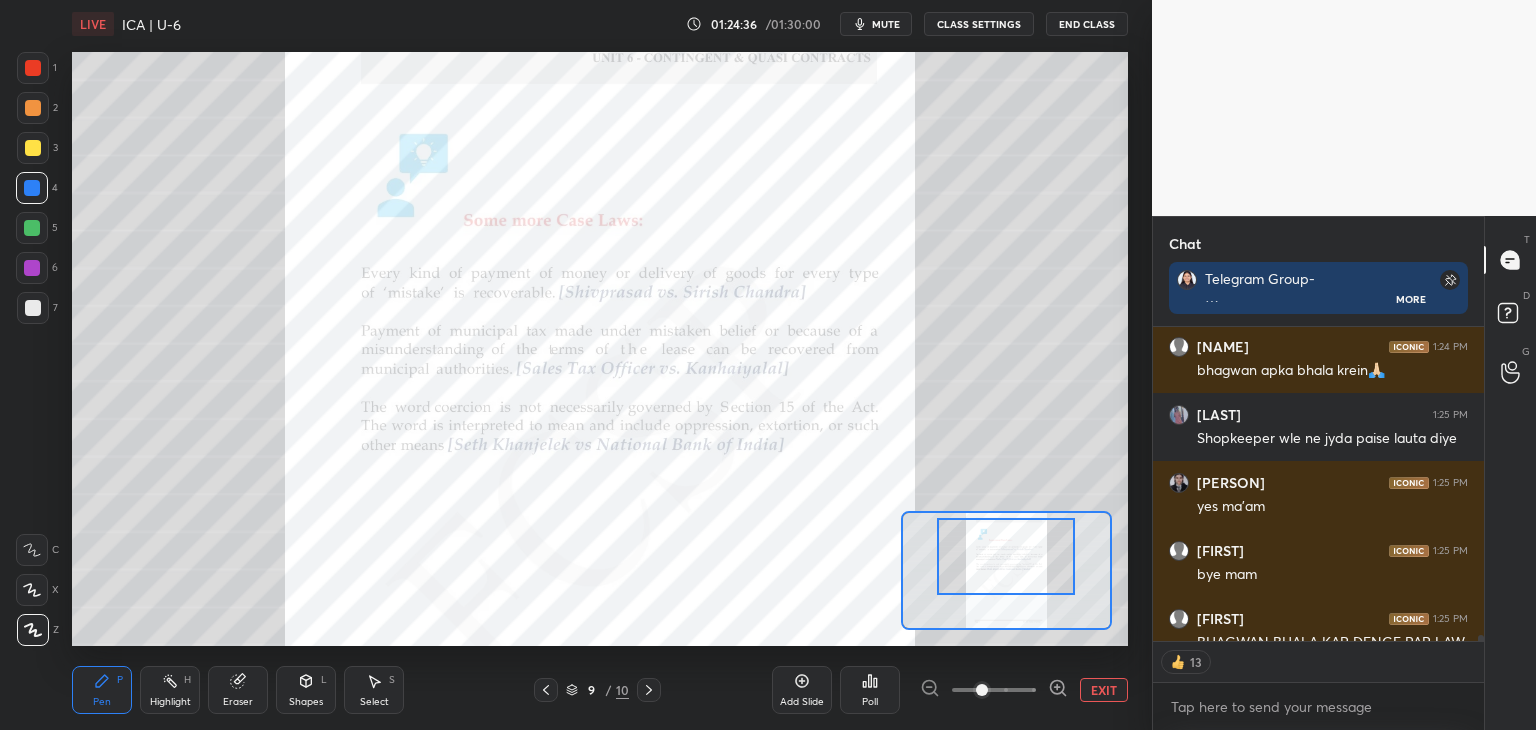 click at bounding box center [1006, 556] 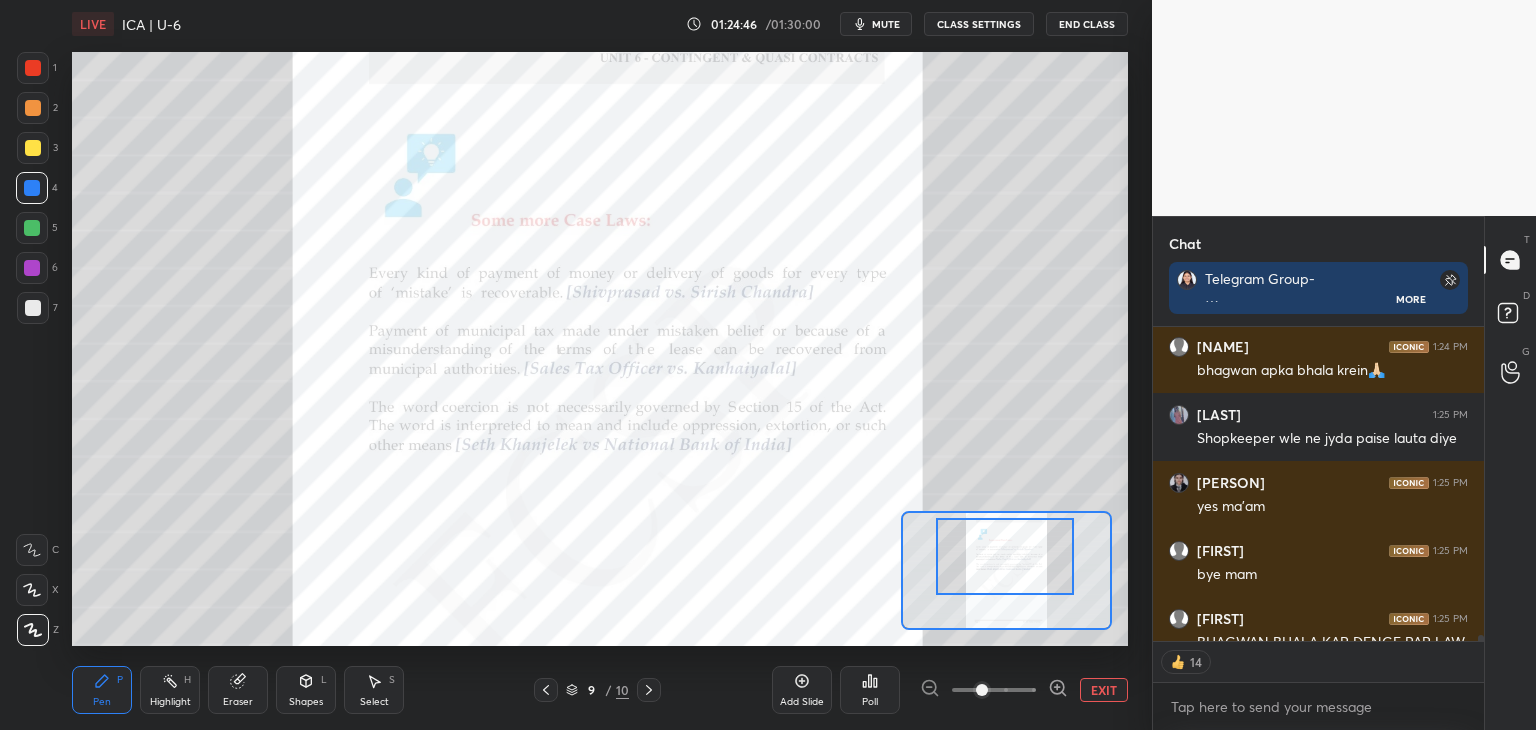 scroll, scrollTop: 6, scrollLeft: 6, axis: both 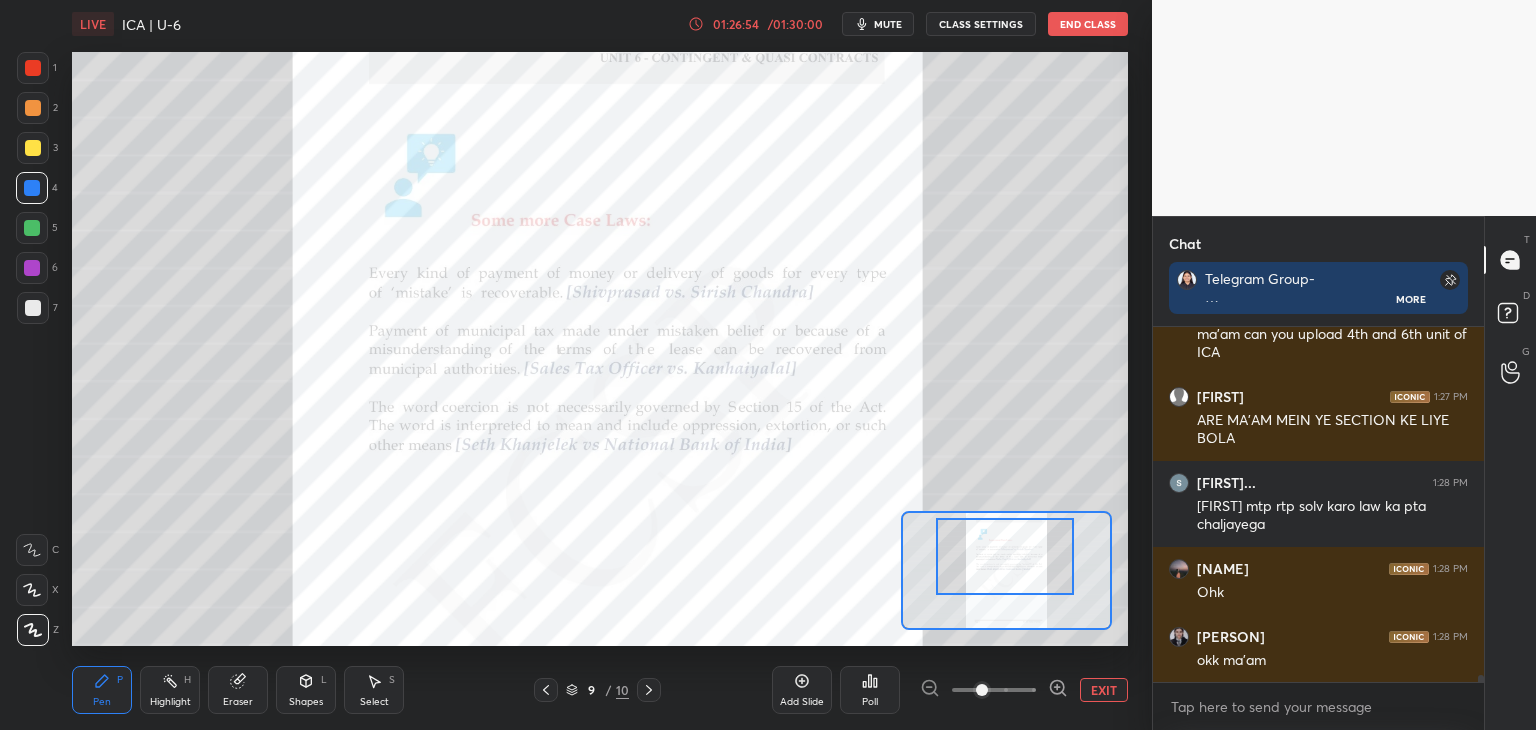 click on "EXIT" at bounding box center (1104, 690) 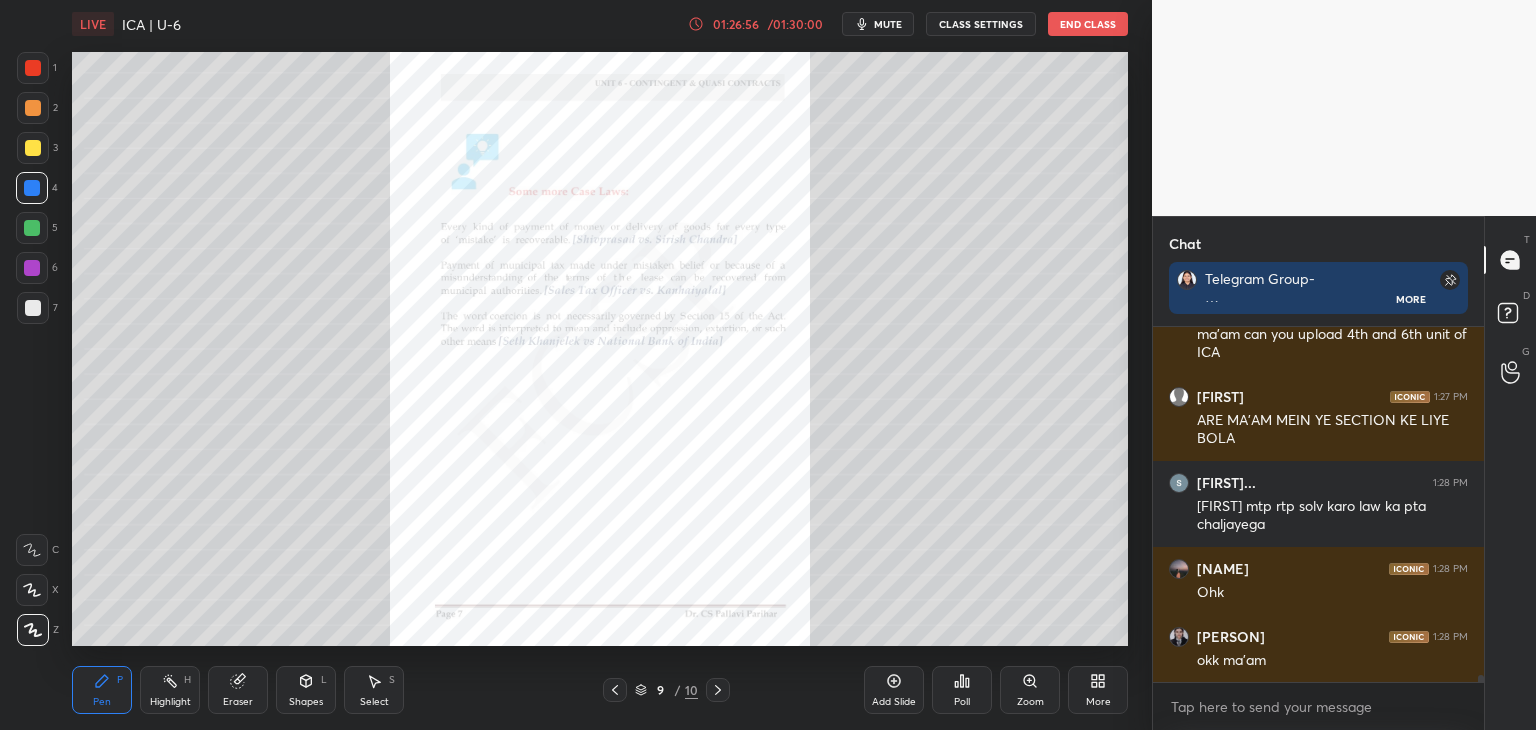 click 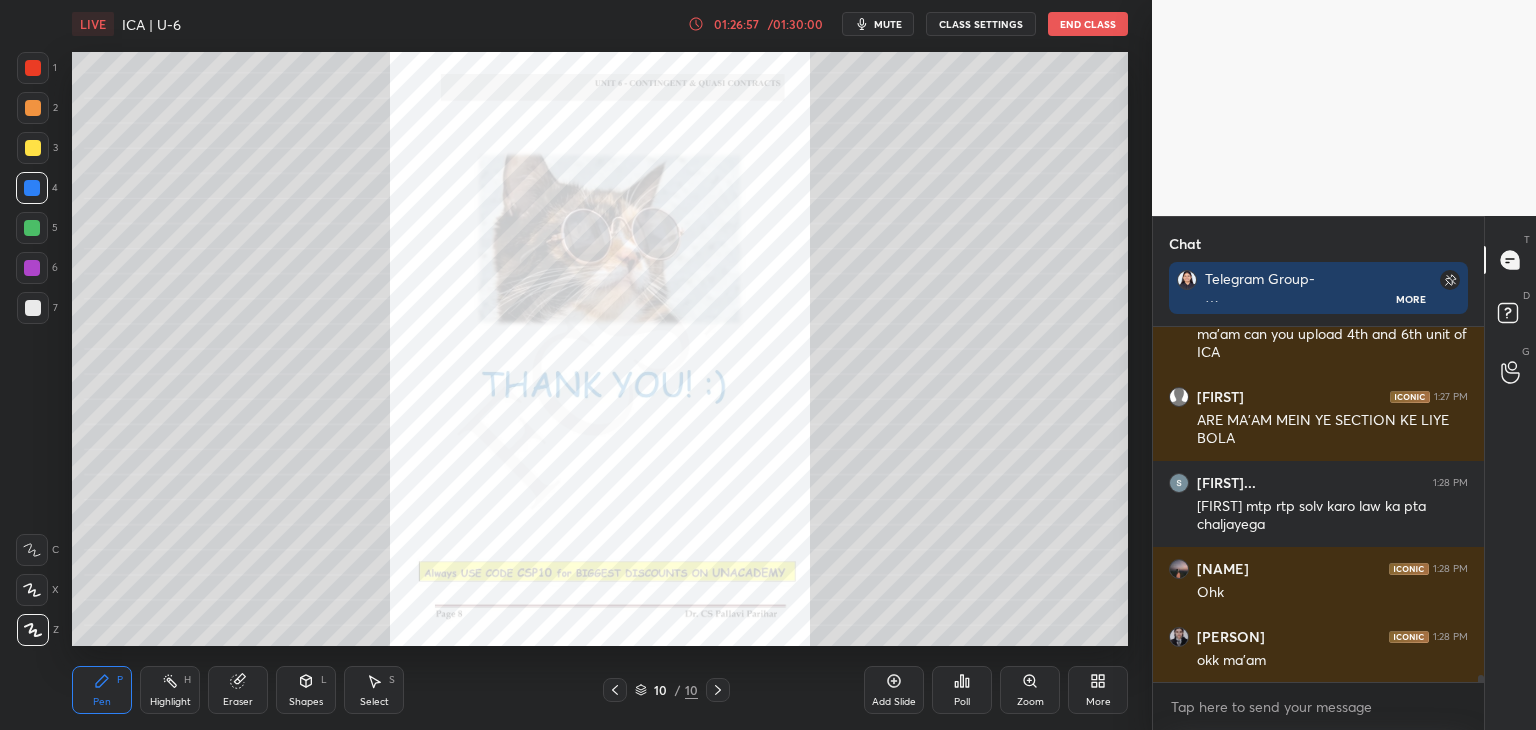 scroll, scrollTop: 18238, scrollLeft: 0, axis: vertical 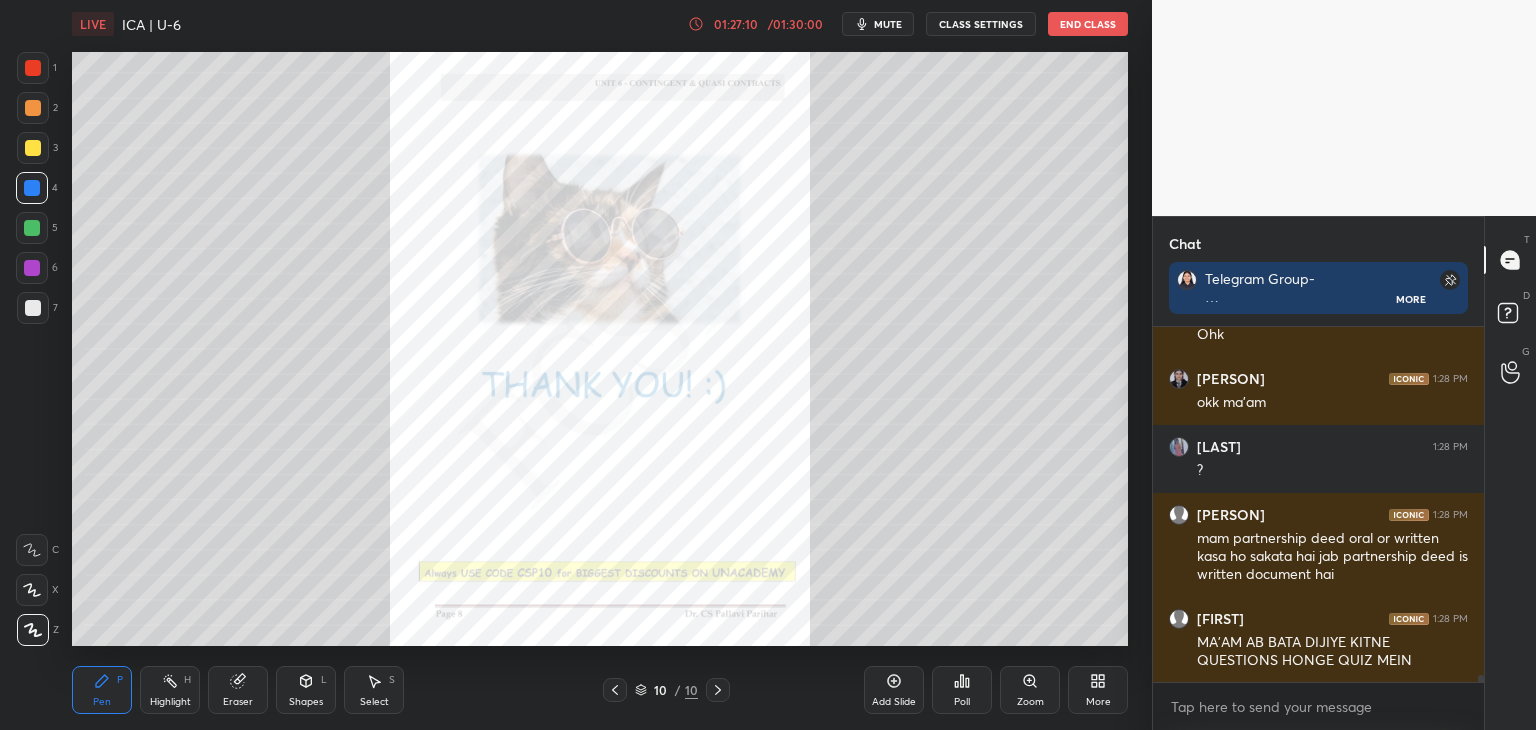 drag, startPoint x: 1480, startPoint y: 676, endPoint x: 1476, endPoint y: 713, distance: 37.215588 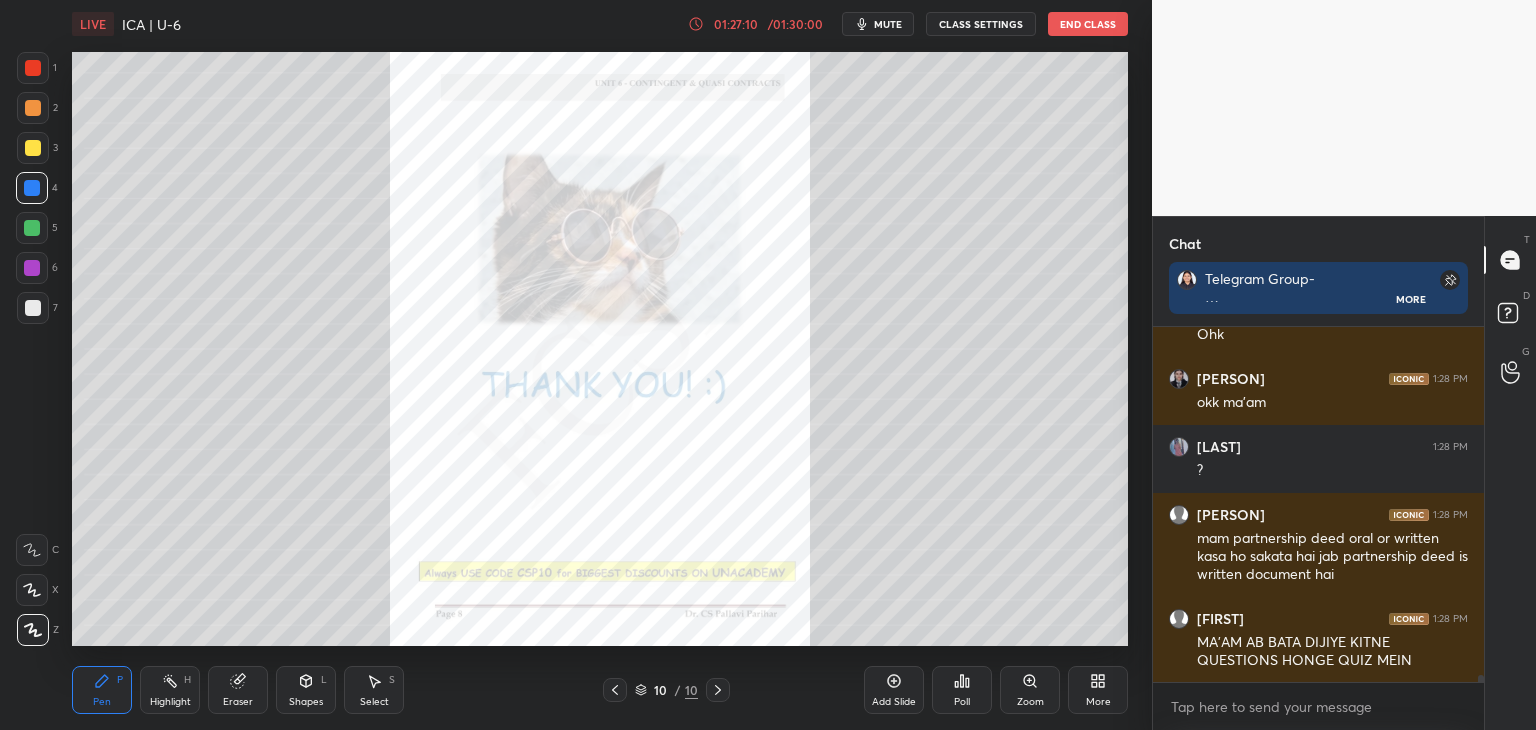 click on "[FIRST]... 1:28 PM Chandni mtp rtp solv karo law ka pta chaljayega Chandni 1:28 PM Ohk Rohini 1:28 PM okk ma'am [LAST] 1:28 PM ? Tanishka 1:28 PM mam partnership deed oral or written kasa ho sakata hai jab partnership deed is written document hai DASMIT 1:28 PM MA'AM AB BATA DIJIYE KITNE QUESTIONS HONGE QUIZ MEIN JUMP TO LATEST Enable hand raising Enable raise hand to speak to learners. Once enabled, chat will be turned off temporarily. Enable x" at bounding box center [1318, 528] 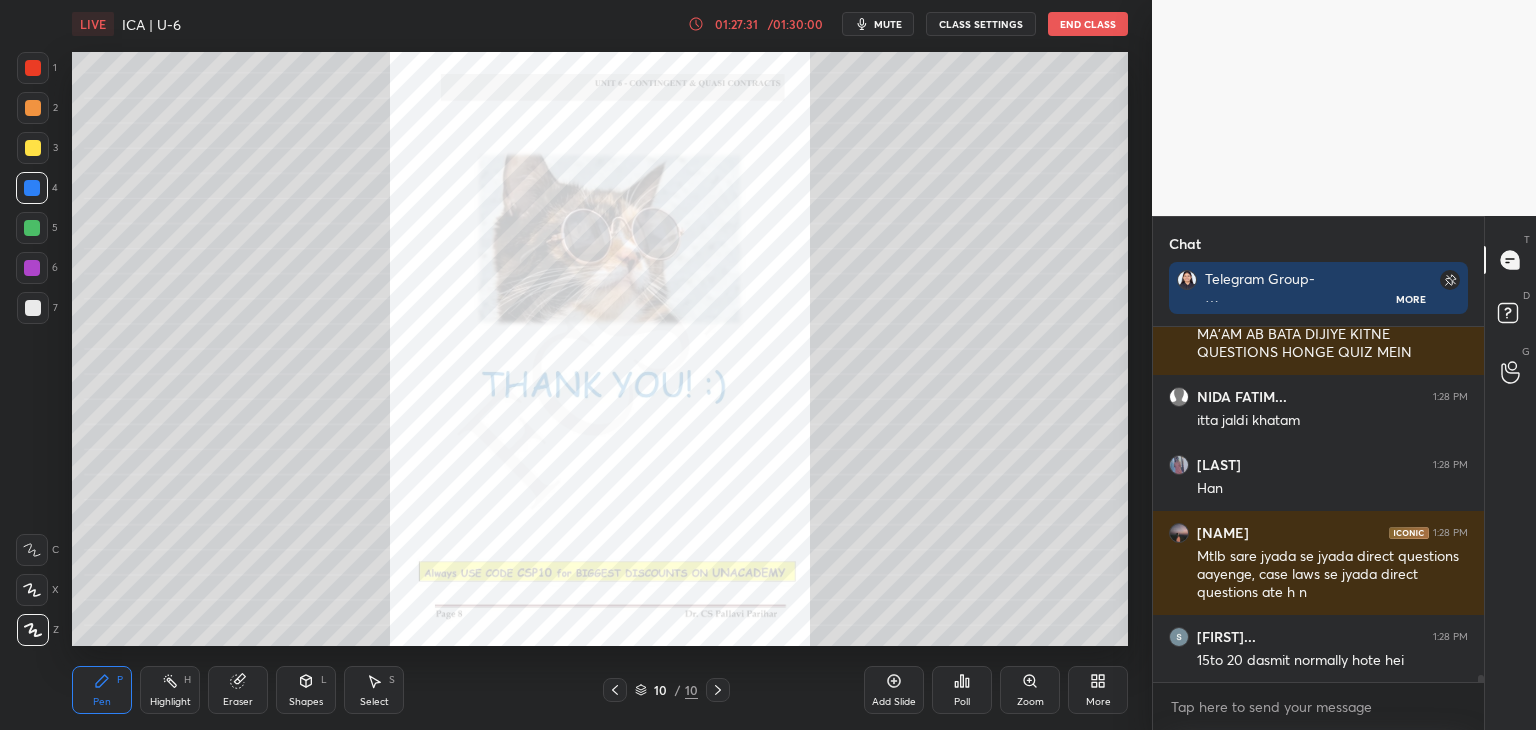scroll, scrollTop: 18804, scrollLeft: 0, axis: vertical 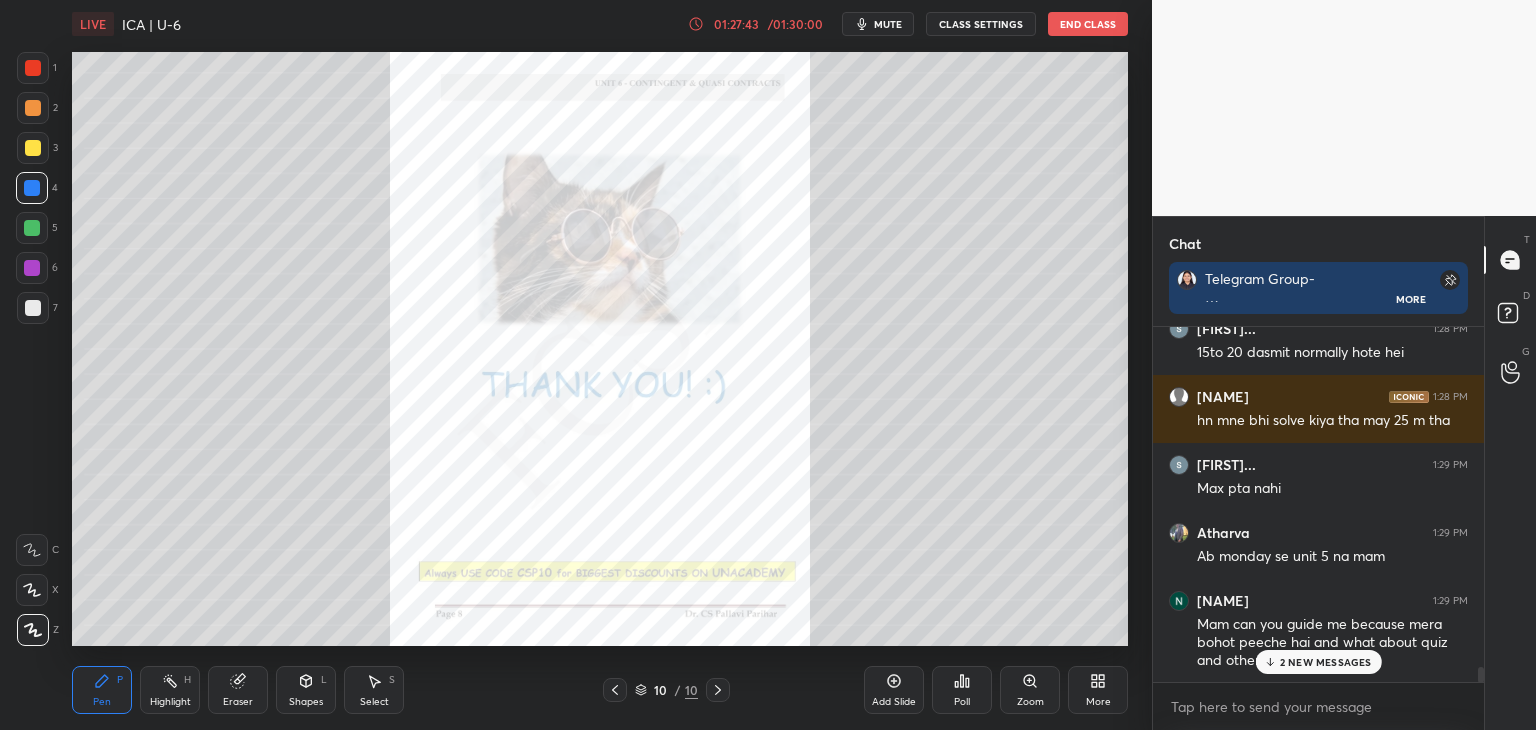 drag, startPoint x: 1482, startPoint y: 679, endPoint x: 1488, endPoint y: 704, distance: 25.70992 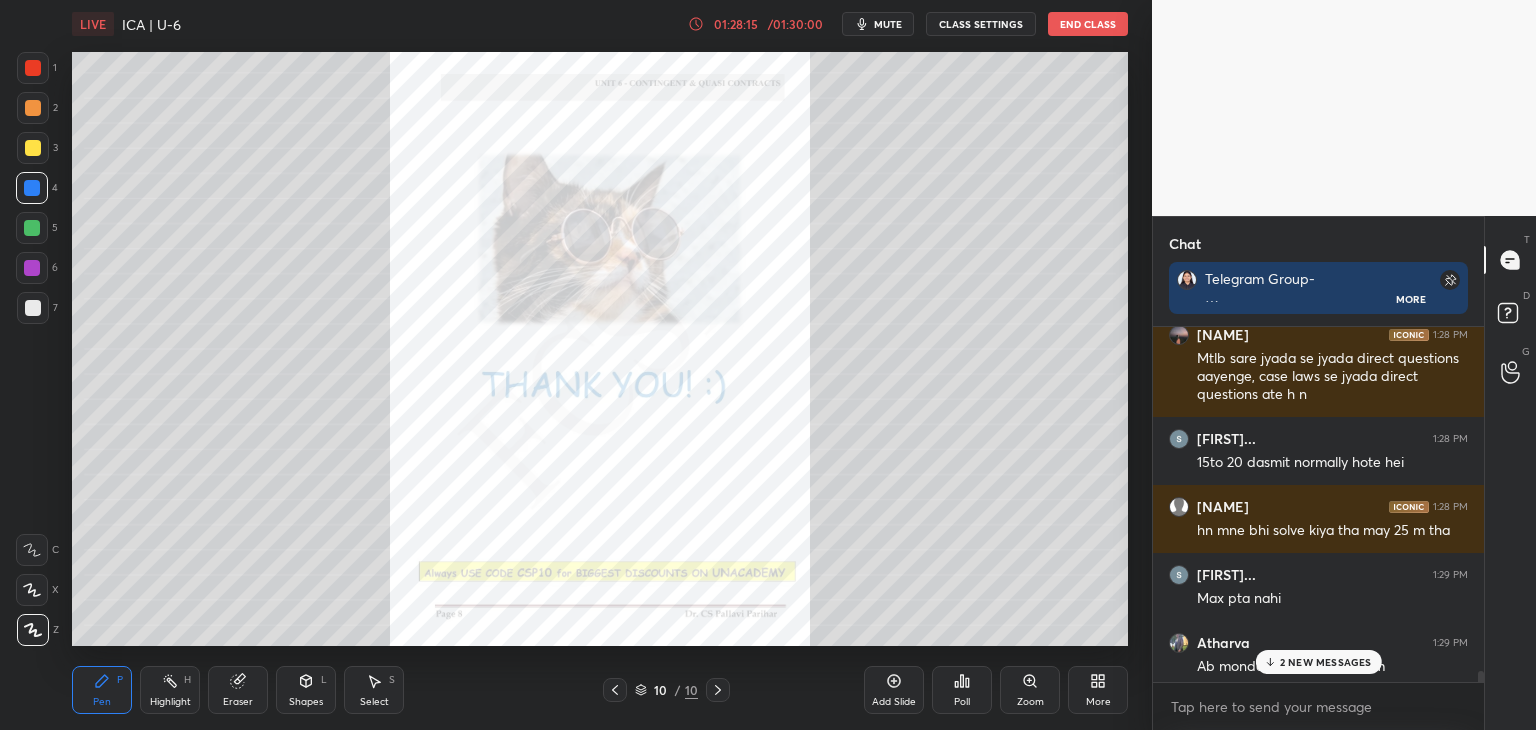scroll, scrollTop: 18988, scrollLeft: 0, axis: vertical 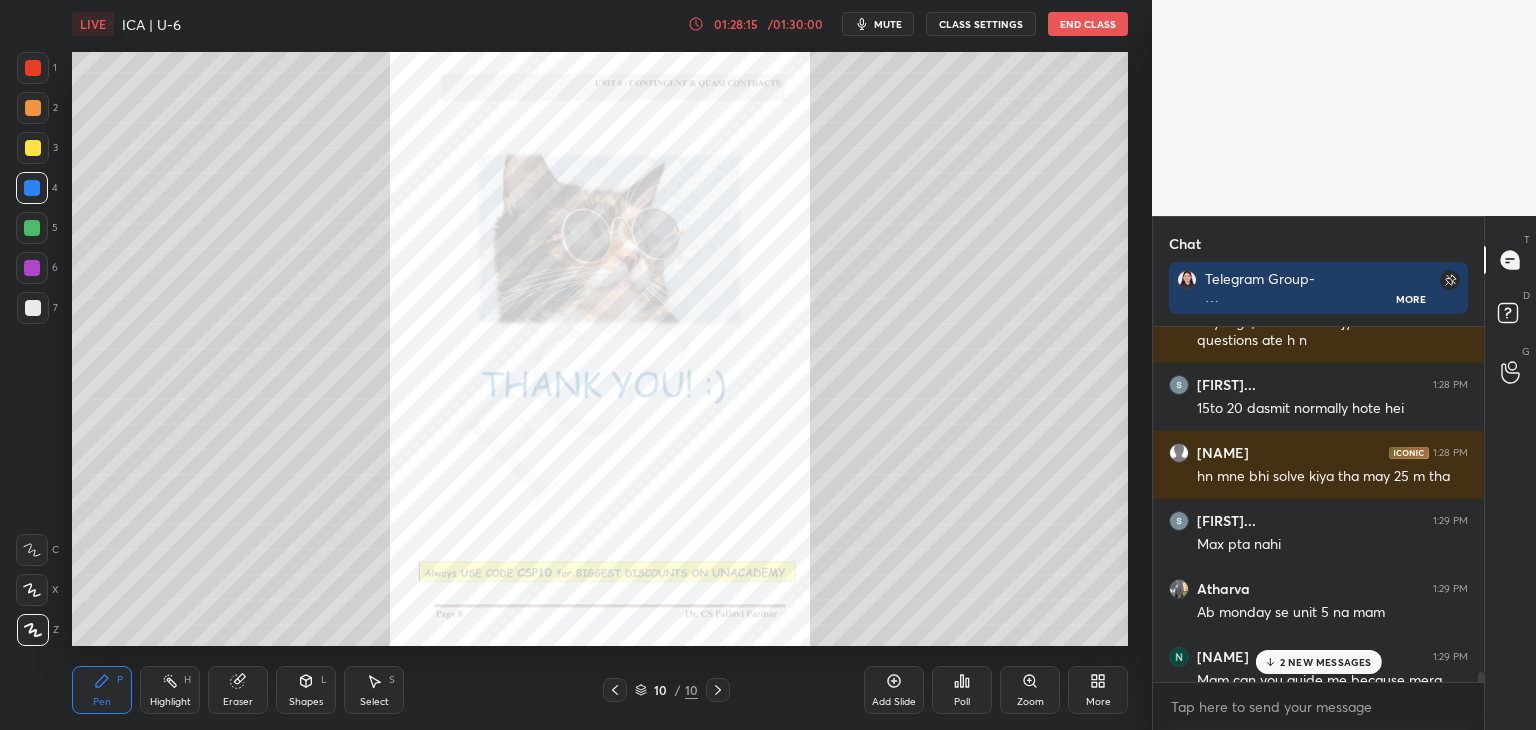 click on "Chat Telegram Group-
https://t.me/+x8IKM9l47kg2Y2Jl More SANIA 1:28 PM Han Chandni 1:28 PM Mtlb sare jyada se jyada direct questions aayenge, case laws se jyada direct questions ate h n Rajyawardh... 1:28 PM 15to 20 dasmit normally hote hei Priyangshu 1:28 PM hn mne bhi solve kiya tha may 25 m tha Rajyawardh... 1:29 PM Max pta nahi Atharva 1:29 PM Ab monday se unit 5 na mam Nimisha 1:29 PM Mam can you guide me because mera bohot peeche hai and what about quiz and other groups Tanishka 1:29 PM ok mam DASMIT 1:29 PM BAS 2 NEW MESSAGES Enable hand raising Enable raise hand to speak to learners. Once enabled, chat will be turned off temporarily. Enable x introducing Raise a hand with a doubt Now learners can raise their hand along with a doubt How it works? Doubts asked by learners will show up here NEW DOUBTS ASKED No one has raised a hand yet Can't raise hand Looks like educator just invited you to speak. Please wait before you can raise your hand again. Got it T Messages (T) D Doubts (D) G" at bounding box center [1344, 473] 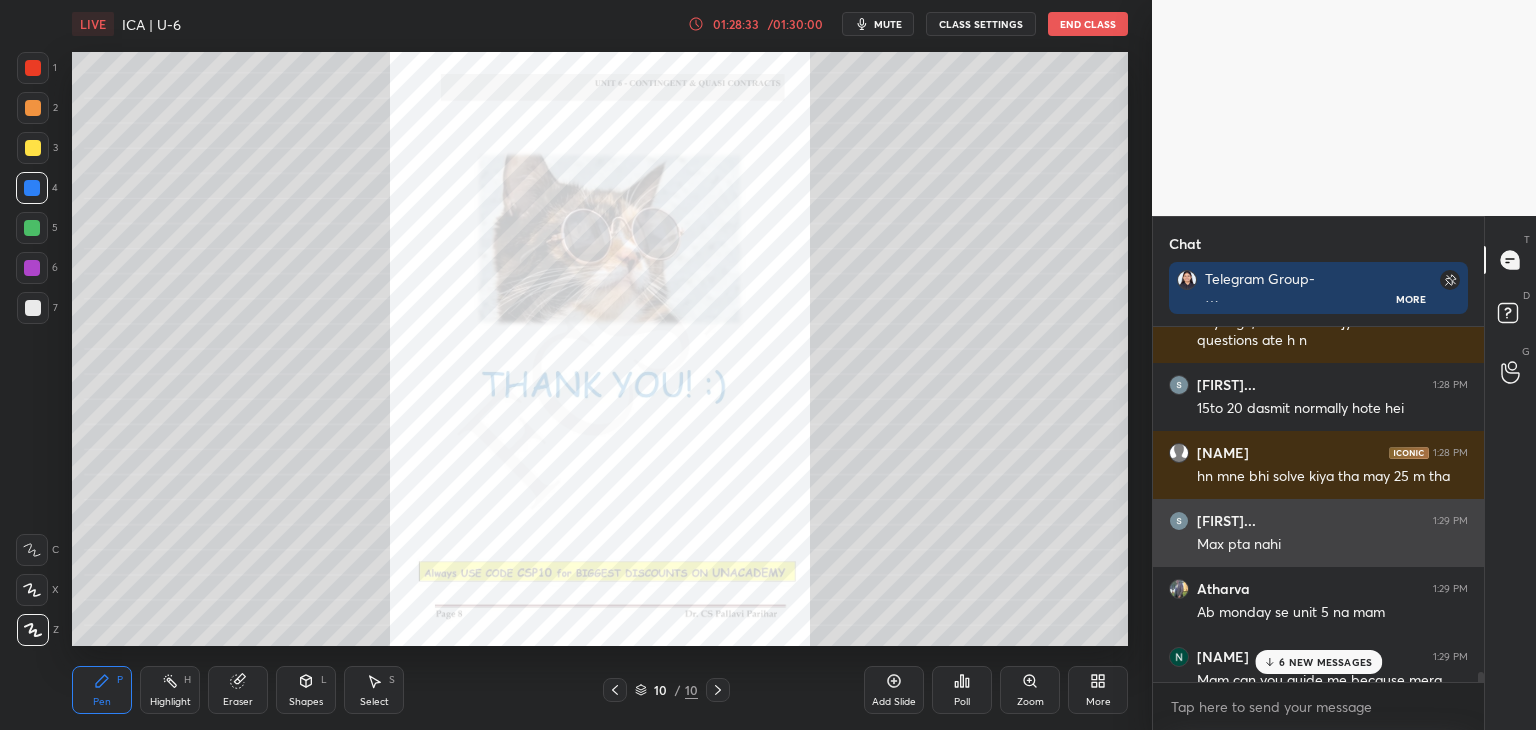 scroll, scrollTop: 184, scrollLeft: 325, axis: both 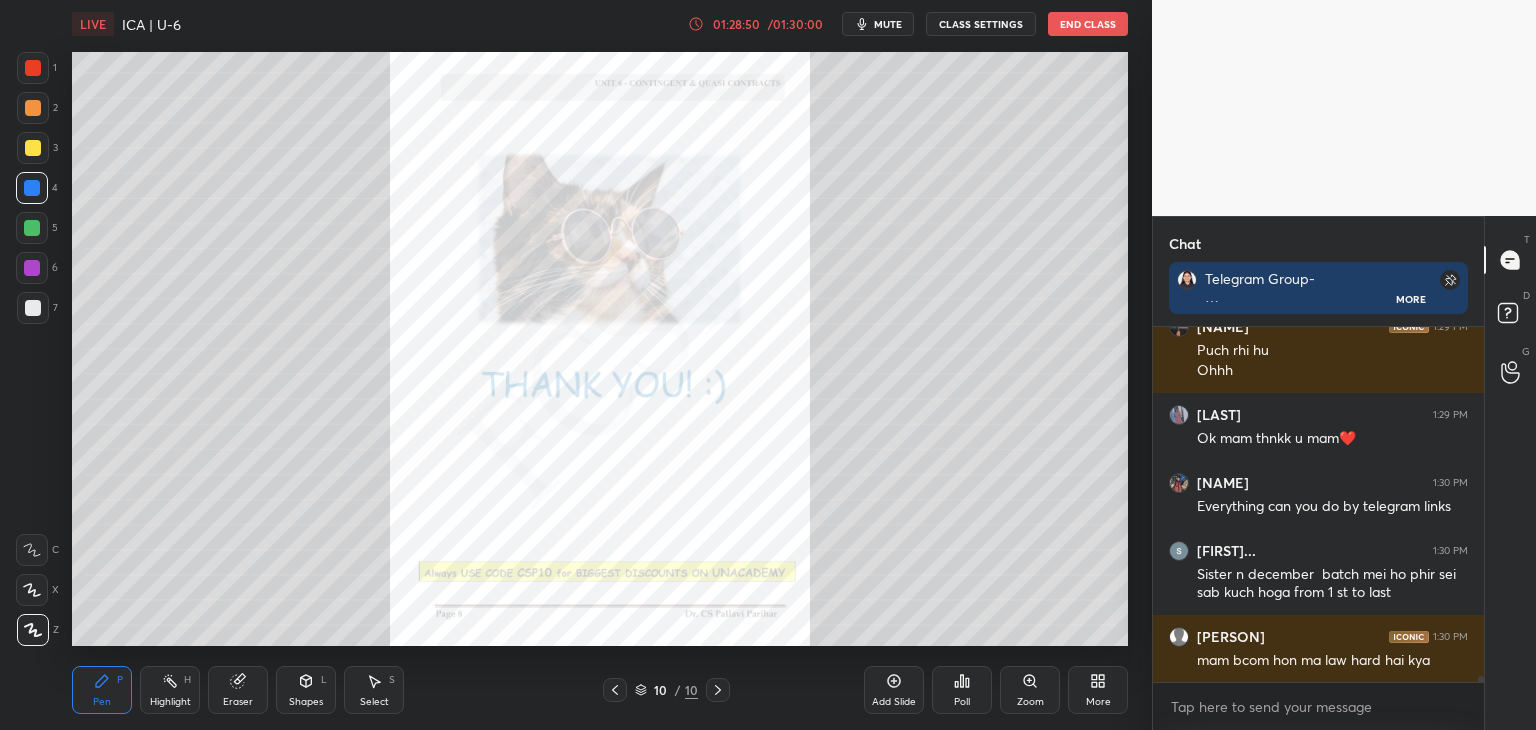 drag, startPoint x: 1482, startPoint y: 675, endPoint x: 1481, endPoint y: 710, distance: 35.014282 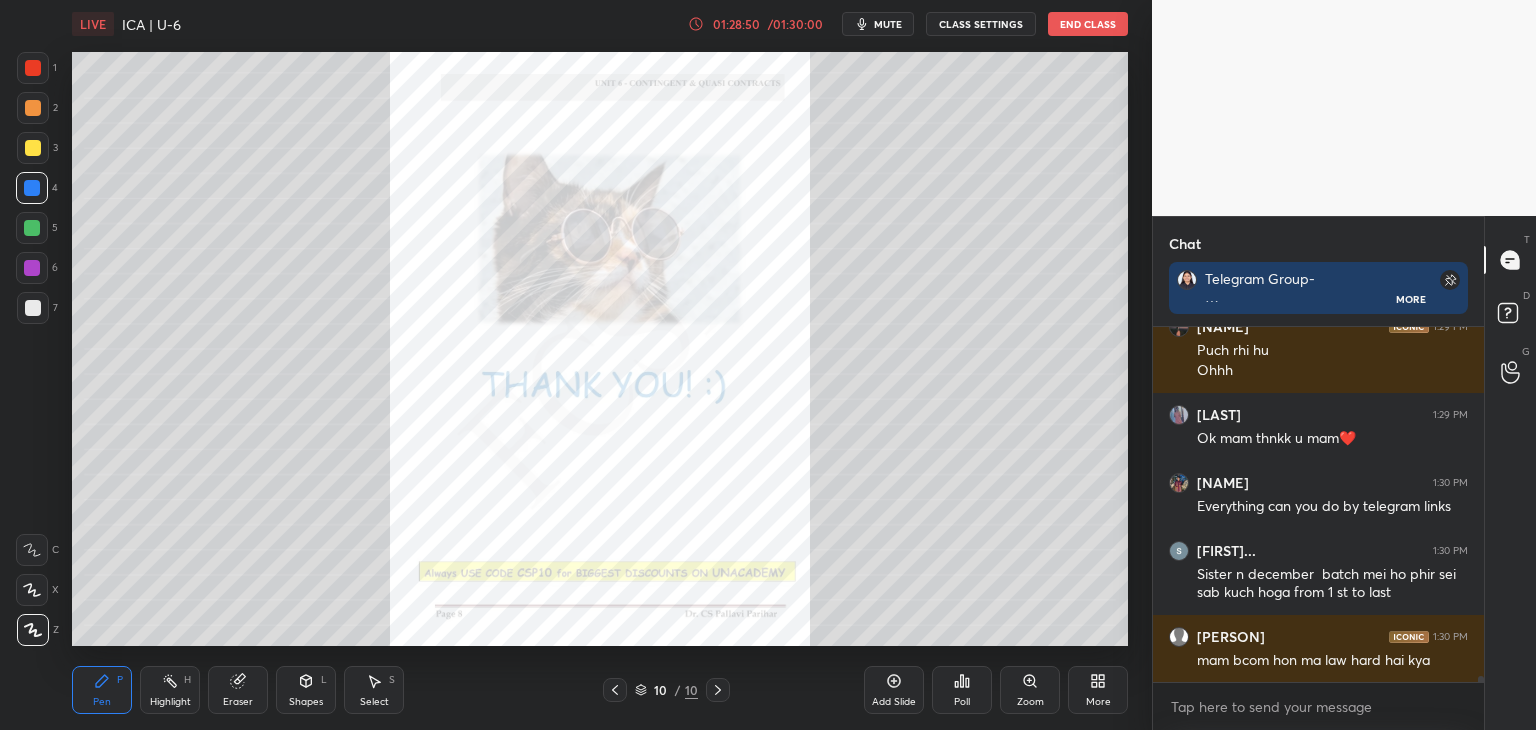 click on "[PERSON] 1:29 PM hein!?? bs 15😭 Chandni 1:29 PM Puch rhi hu Ohhh SANIA 1:29 PM Ok mam thnkk u mam❤️ Vivek 1:30 PM Everything can you do by telegram links Rajyawardh... 1:30 PM Sister n december  batch mei ho phir sei sab kuch hoga from 1 st to last Tanishka 1:30 PM mam bcom hon ma law hard hai kya JUMP TO LATEST Enable hand raising Enable raise hand to speak to learners. Once enabled, chat will be turned off temporarily. Enable x" at bounding box center (1318, 528) 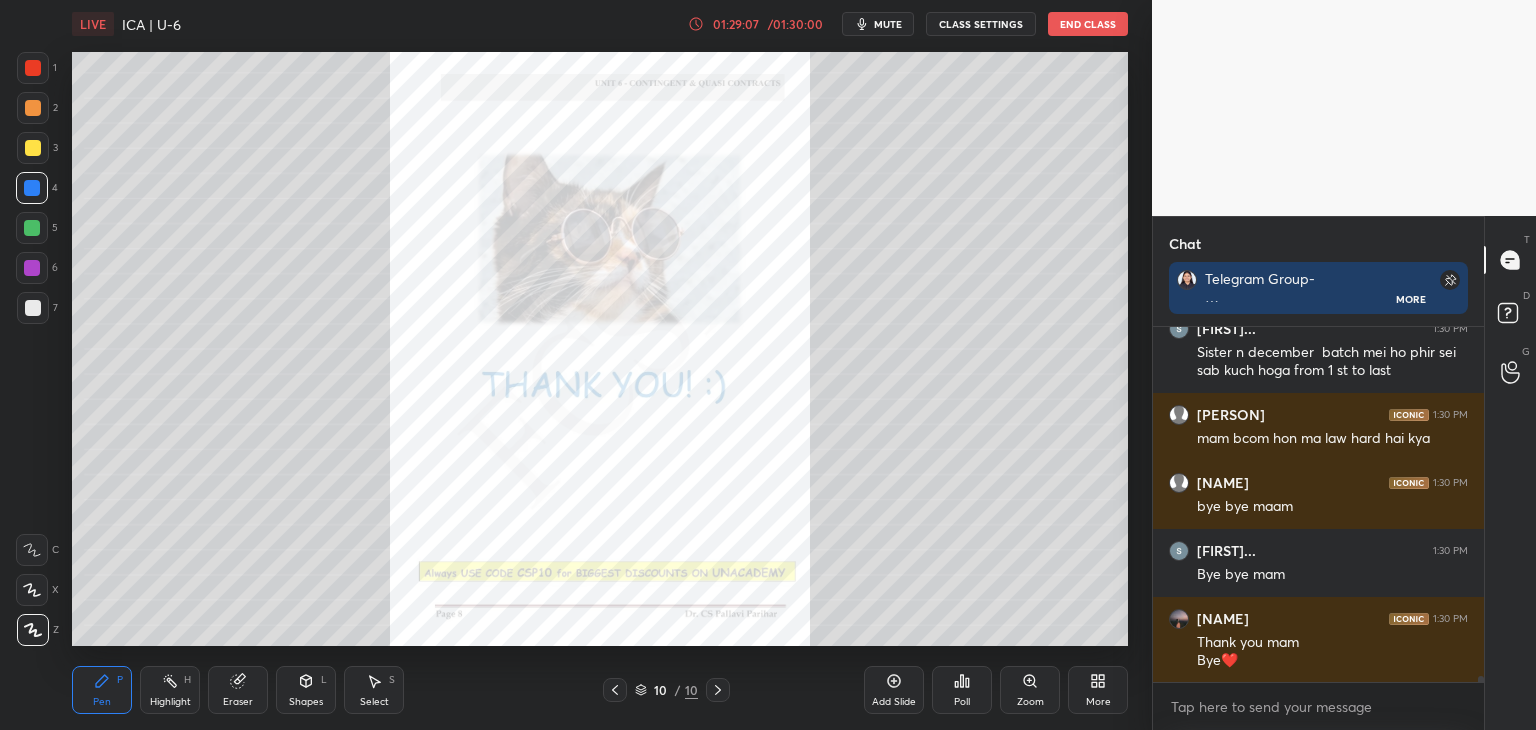 scroll, scrollTop: 19916, scrollLeft: 0, axis: vertical 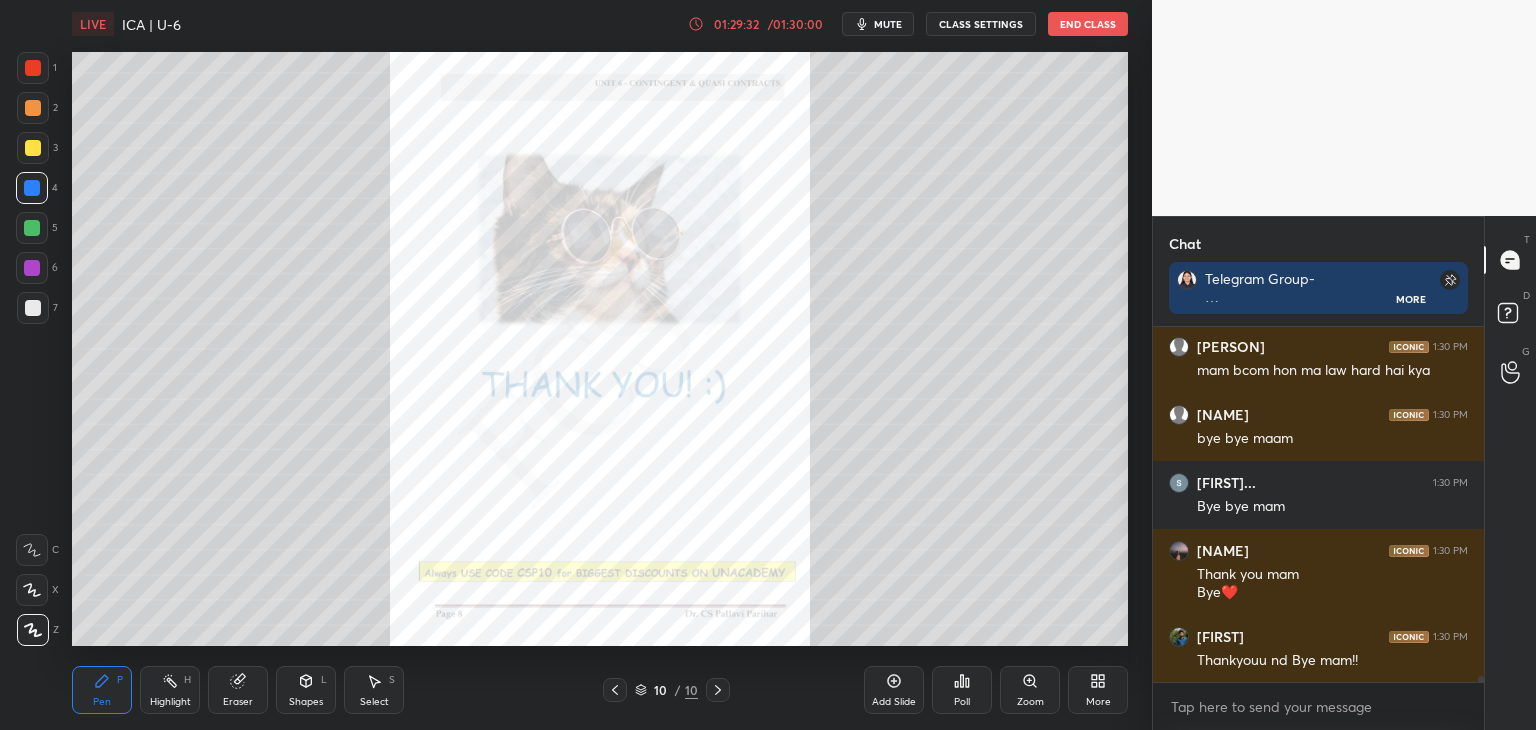 click at bounding box center (33, 148) 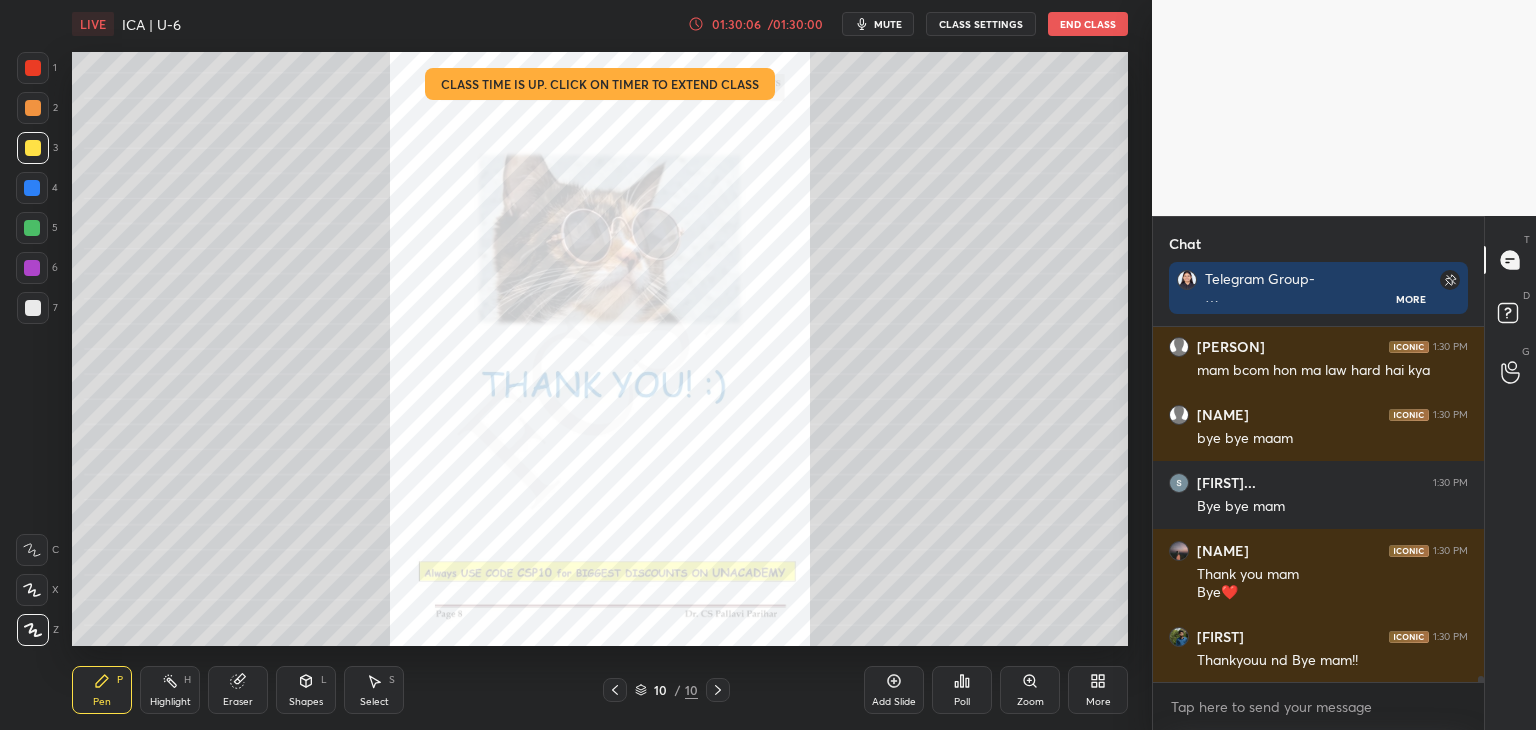 click on "01:30:06" at bounding box center (736, 24) 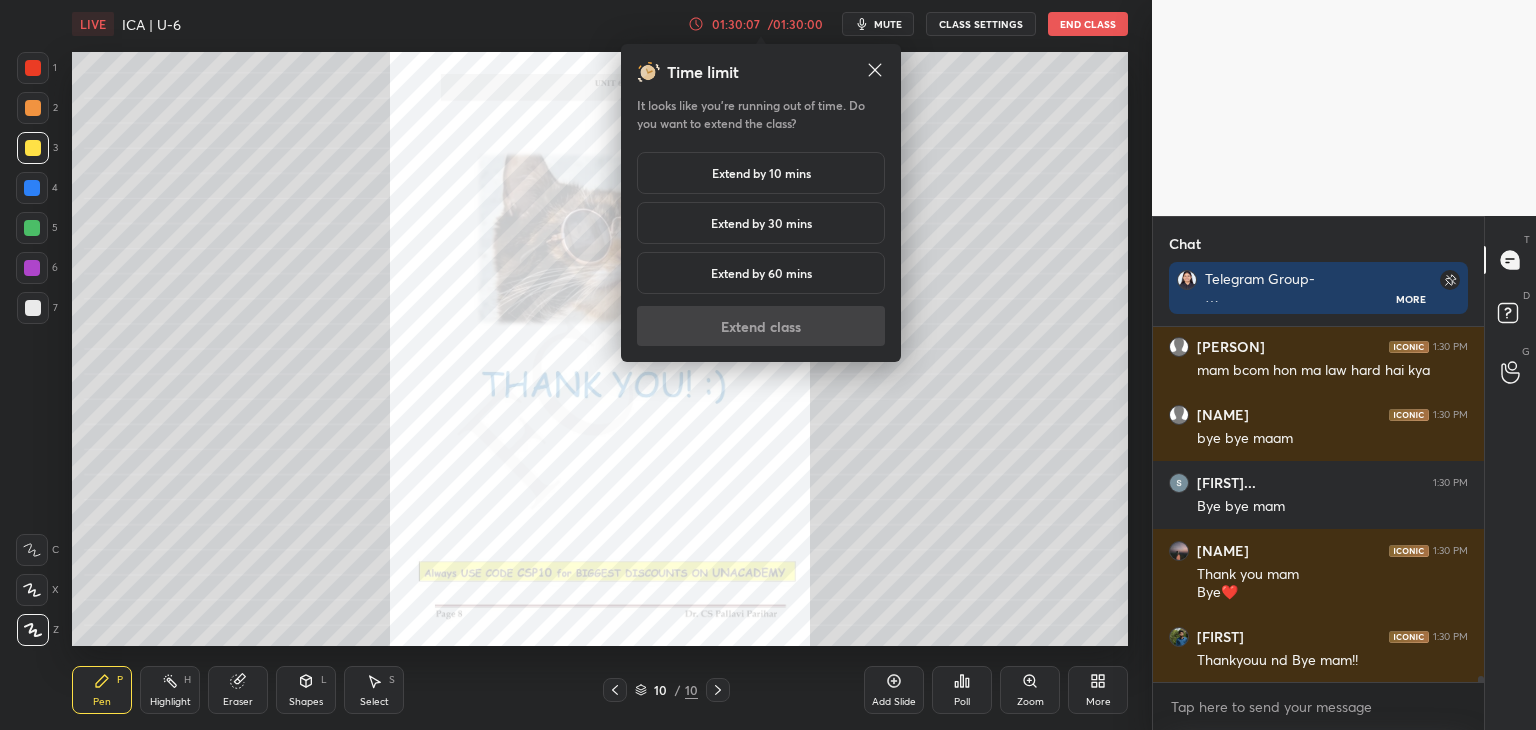click on "Extend by 10 mins" at bounding box center [761, 173] 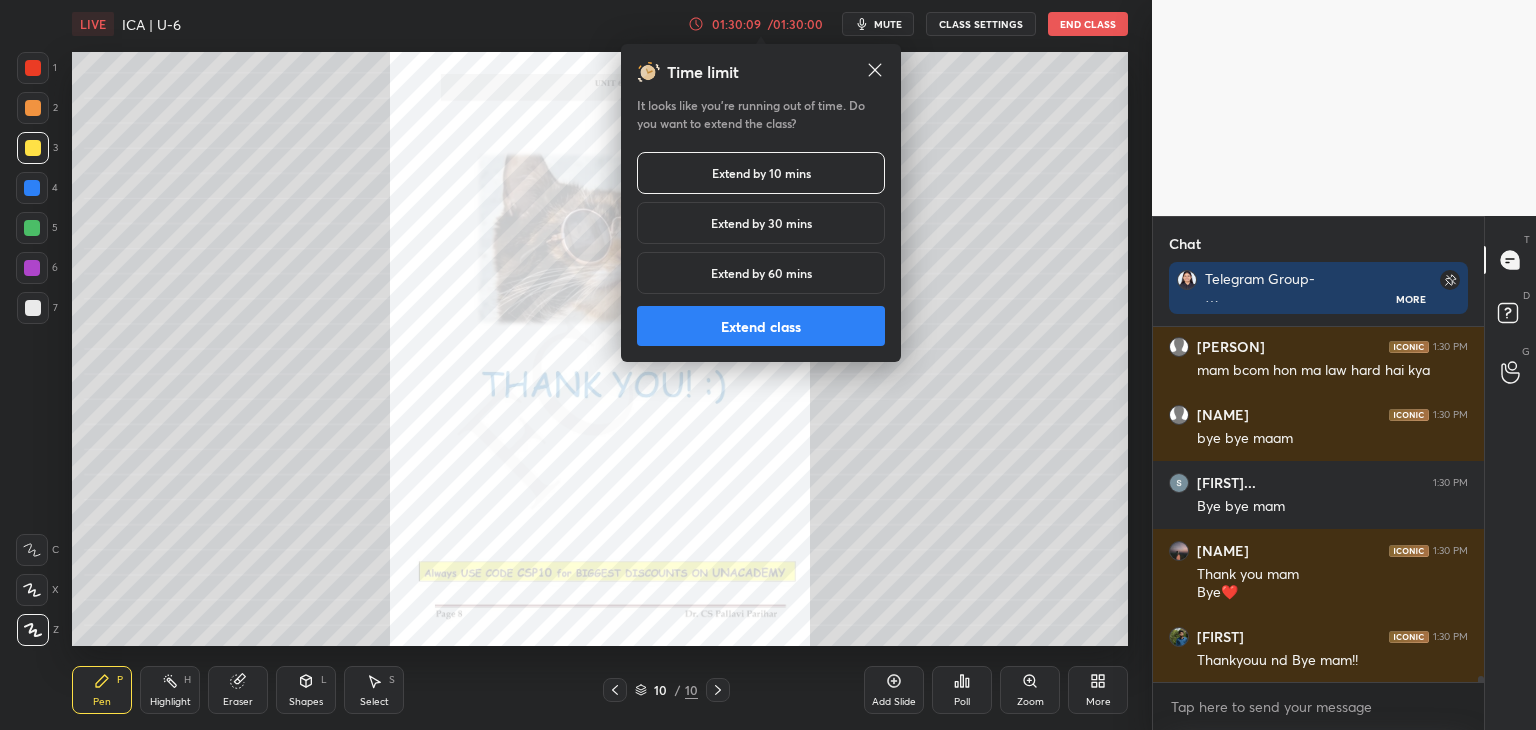 click on "Extend class" at bounding box center (761, 326) 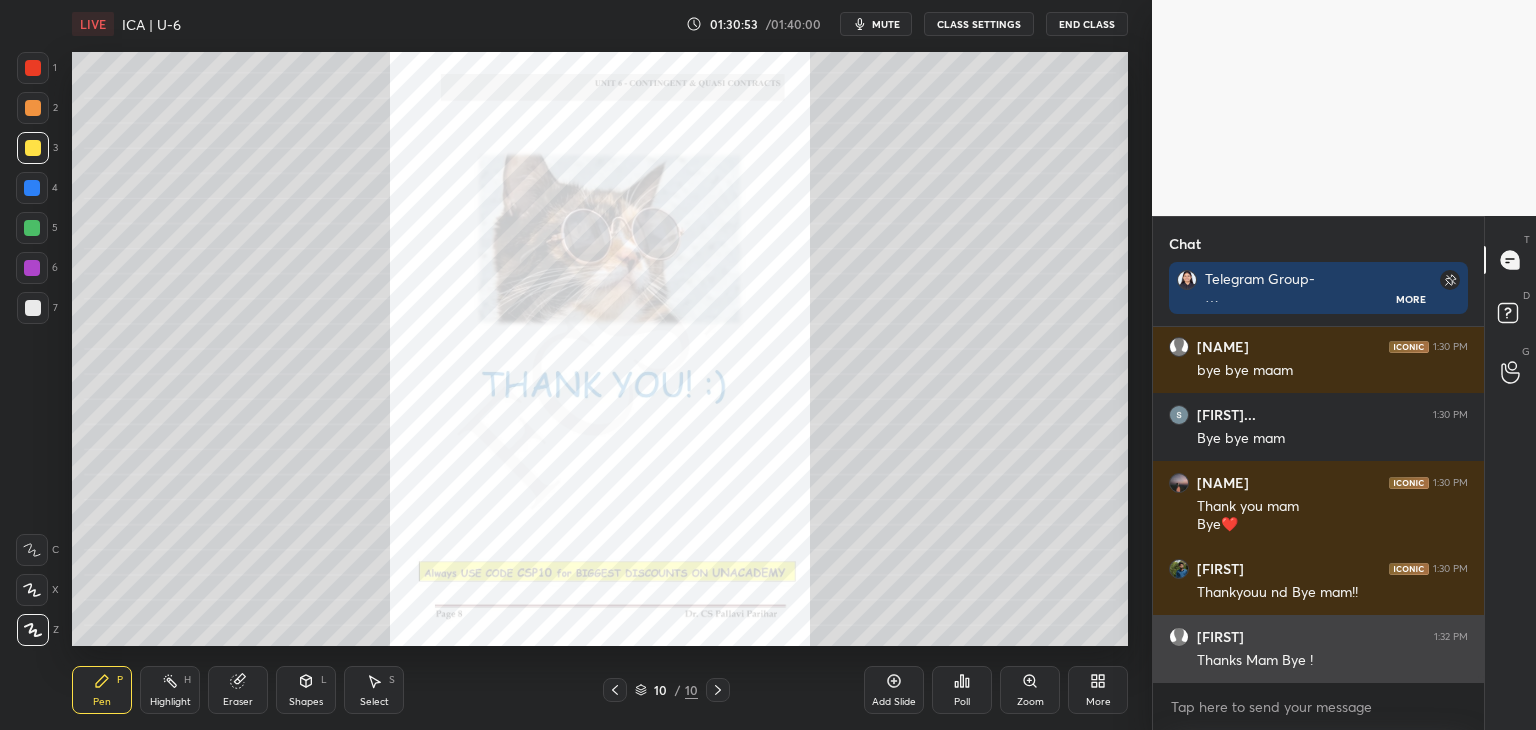 scroll, scrollTop: 20052, scrollLeft: 0, axis: vertical 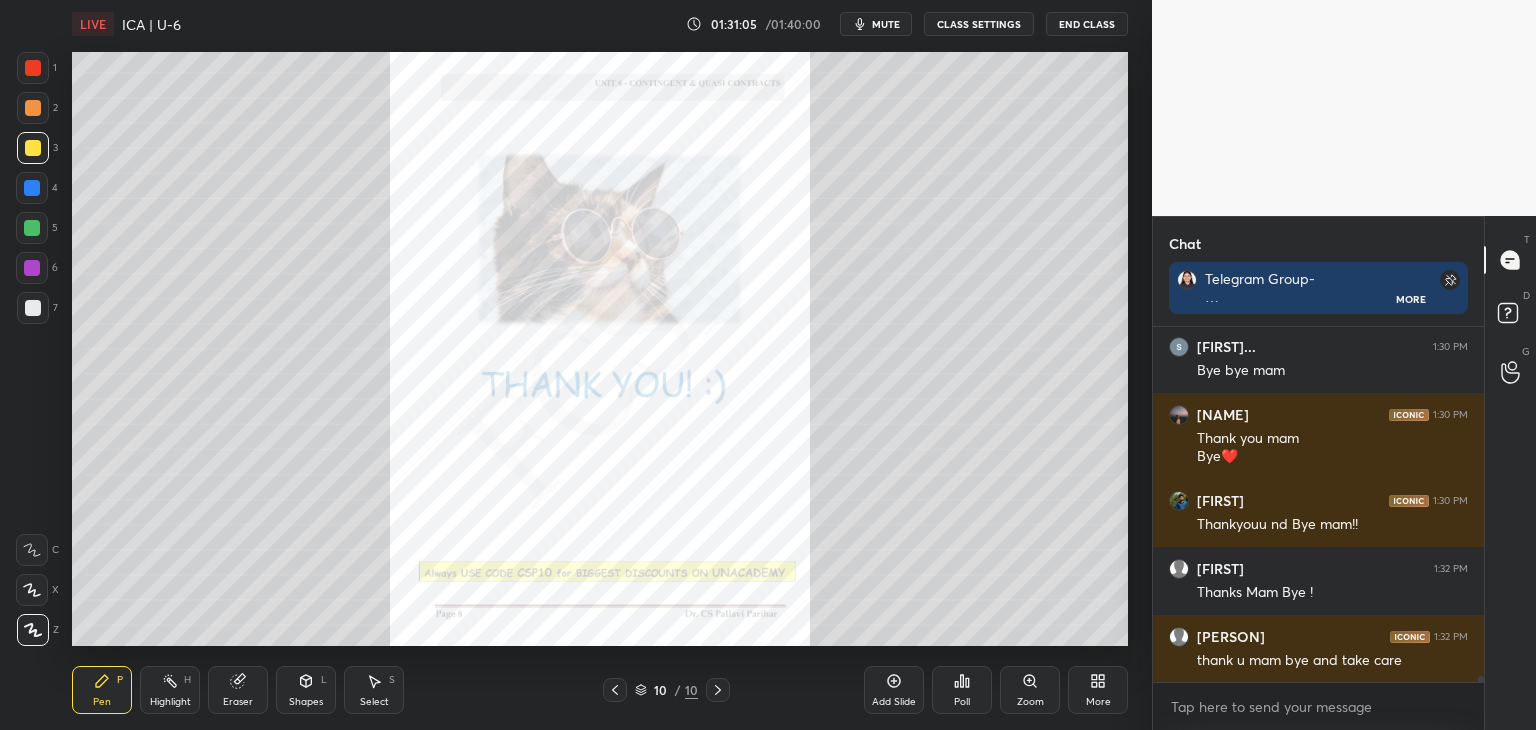 drag, startPoint x: 1480, startPoint y: 677, endPoint x: 1480, endPoint y: 745, distance: 68 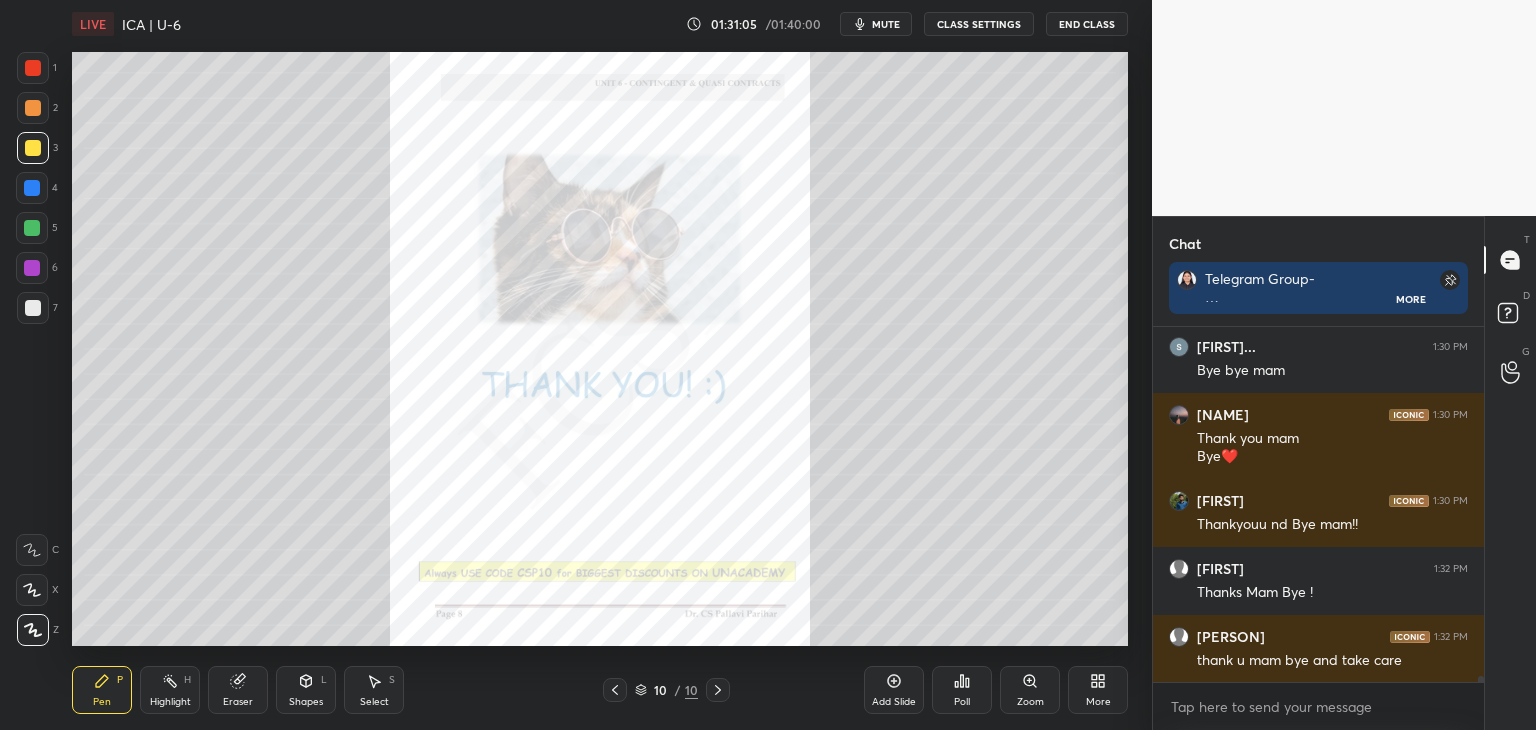 click on "10 / 10 Add Slide Poll Zoom More Chat Telegram Group-
https://t.me/+x8IKM9l47kg2Y2Jl More [FIRST] 1:30 PM bye bye maam [FIRST]... 1:30 PM Bye bye mam [FIRST] 1:30 PM Thank you mam
Bye❤️ Garv 1:30 PM Thankyouu nd Bye mam!! [FIRST] 1:32 PM Thanks Mam Bye ! [FIRST] 1:32 PM thank u mam bye and take care JUMP TO LATEST Enable hand raising Enable raise hand to speak to learners. Once enabled, chat will be turned off temporarily. Enable x Introducing Raise a hand with a doubt Now learners can raise their hand along with a doubt How it works? Doubts asked by learners will show up here NEW DOUBTS ASKED No one has raised a hand yet Can't raise hand Got it T Messages (T) Doubts (D)" at bounding box center (768, 0) 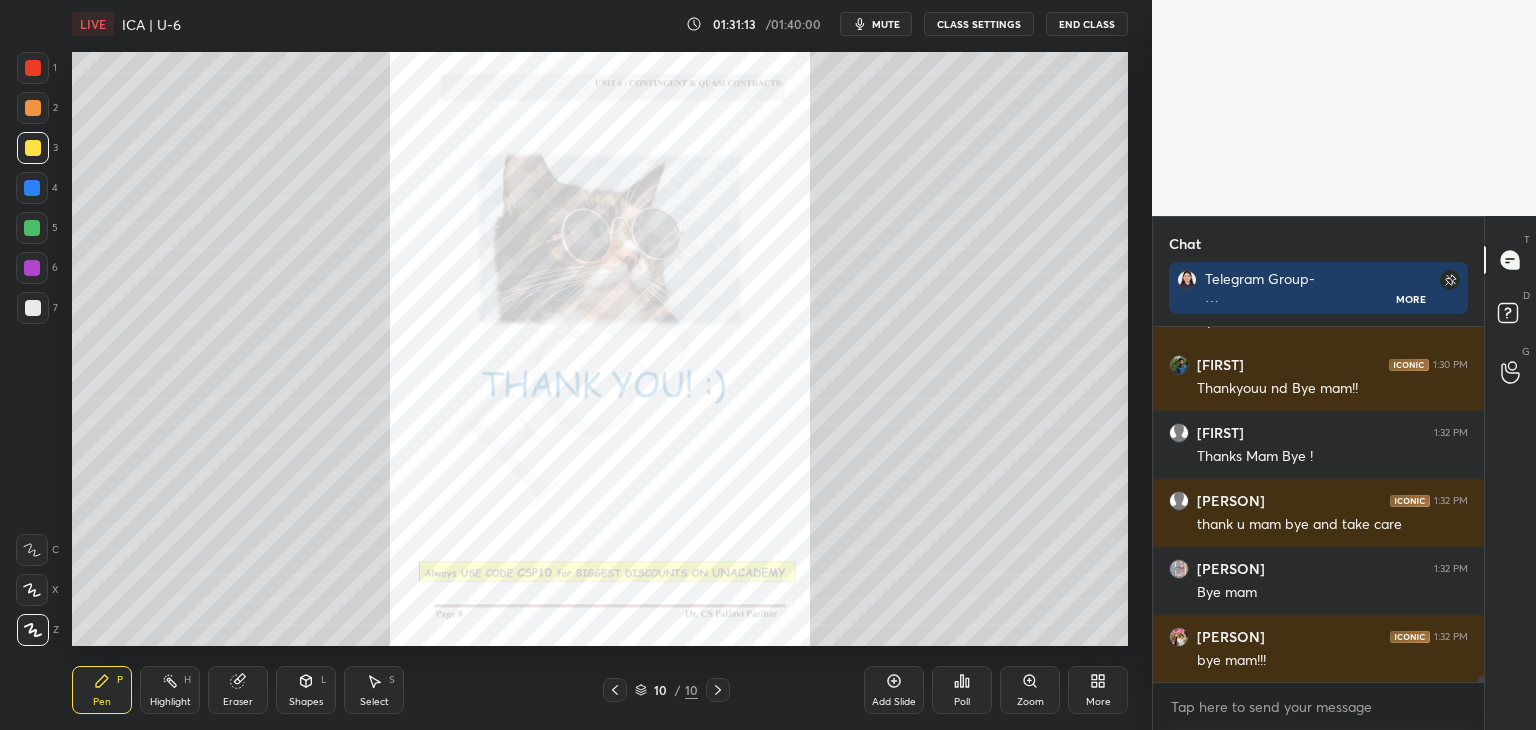scroll, scrollTop: 20256, scrollLeft: 0, axis: vertical 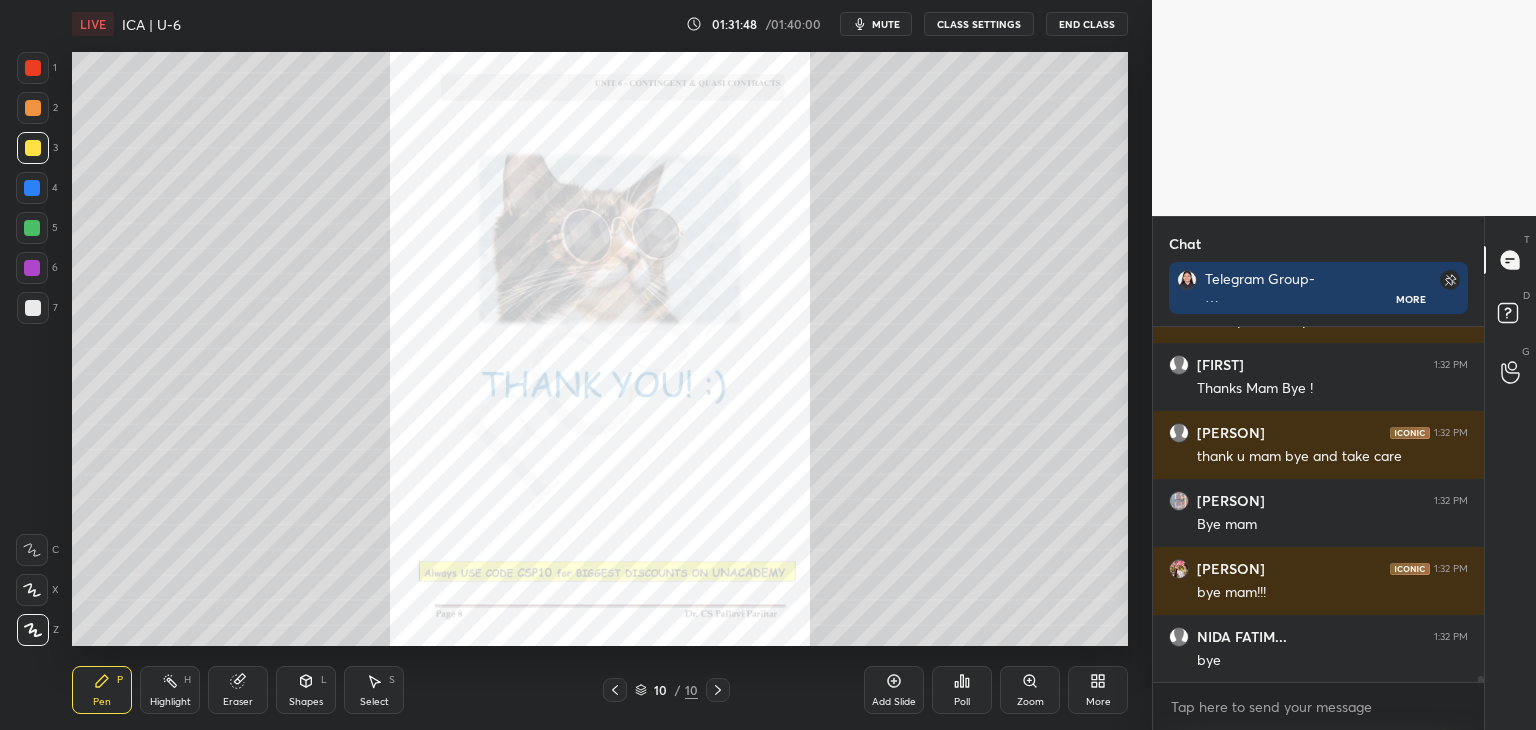 click on "End Class" at bounding box center [1087, 24] 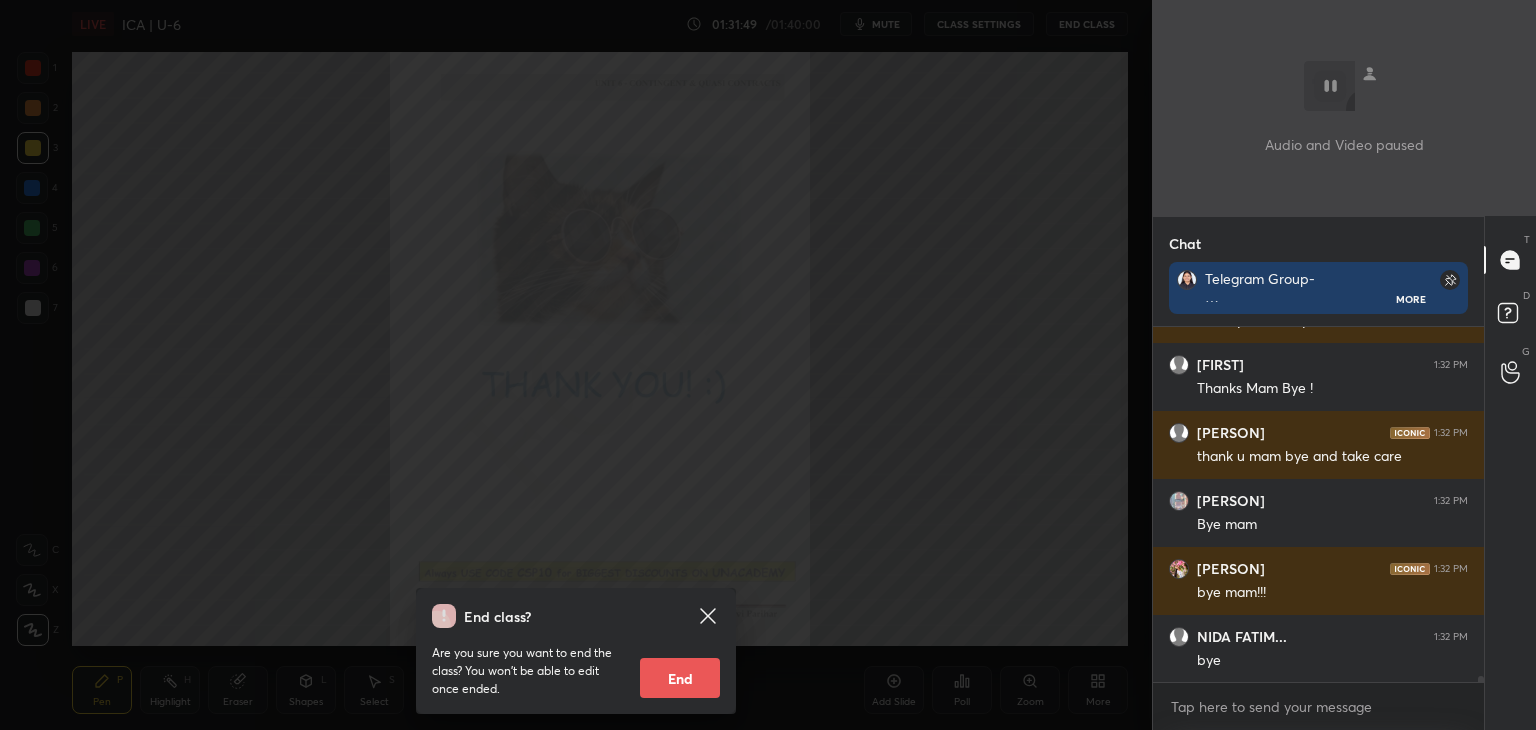 click on "End" at bounding box center (680, 678) 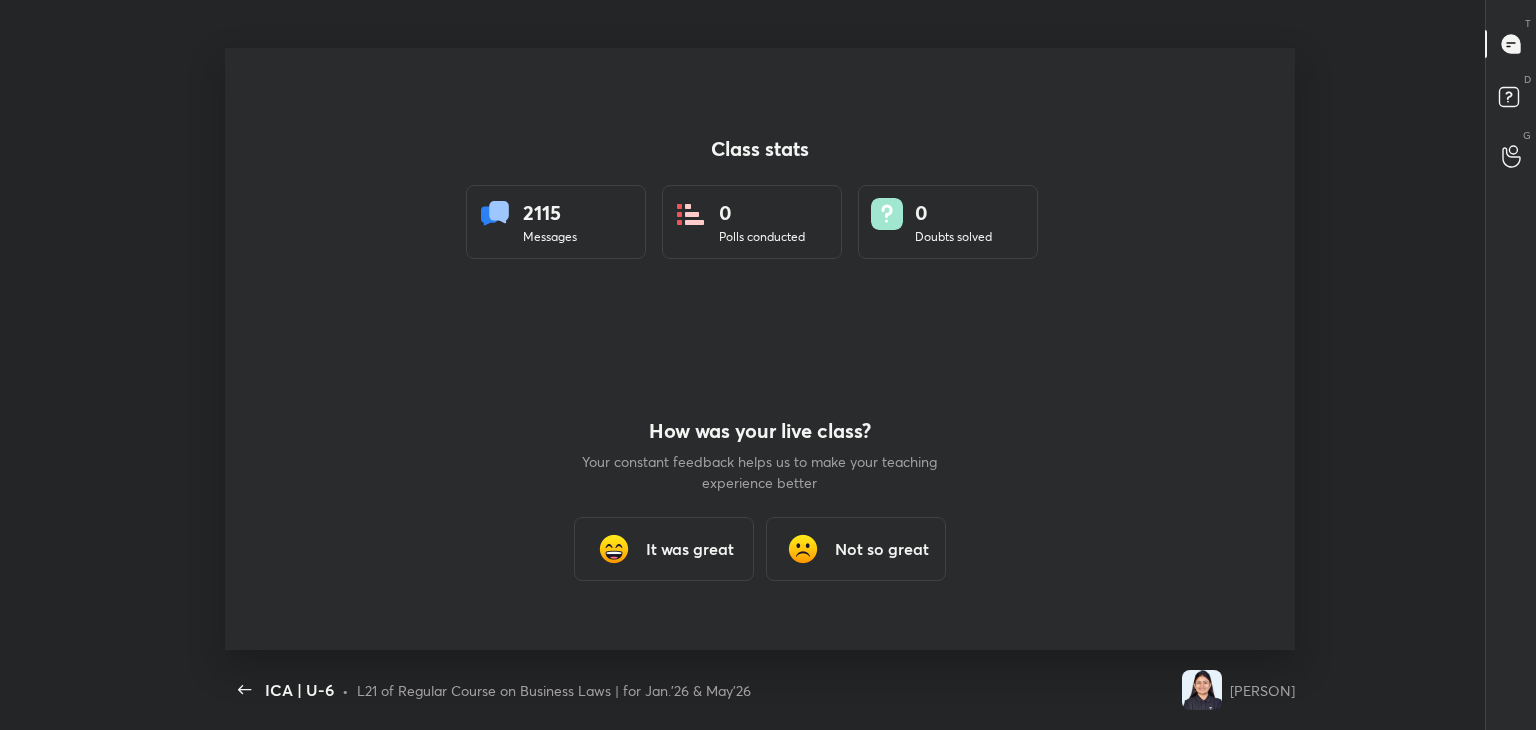 scroll, scrollTop: 99397, scrollLeft: 98856, axis: both 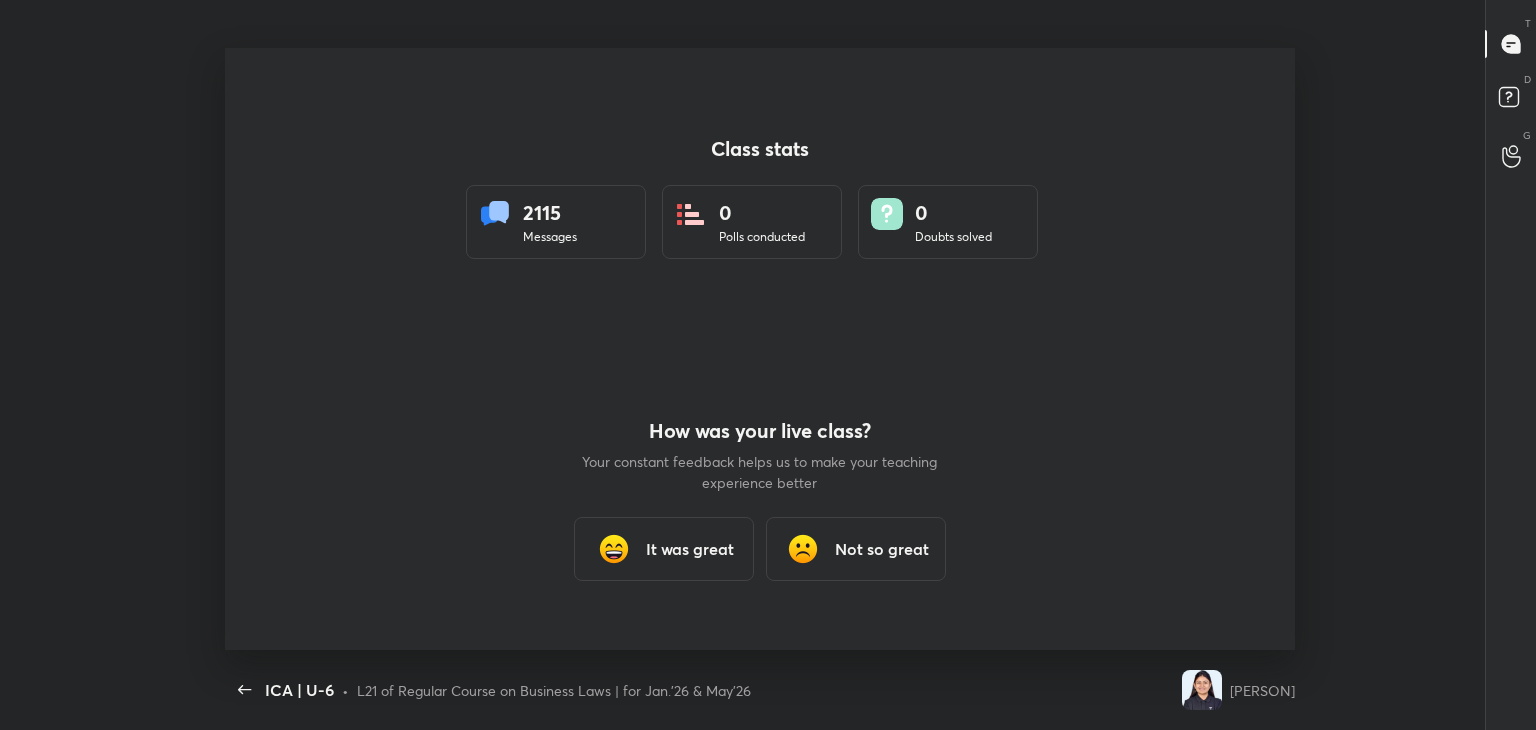 click on "It was great" at bounding box center [690, 549] 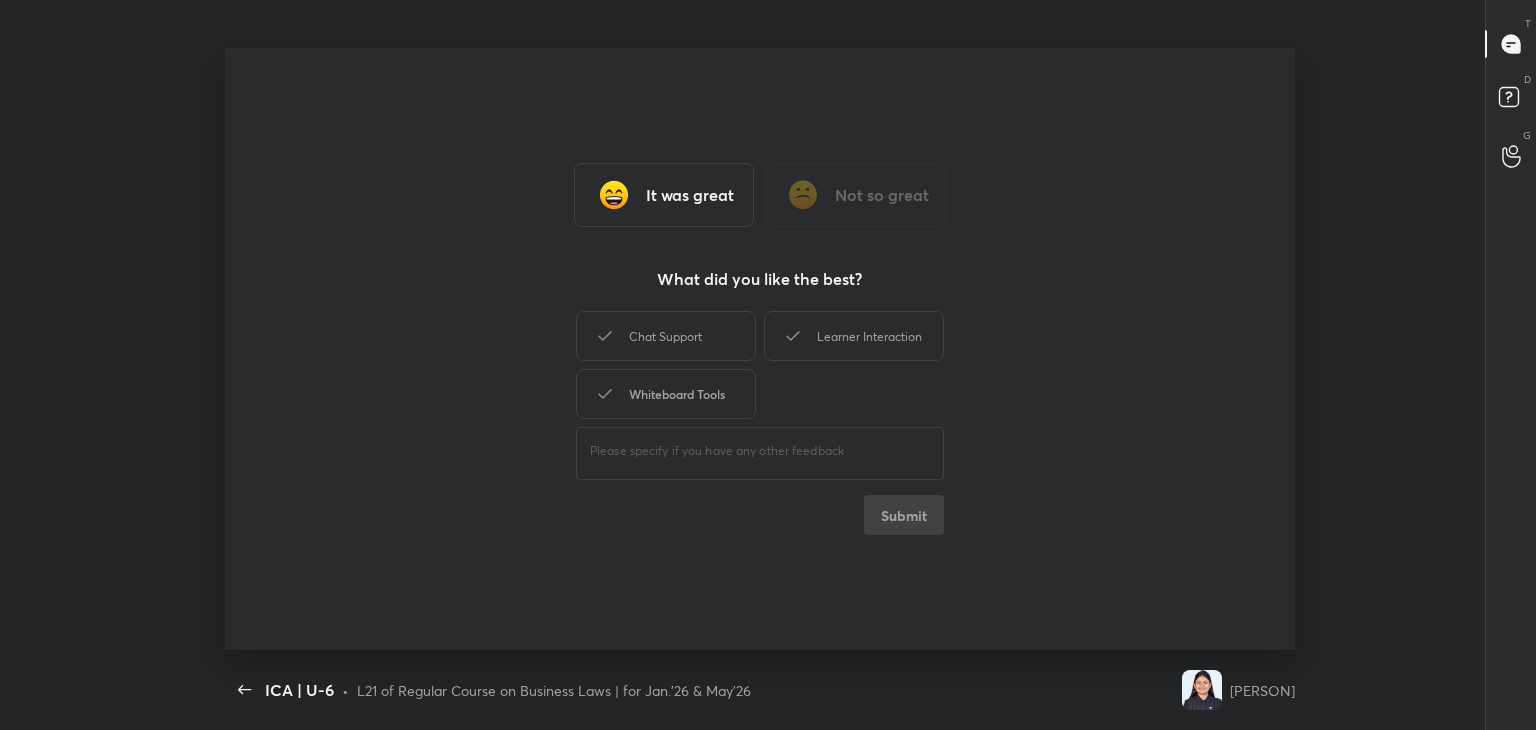 click on "Whiteboard Tools" at bounding box center (666, 394) 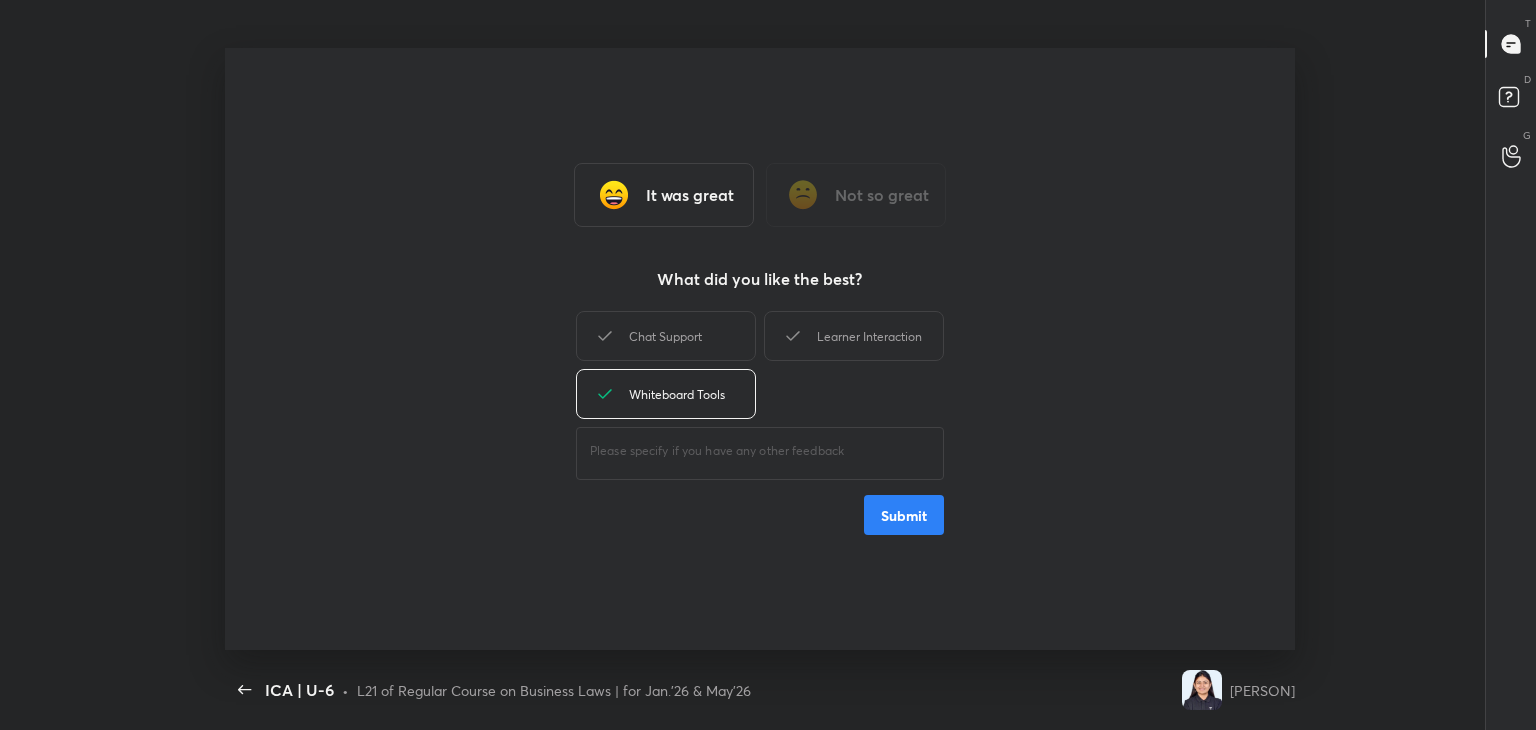 click on "Submit" at bounding box center [904, 515] 